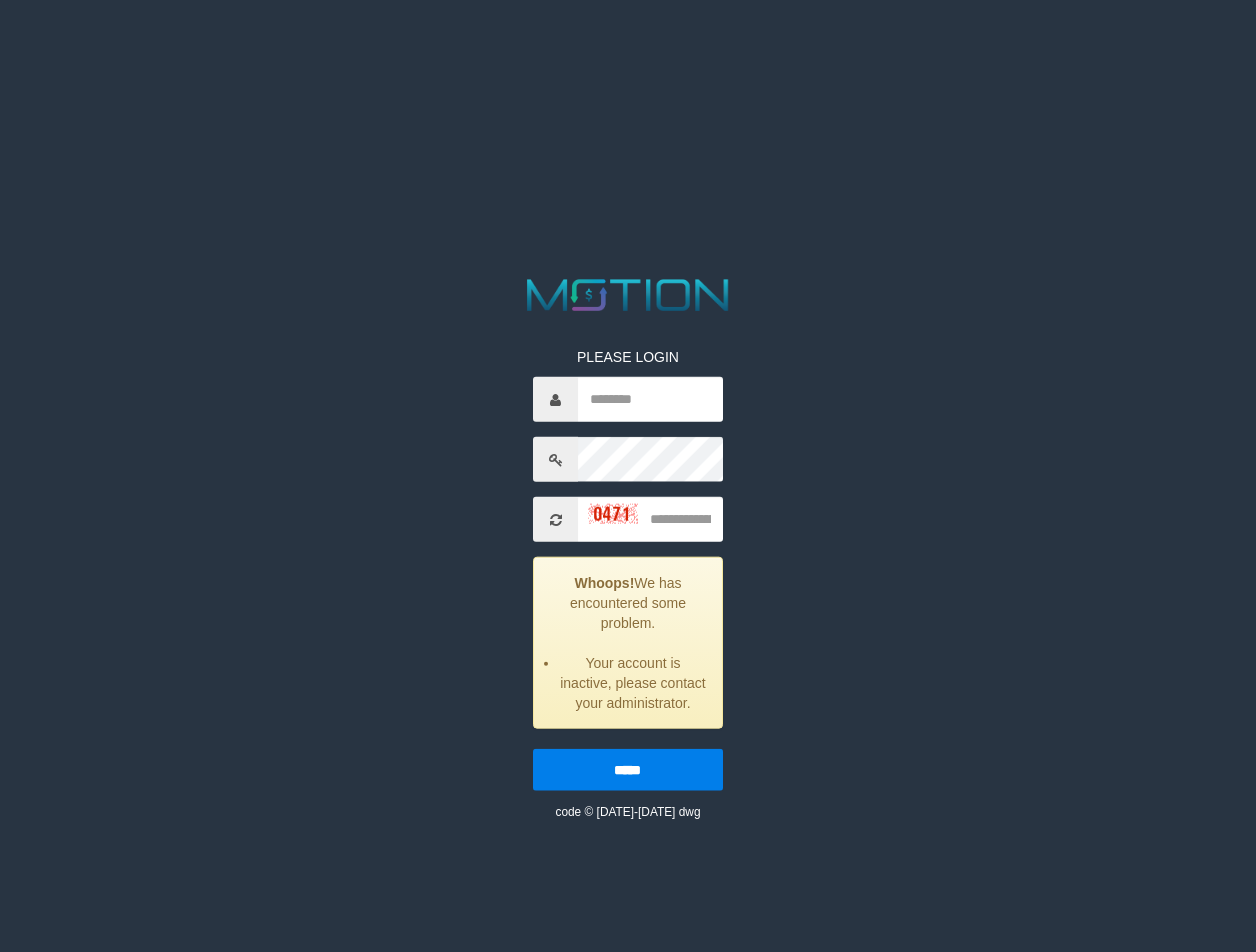 scroll, scrollTop: 0, scrollLeft: 0, axis: both 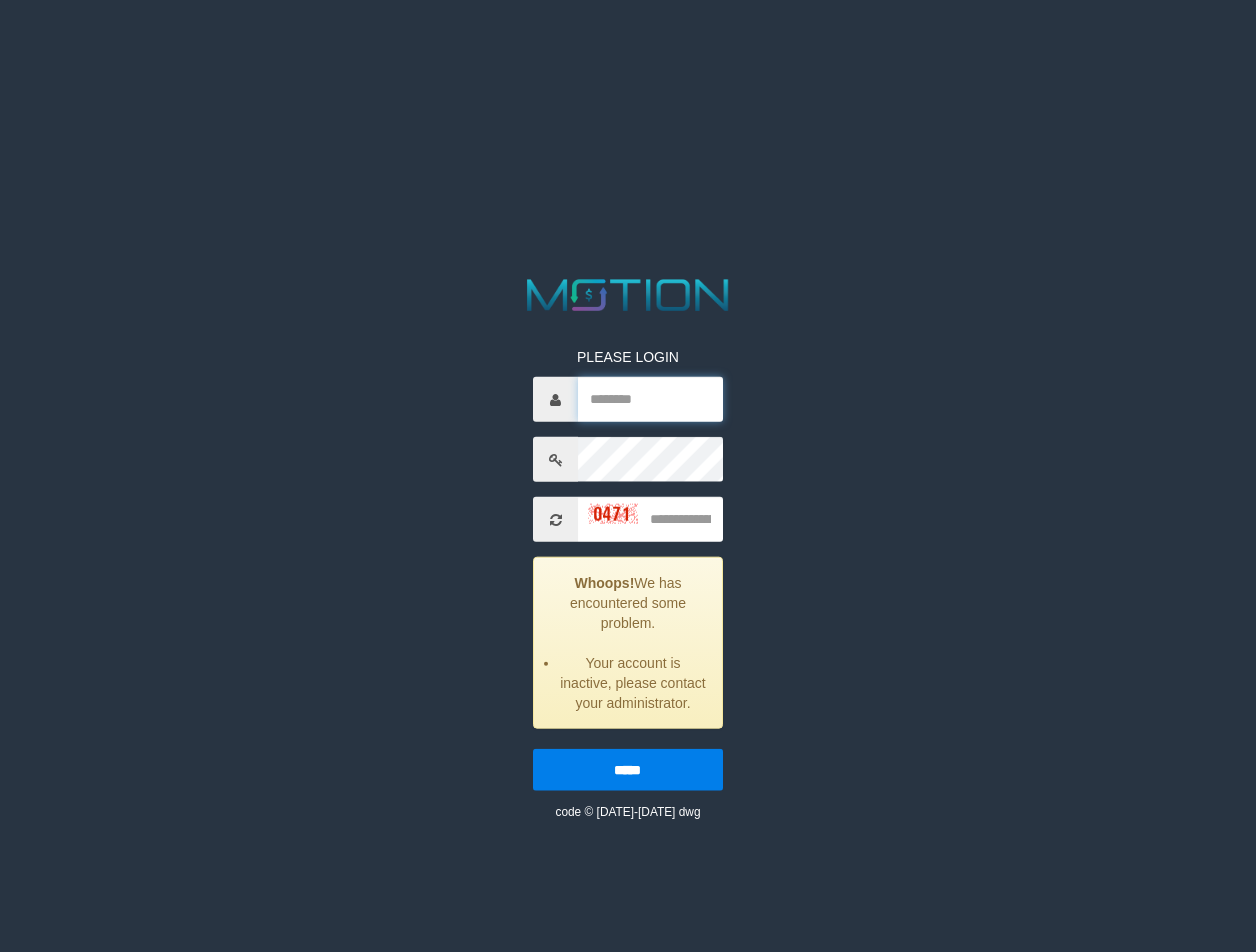 click at bounding box center [650, 399] 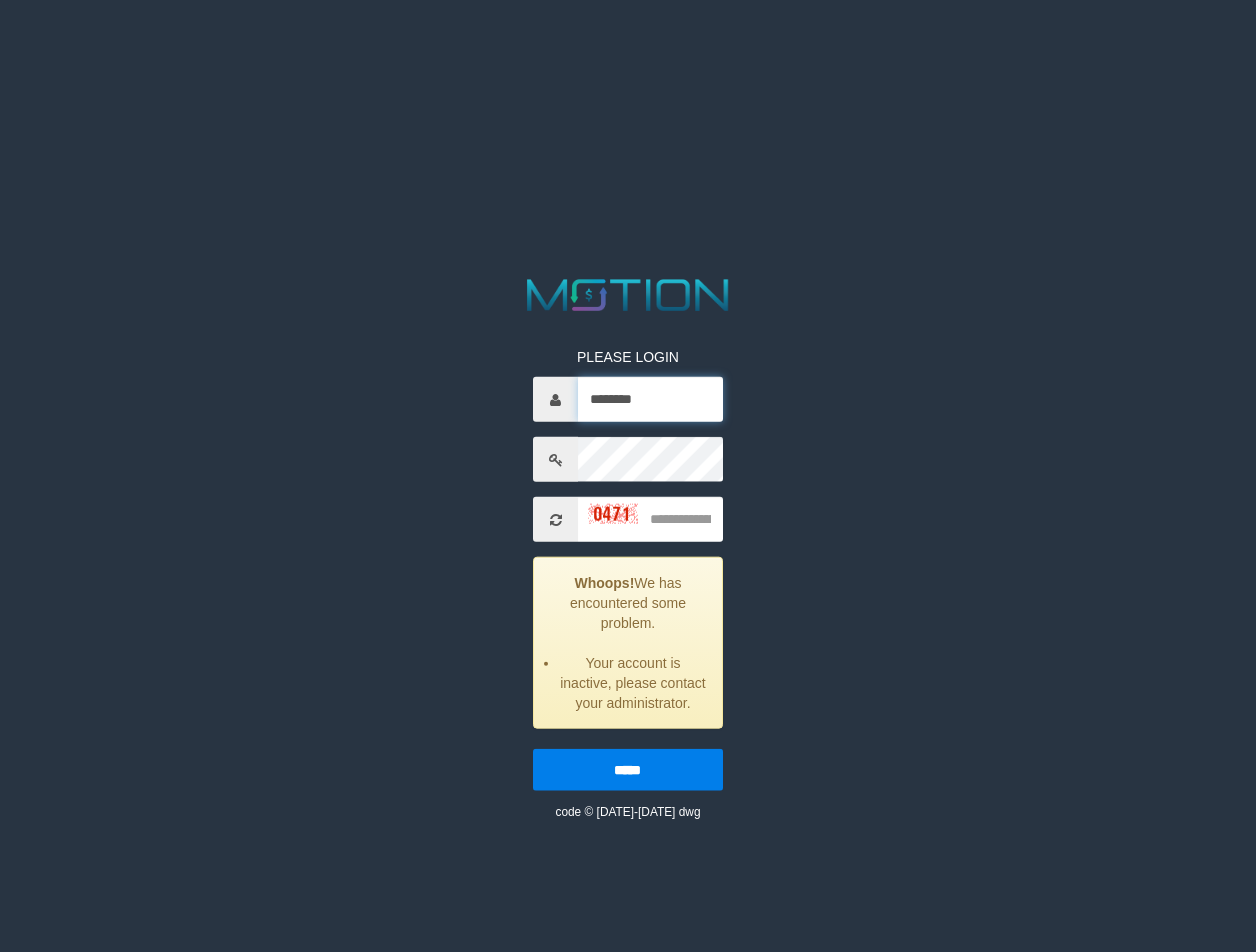 type on "********" 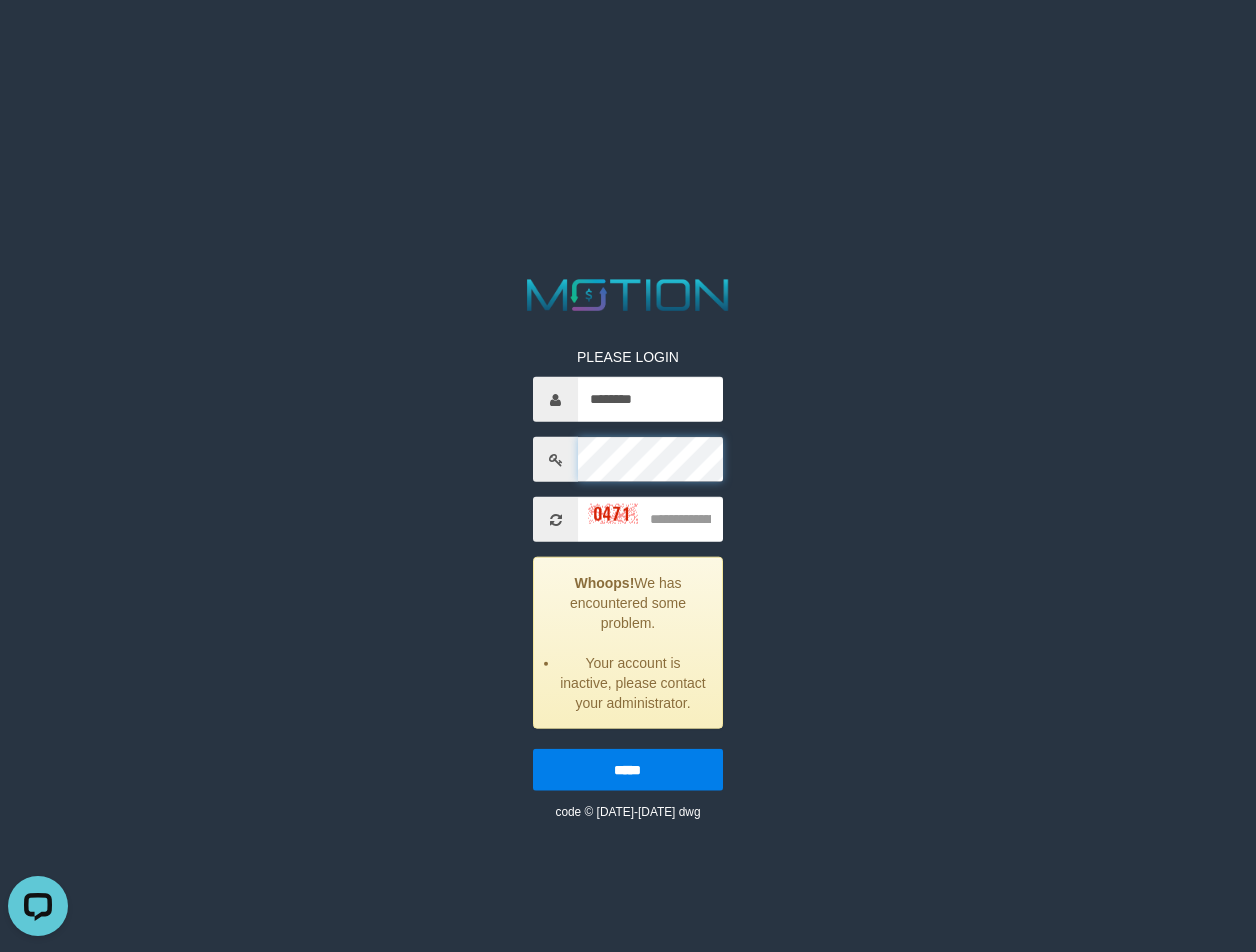 scroll, scrollTop: 0, scrollLeft: 0, axis: both 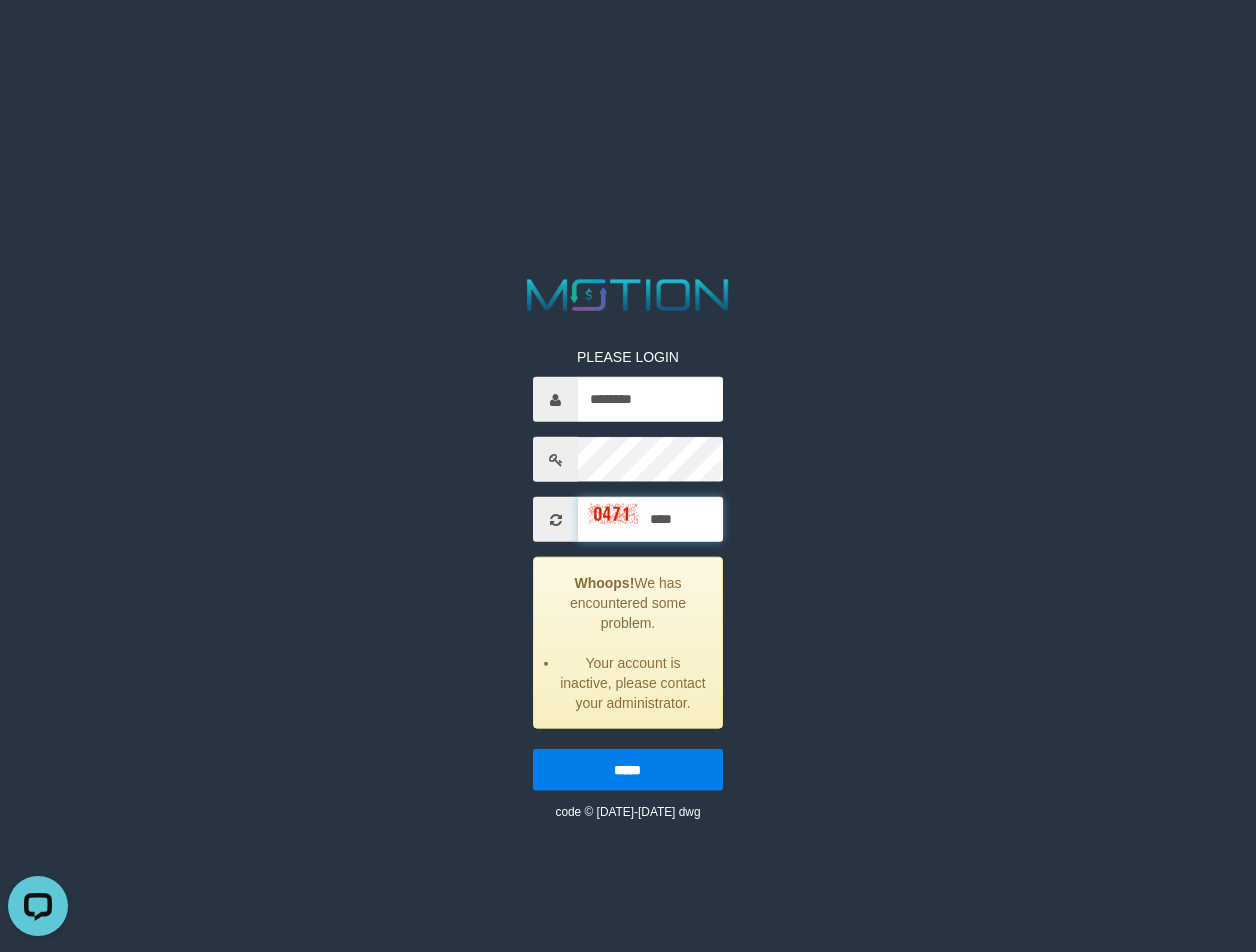 type on "****" 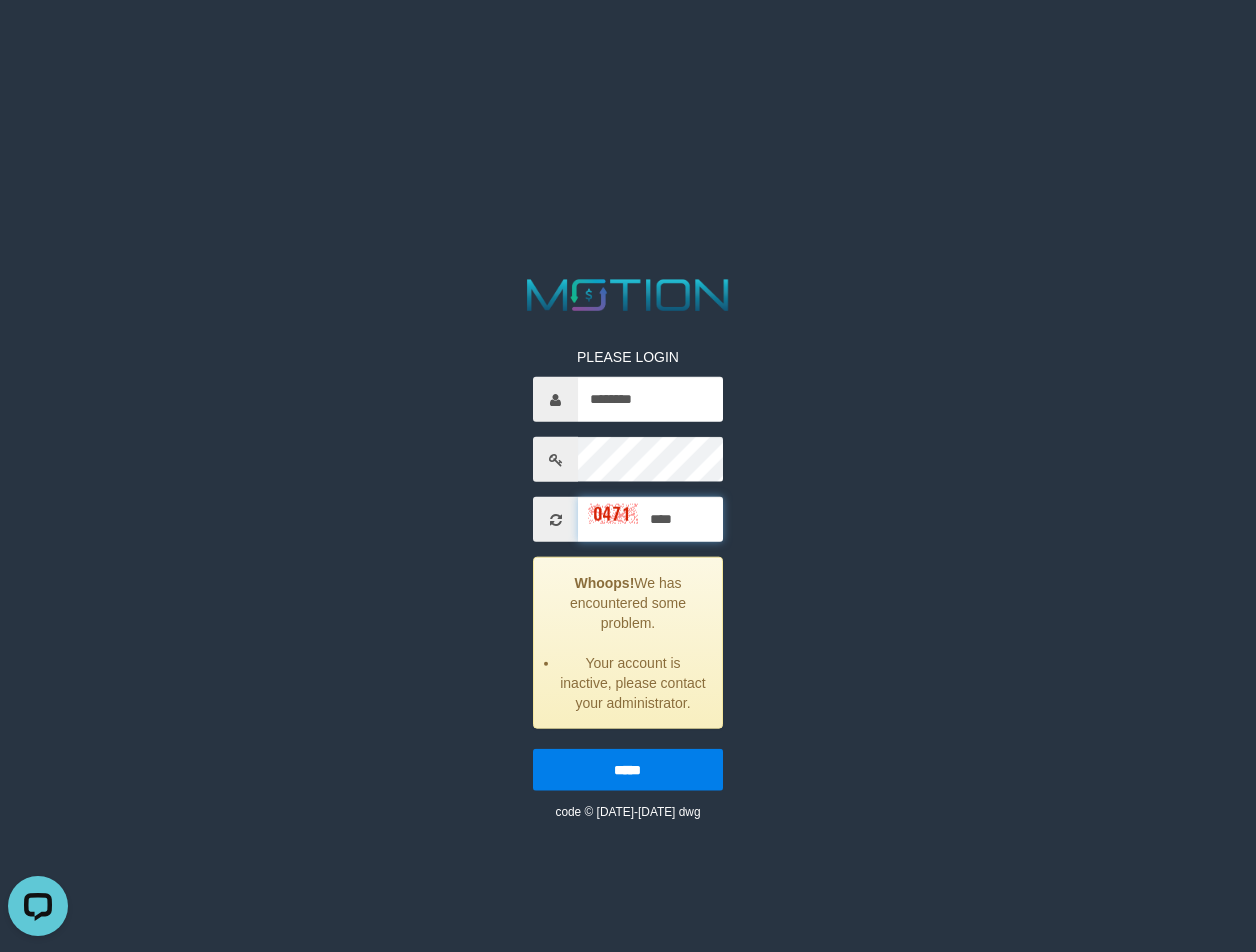 click on "*****" at bounding box center [627, 770] 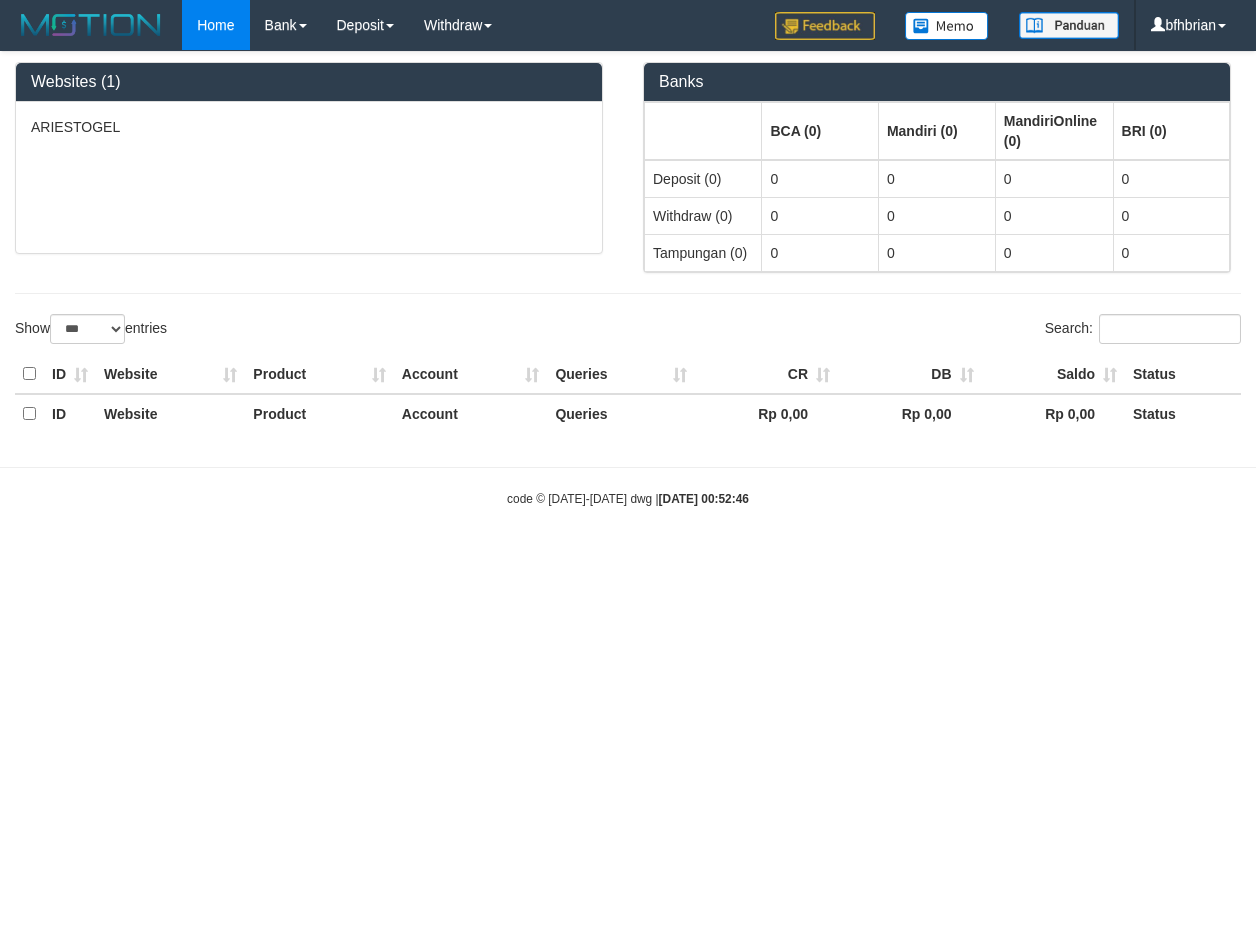 select on "***" 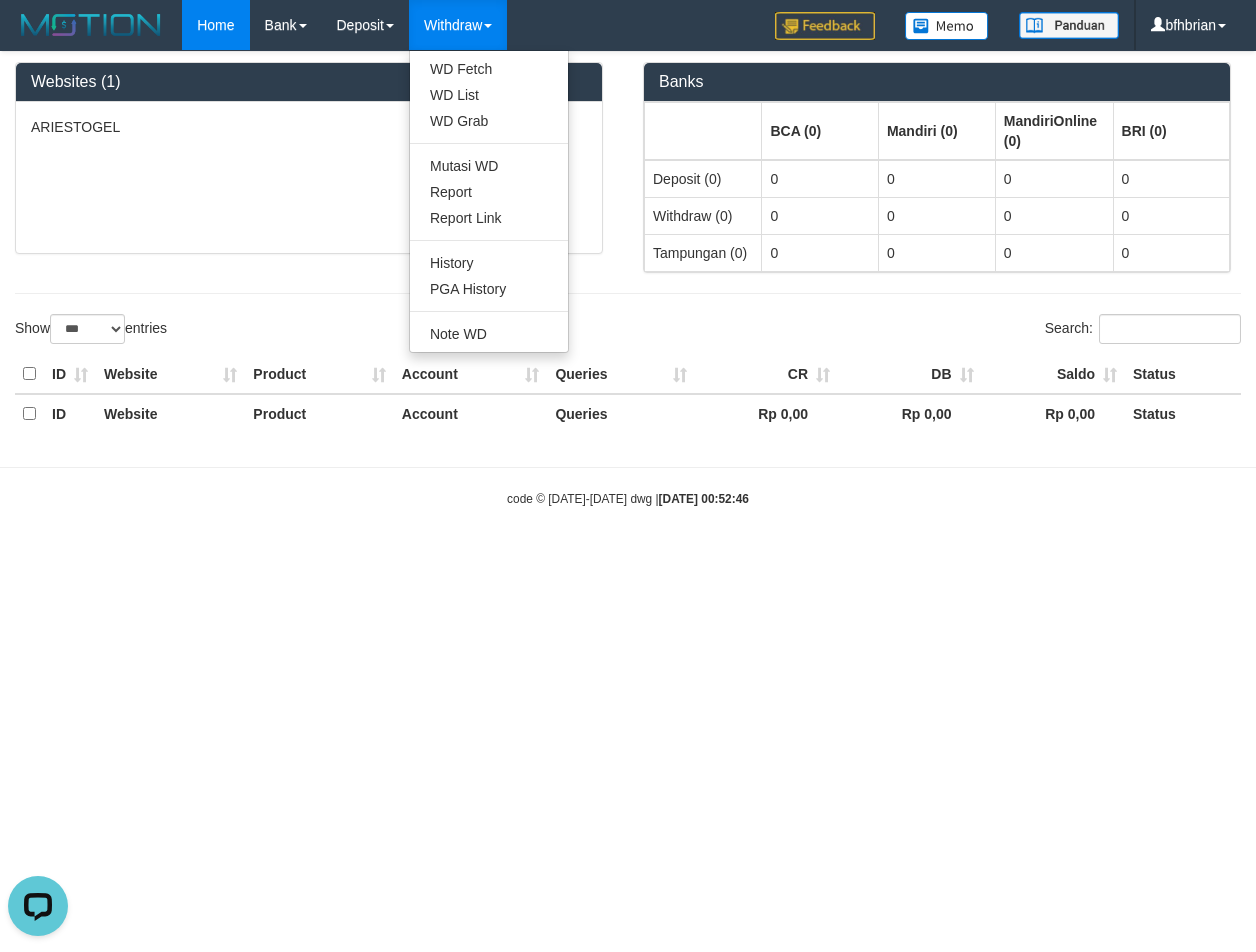 scroll, scrollTop: 0, scrollLeft: 0, axis: both 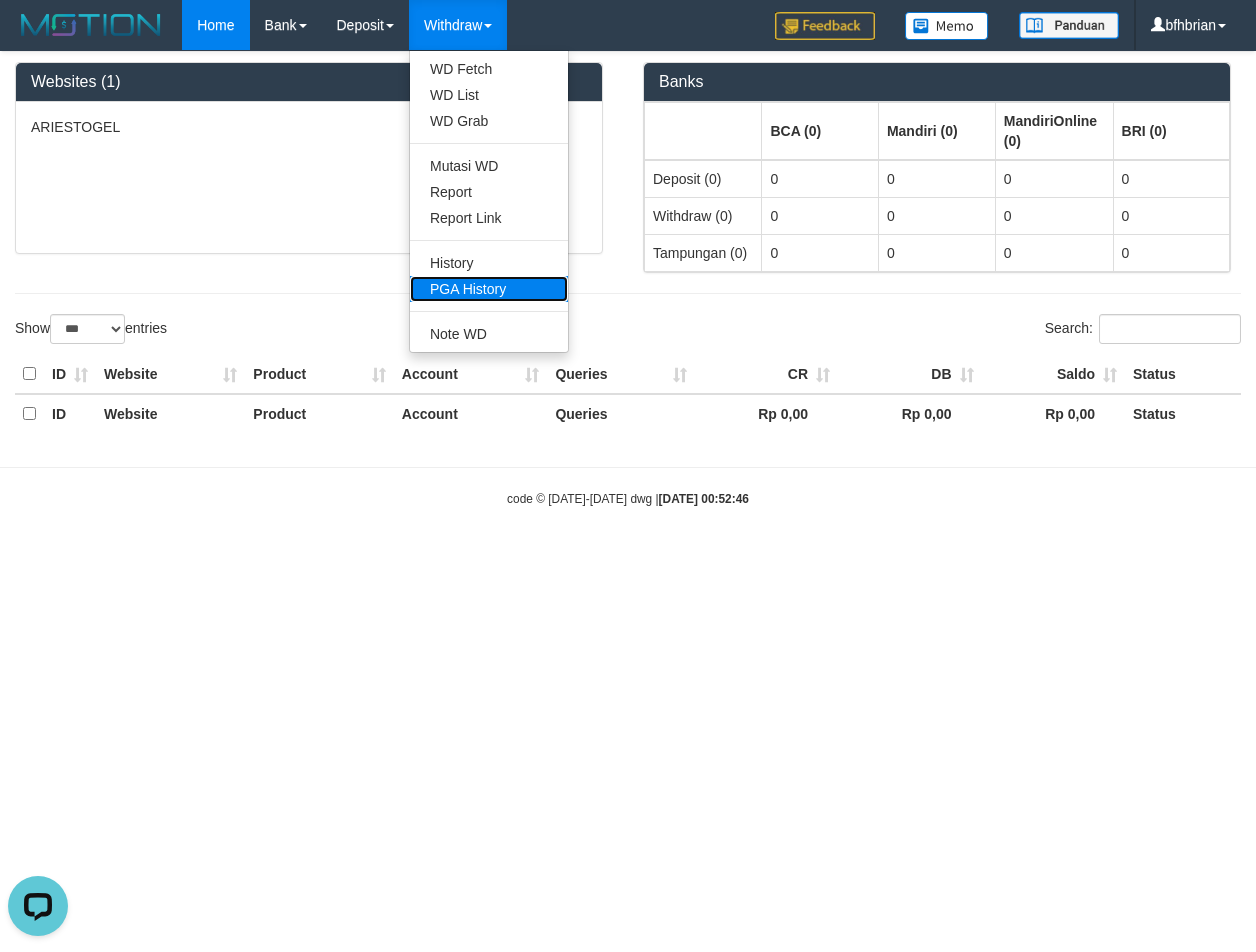 click on "PGA History" at bounding box center (489, 289) 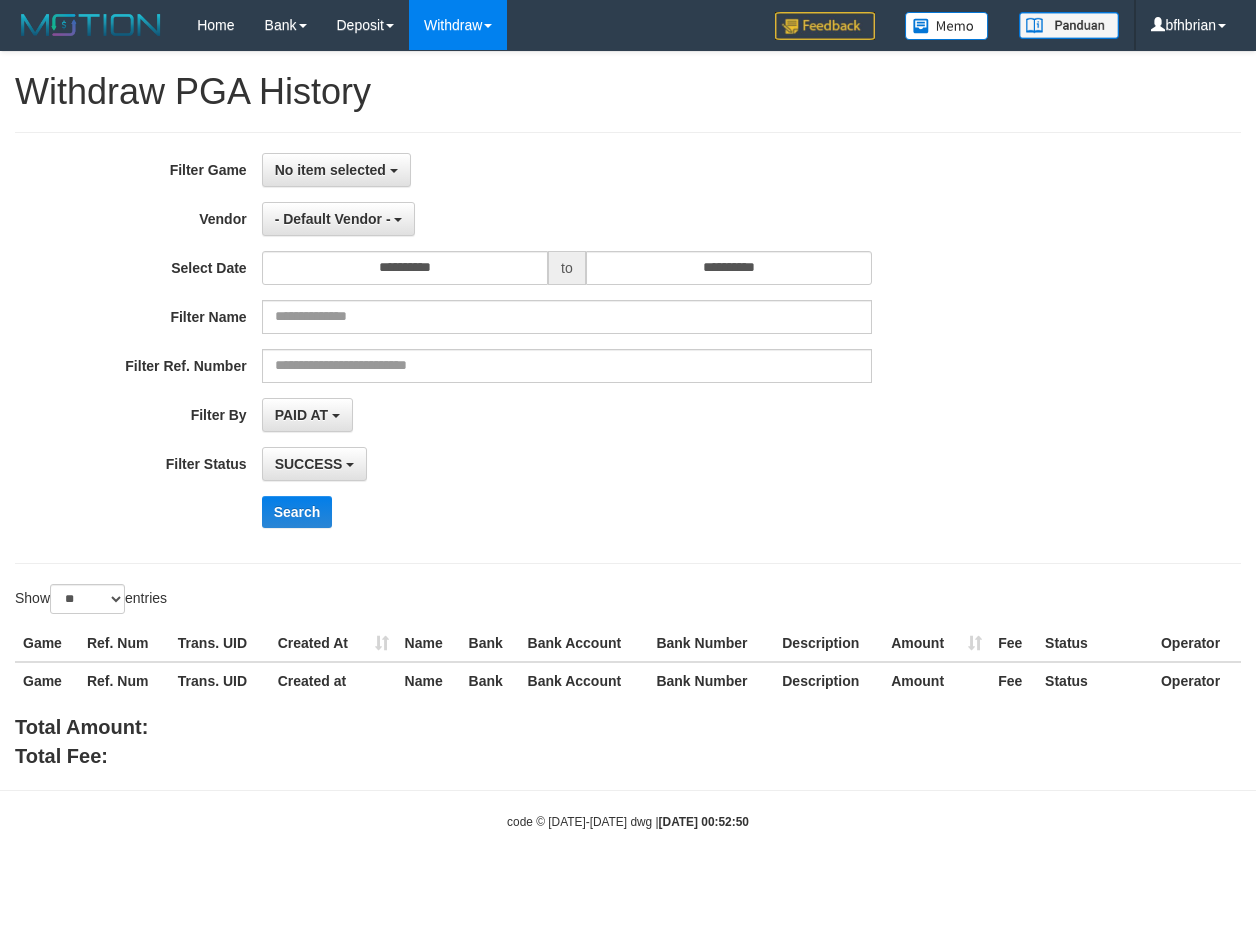 select 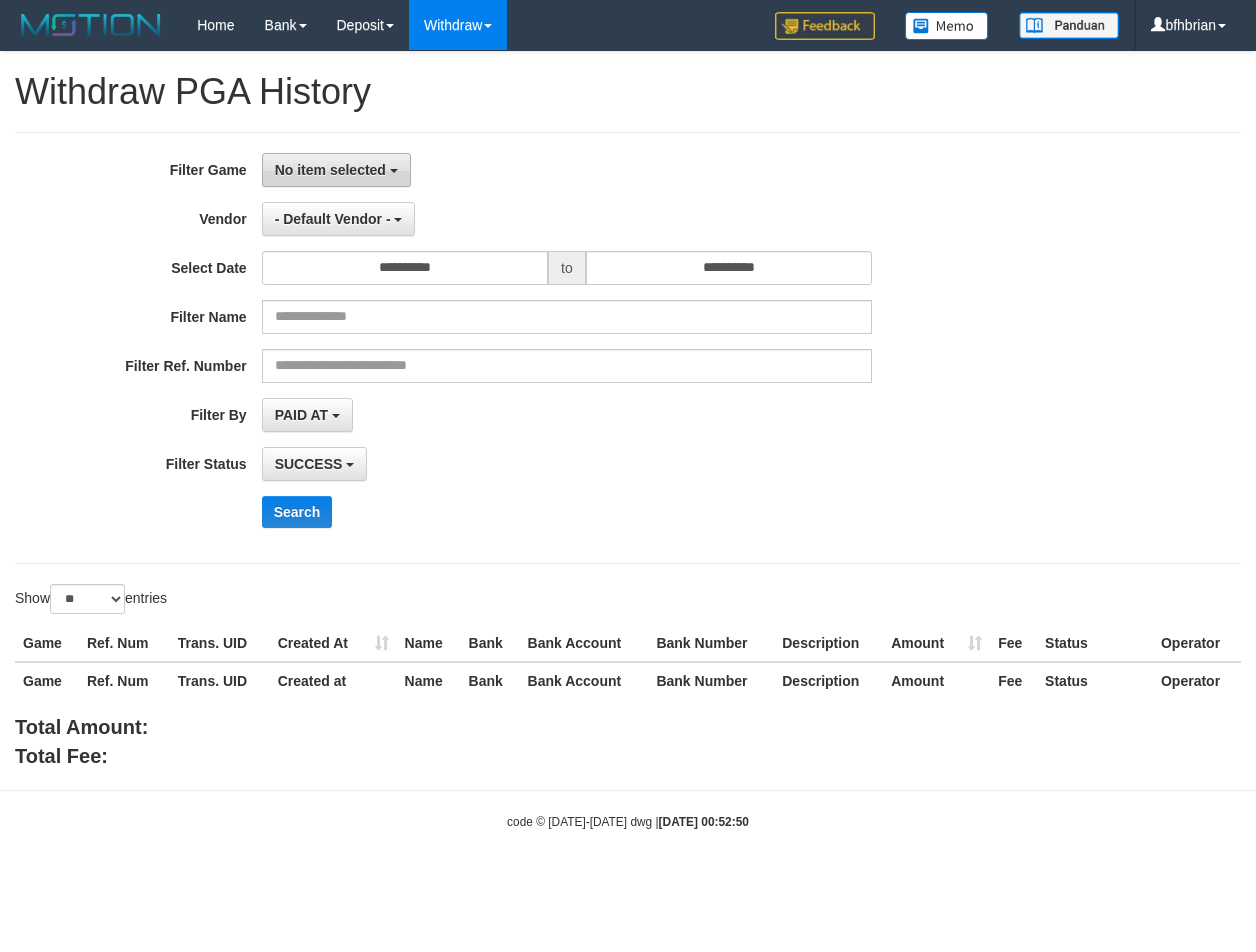 click on "No item selected" at bounding box center (336, 170) 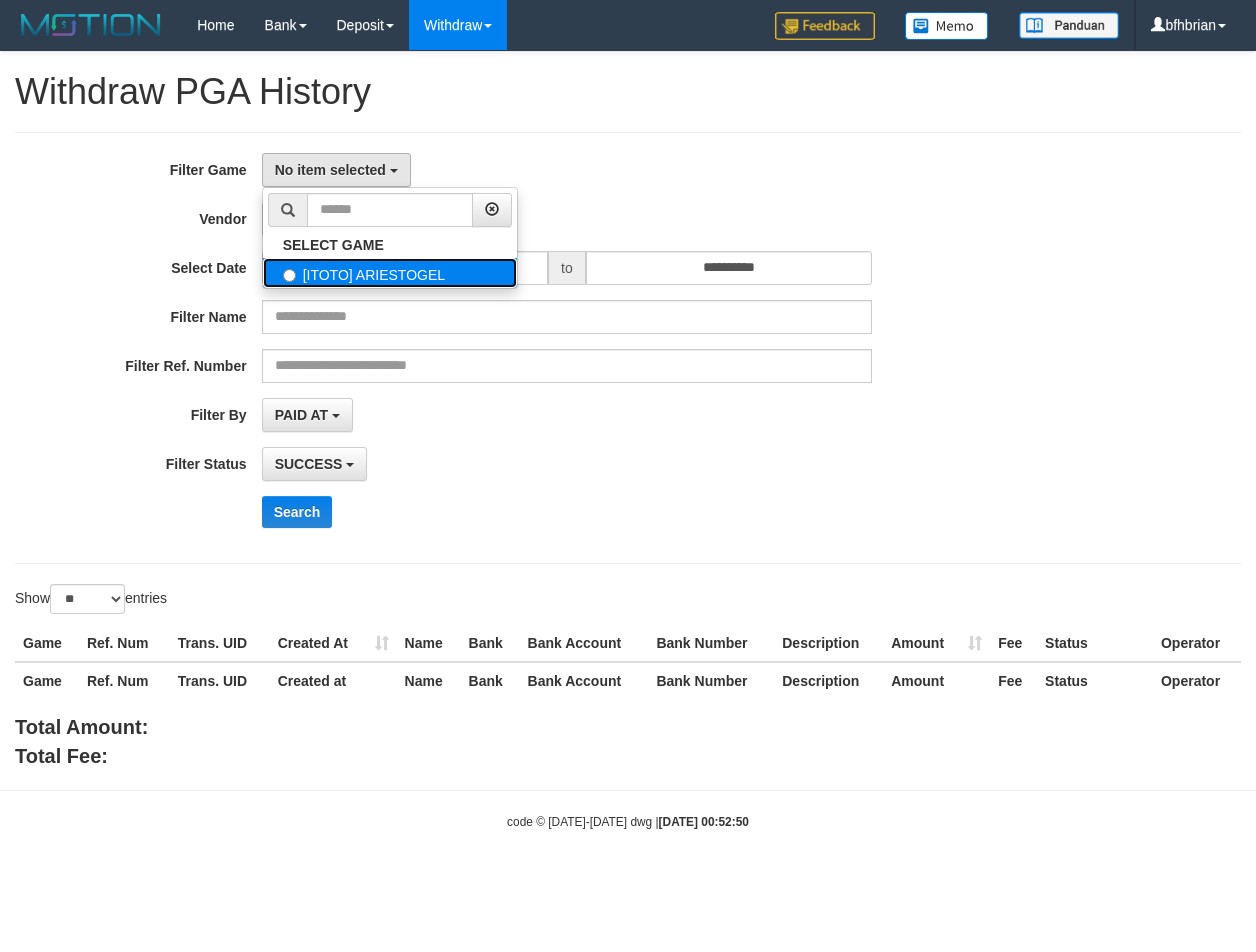 click on "[ITOTO] ARIESTOGEL" at bounding box center [390, 273] 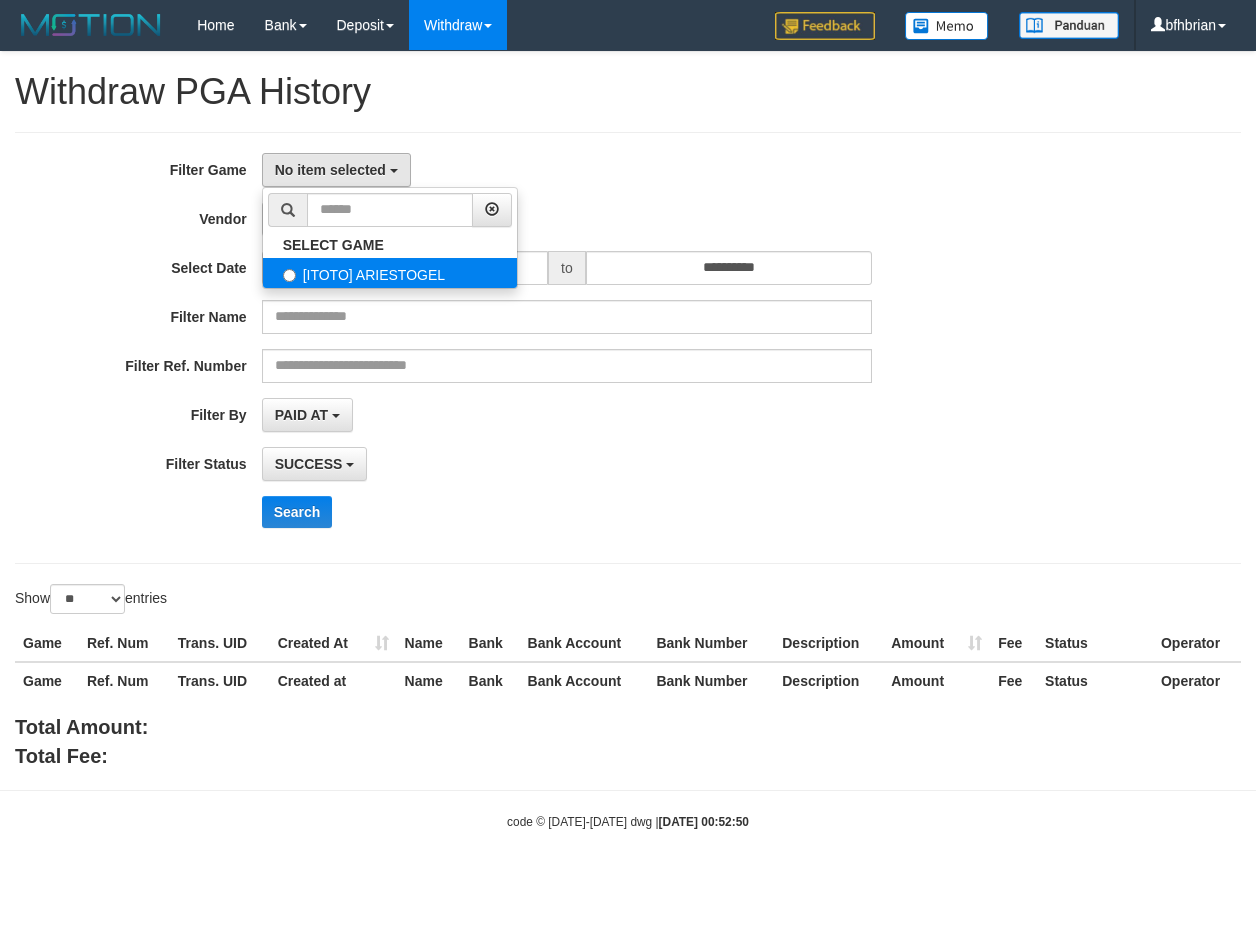 select on "***" 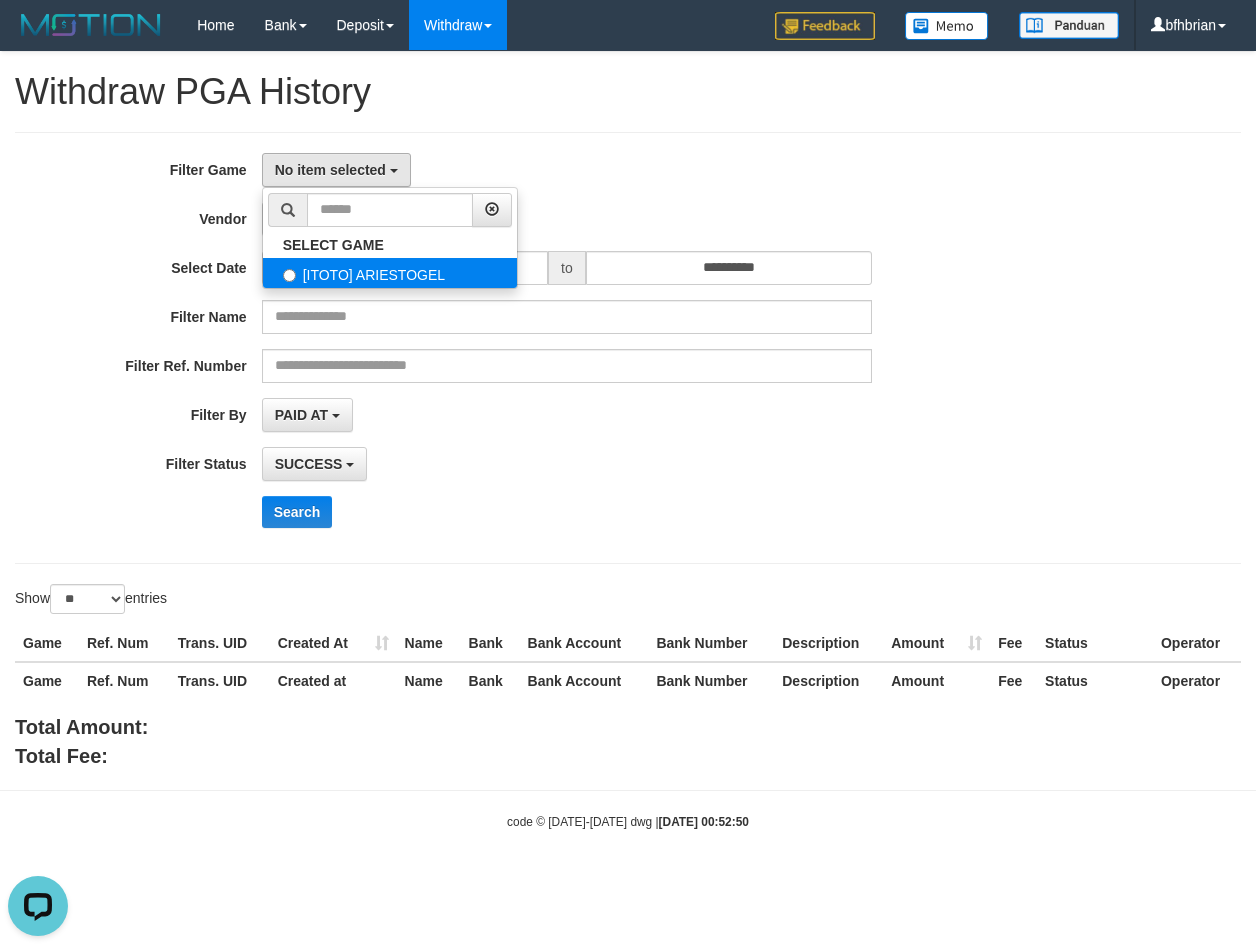 scroll, scrollTop: 0, scrollLeft: 0, axis: both 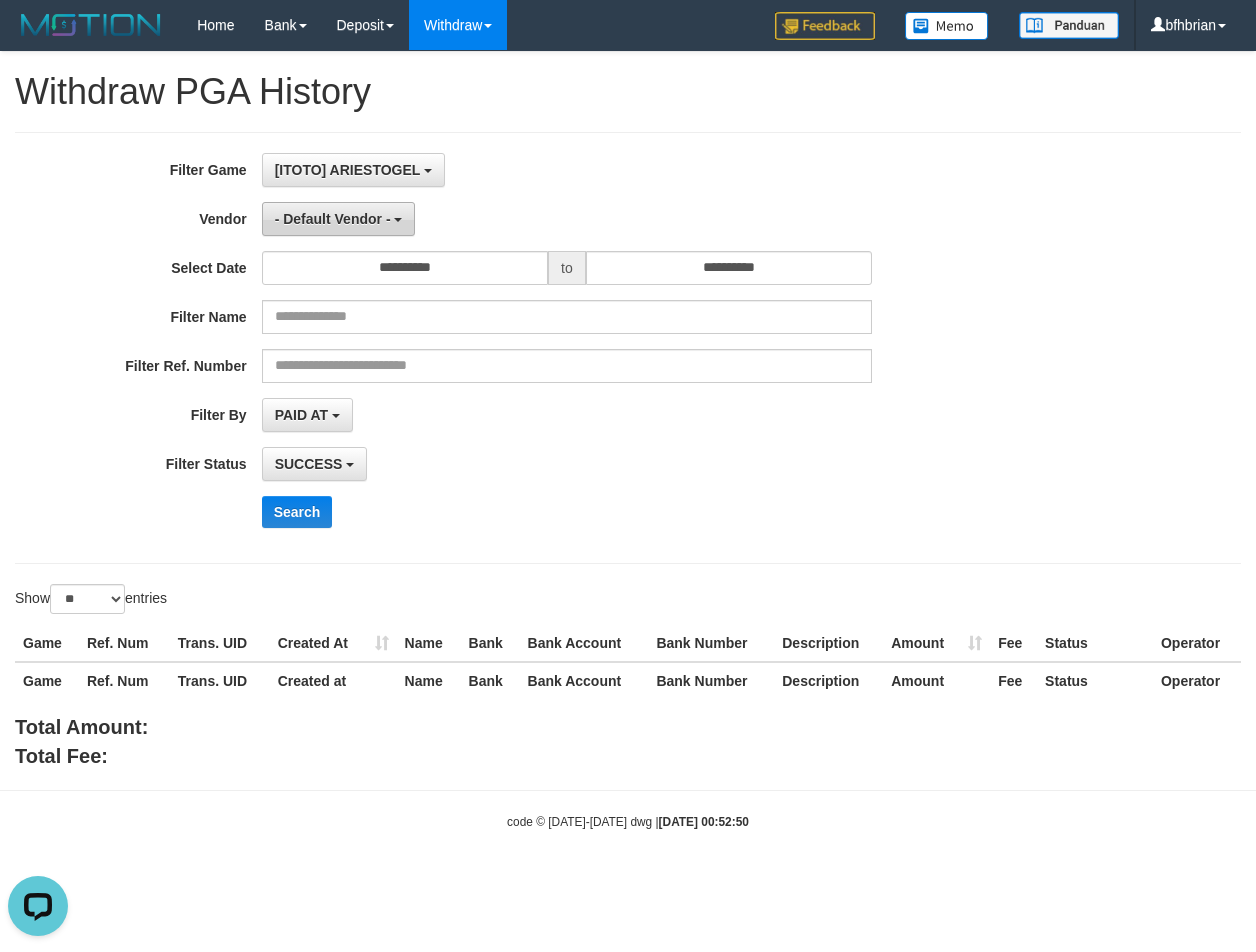 click on "- Default Vendor -" at bounding box center (339, 219) 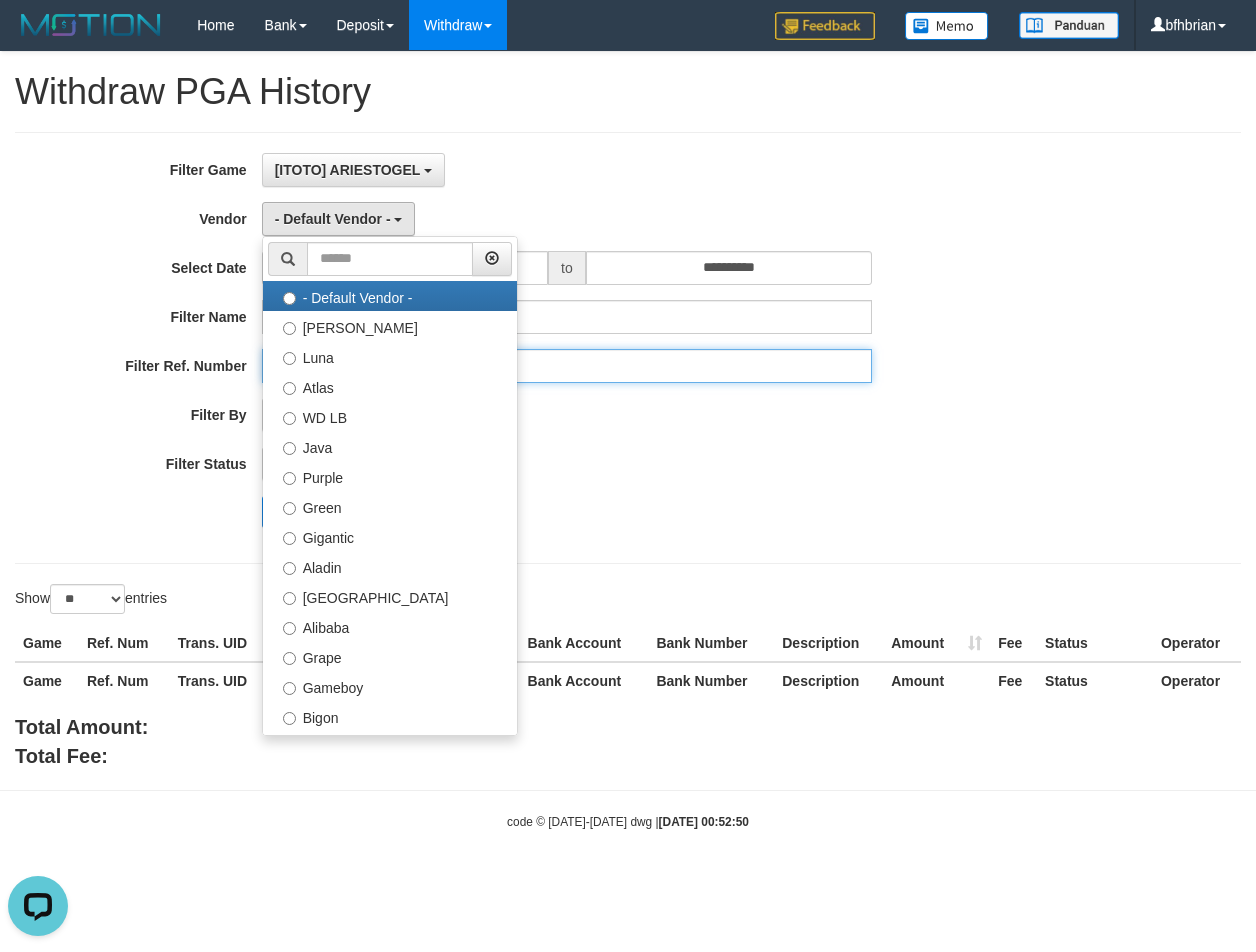 click at bounding box center (567, 366) 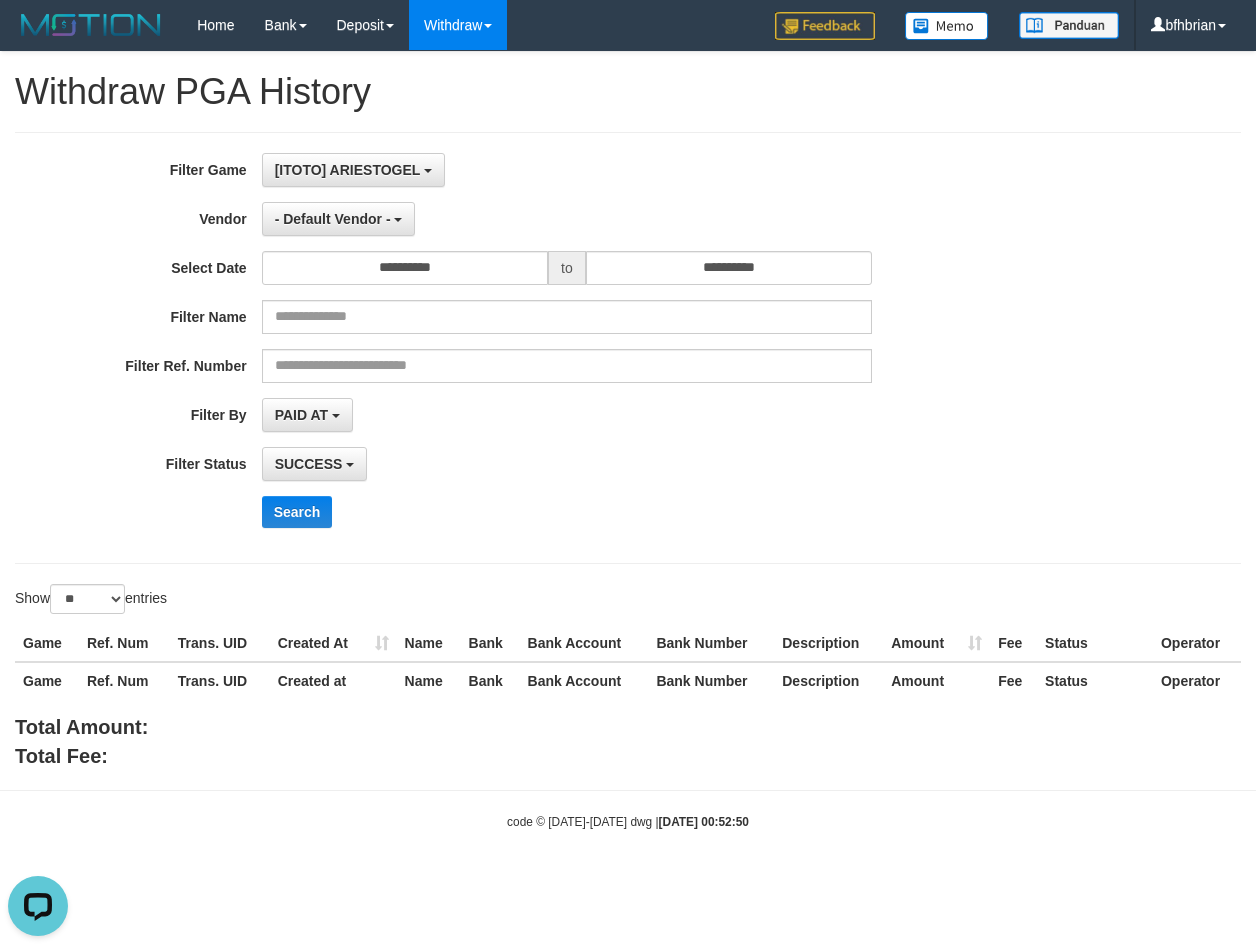 click on "to" at bounding box center [567, 268] 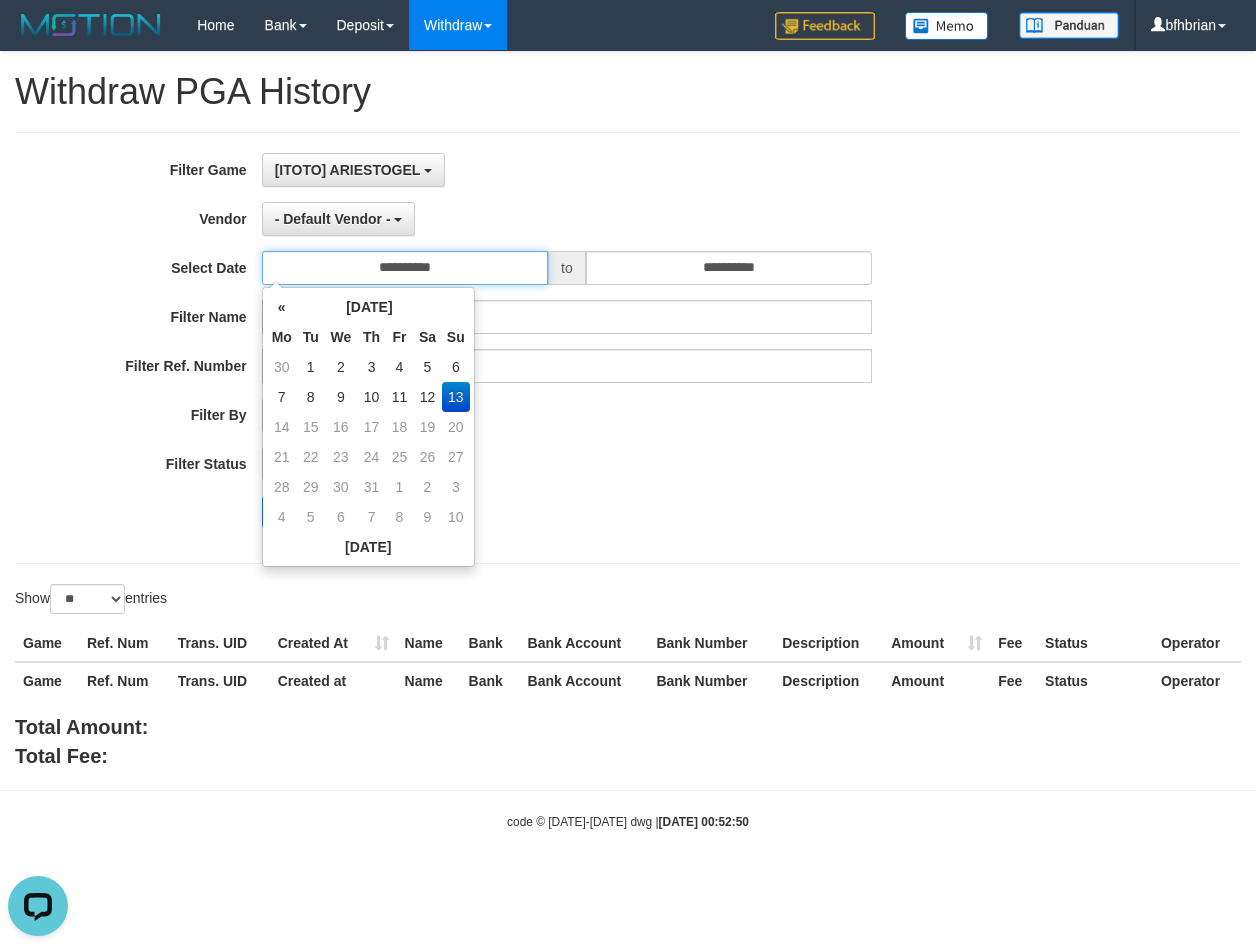 click on "**********" at bounding box center [405, 268] 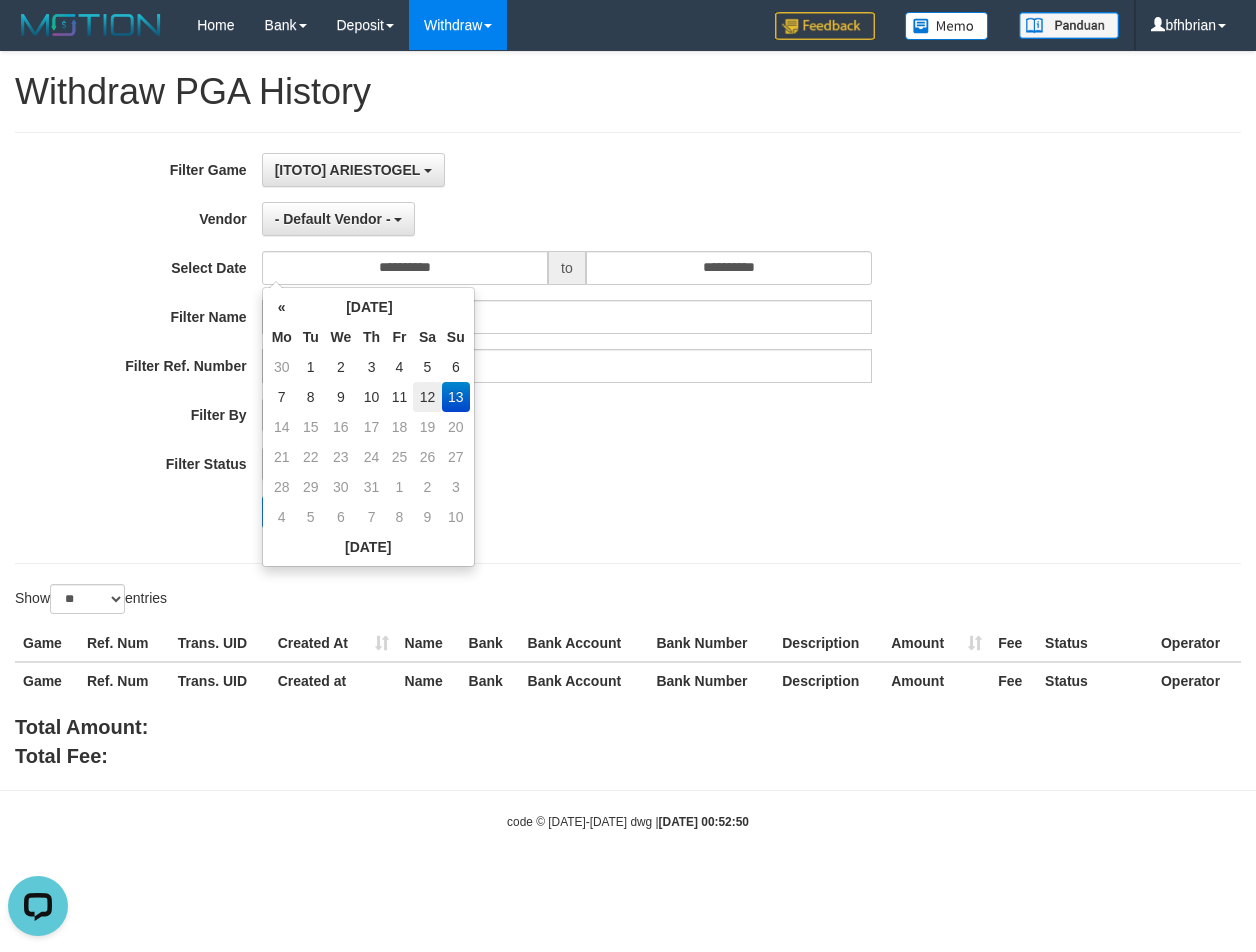 click on "12" at bounding box center [427, 397] 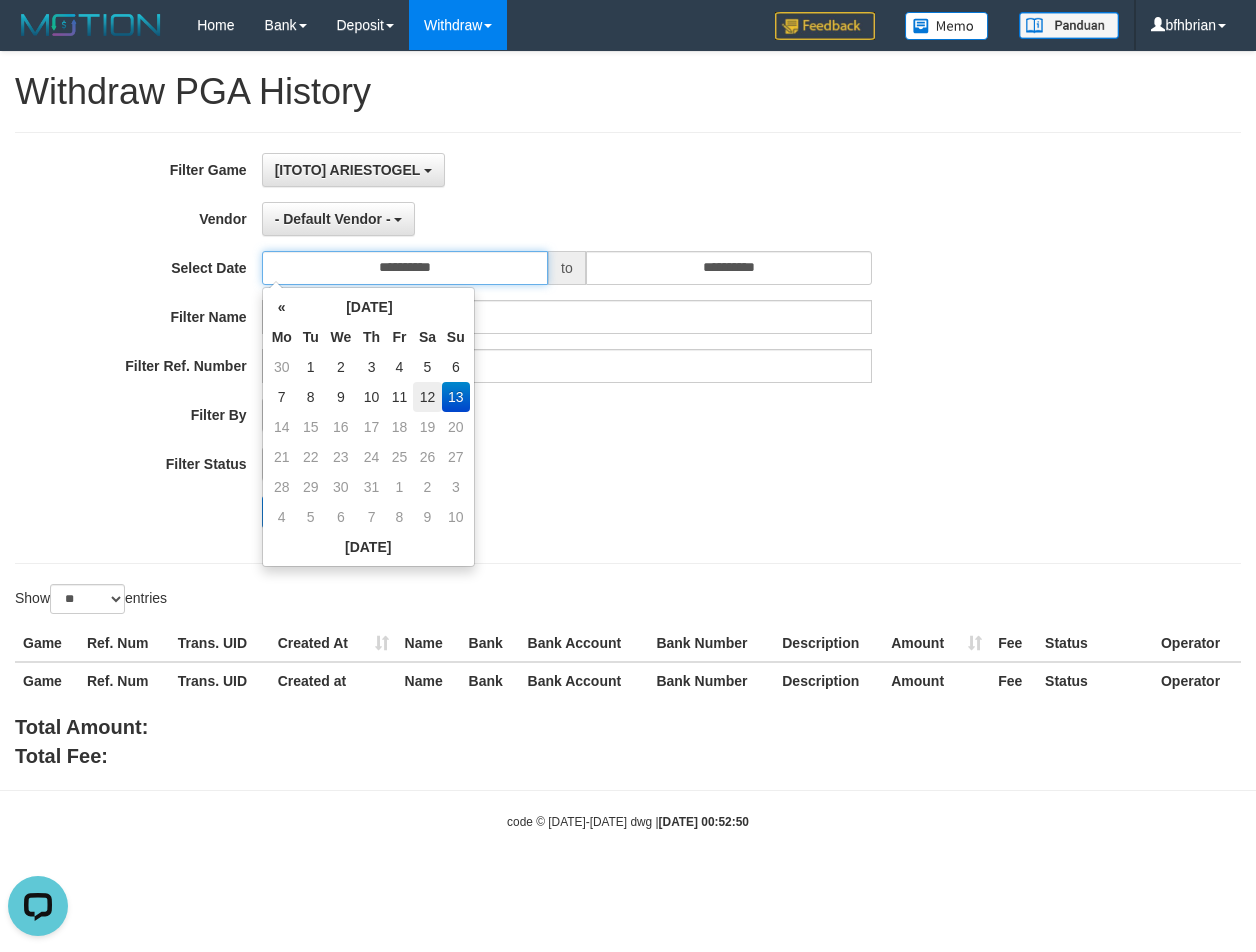 type on "**********" 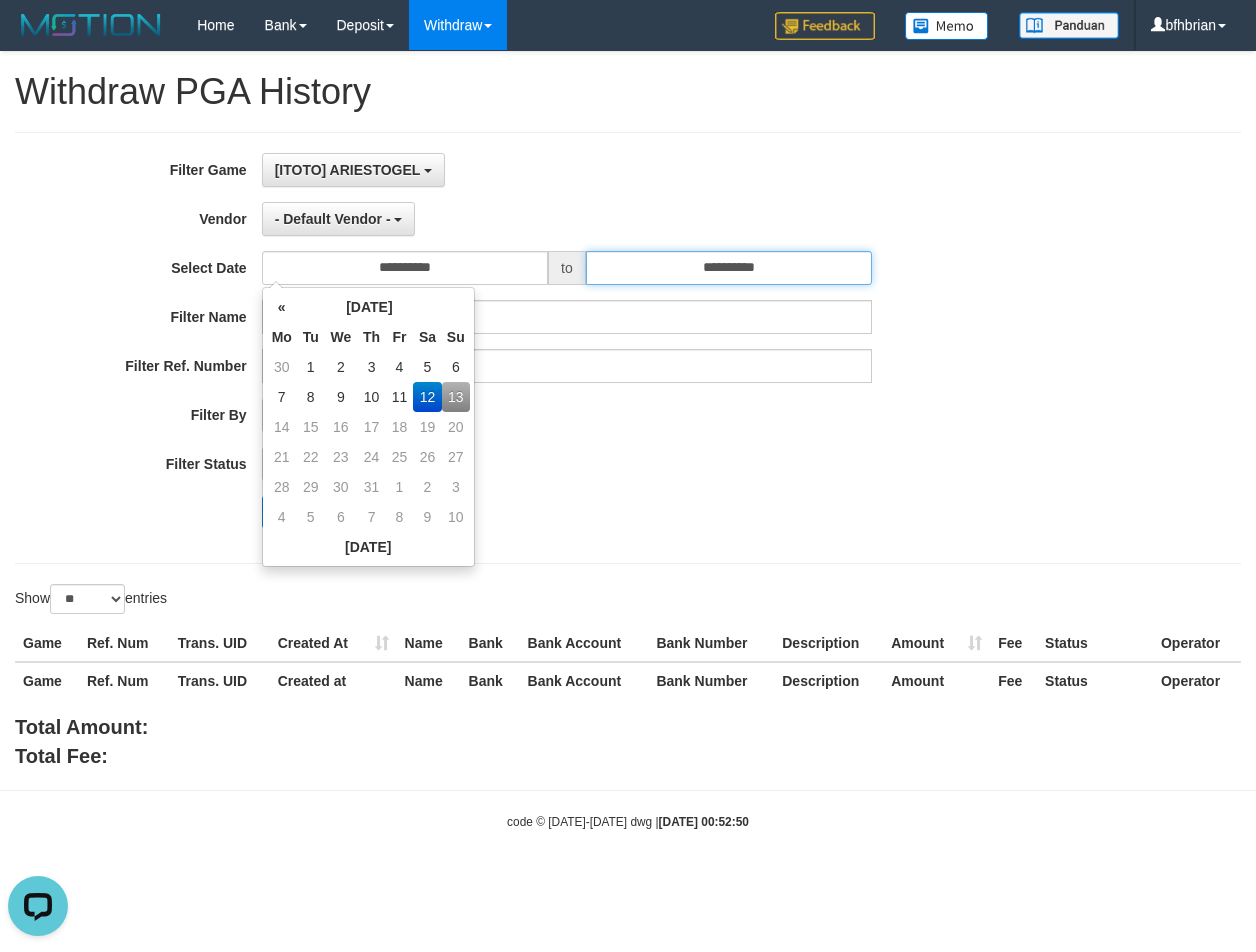 click on "**********" at bounding box center [729, 268] 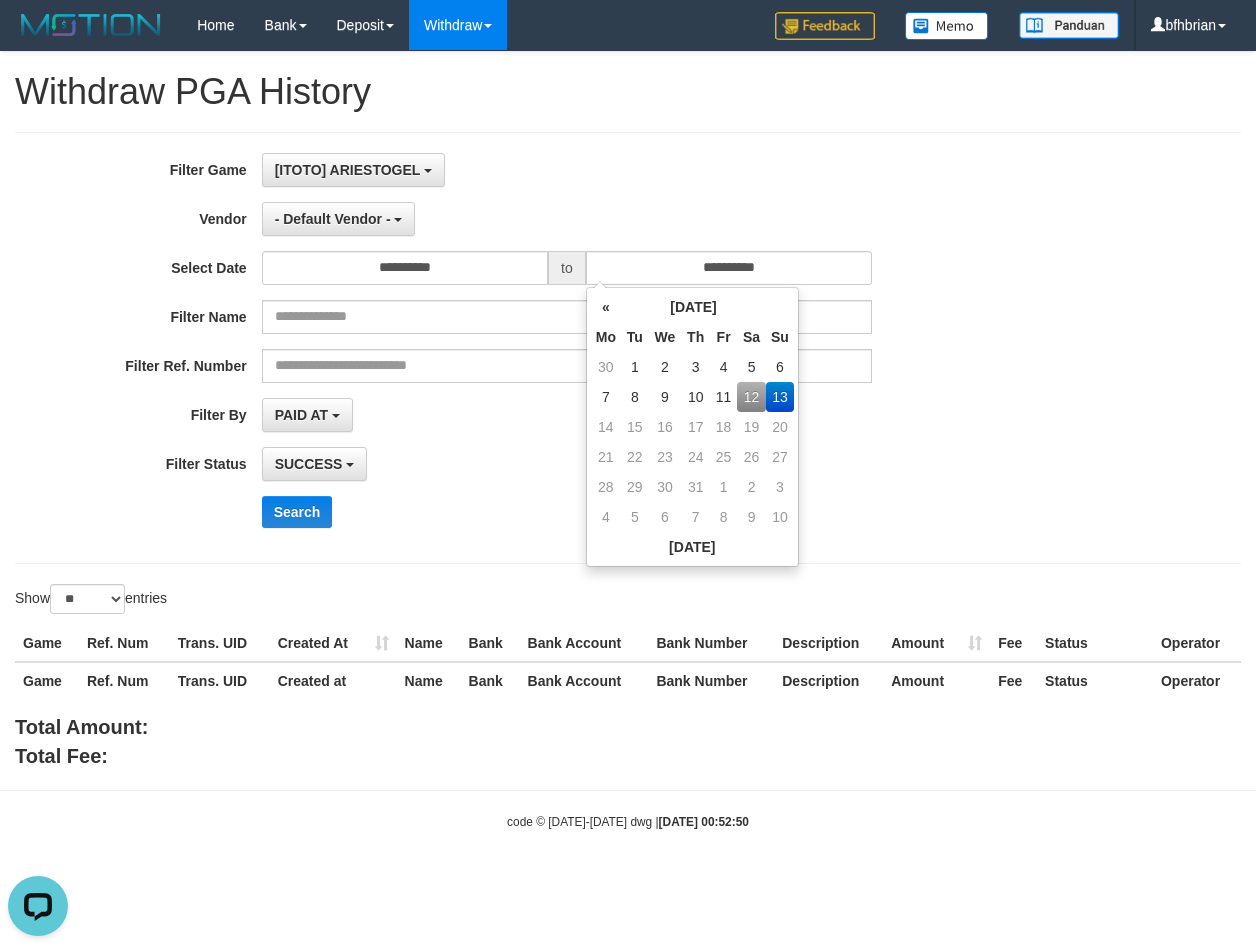 click on "12" at bounding box center (751, 397) 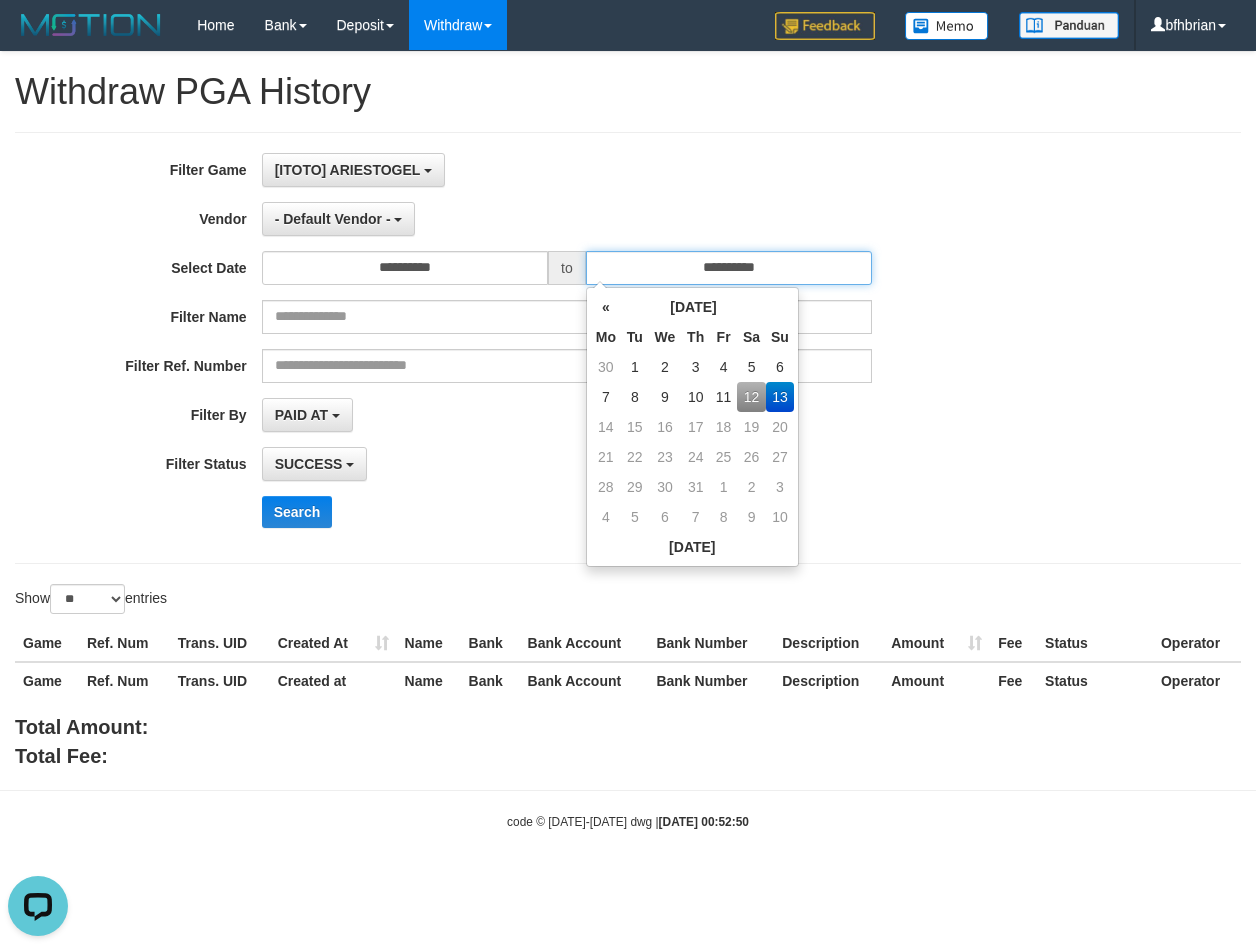 type on "**********" 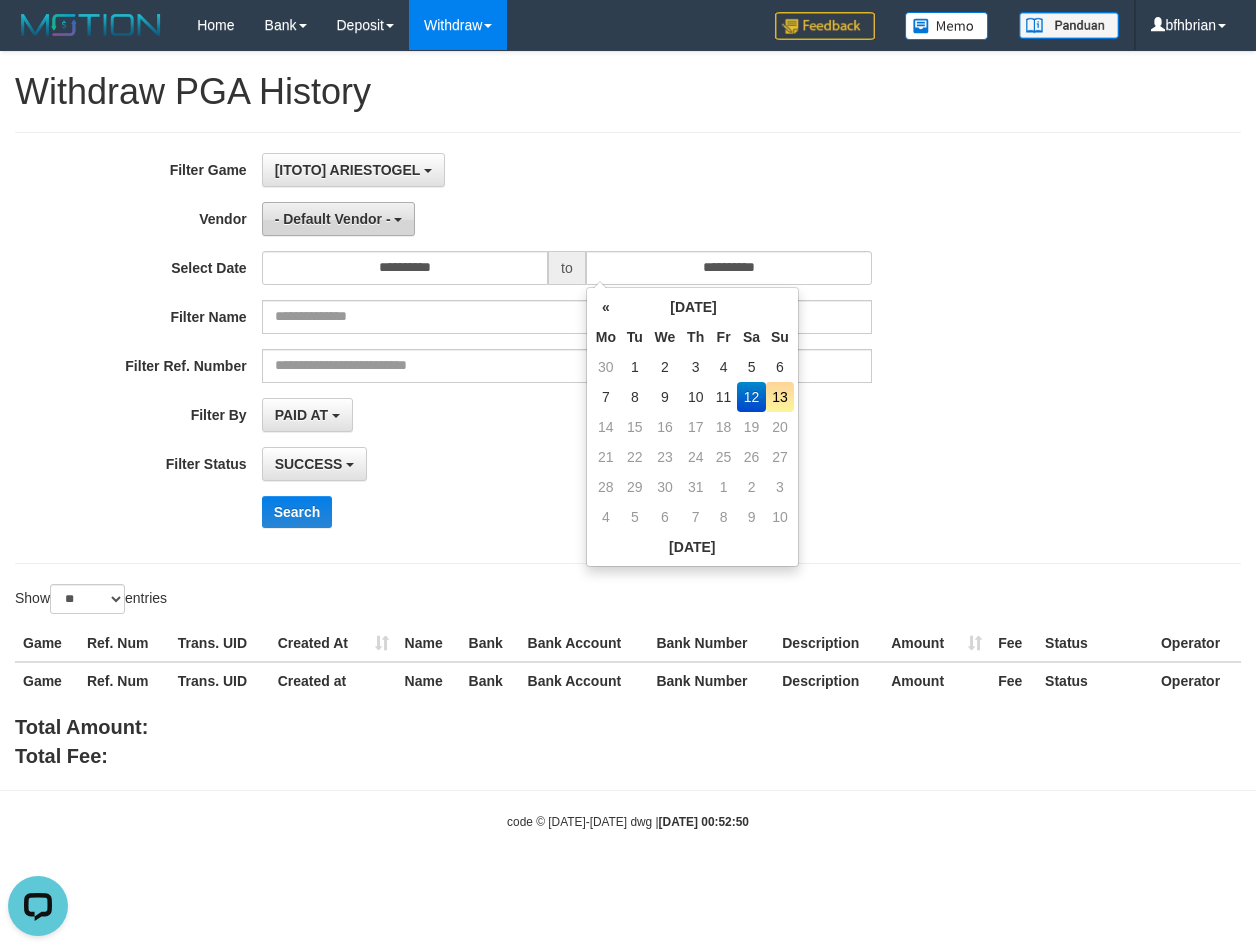 click at bounding box center [398, 220] 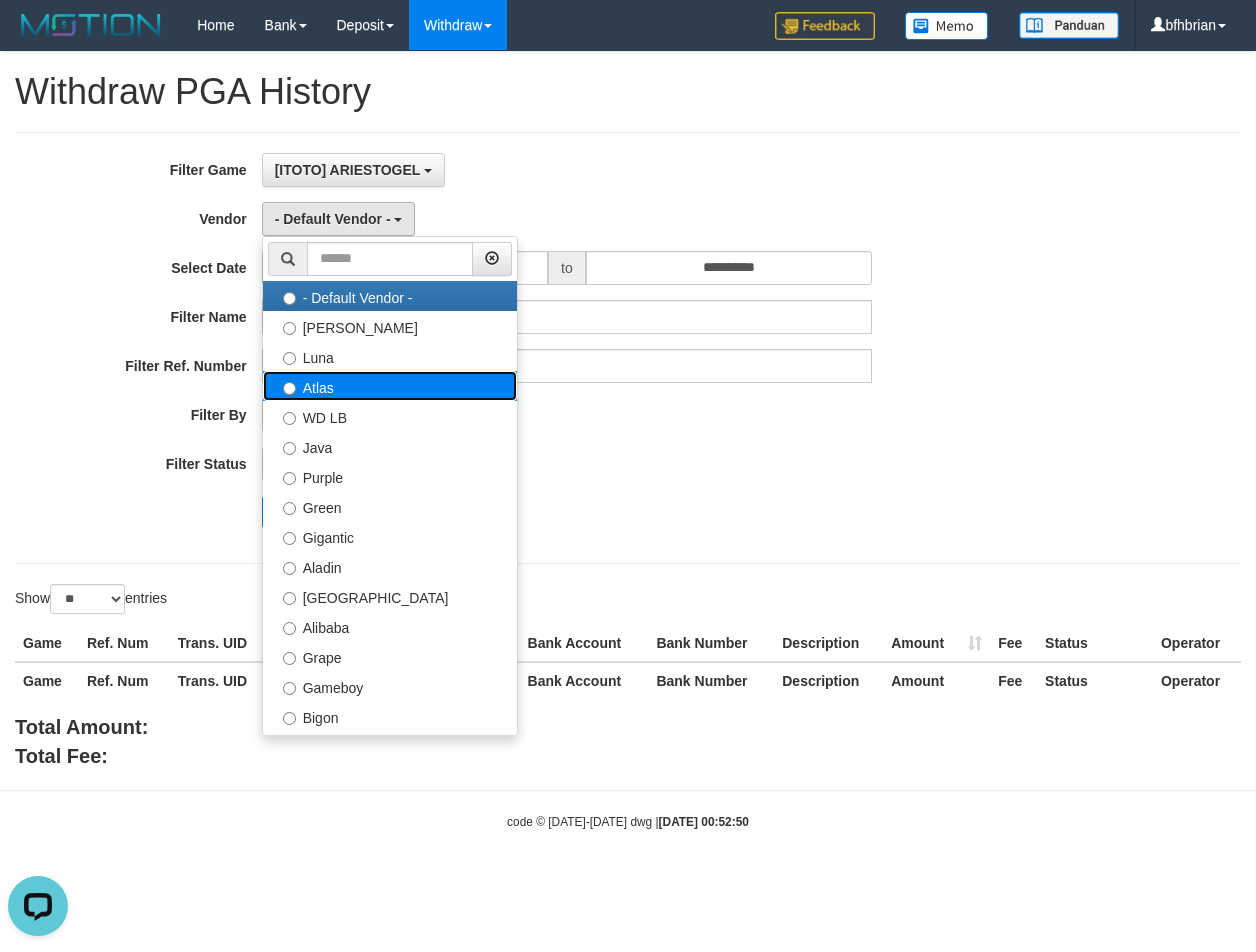 click on "Atlas" at bounding box center [390, 386] 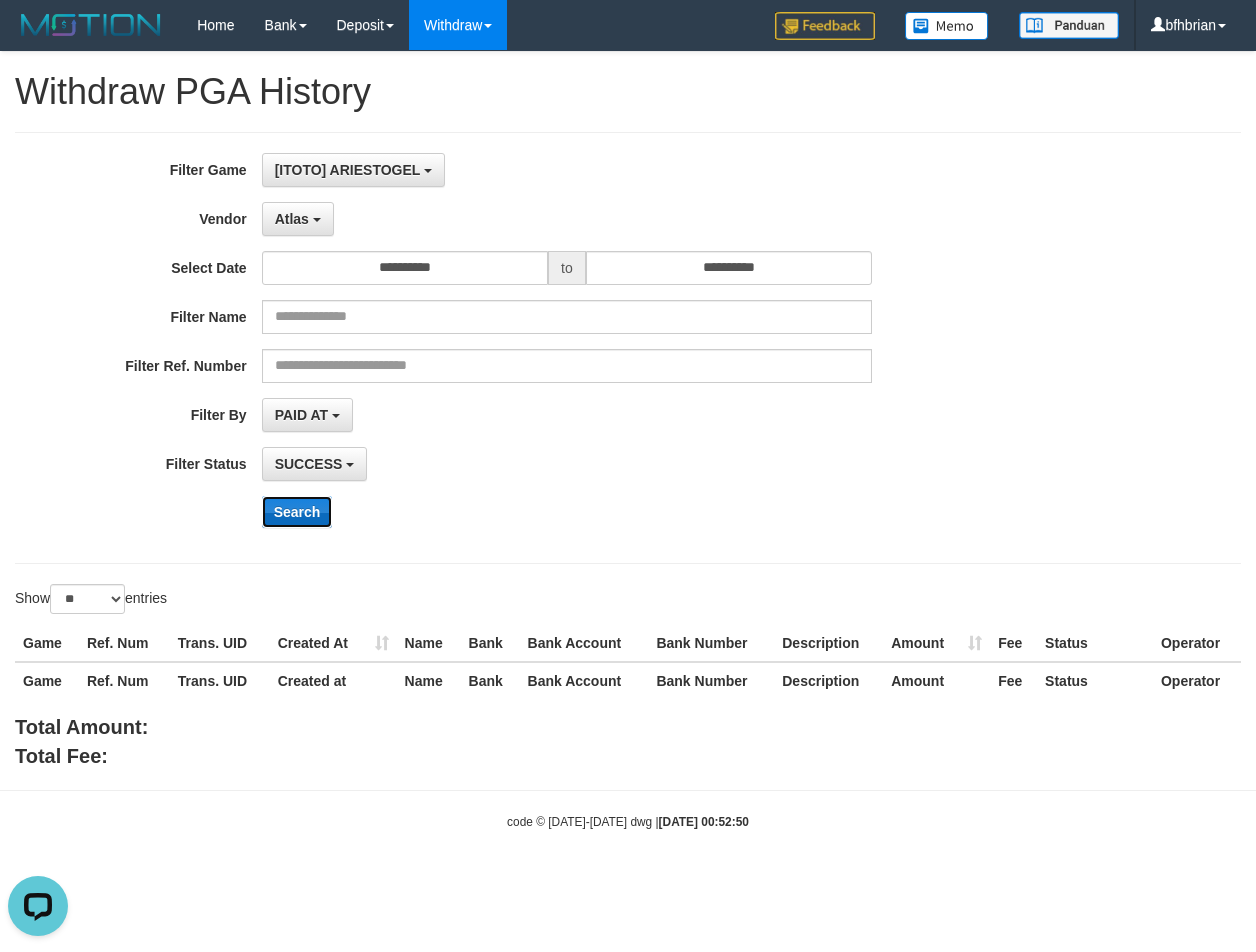 click on "Search" at bounding box center [297, 512] 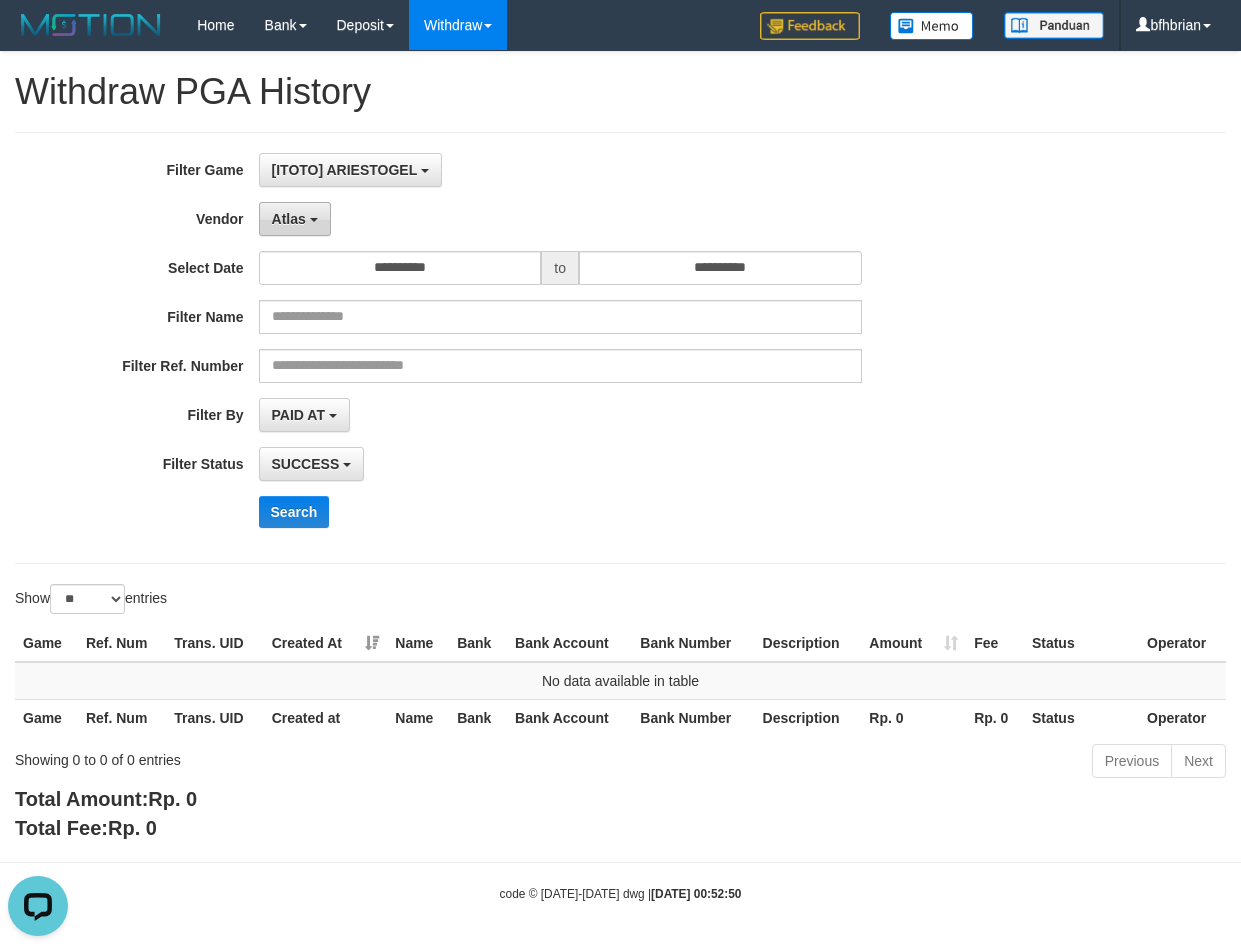 click on "Atlas" at bounding box center (295, 219) 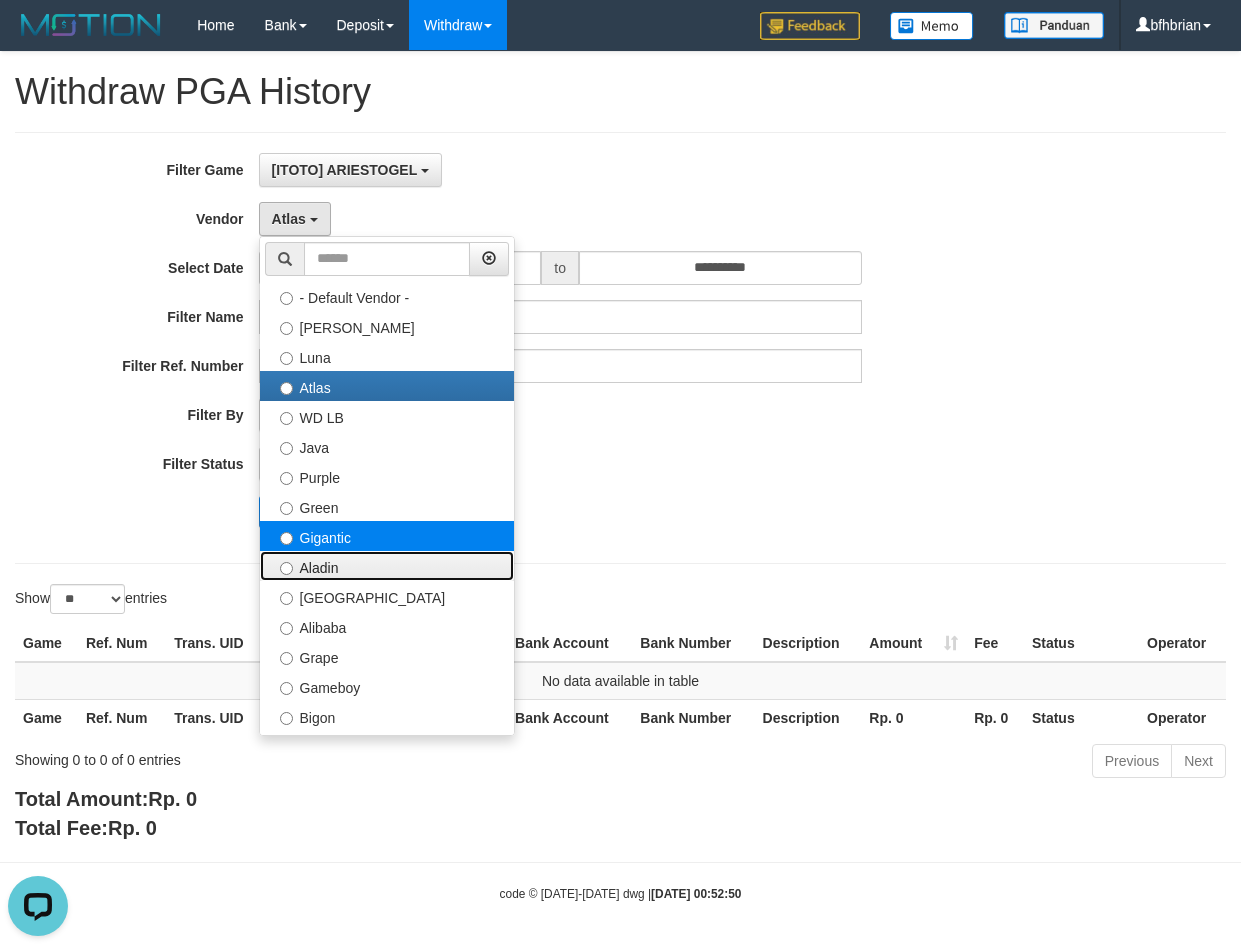 drag, startPoint x: 376, startPoint y: 550, endPoint x: 385, endPoint y: 536, distance: 16.643316 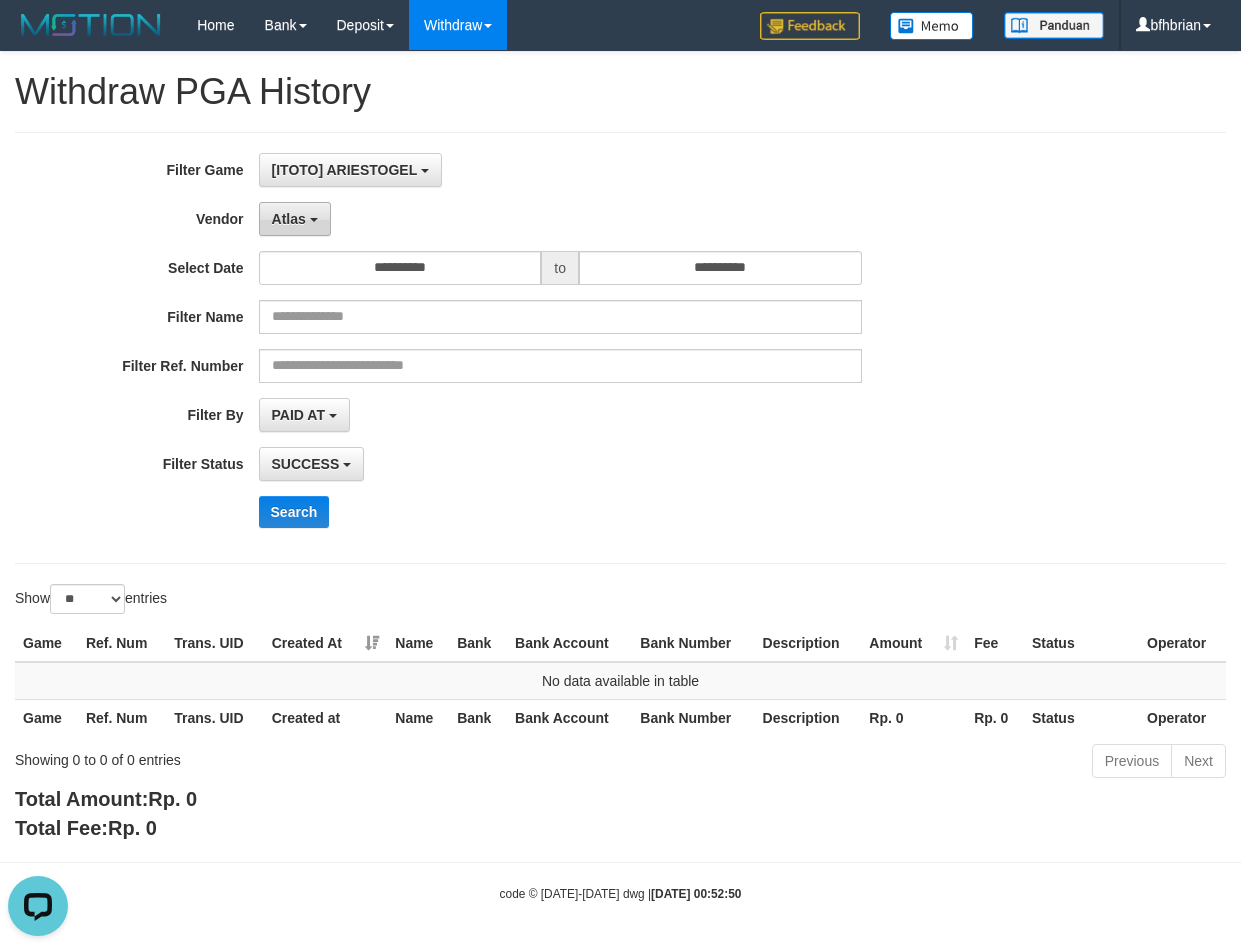 click on "Atlas" at bounding box center (295, 219) 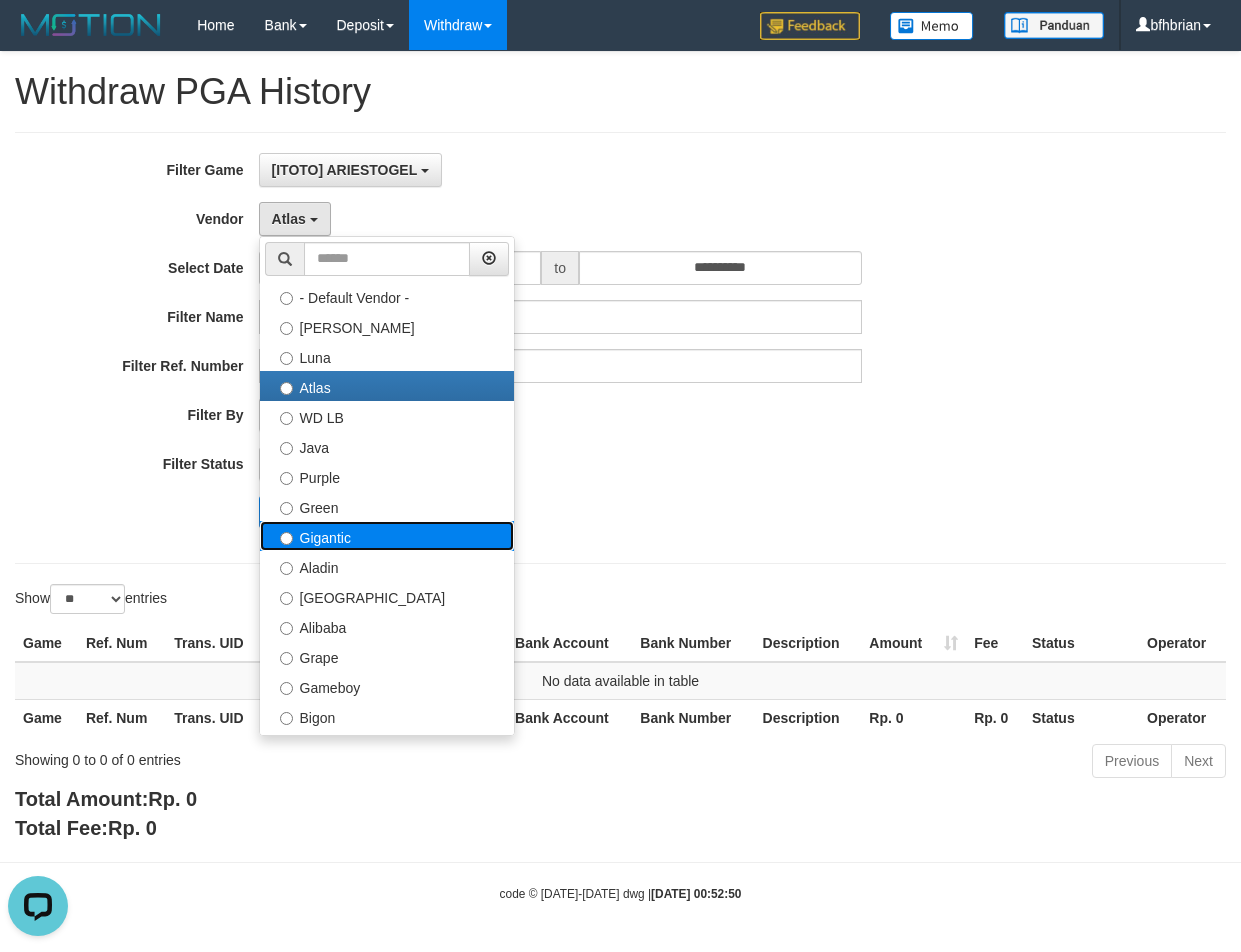 click on "Gigantic" at bounding box center (387, 536) 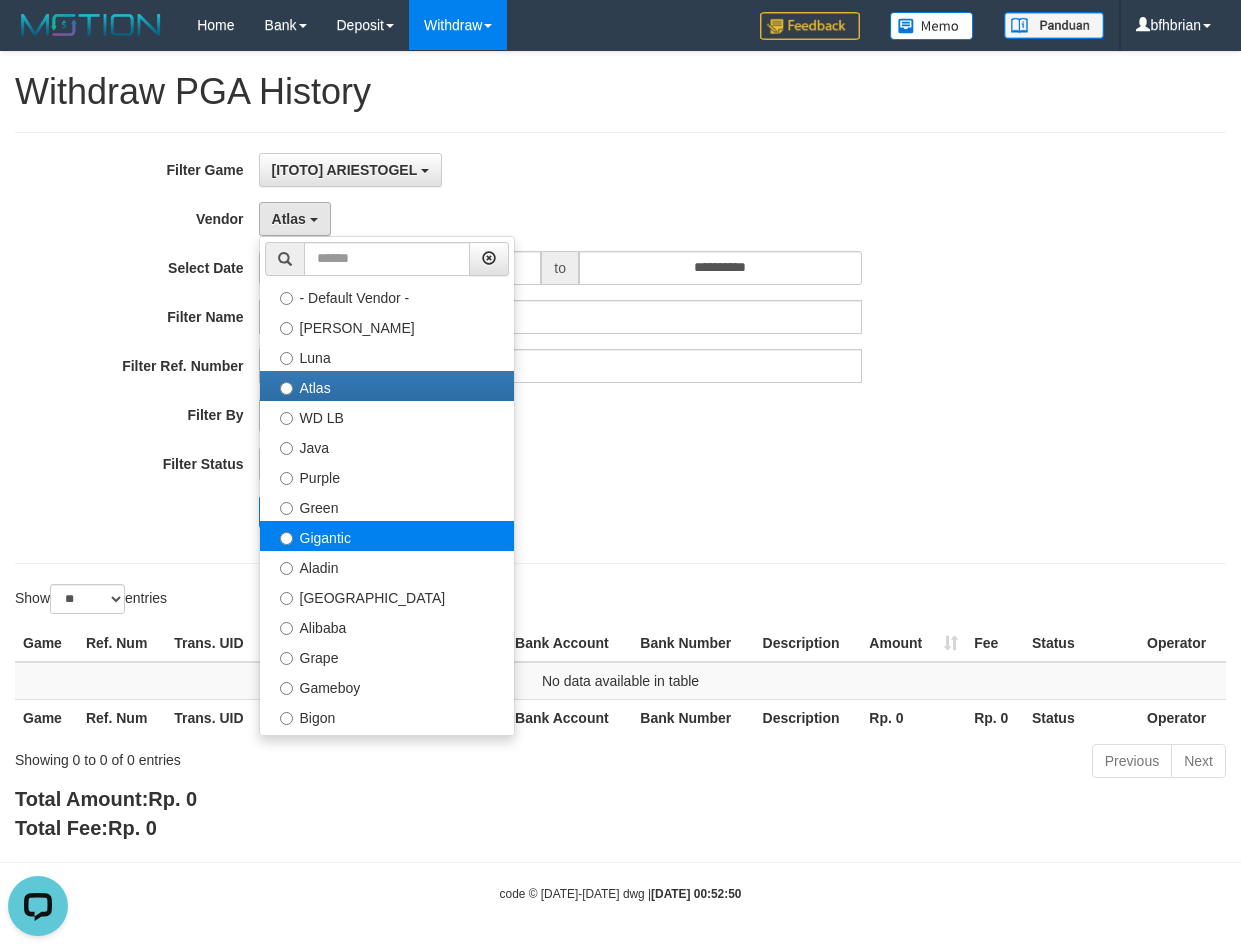 select on "**********" 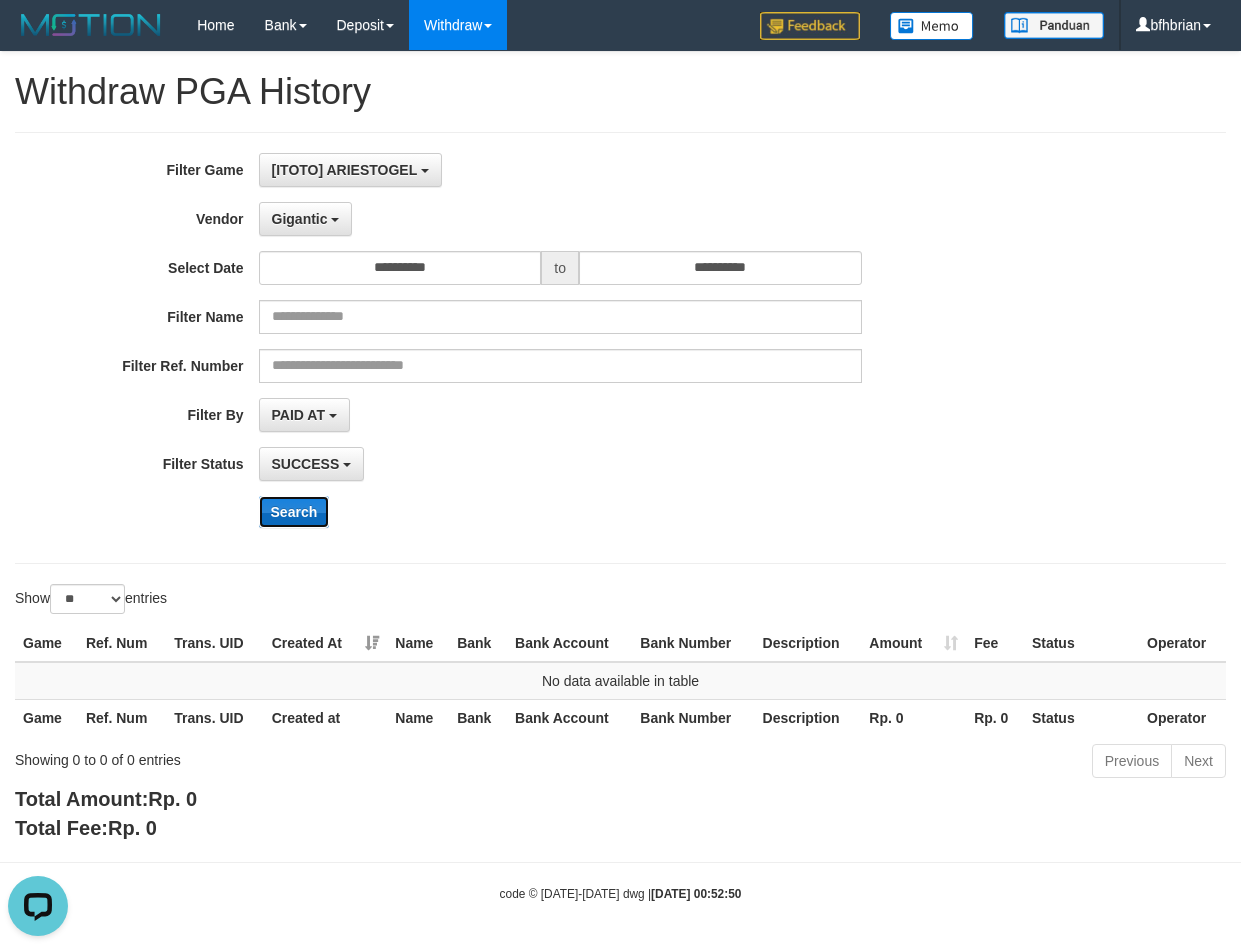 click on "Search" at bounding box center (294, 512) 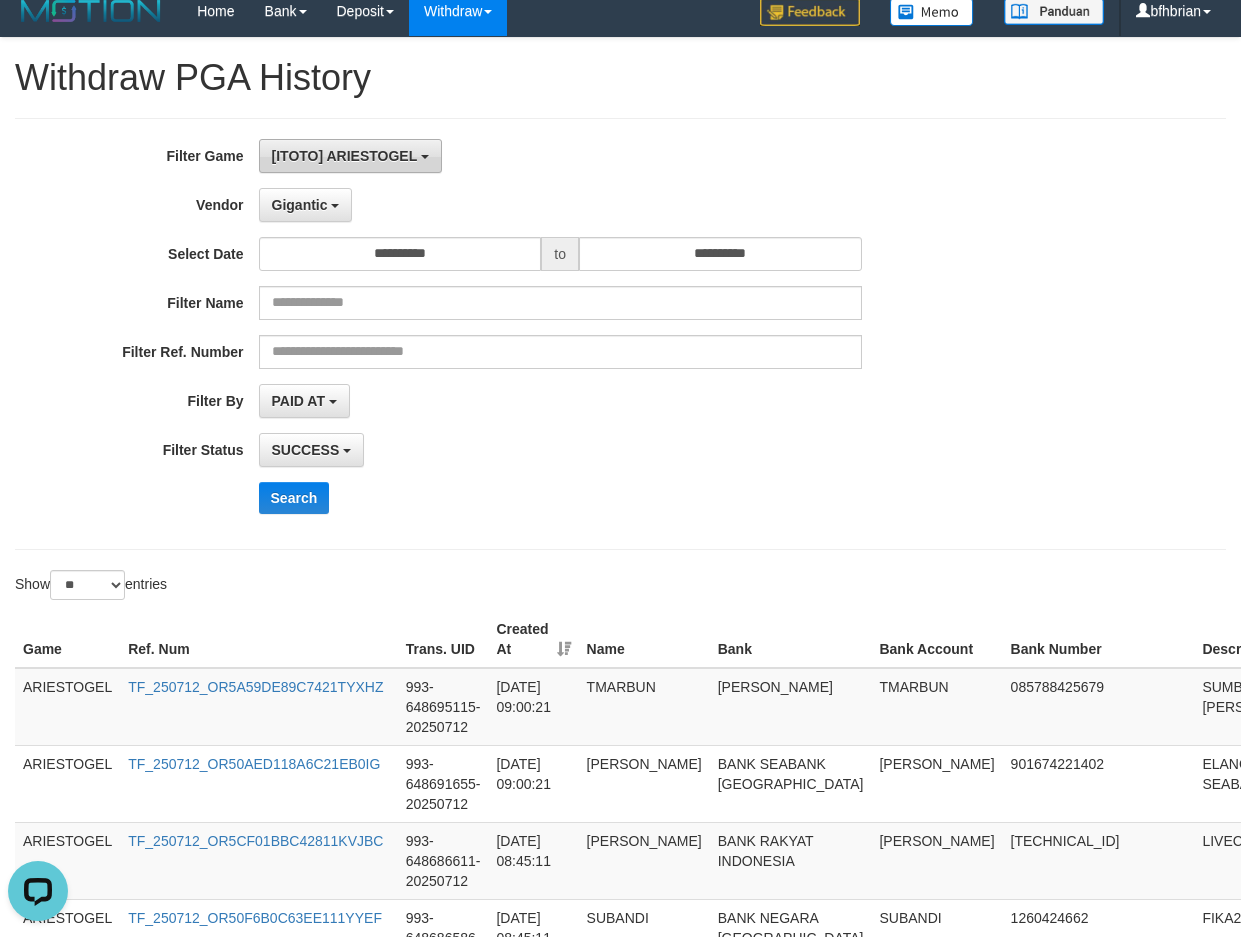 scroll, scrollTop: 0, scrollLeft: 0, axis: both 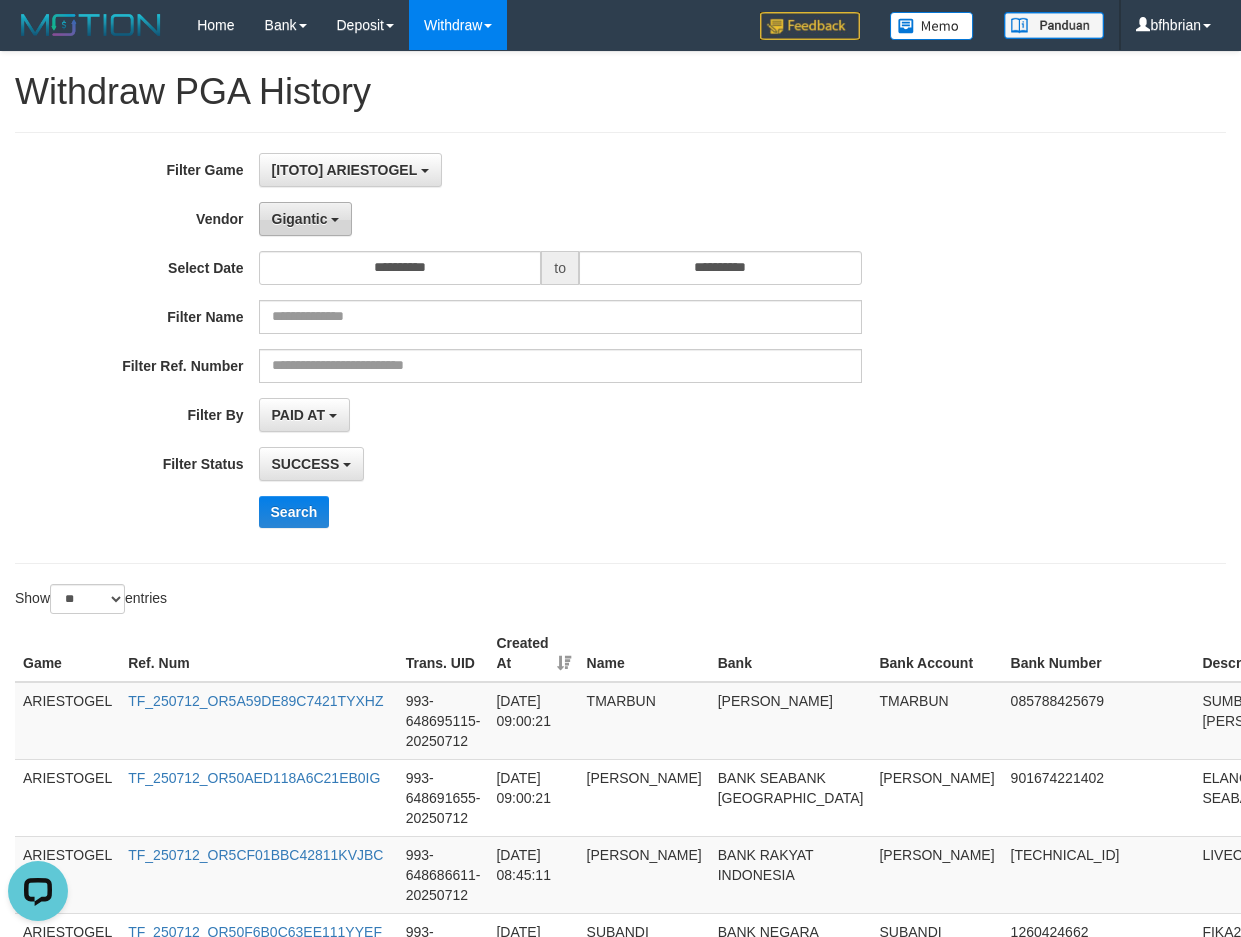 click on "Gigantic" at bounding box center (306, 219) 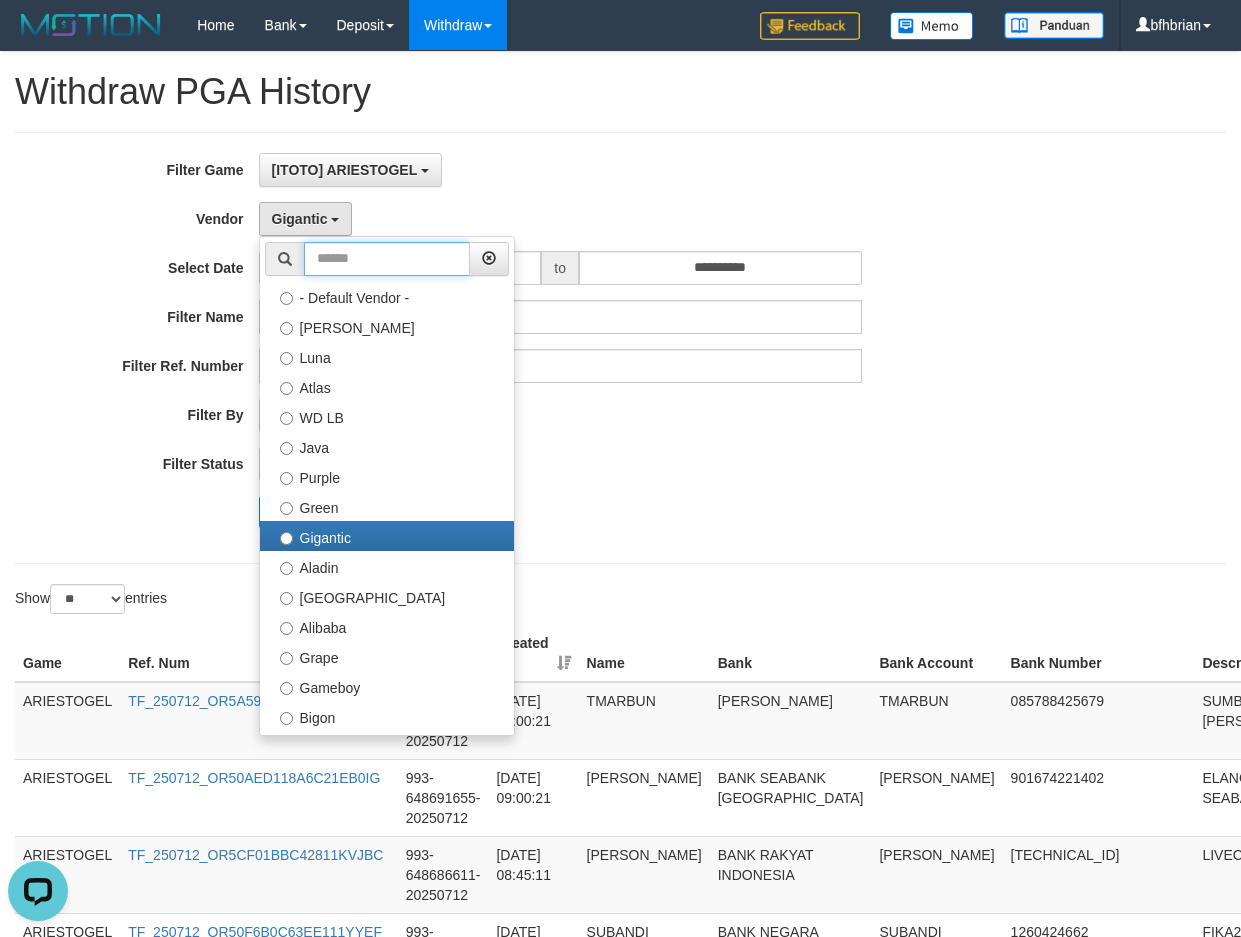 click at bounding box center [387, 259] 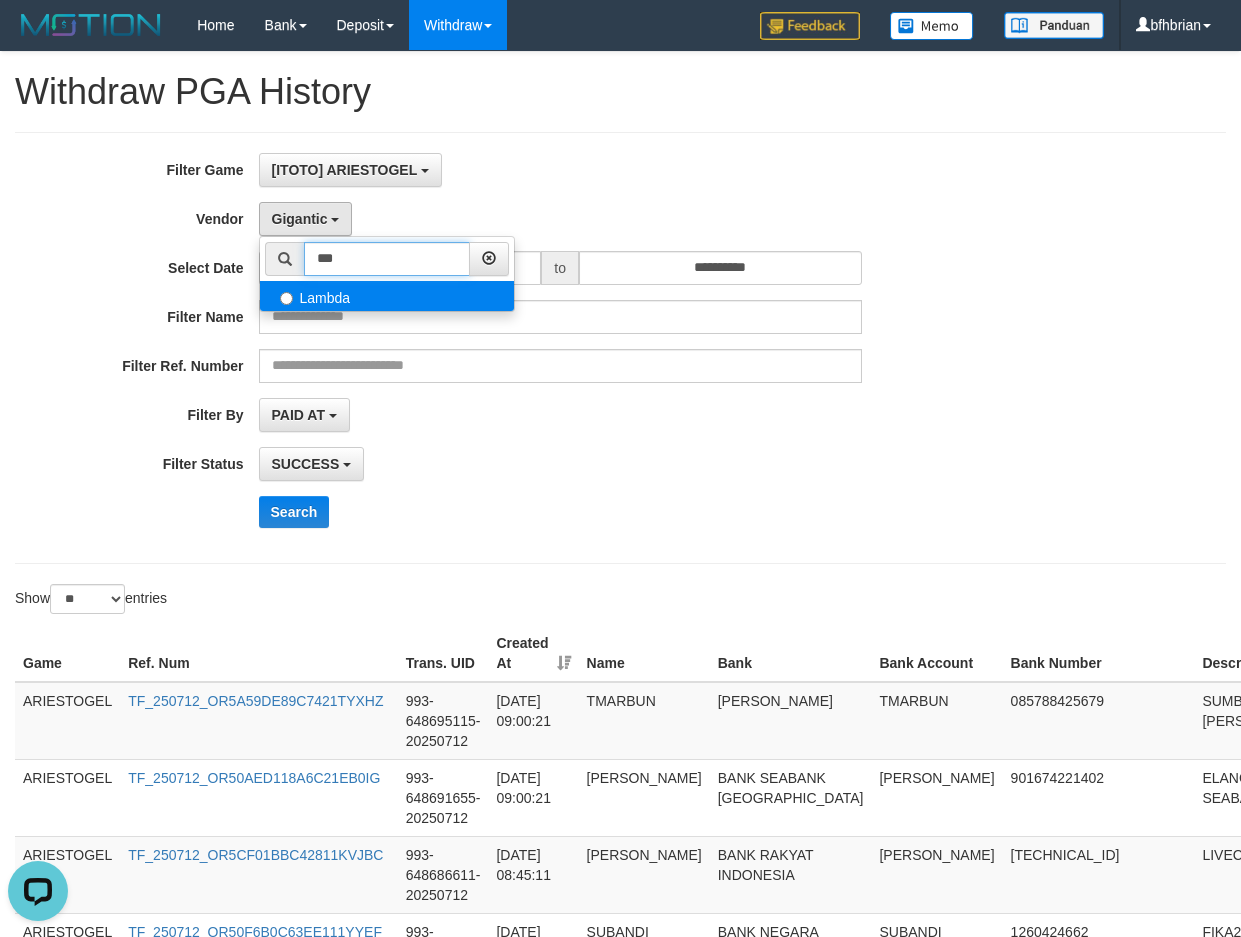 type on "***" 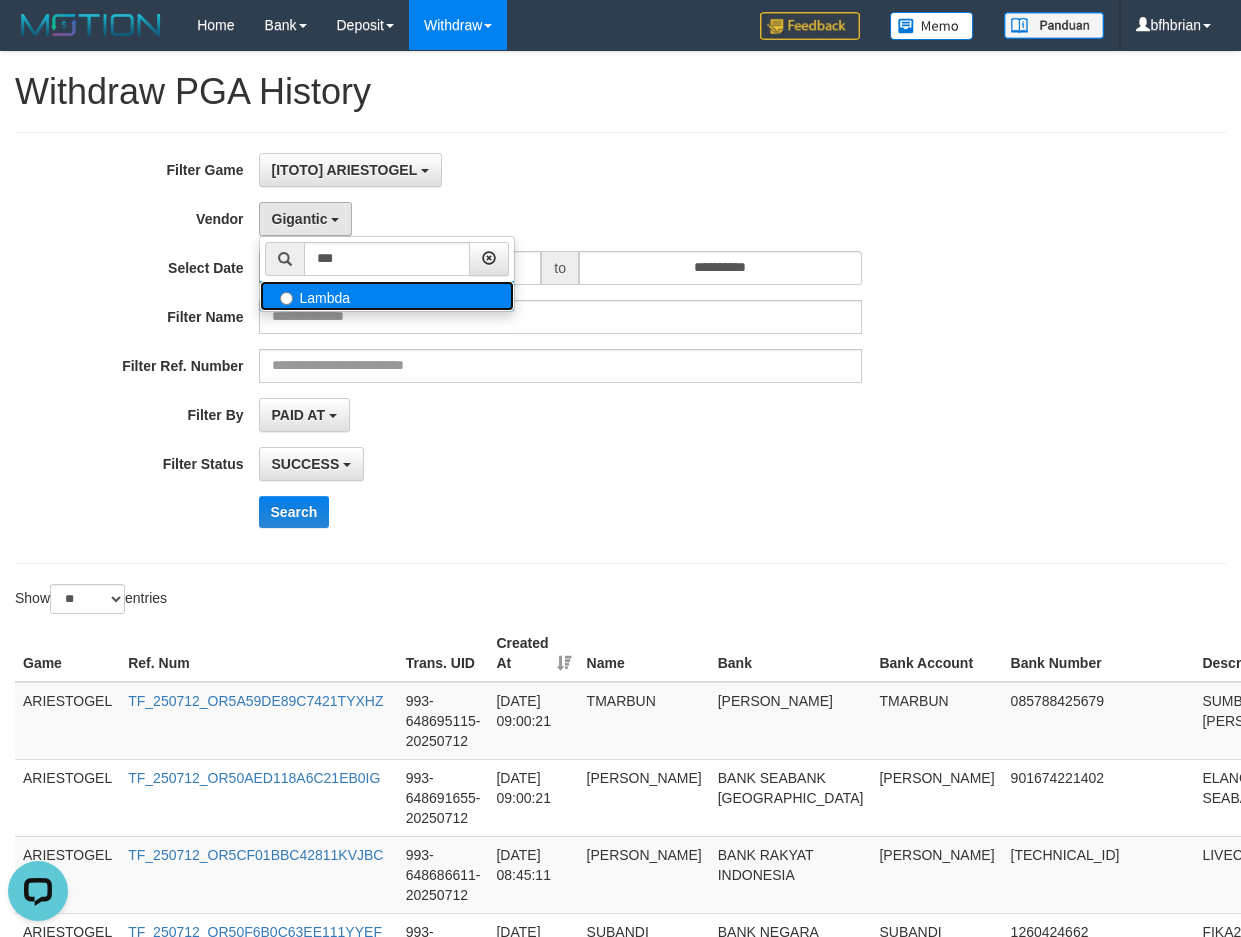 click on "Lambda" at bounding box center [387, 296] 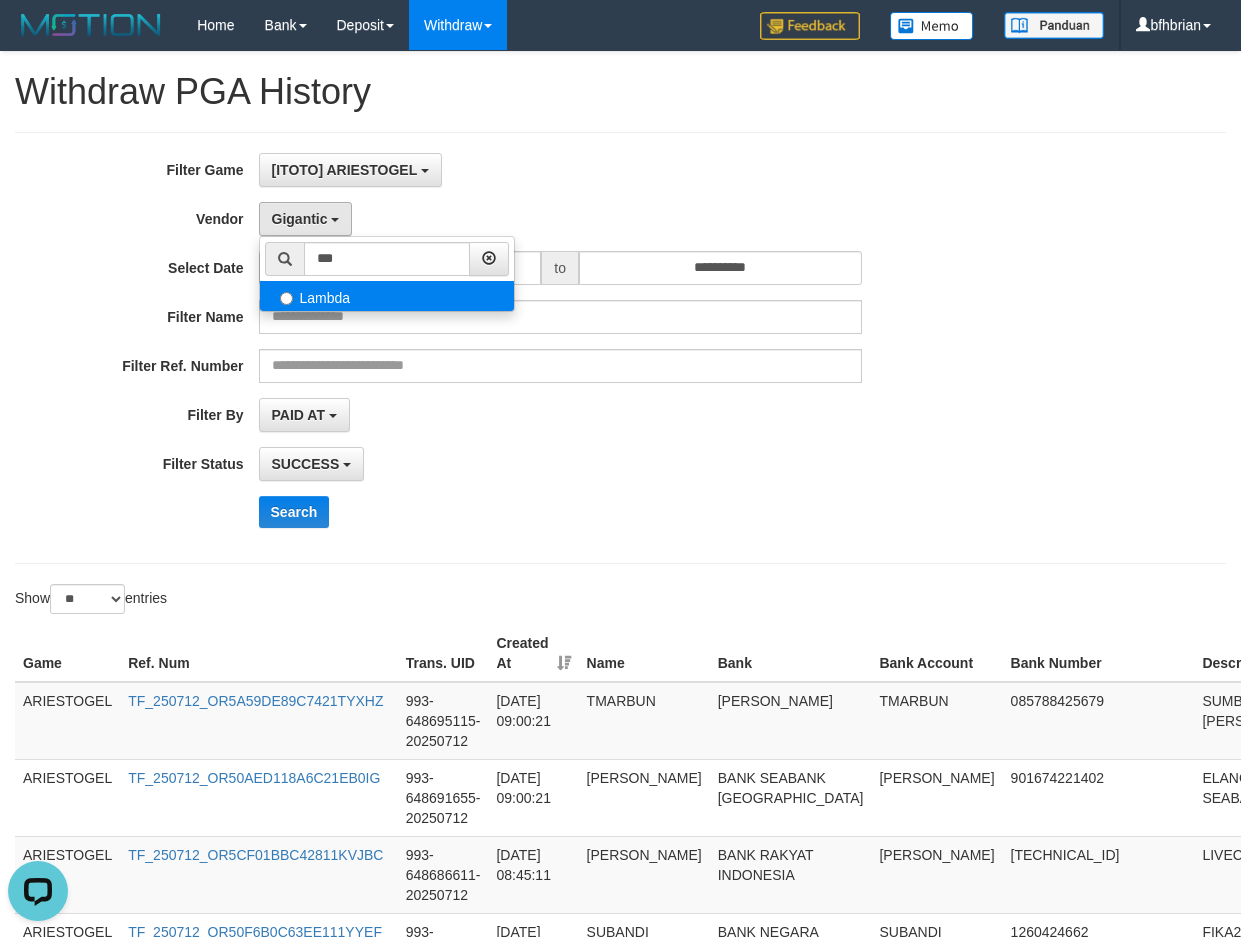 select on "**********" 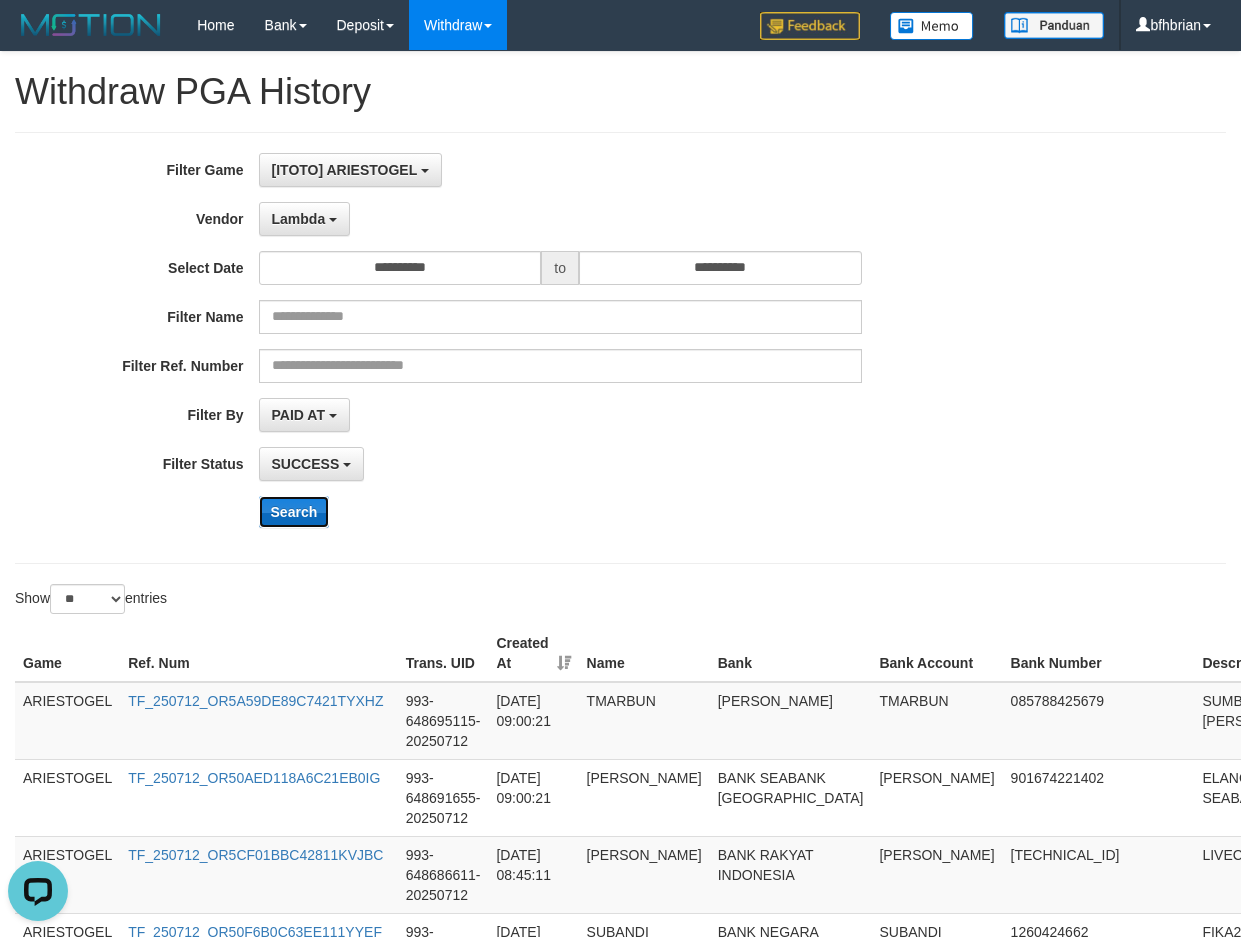 click on "Search" at bounding box center [294, 512] 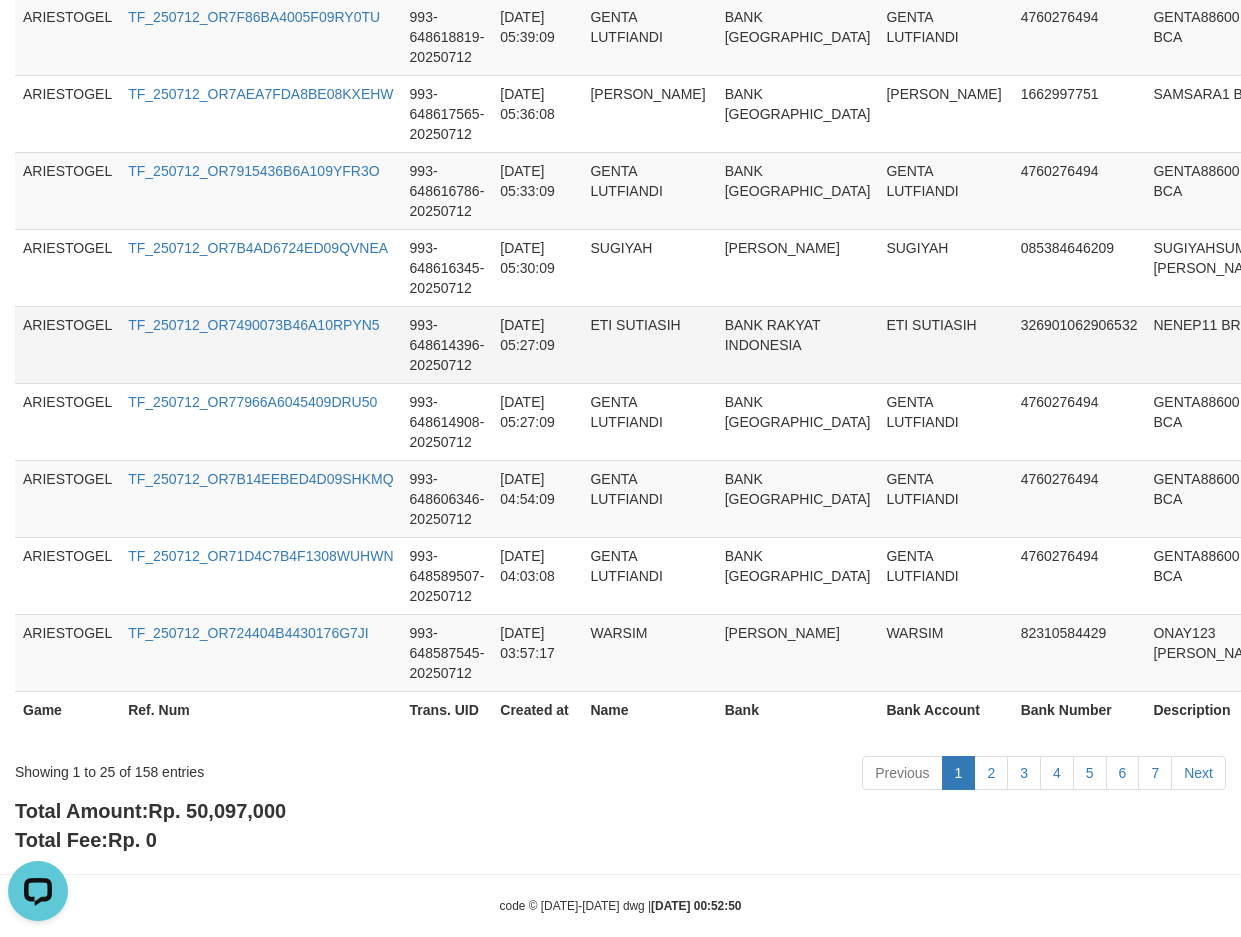 scroll, scrollTop: 1944, scrollLeft: 0, axis: vertical 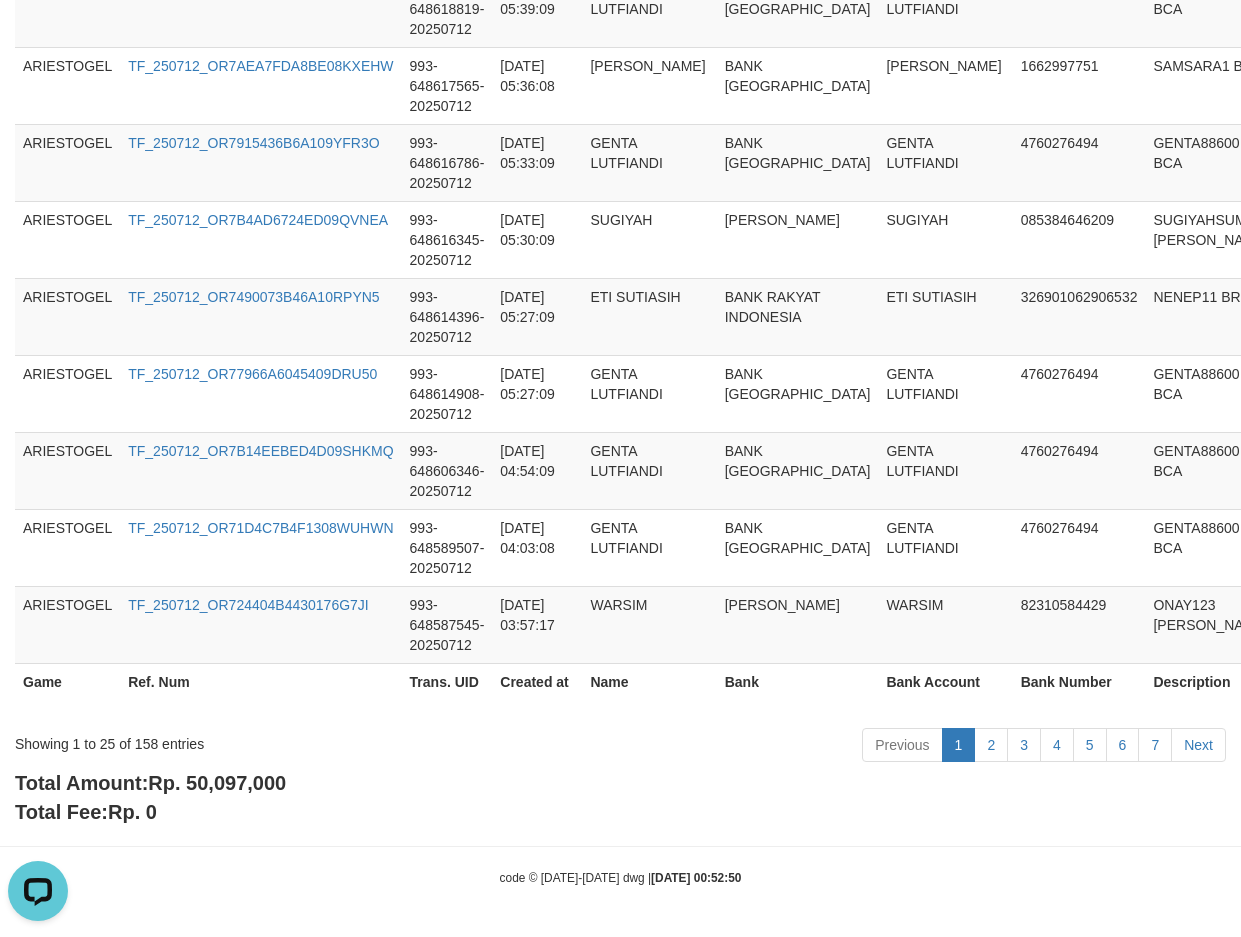 click on "Previous 1 2 3 4 5 6 7 Next" at bounding box center (879, 747) 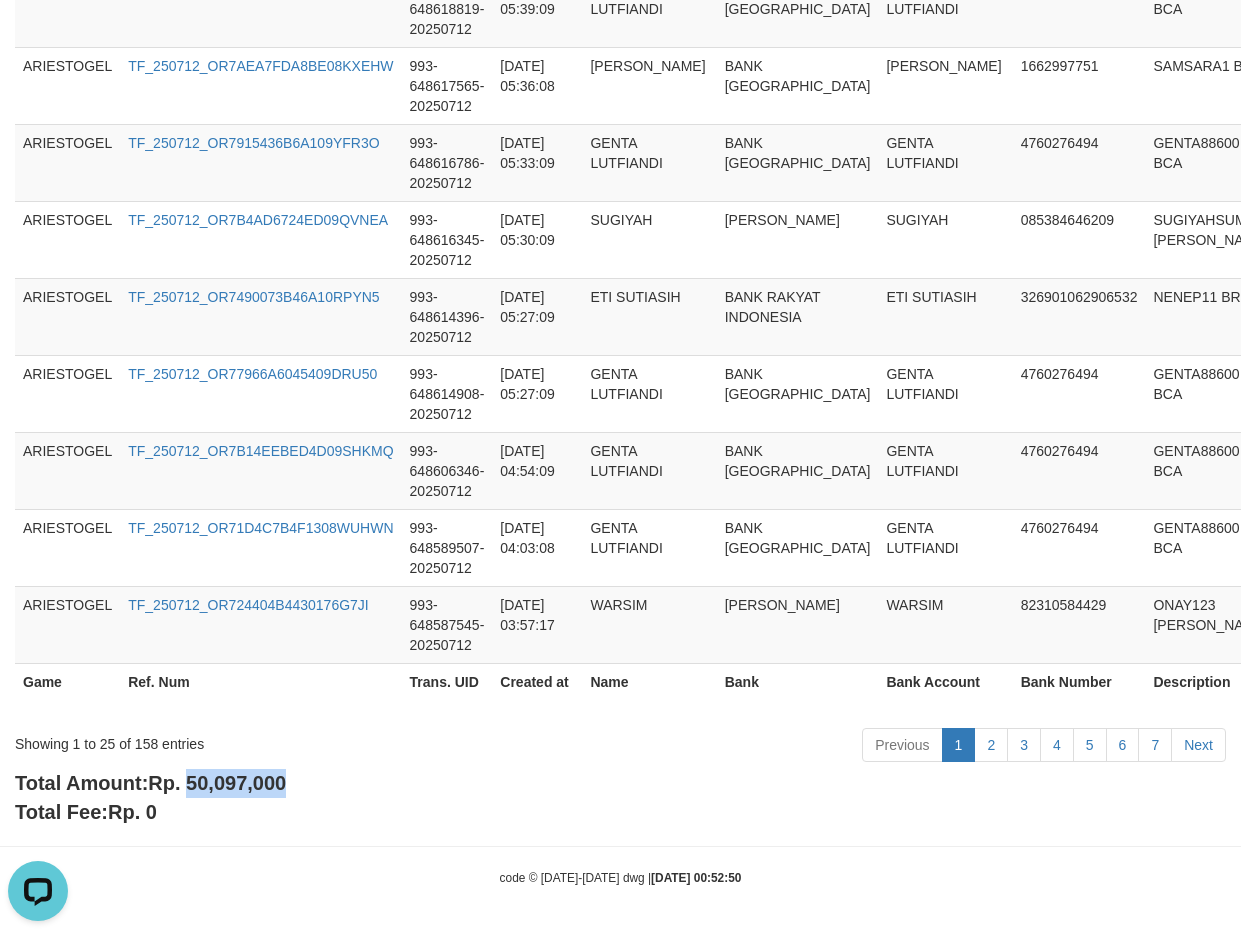 click on "Rp. 50,097,000" at bounding box center [217, 783] 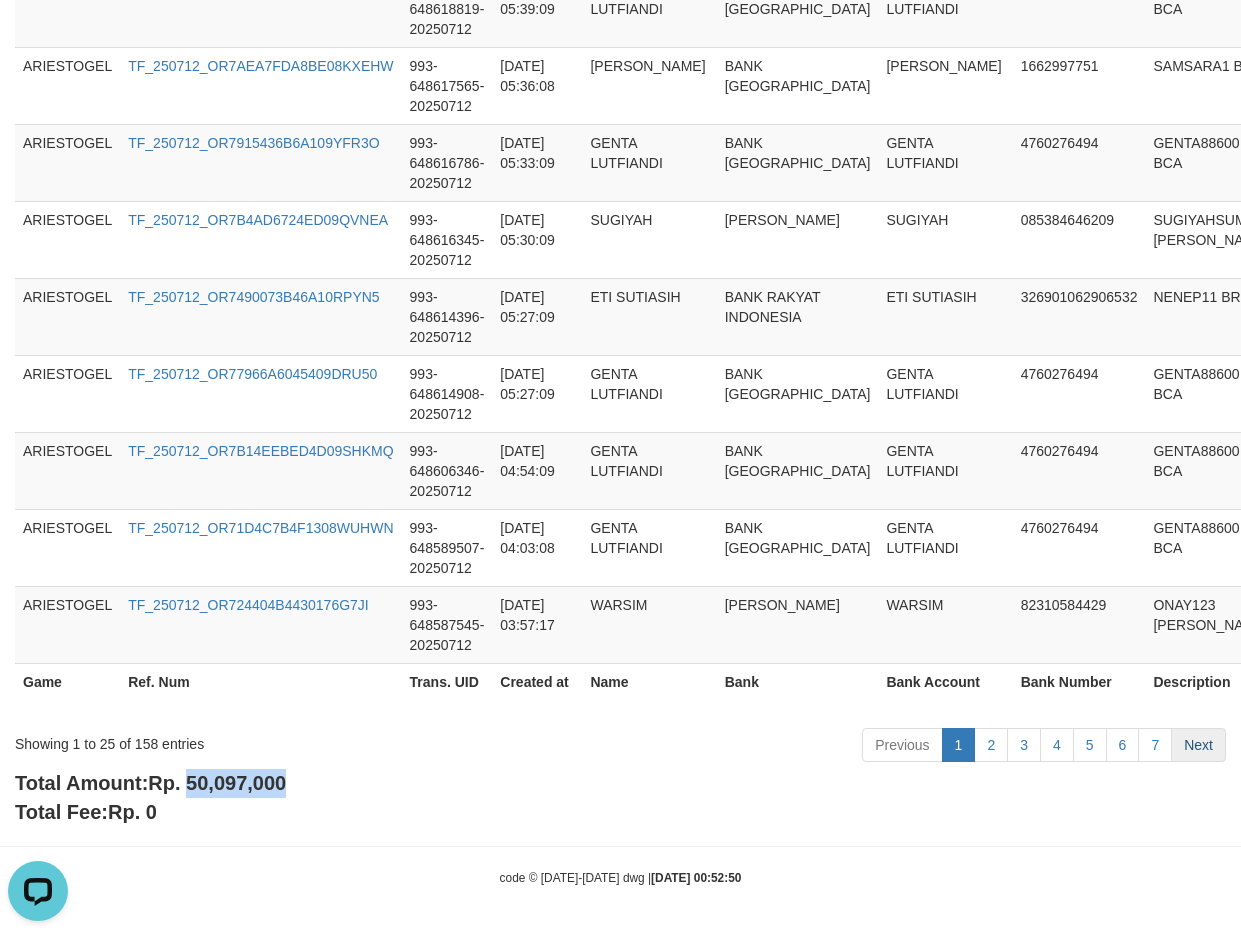 copy on "50,097,000" 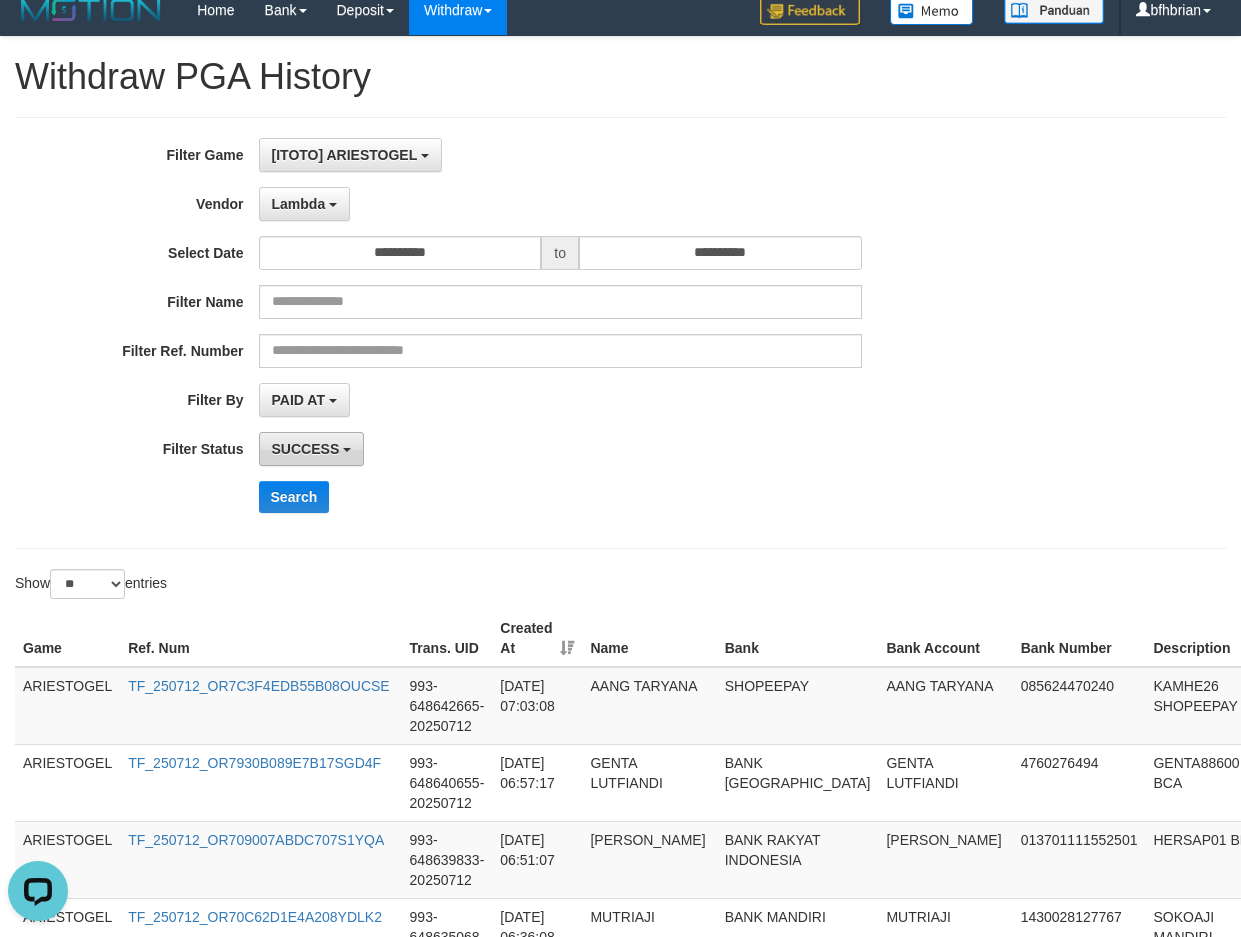 scroll, scrollTop: 0, scrollLeft: 0, axis: both 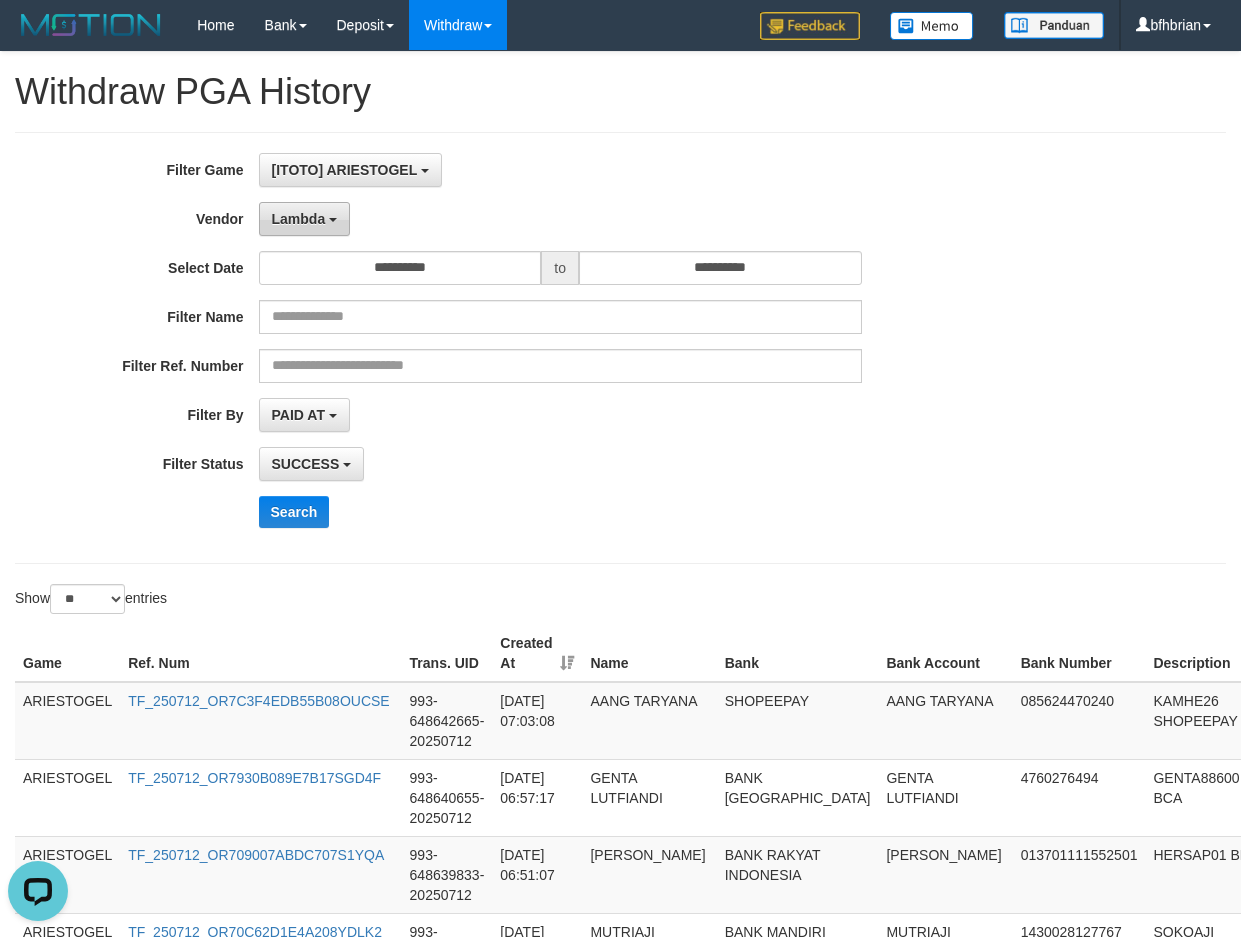 click on "Lambda" at bounding box center (305, 219) 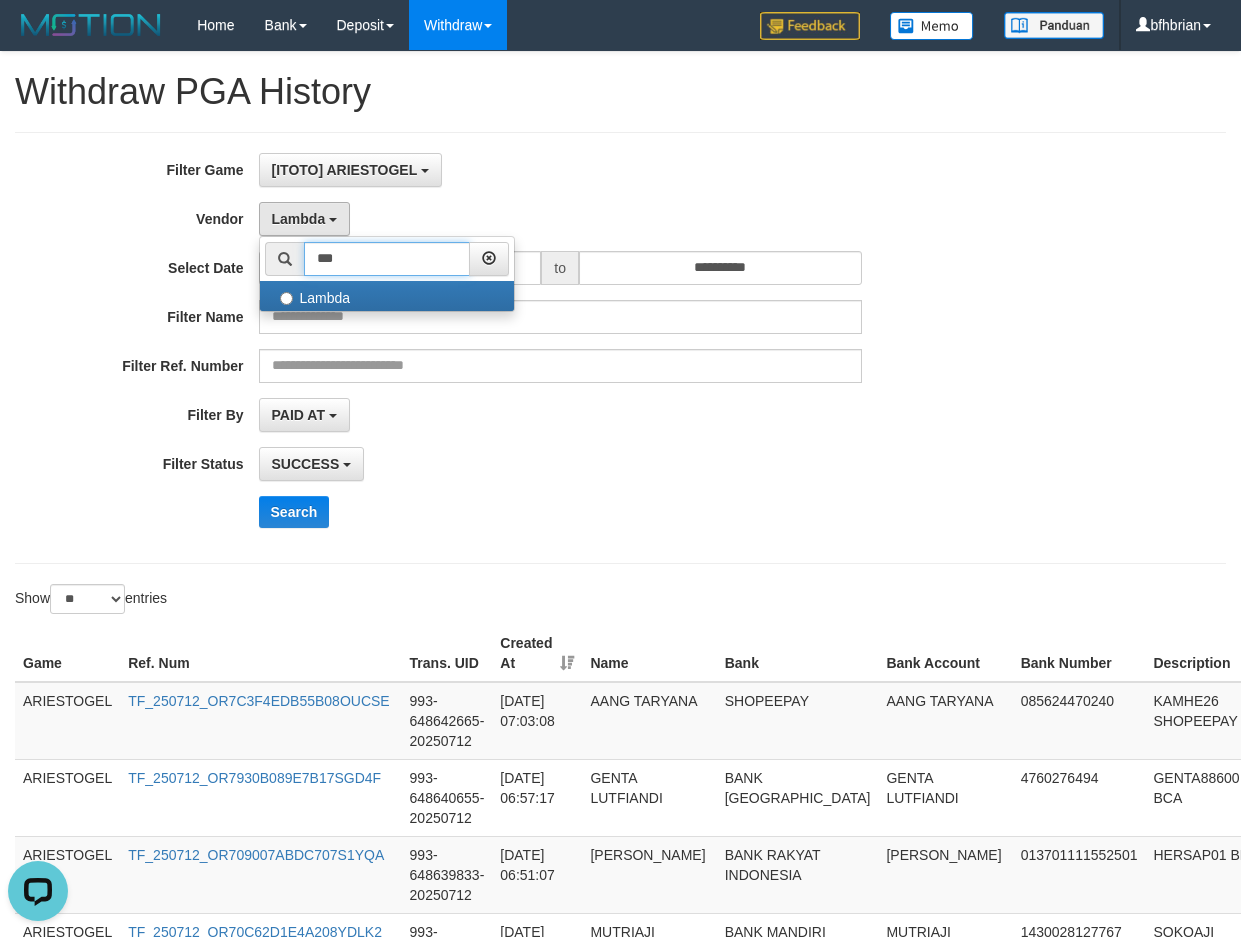 click on "***" at bounding box center [387, 259] 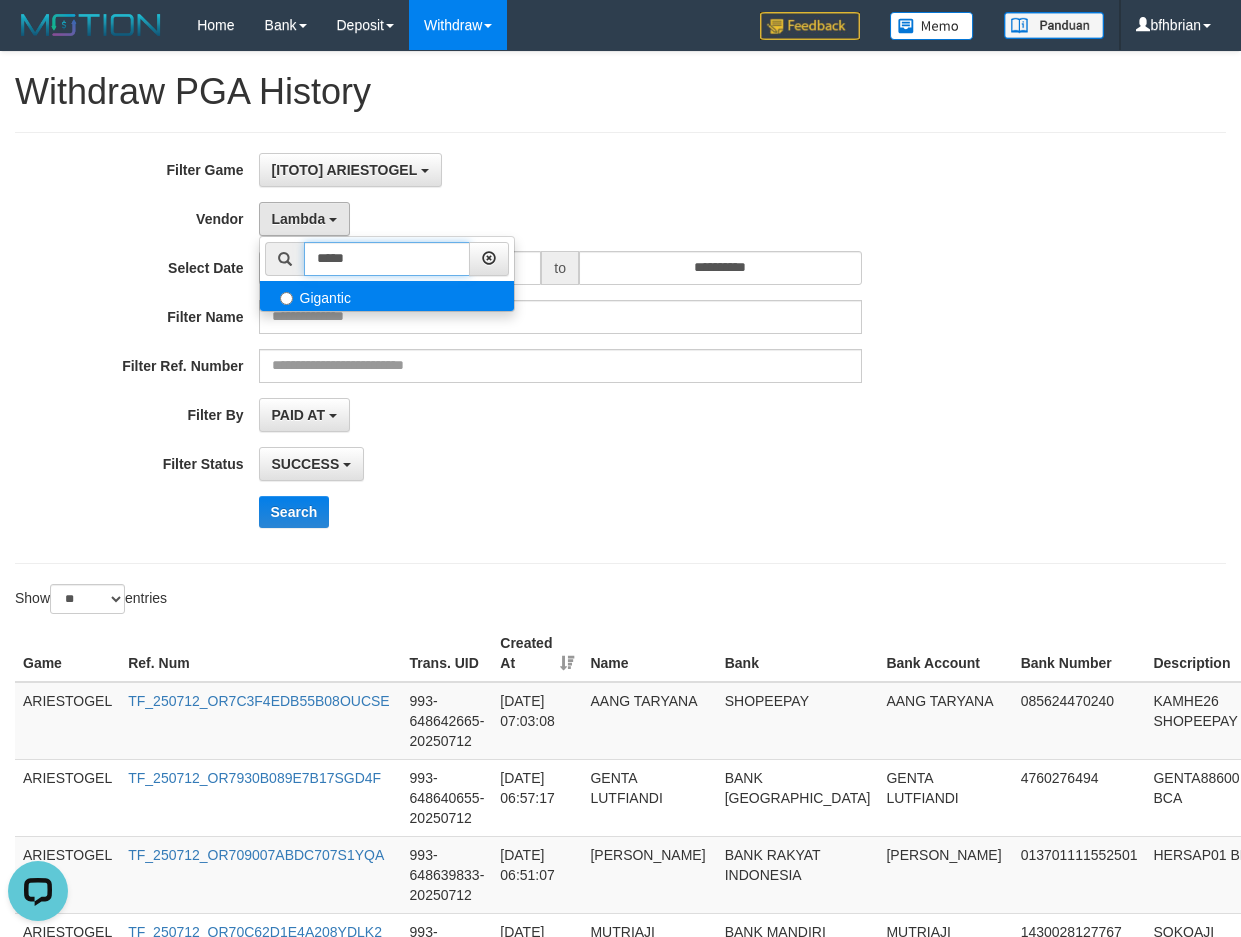 type on "*****" 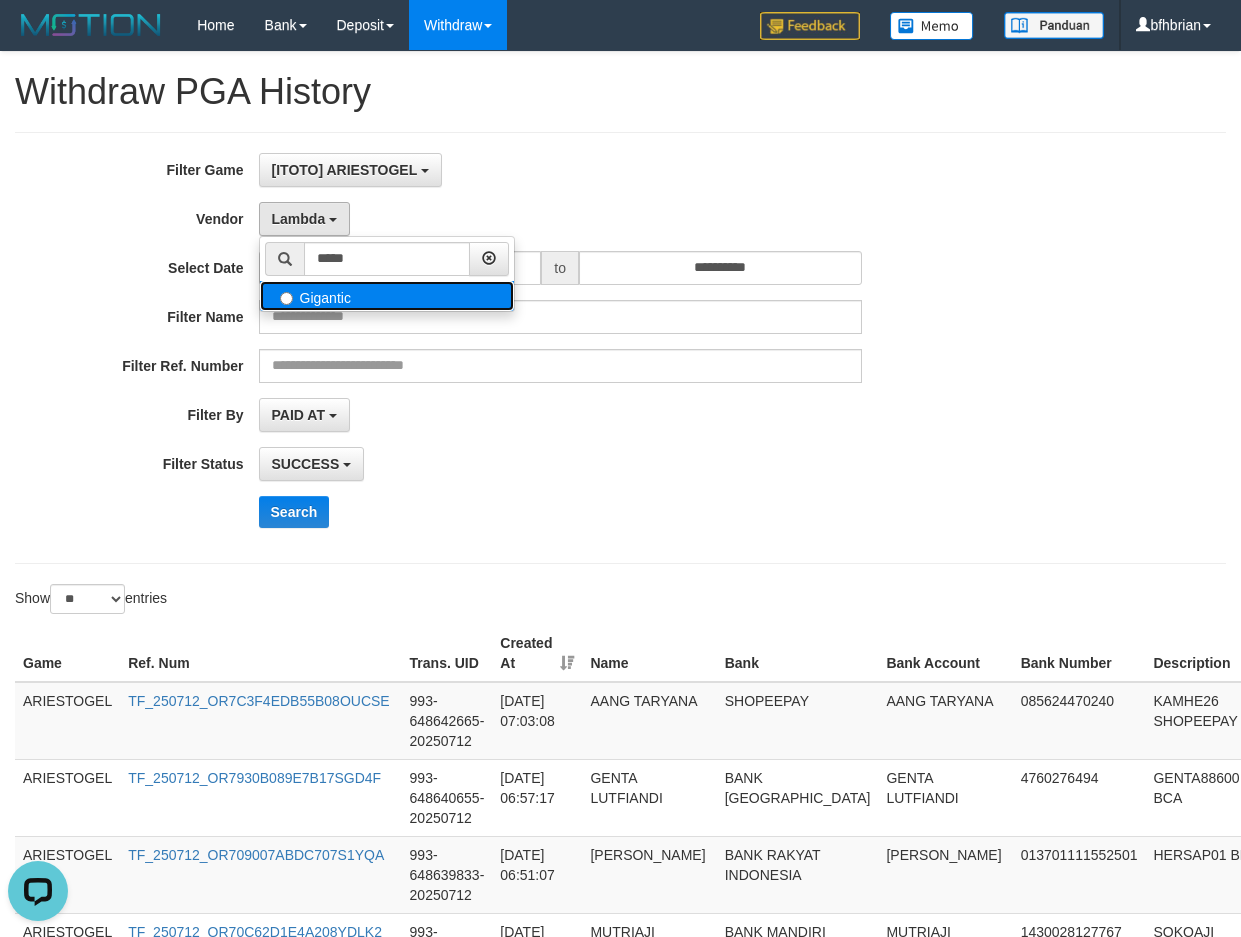 click on "Gigantic" at bounding box center [387, 296] 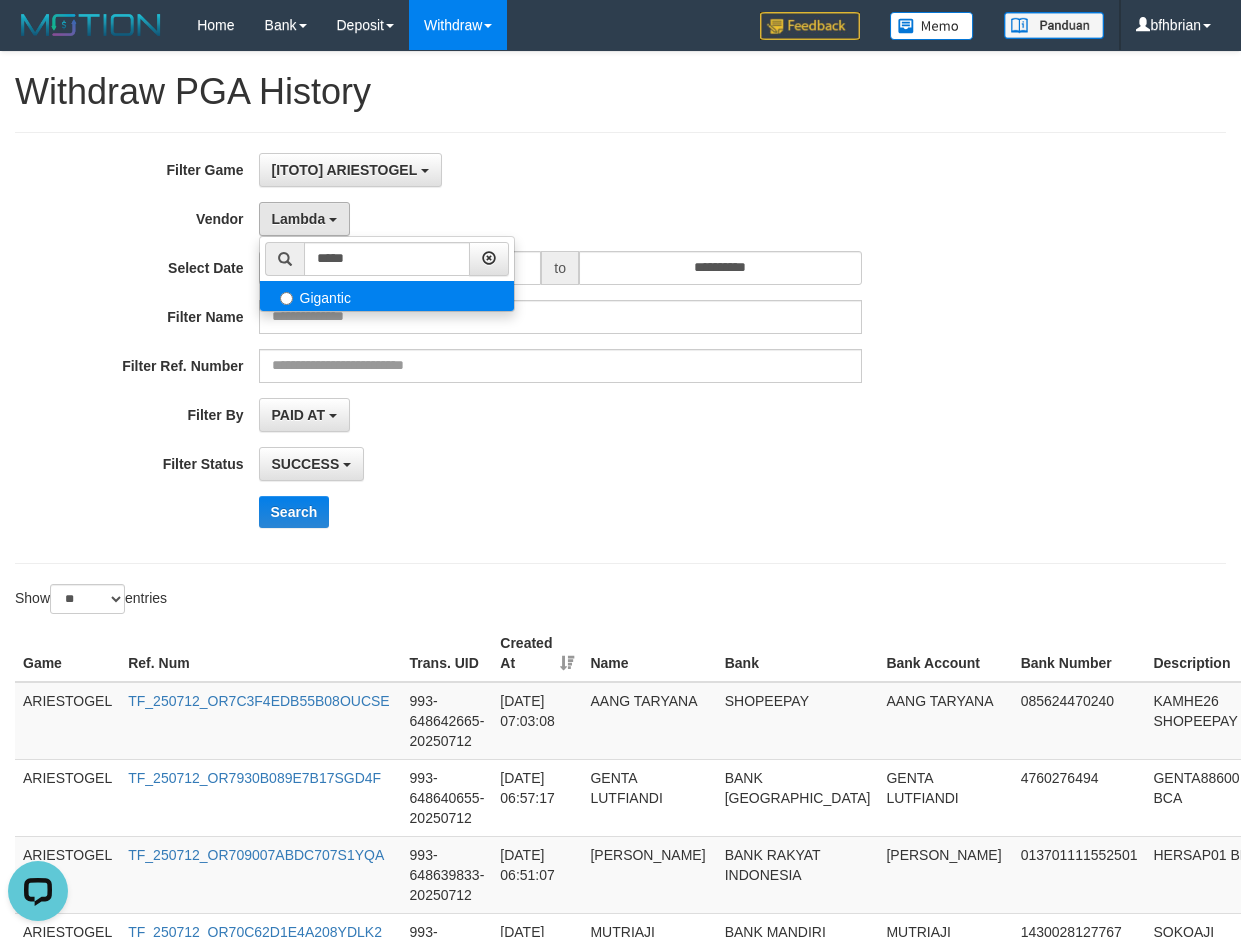 select on "**********" 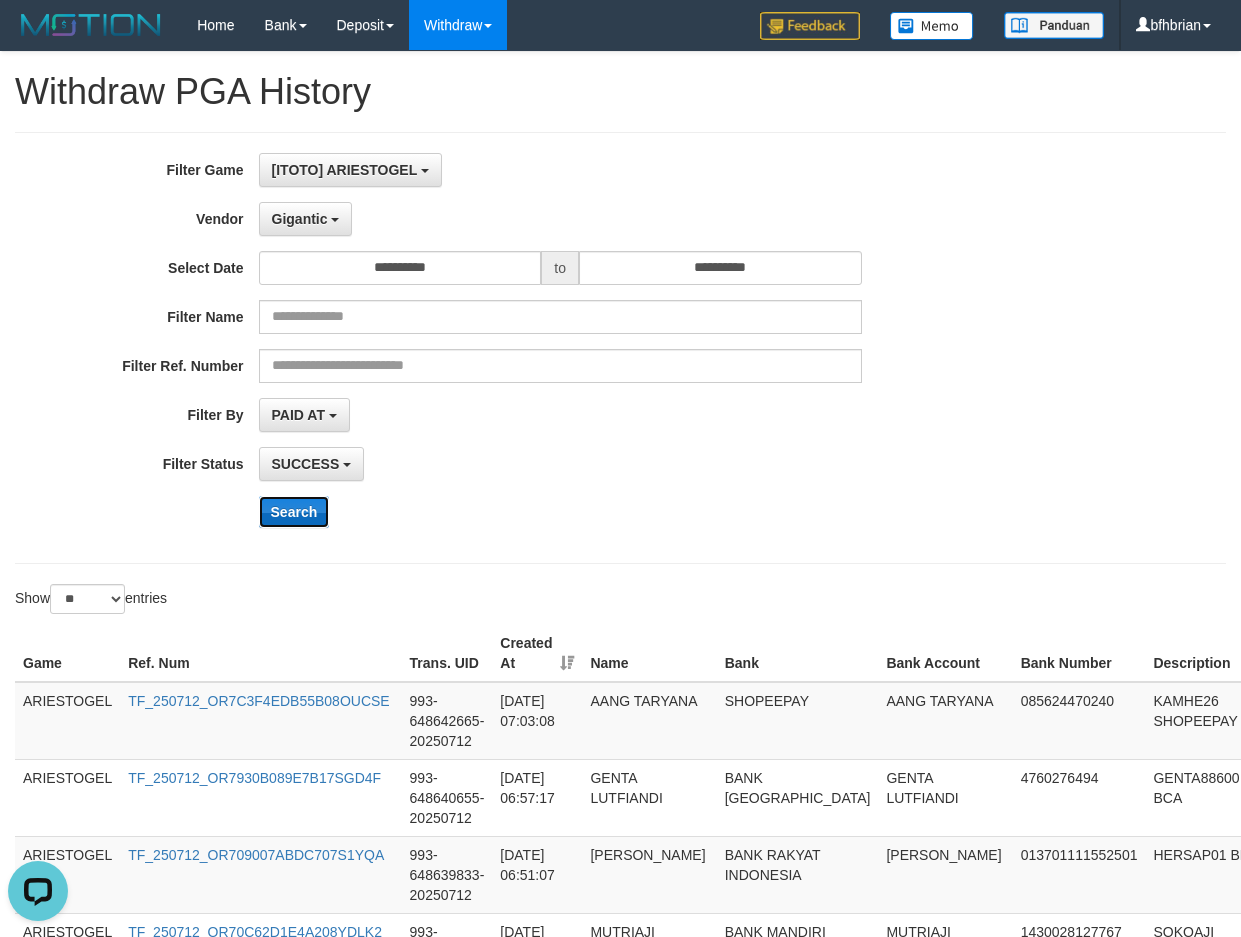 click on "Search" at bounding box center (294, 512) 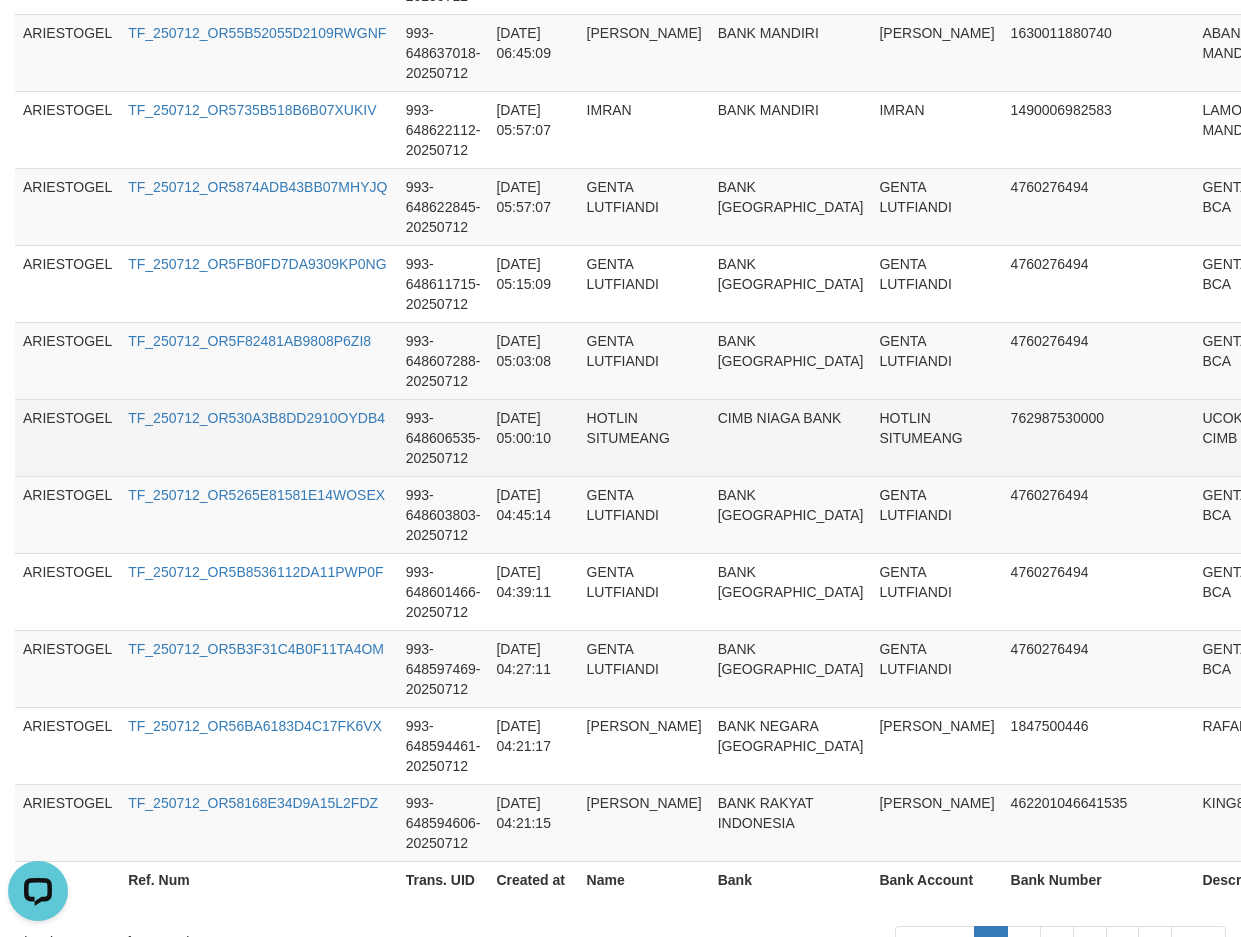 scroll, scrollTop: 1944, scrollLeft: 0, axis: vertical 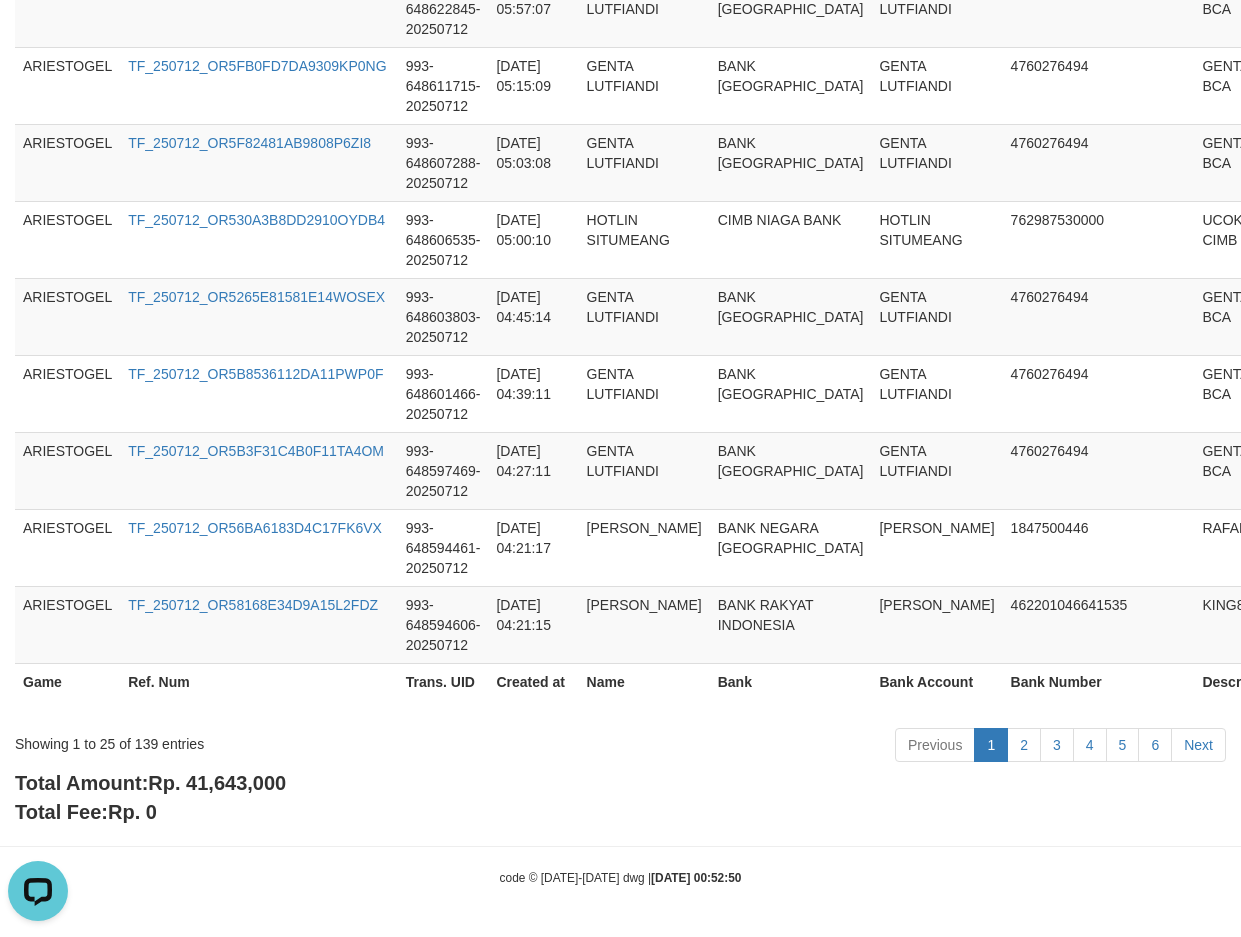 click on "Rp. 41,643,000" at bounding box center [217, 783] 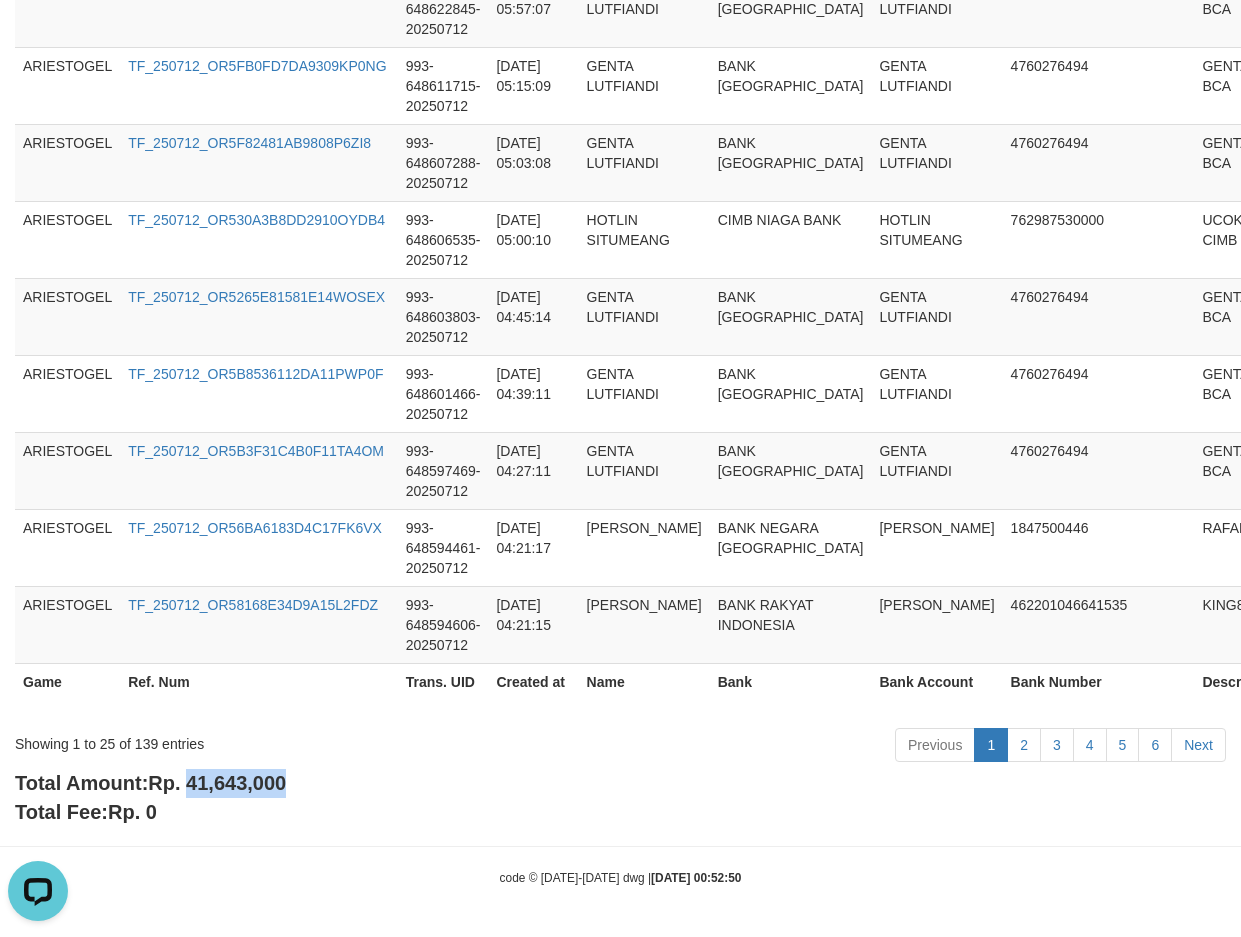 click on "Rp. 41,643,000" at bounding box center (217, 783) 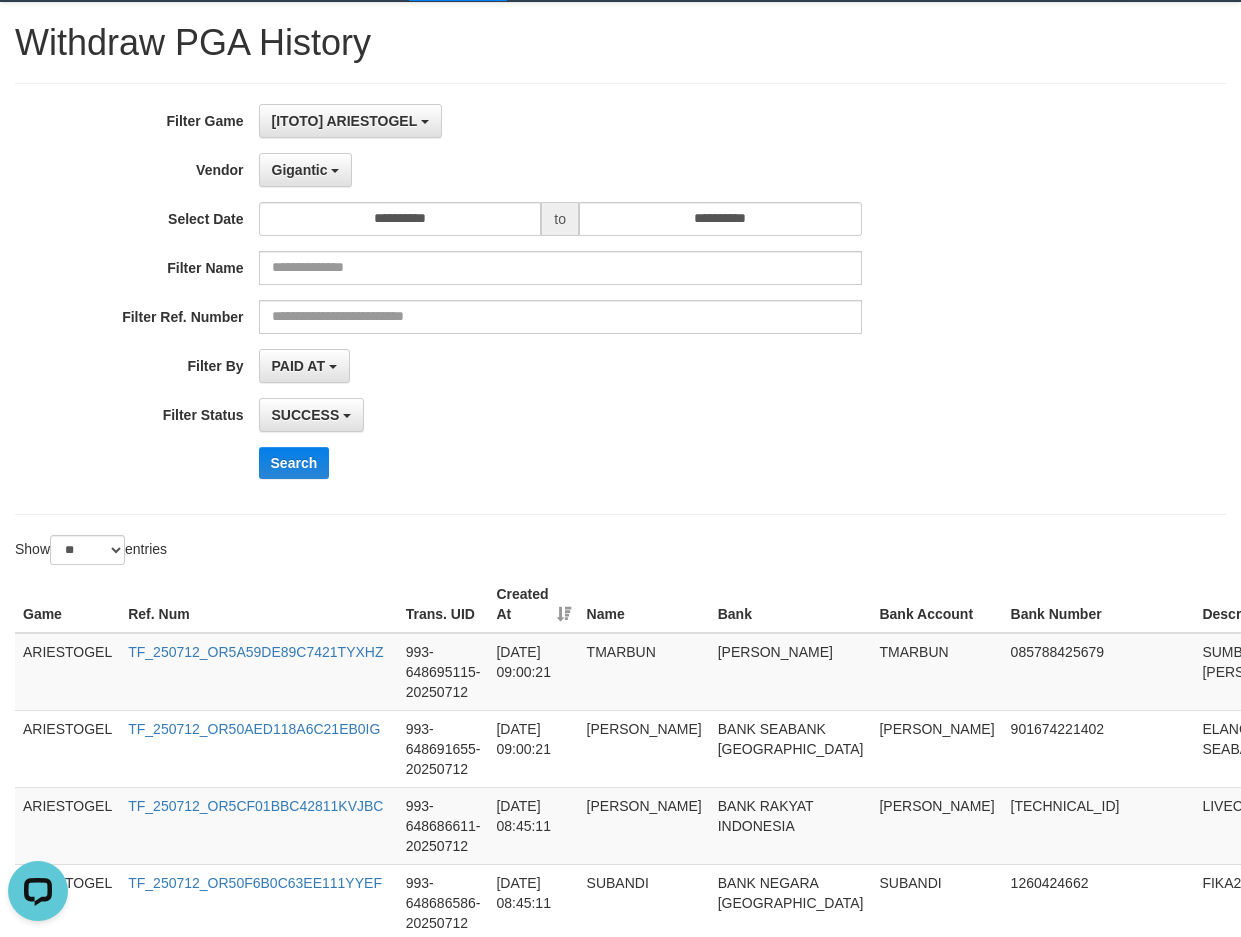 scroll, scrollTop: 0, scrollLeft: 0, axis: both 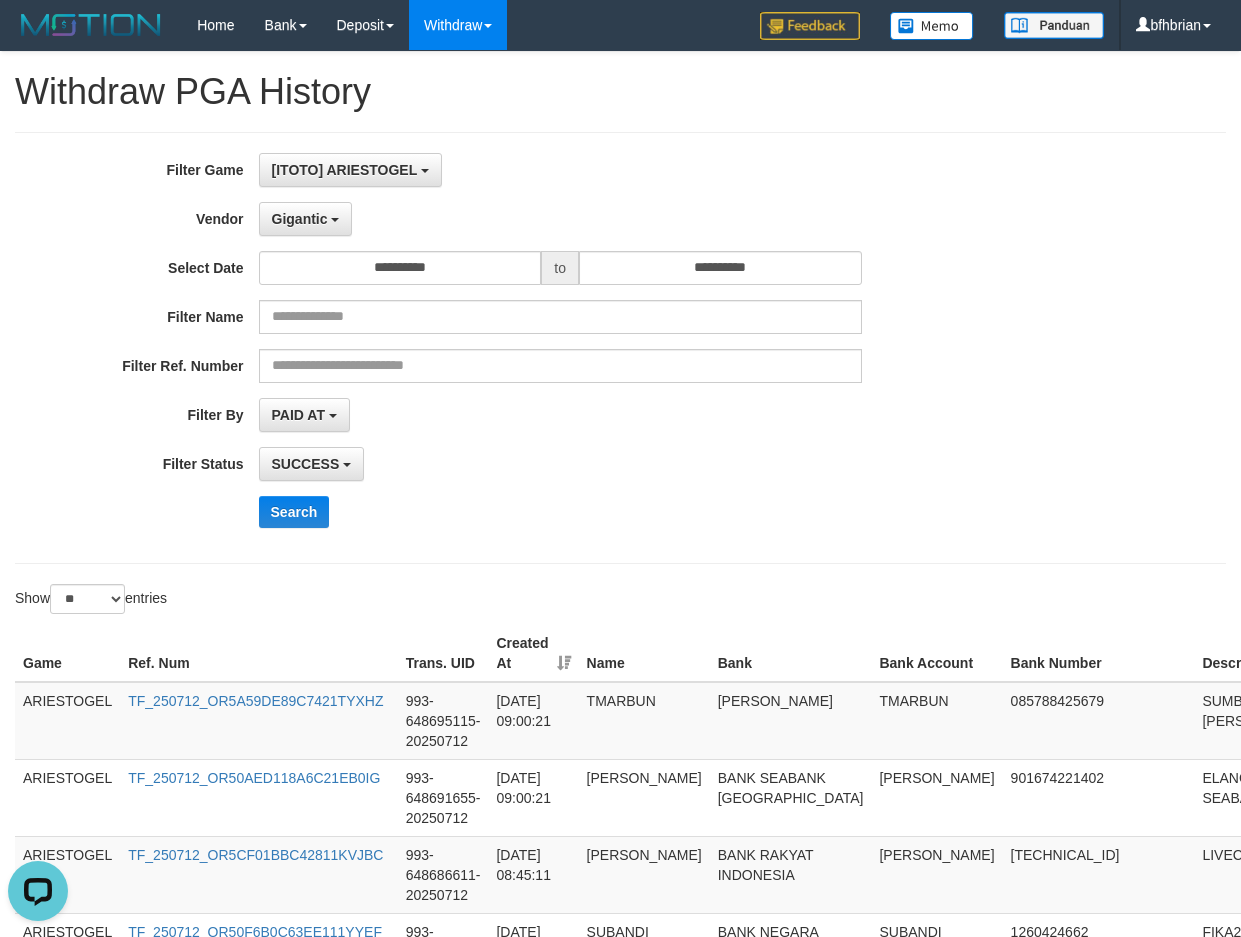 click on "SUCCESS
SUCCESS
ON PROCESS
FAILED" at bounding box center (560, 464) 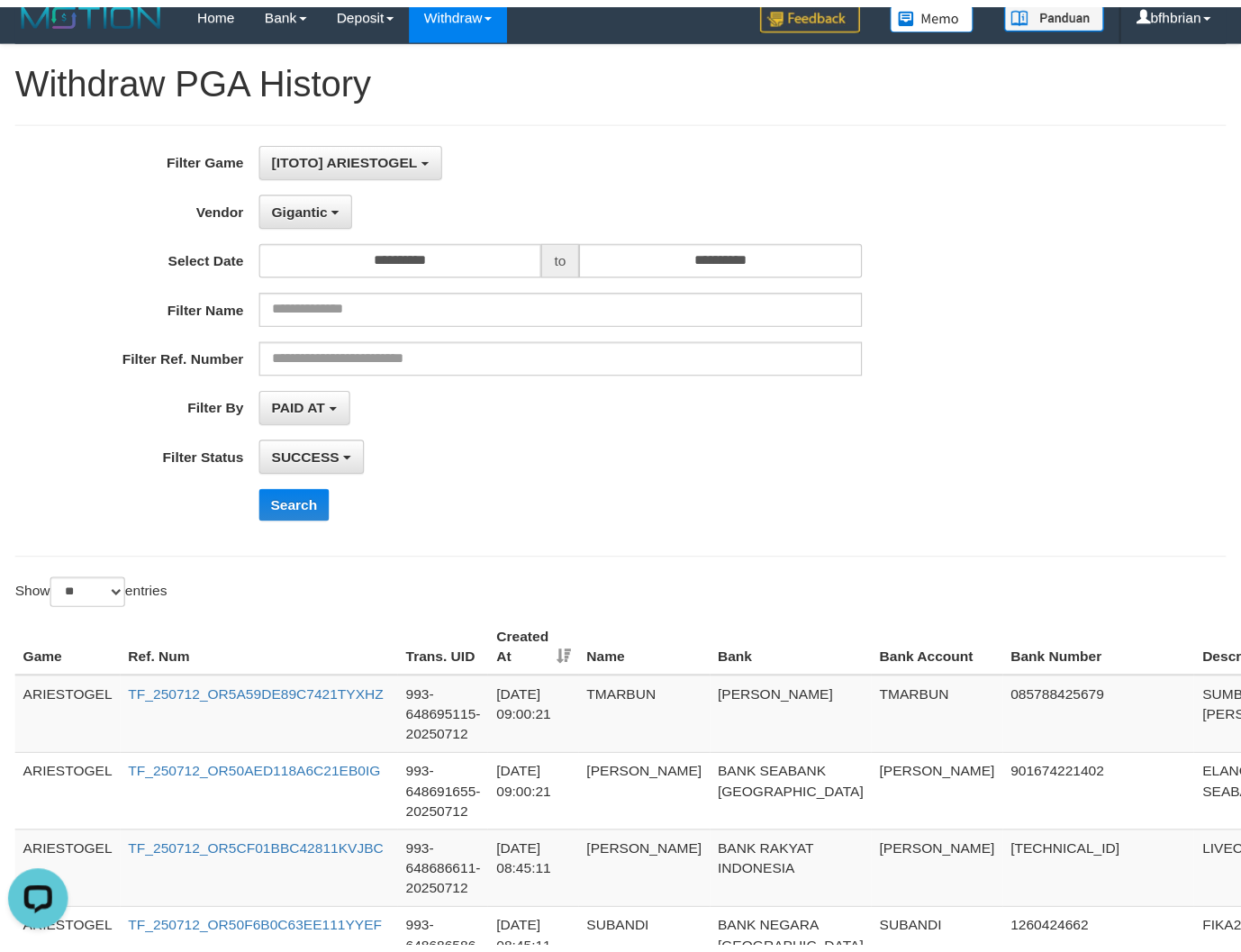 scroll, scrollTop: 0, scrollLeft: 0, axis: both 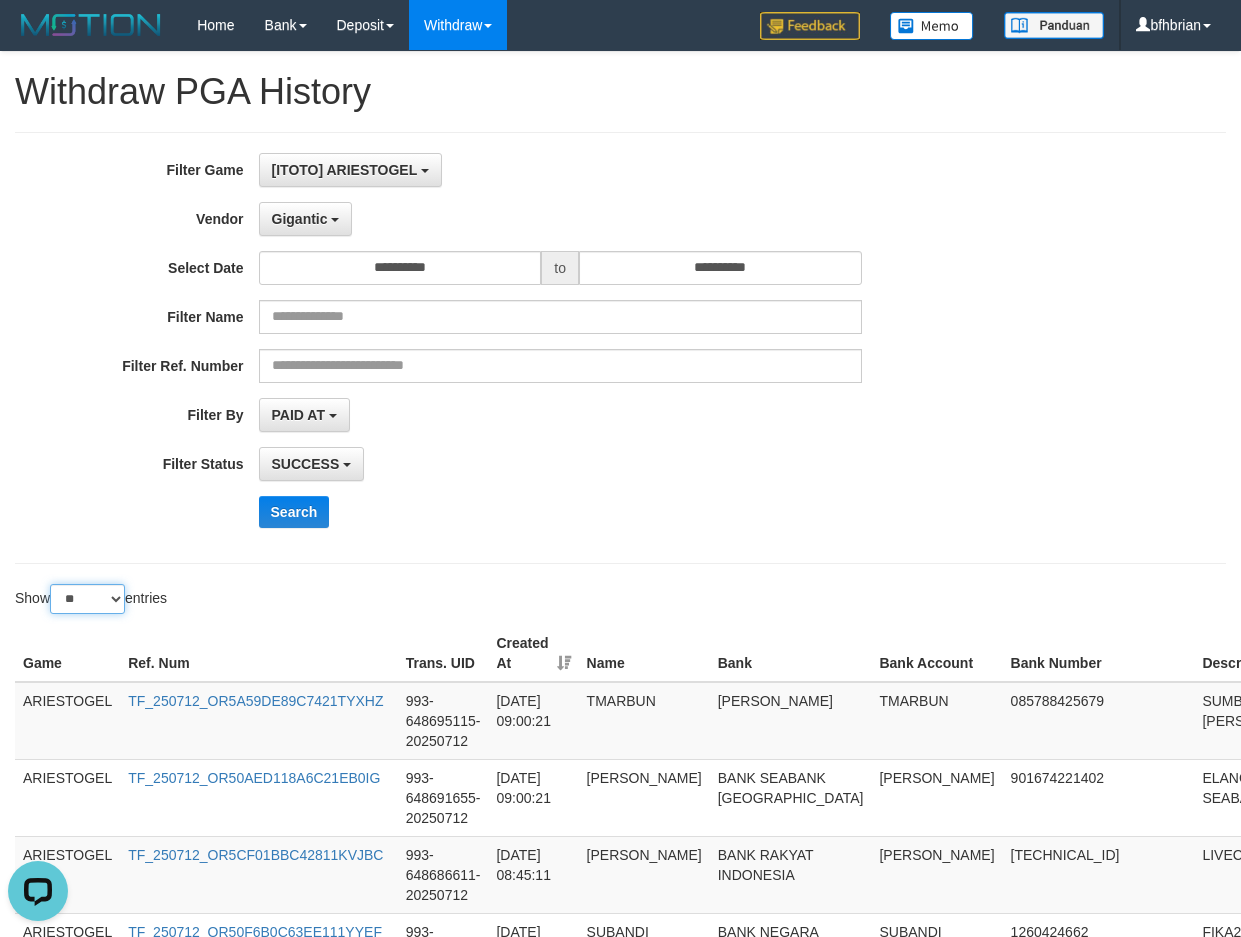 click on "** ** ** ***" at bounding box center [87, 599] 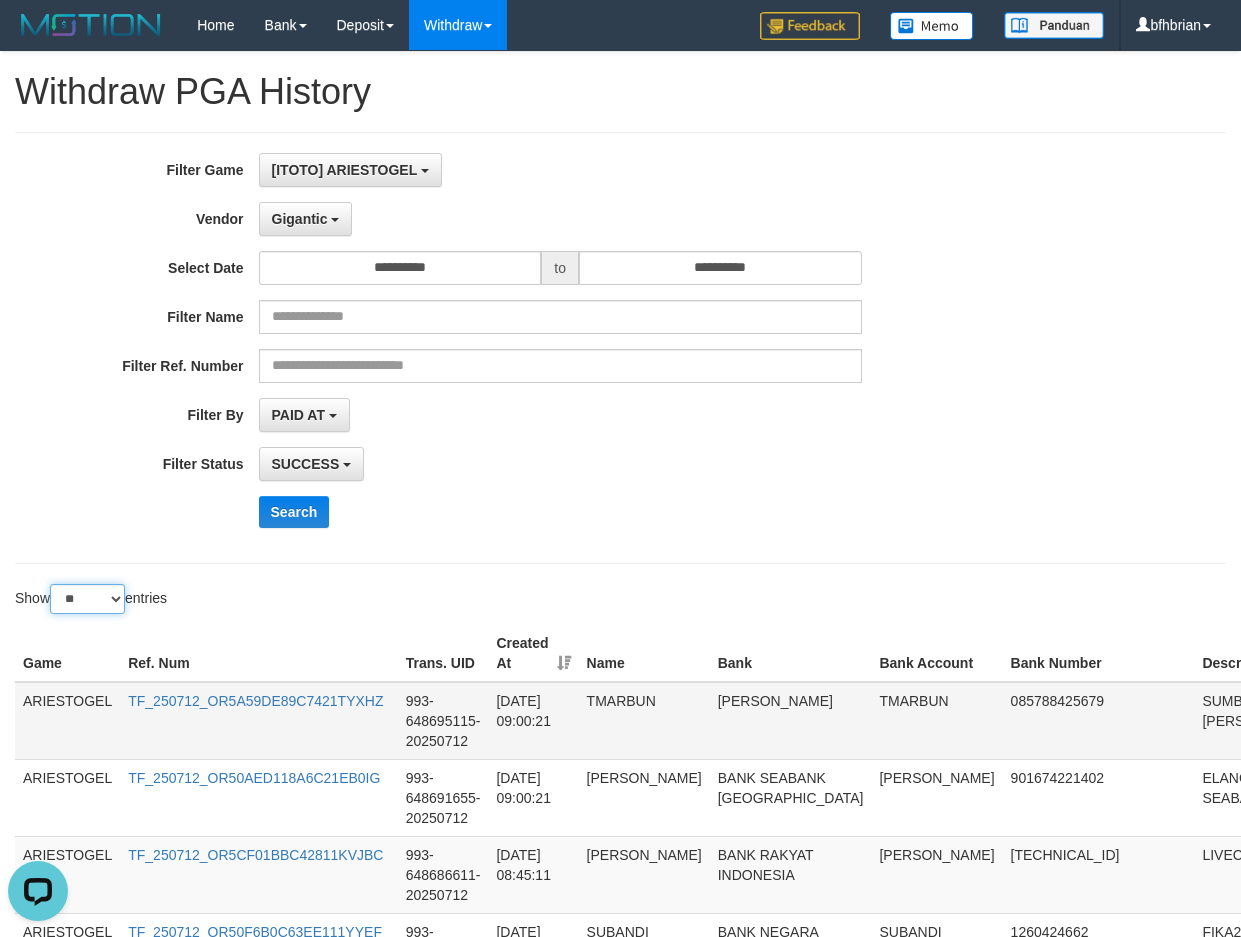 select on "***" 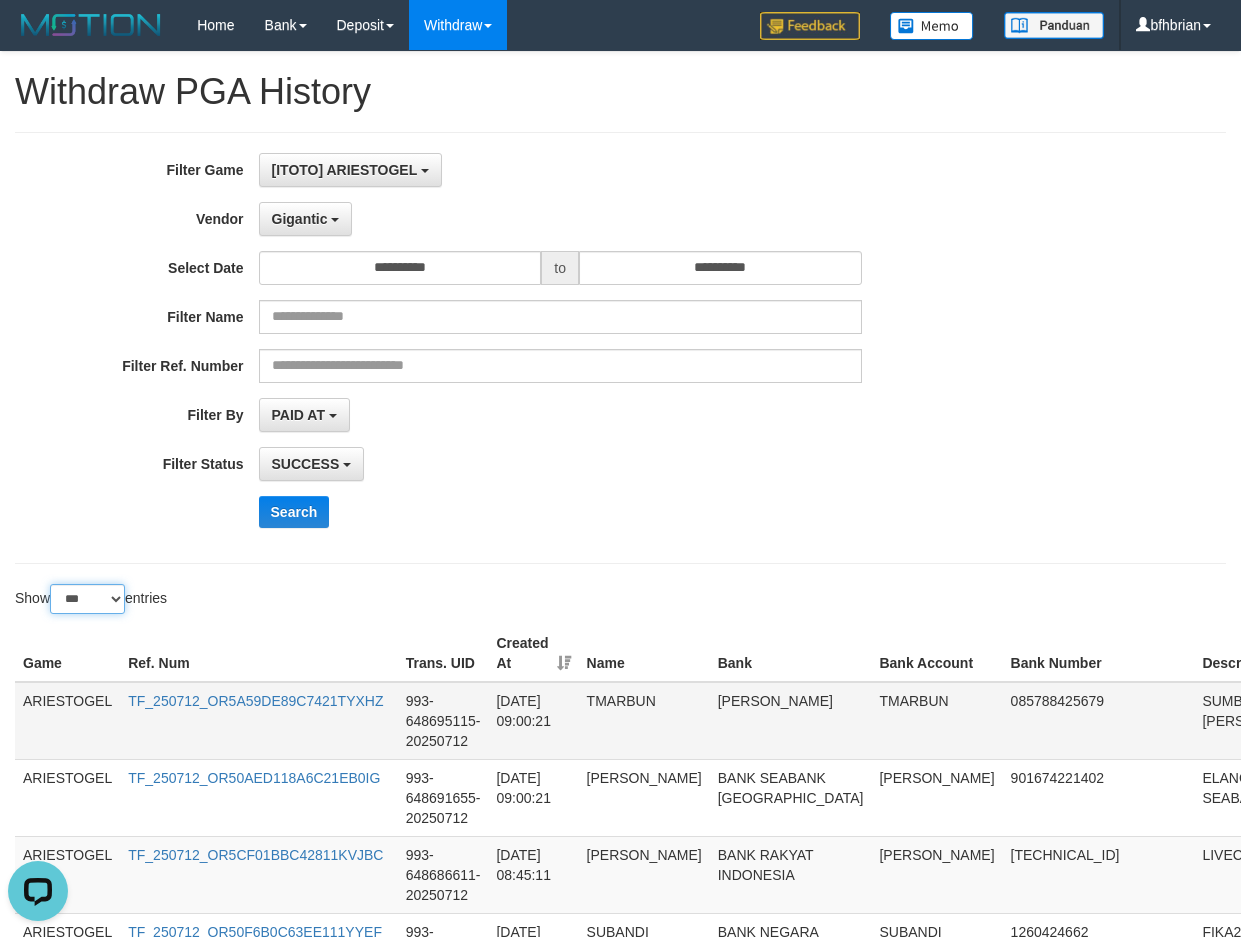 click on "** ** ** ***" at bounding box center (87, 599) 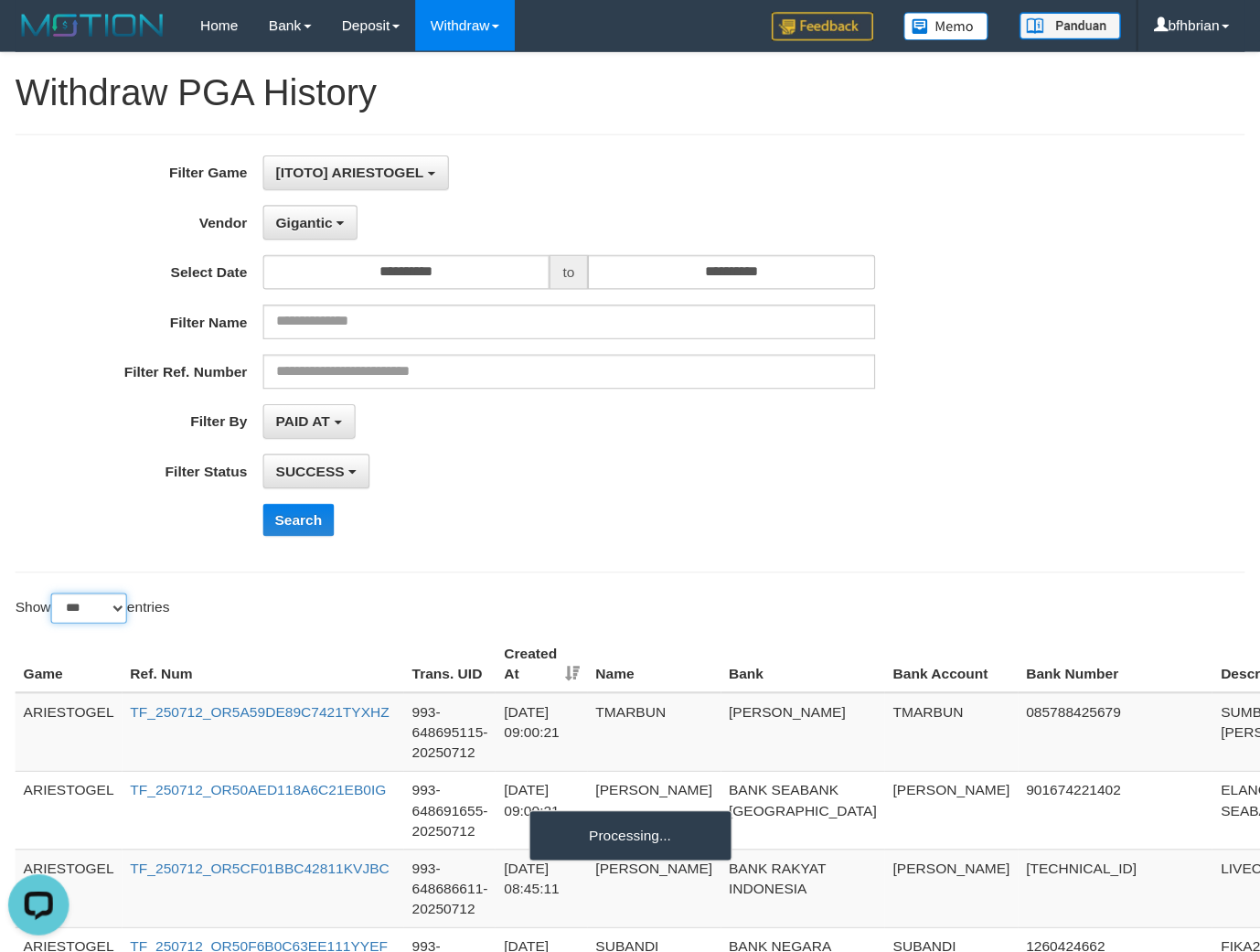 scroll, scrollTop: 16, scrollLeft: 0, axis: vertical 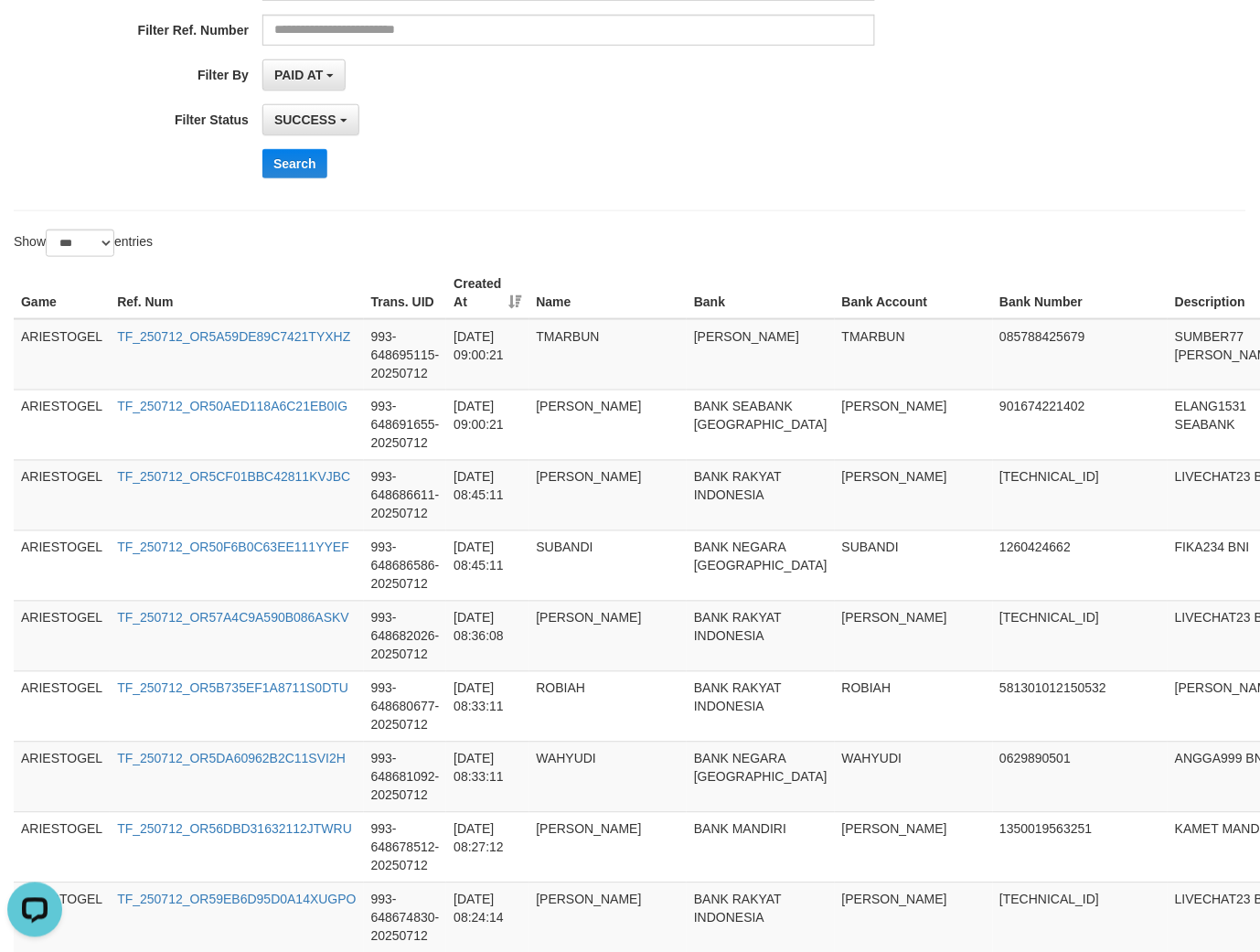 click on "**********" at bounding box center [525, 14] 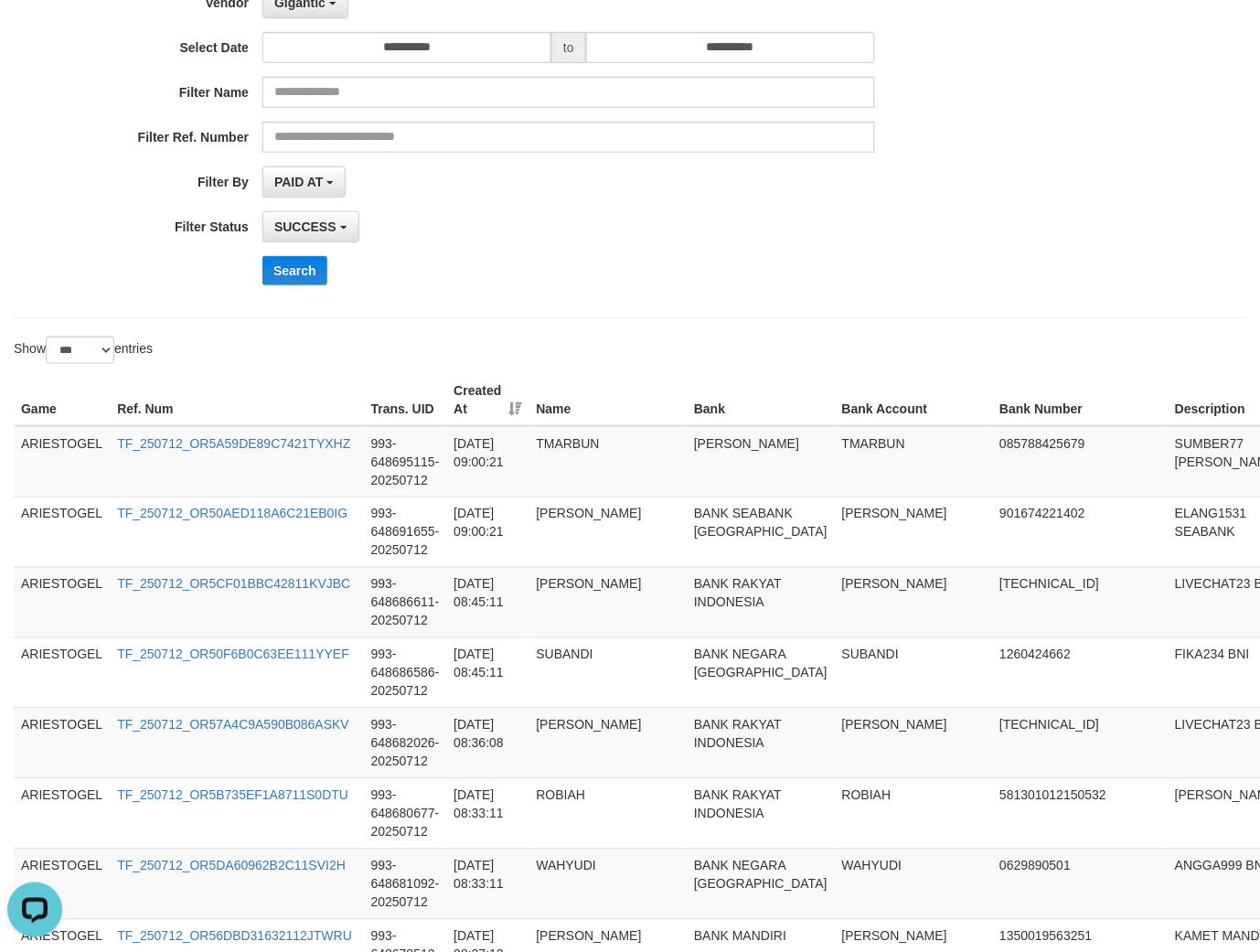 scroll, scrollTop: 0, scrollLeft: 0, axis: both 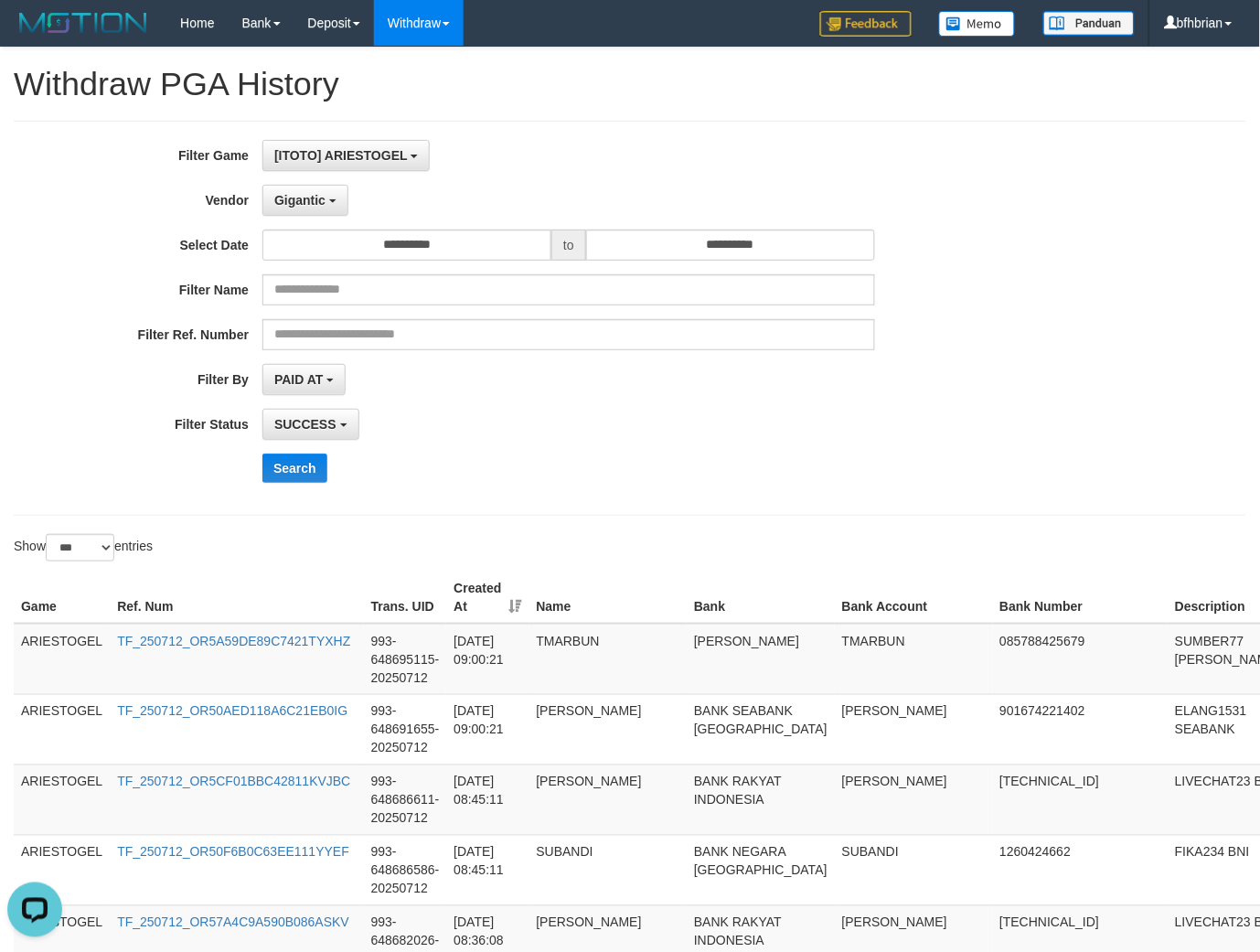 click on "Gigantic   *****  - Default Vendor -  Lucy  Luna  Atlas  WD LB  Java  Purple  Green  Gigantic  Aladin  Dubai  Alibaba  Grape  Gameboy  Bigon  Allstar  Xtr  Gama  IBX11  Selat  Borde  Indahjualpulsa  Lemavo  Gogogoy  Itudo  Yuwanatopup  Sidikgame  Voucher100  Awalpulsa  Lambda  Combo  IBX3 NUANSATOPUP  IBX3 Pusatjualpulsa  IBX3 Itemgame  IBX3 SILAKSA  IBX3 Makmurvoucher  IBX3 MAKMURTOPUP  IBX3 Pilihvoucher" at bounding box center (569, 200) 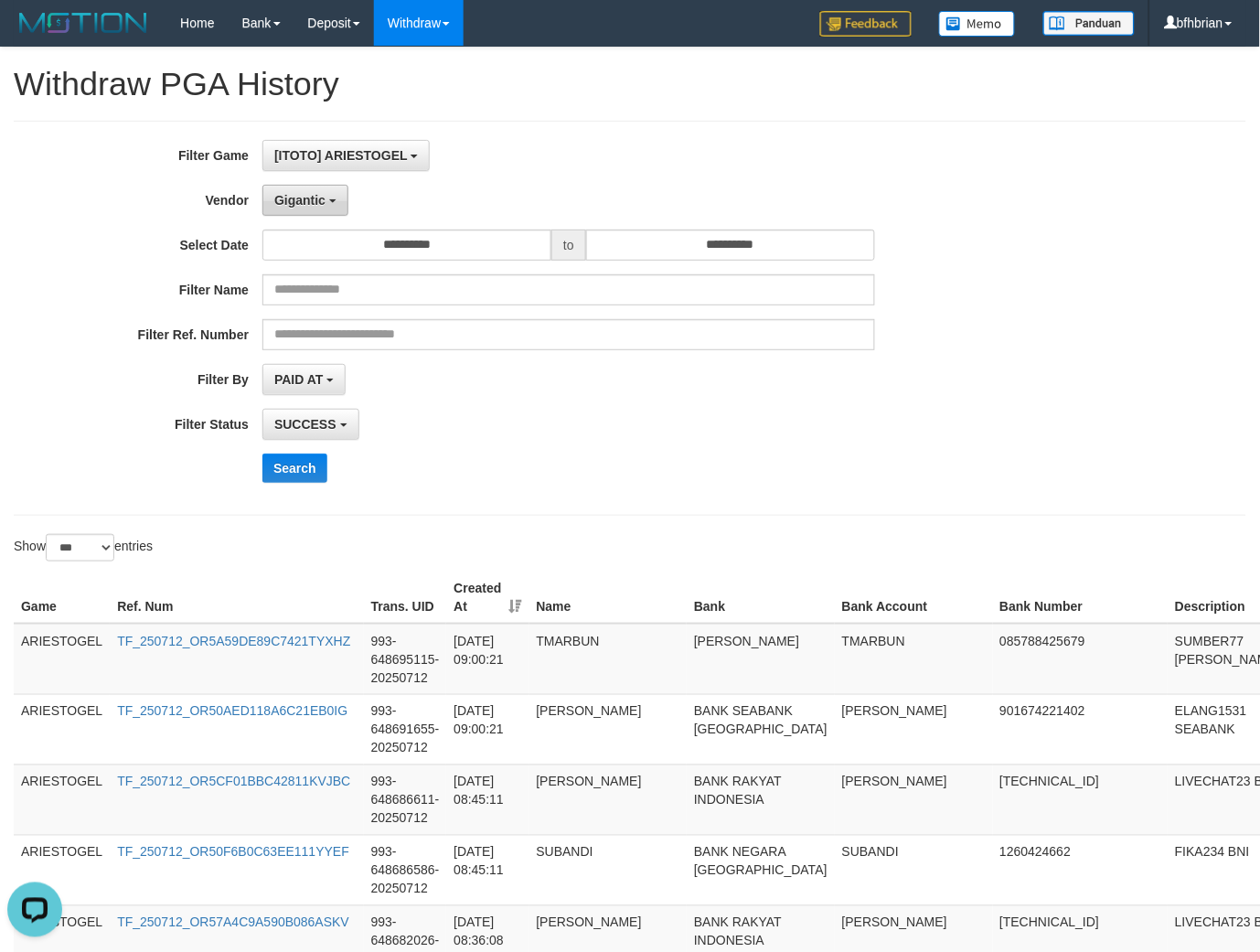 click on "Gigantic" at bounding box center (305, 200) 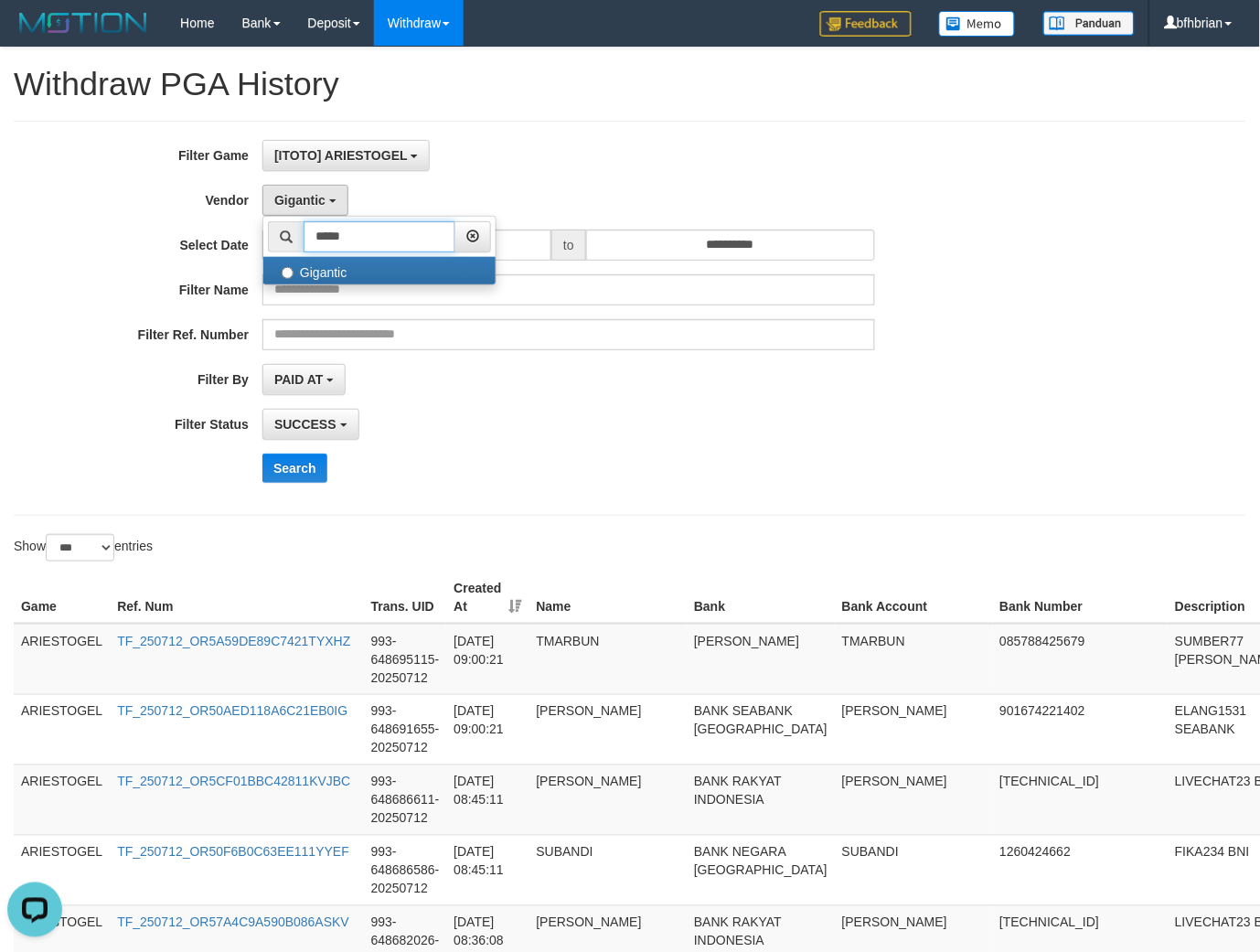 click on "*****" at bounding box center [379, 237] 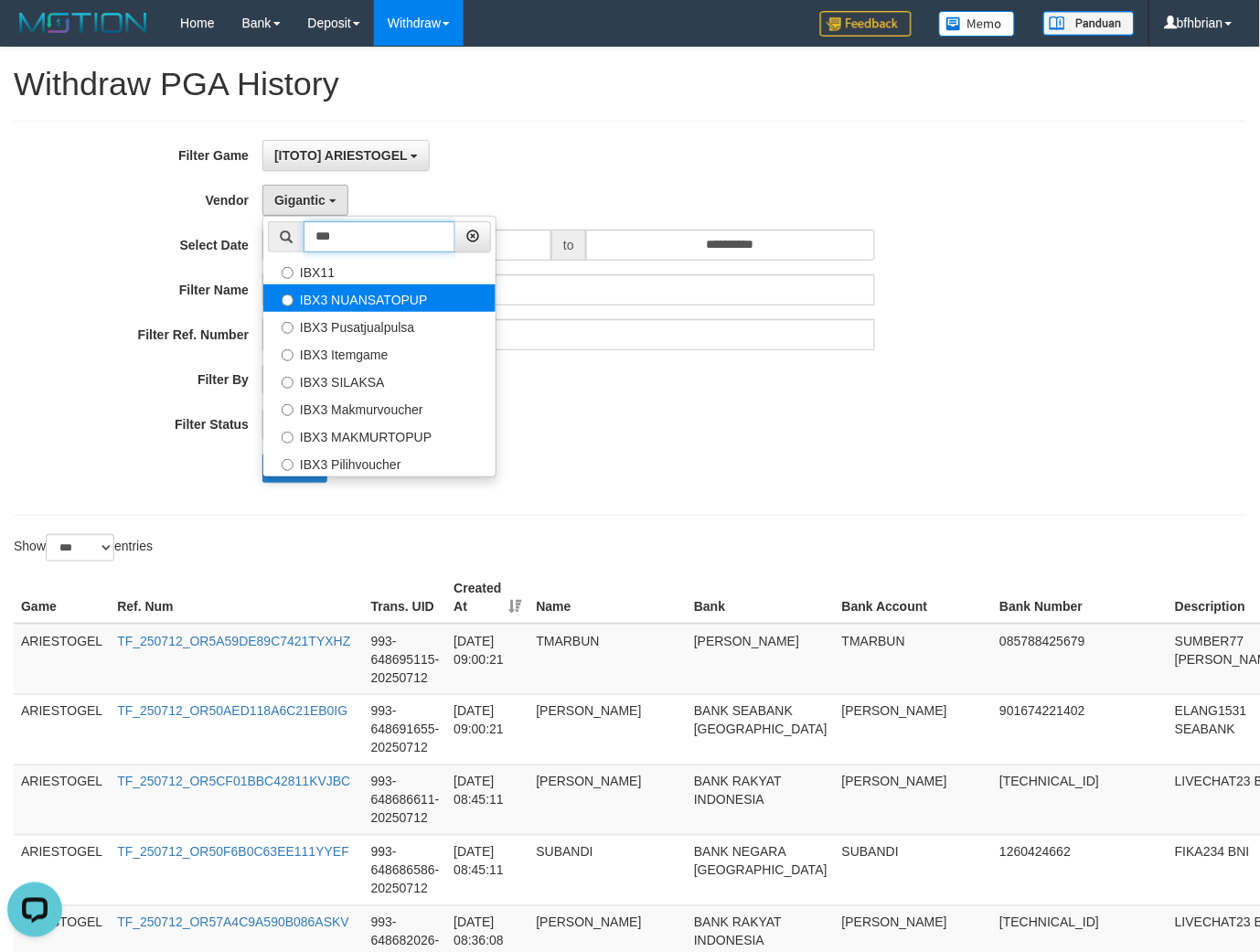 type on "***" 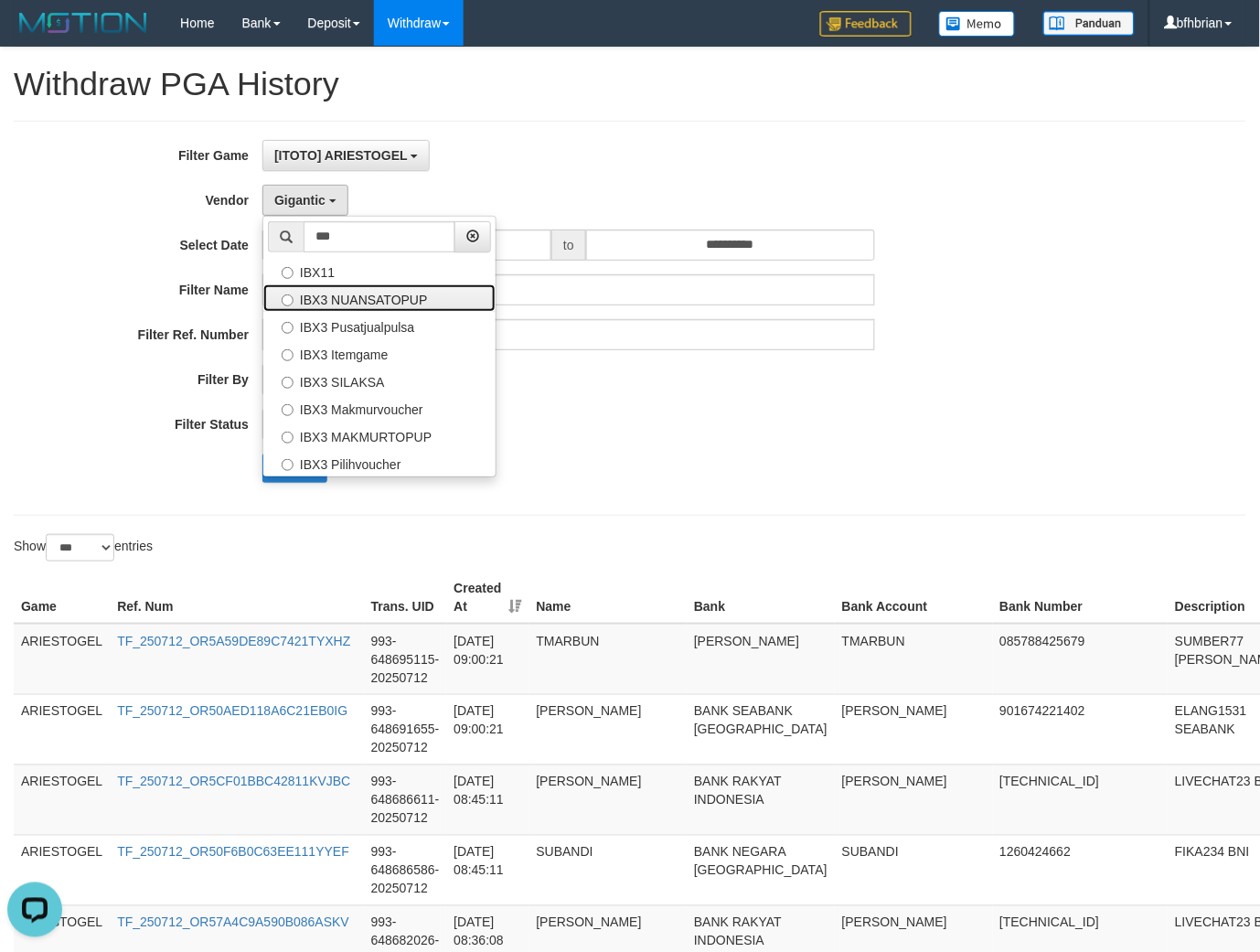 drag, startPoint x: 468, startPoint y: 284, endPoint x: 525, endPoint y: 263, distance: 60.74537 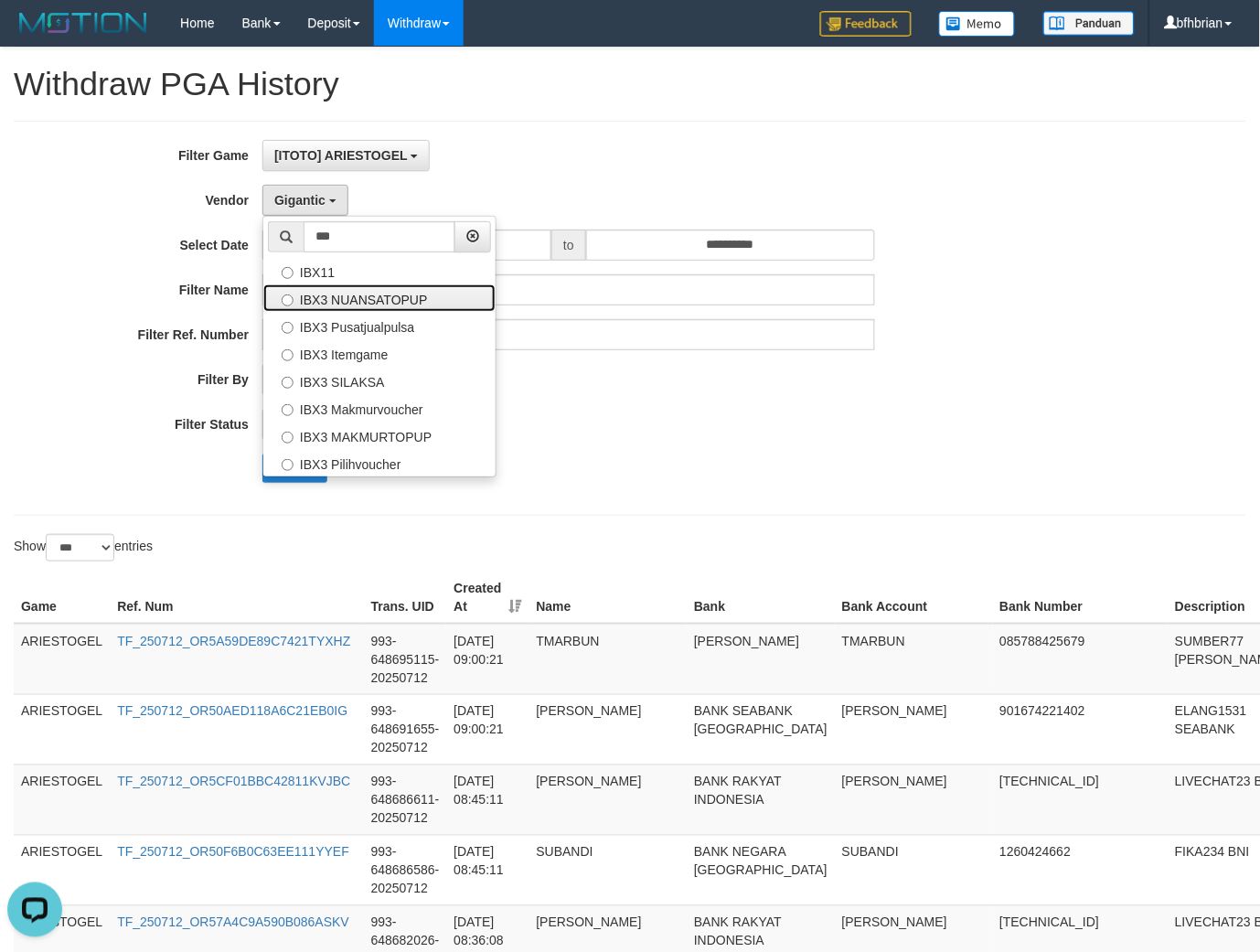 click on "***  - Default Vendor -  Lucy  Luna  Atlas  WD LB  Java  Purple  Green  Gigantic  Aladin  Dubai  Alibaba  Grape  Gameboy  Bigon  Allstar  Xtr  Gama  IBX11  Selat  Borde  Indahjualpulsa  Lemavo  Gogogoy  Itudo  Yuwanatopup  Sidikgame  Voucher100  Awalpulsa  Lambda  Combo  IBX3 NUANSATOPUP  IBX3 Pusatjualpulsa  IBX3 Itemgame  IBX3 SILAKSA  IBX3 Makmurvoucher  IBX3 MAKMURTOPUP  IBX3 Pilihvoucher" at bounding box center (379, 347) 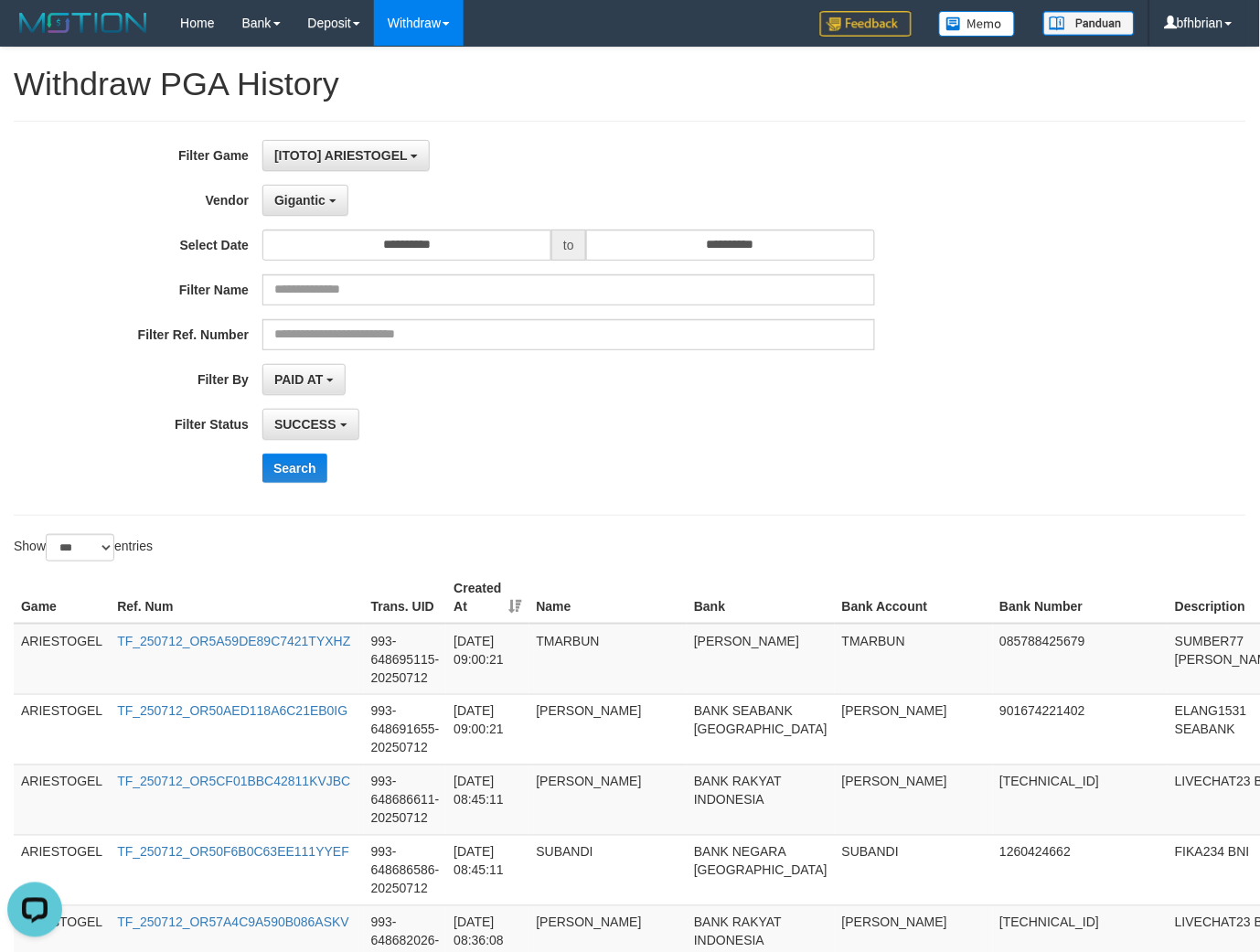 click on "**********" at bounding box center (525, 318) 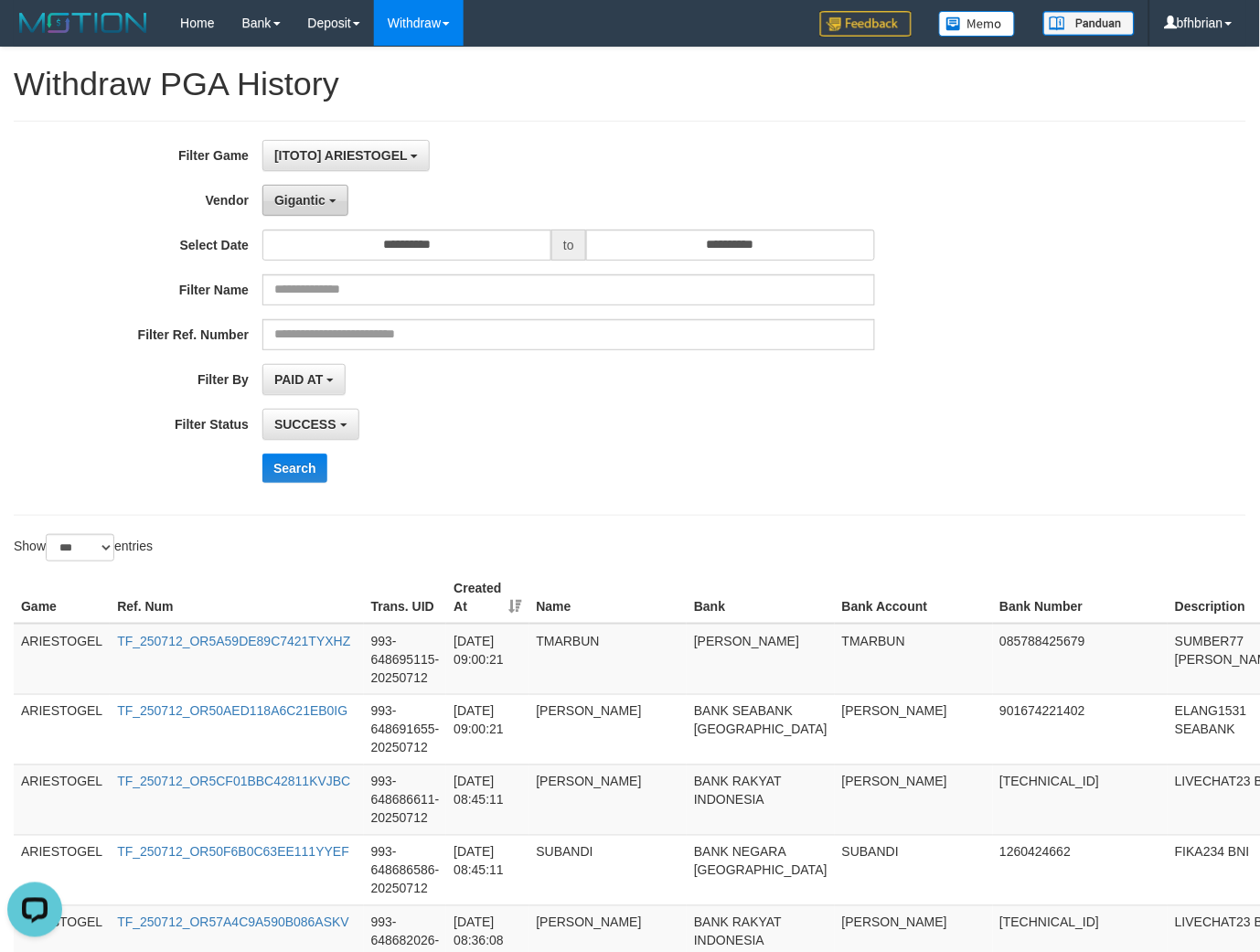 click on "Gigantic" at bounding box center (305, 200) 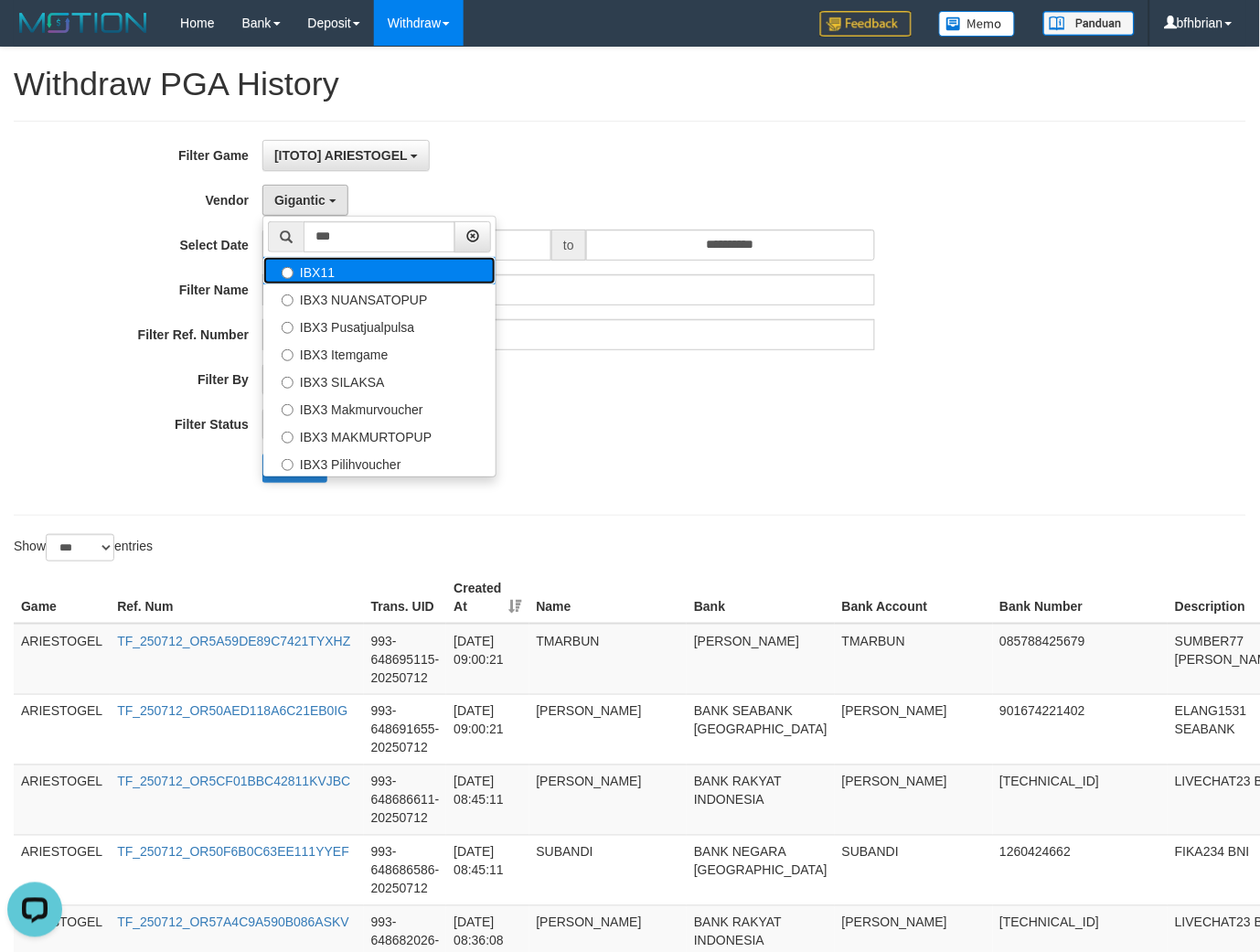 click on "IBX11" at bounding box center [379, 271] 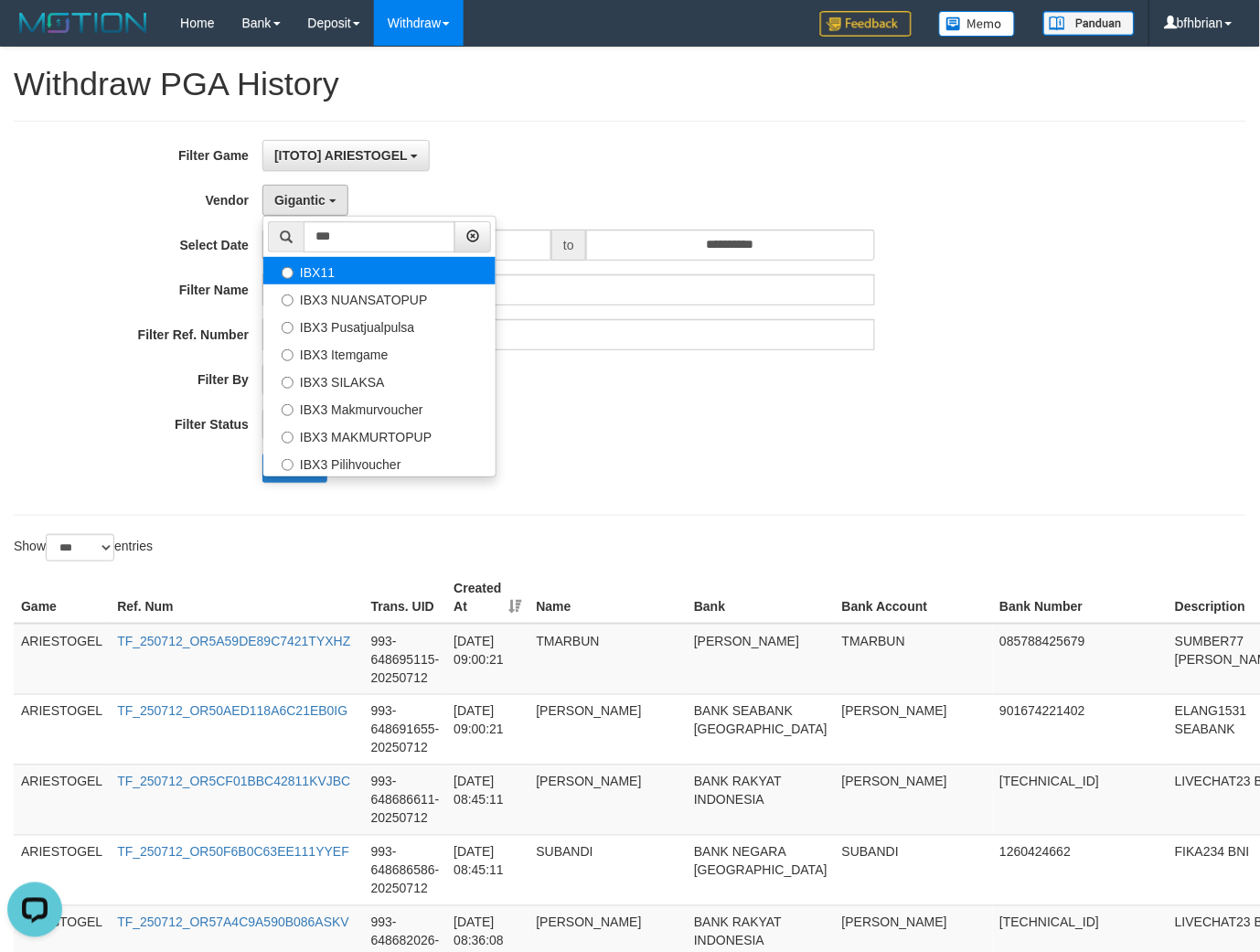 select on "**********" 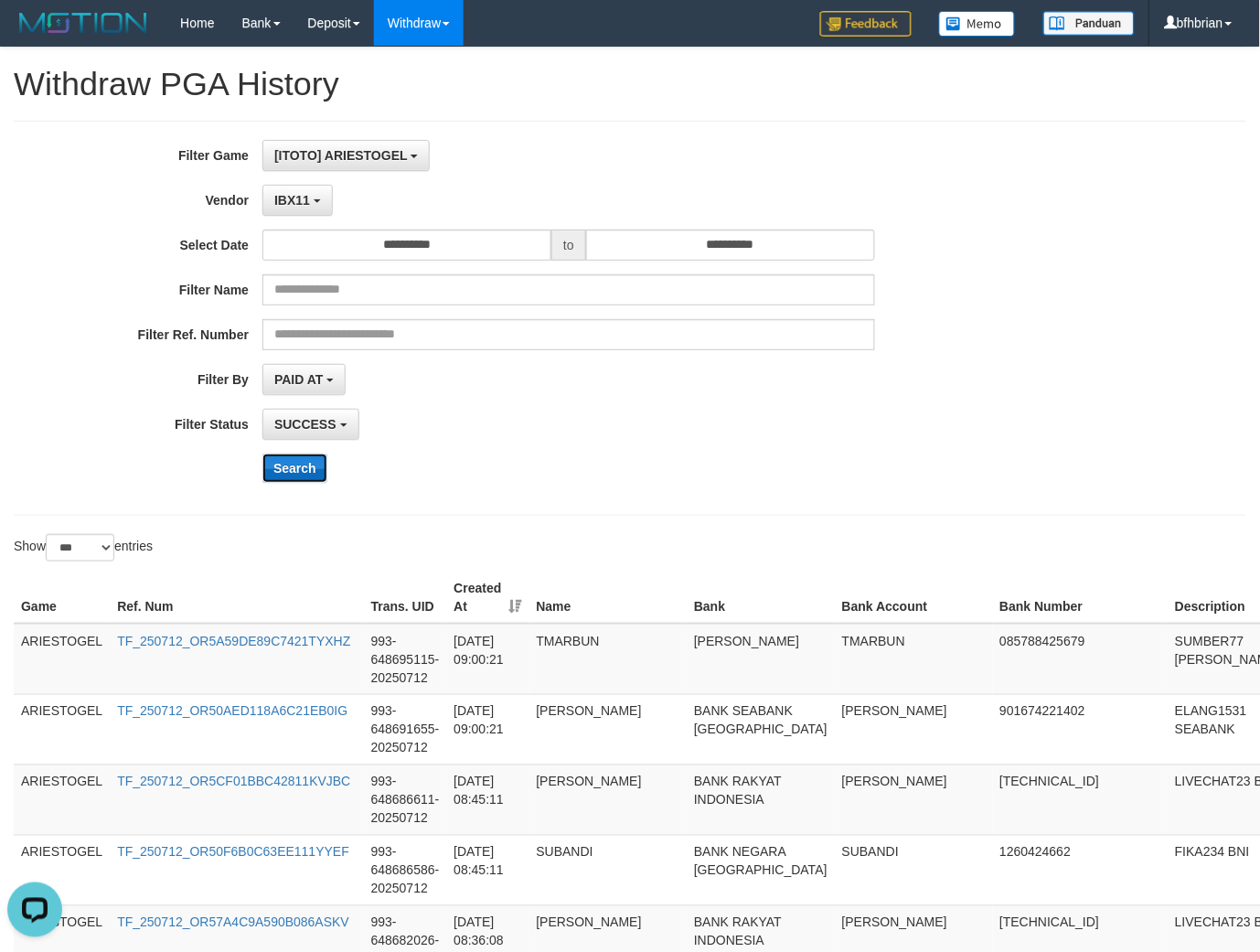 click on "Search" at bounding box center (294, 468) 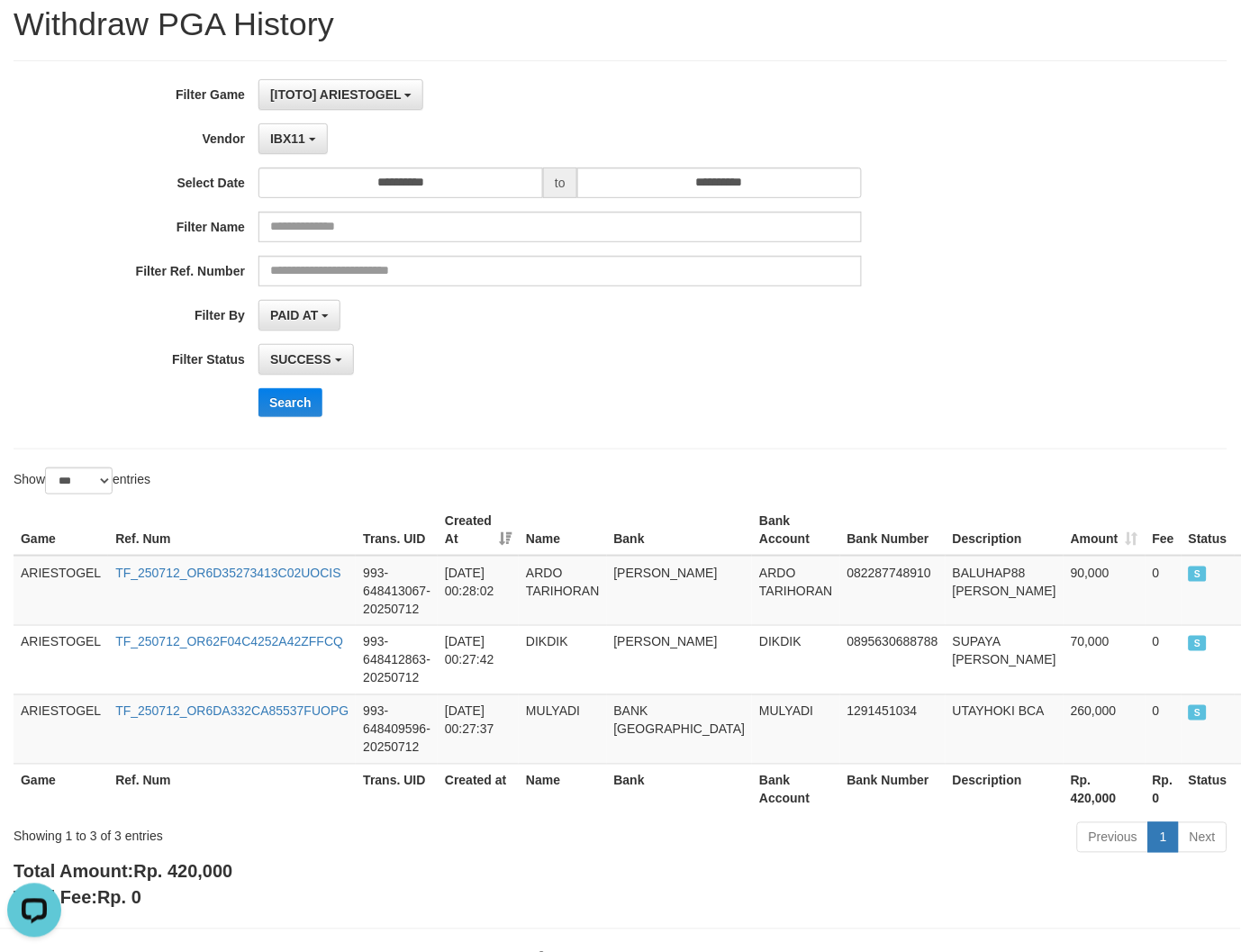 scroll, scrollTop: 0, scrollLeft: 0, axis: both 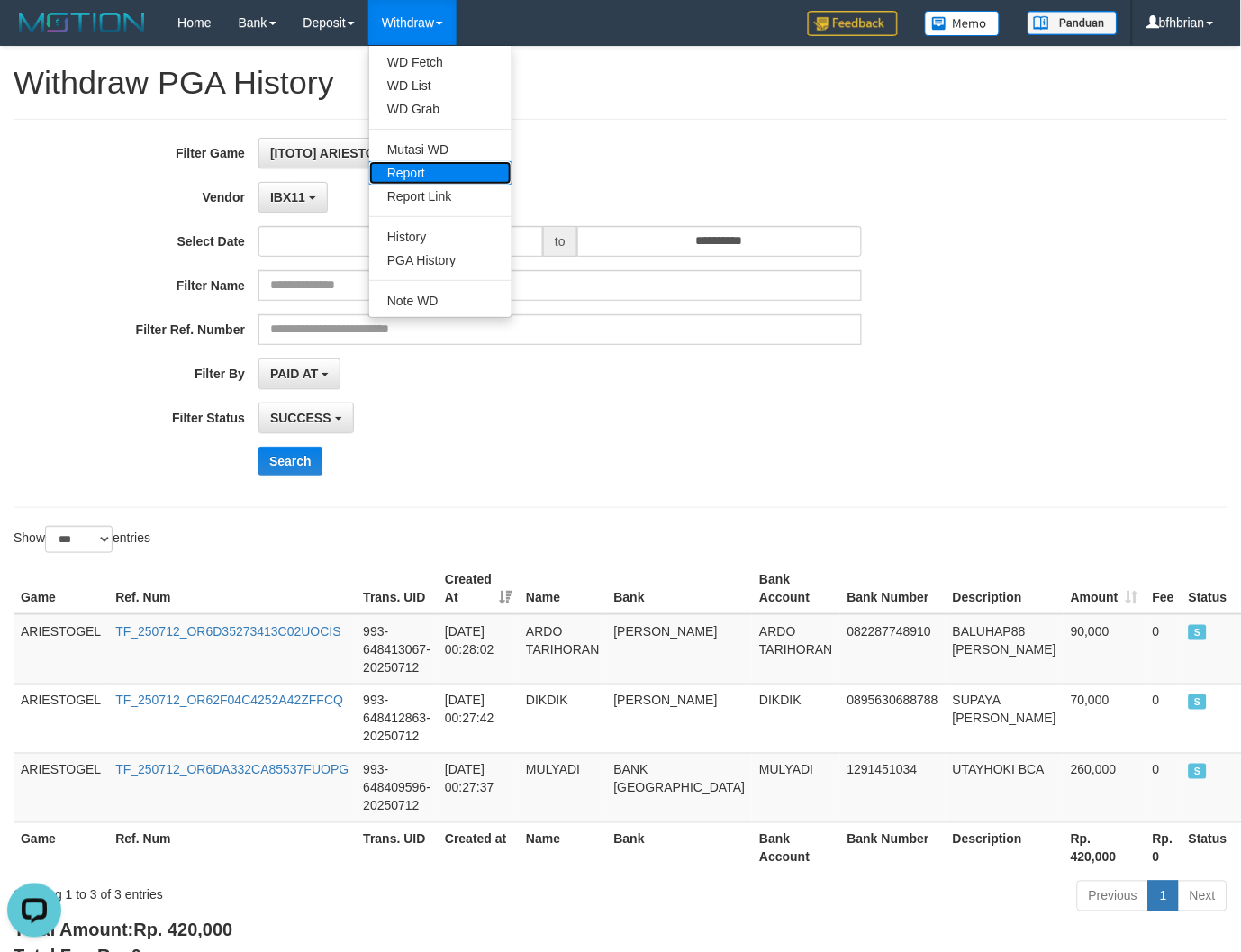 click on "Report" at bounding box center (440, 173) 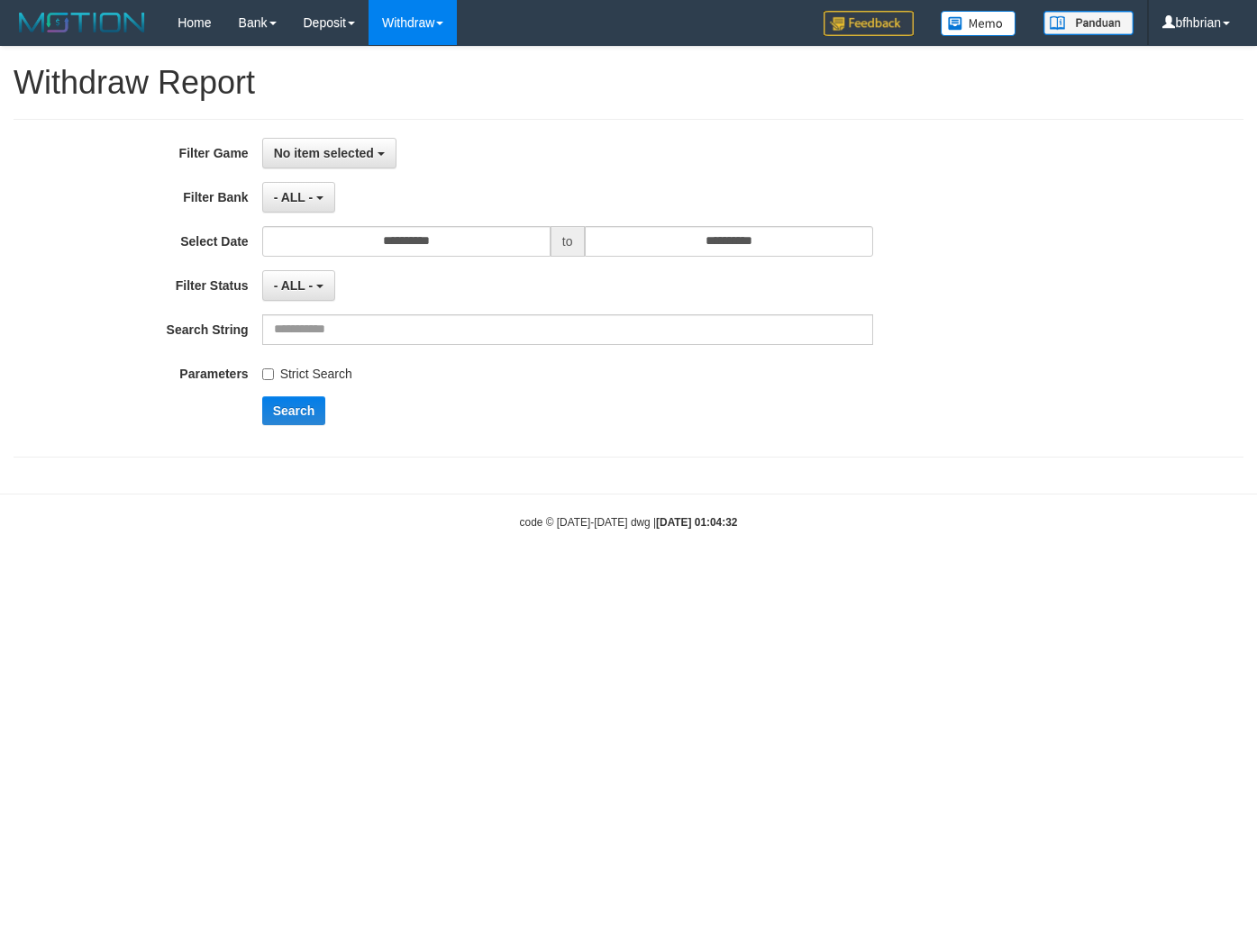 scroll, scrollTop: 0, scrollLeft: 0, axis: both 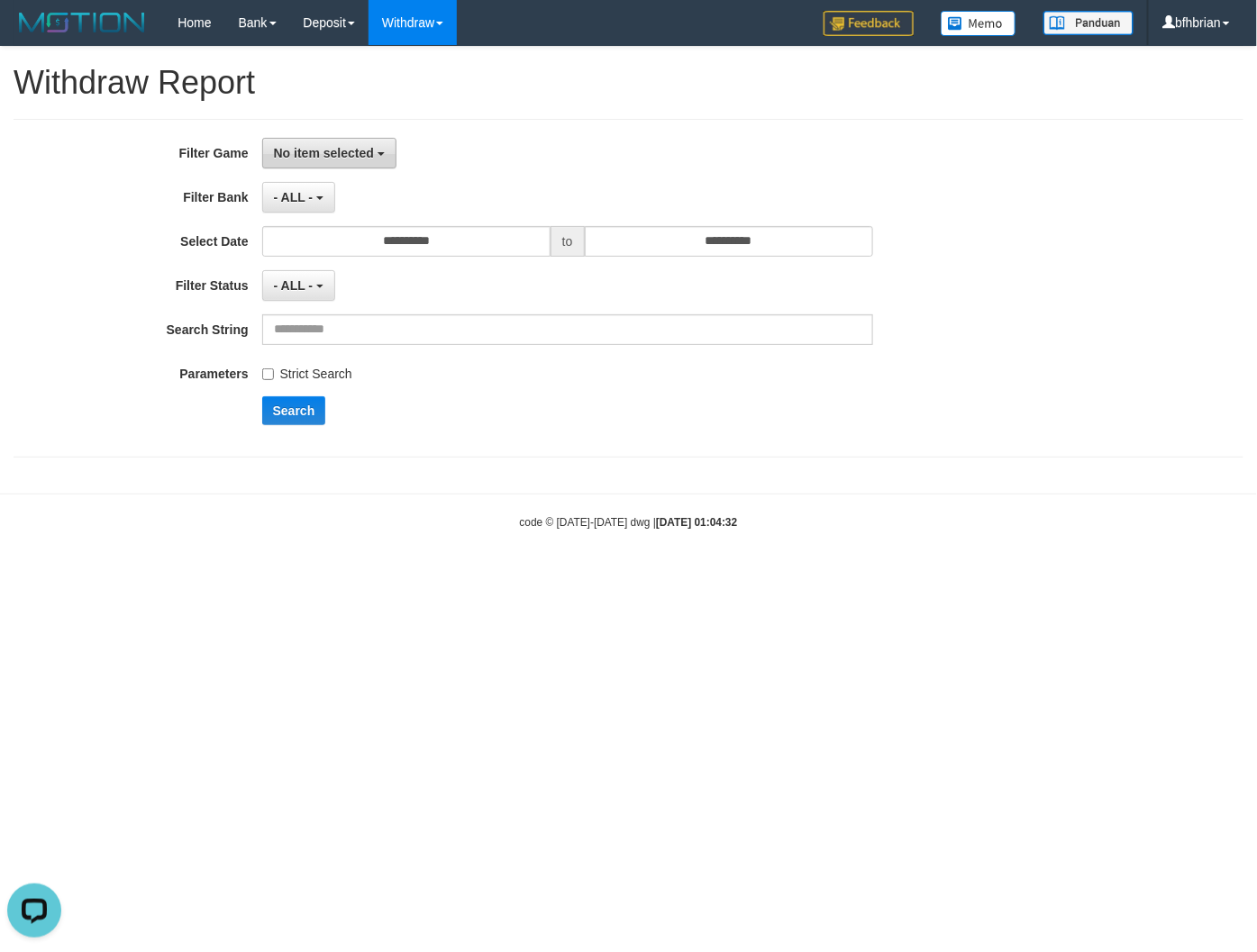 click on "No item selected" at bounding box center (329, 153) 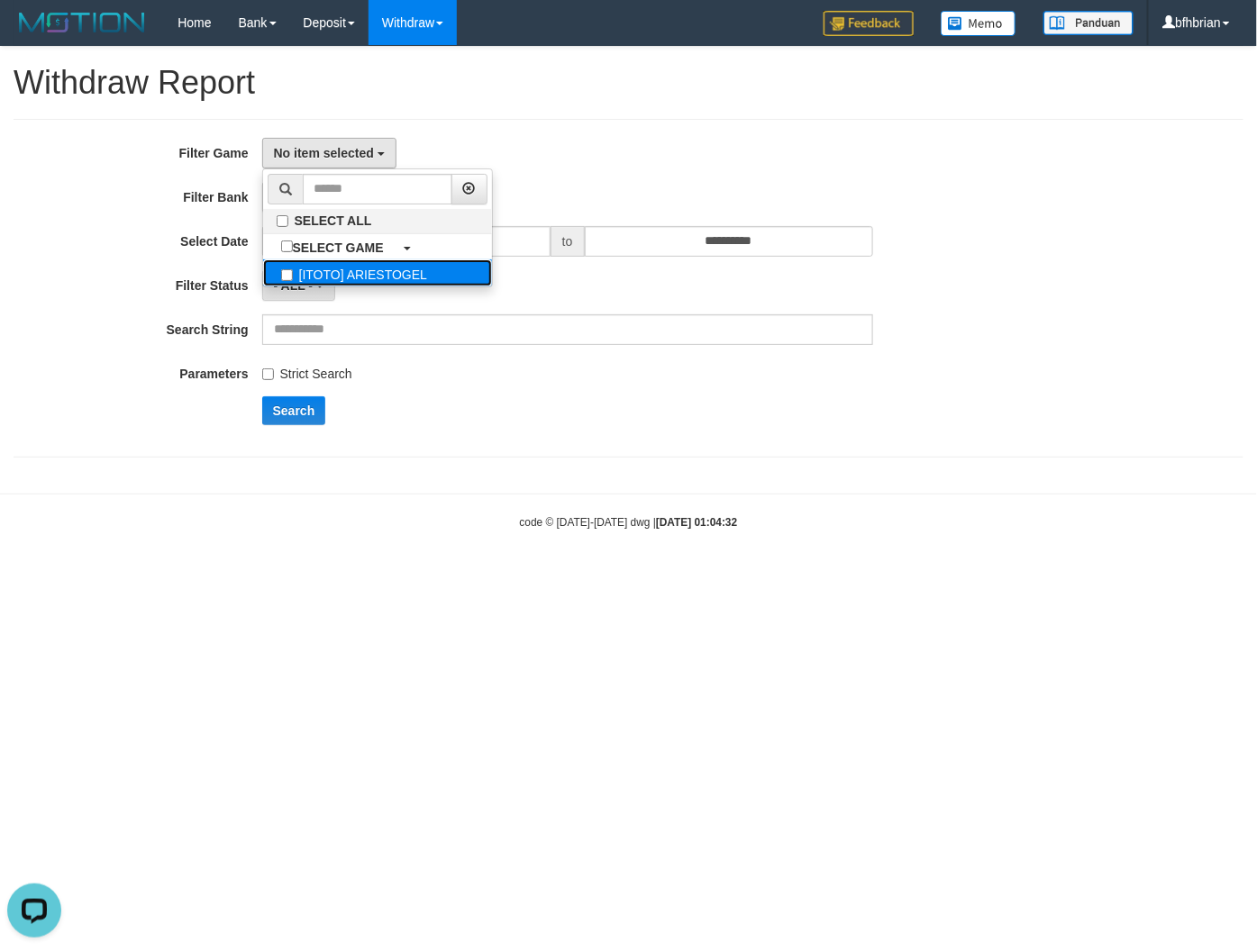 click on "[ITOTO] ARIESTOGEL" at bounding box center (378, 273) 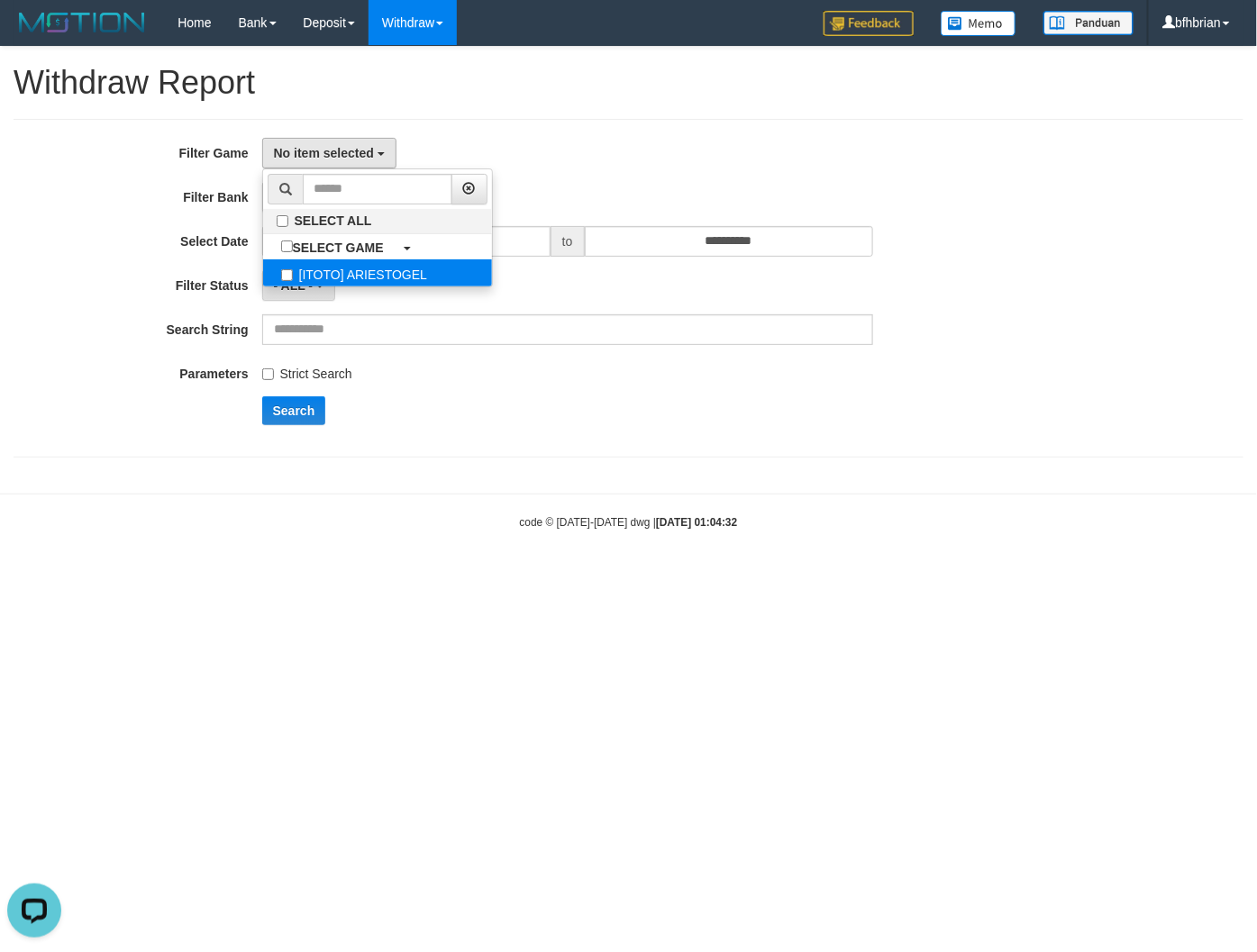 select on "***" 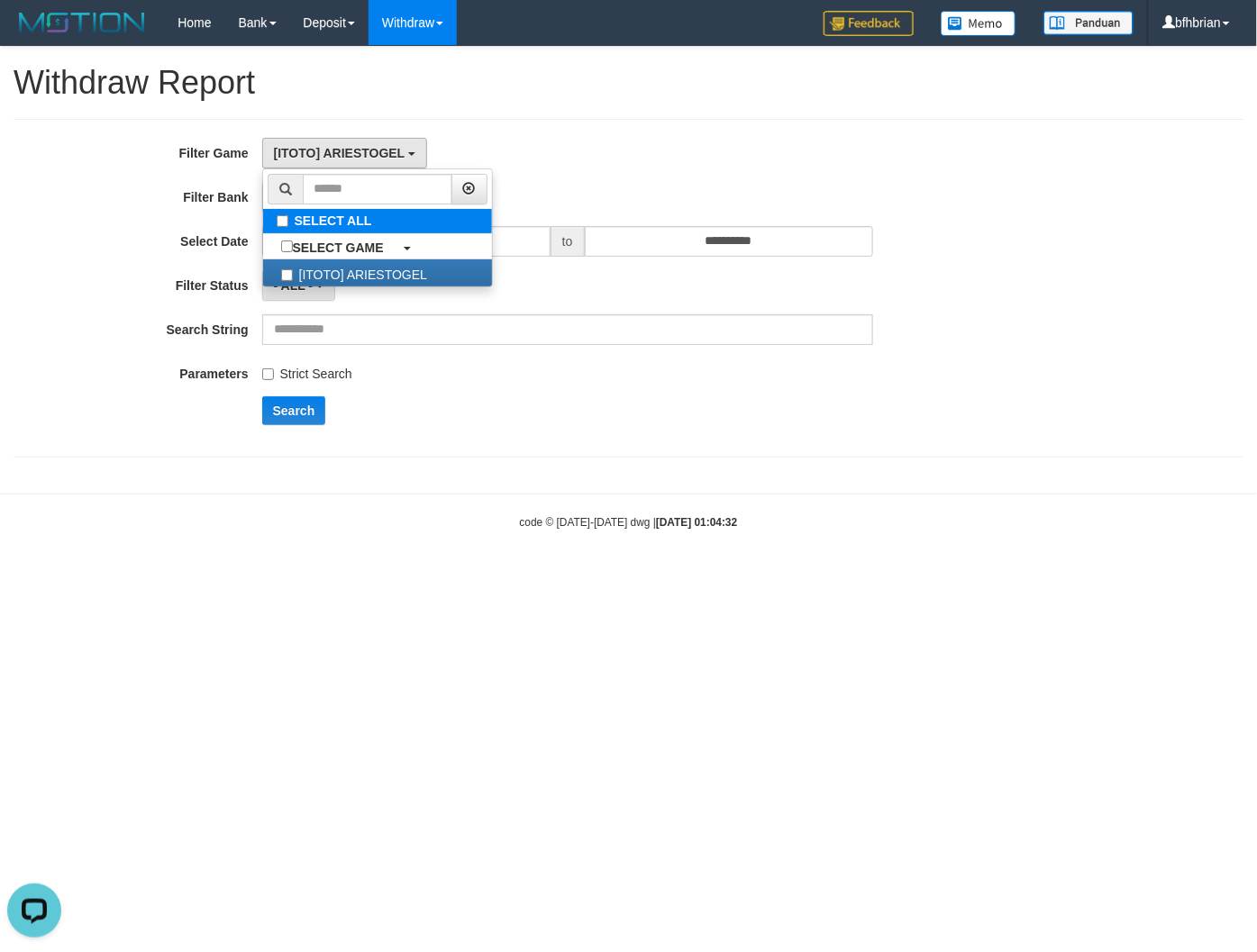 scroll, scrollTop: 15, scrollLeft: 0, axis: vertical 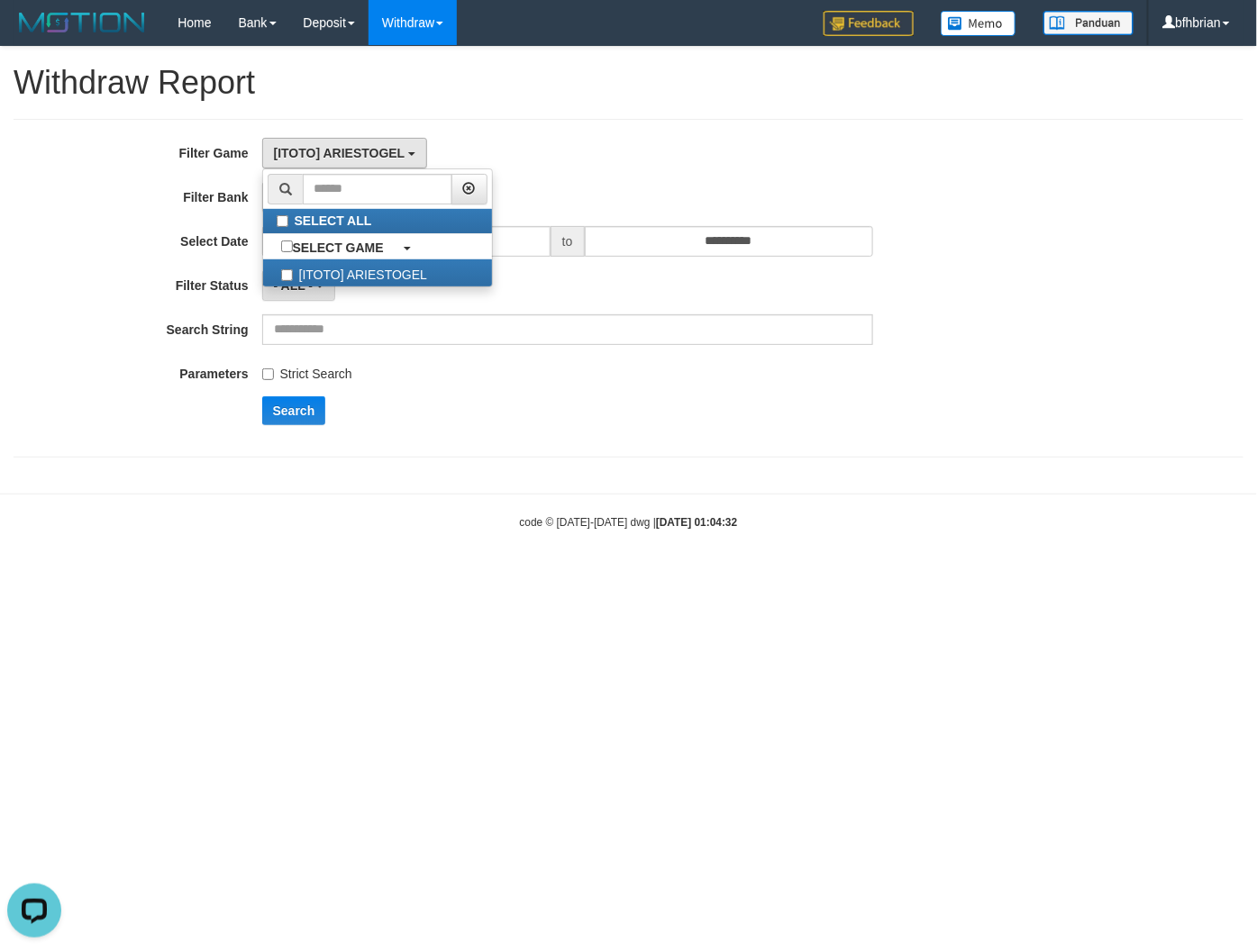 drag, startPoint x: 550, startPoint y: 410, endPoint x: 371, endPoint y: 266, distance: 229.7325 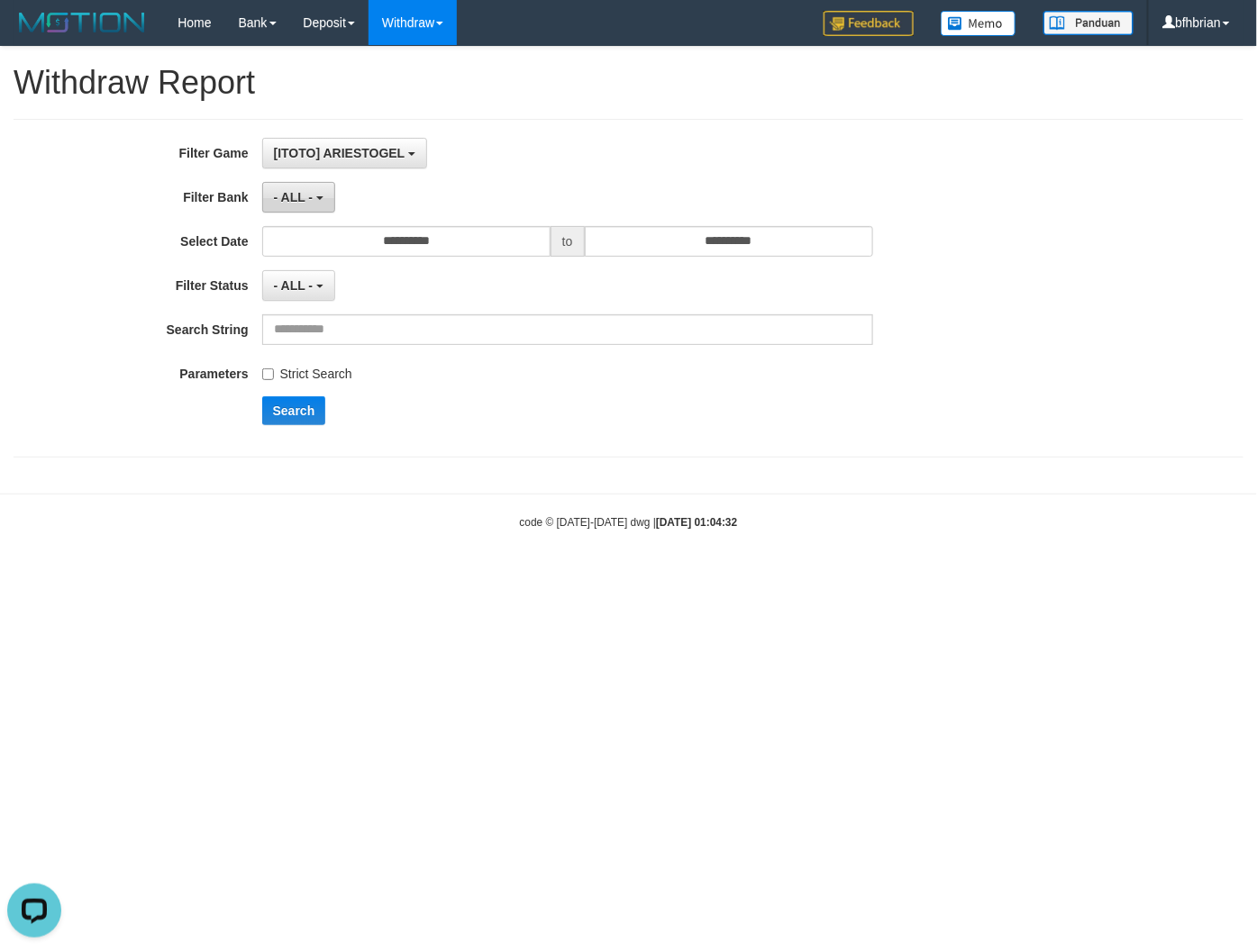 click on "- ALL -" at bounding box center [298, 197] 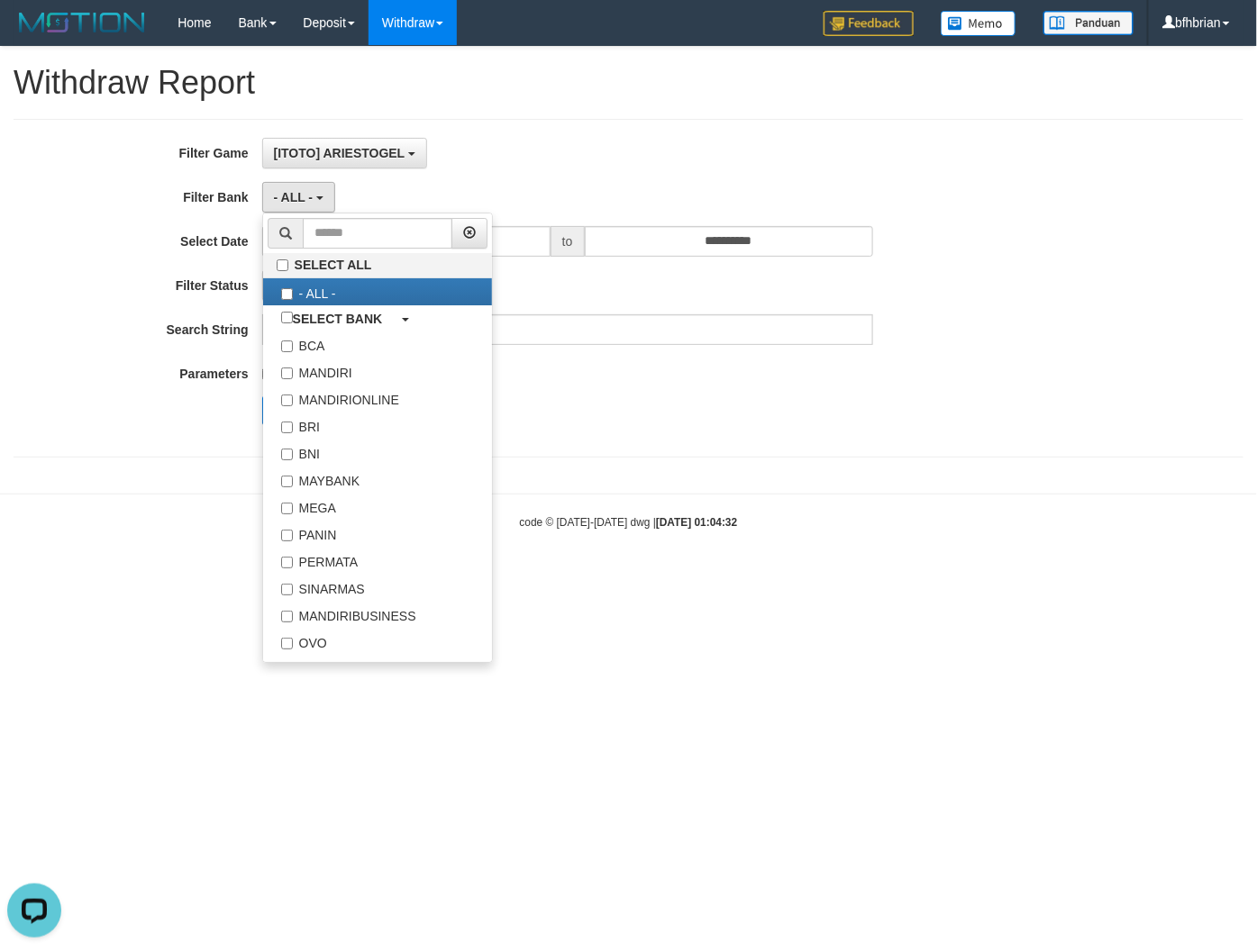 drag, startPoint x: 861, startPoint y: 416, endPoint x: 753, endPoint y: 384, distance: 112.641023 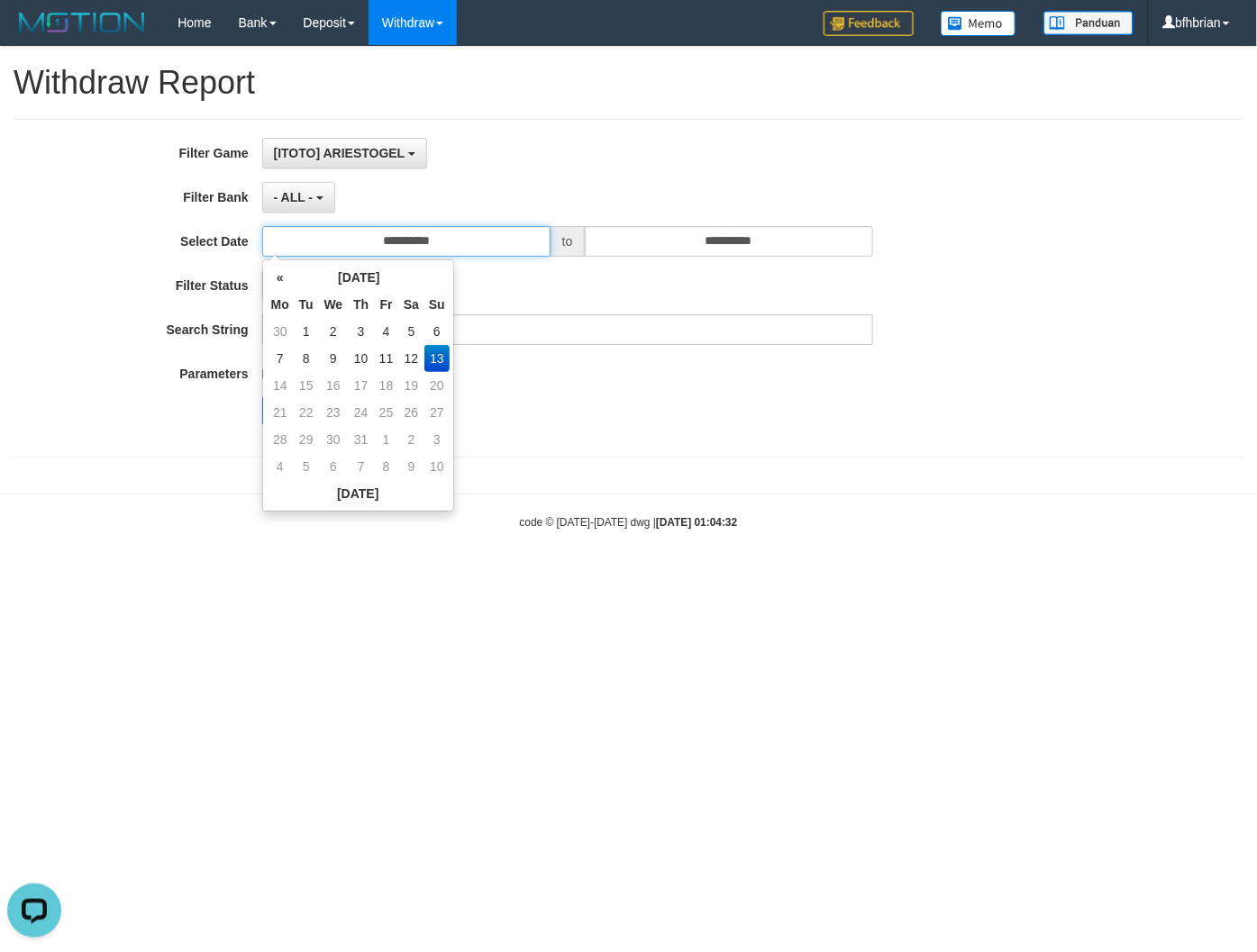 click on "**********" at bounding box center [406, 241] 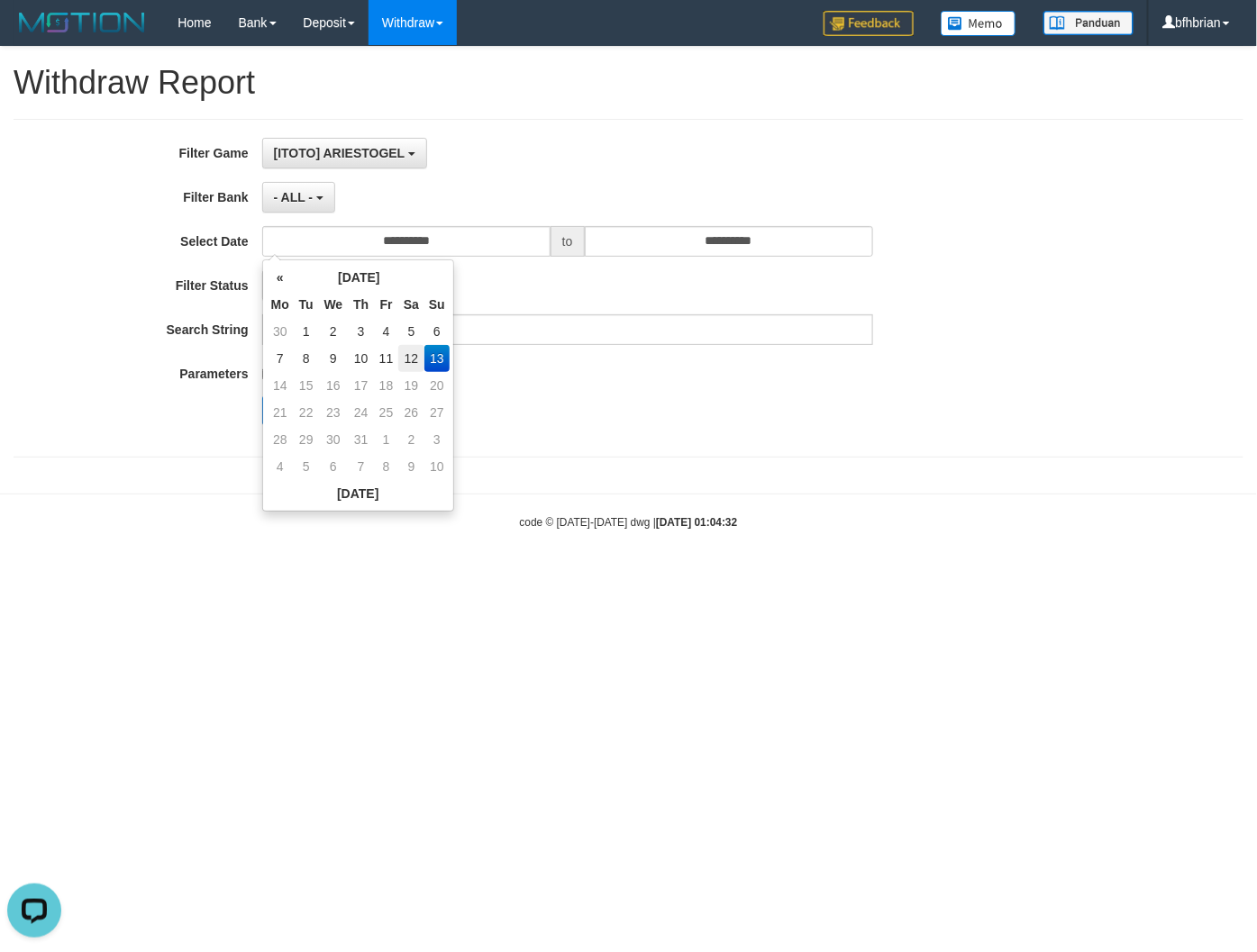 click on "12" at bounding box center [411, 358] 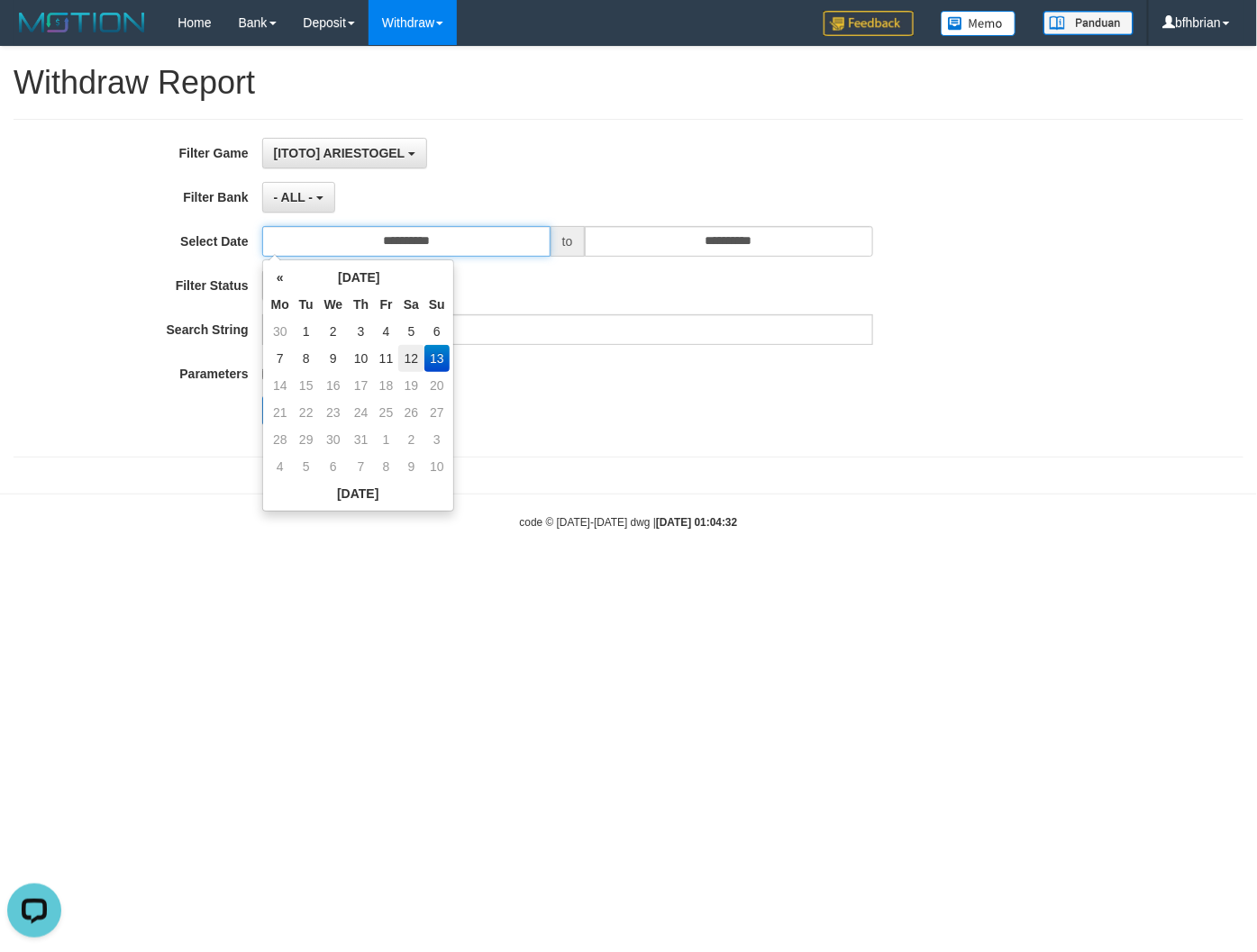 type on "**********" 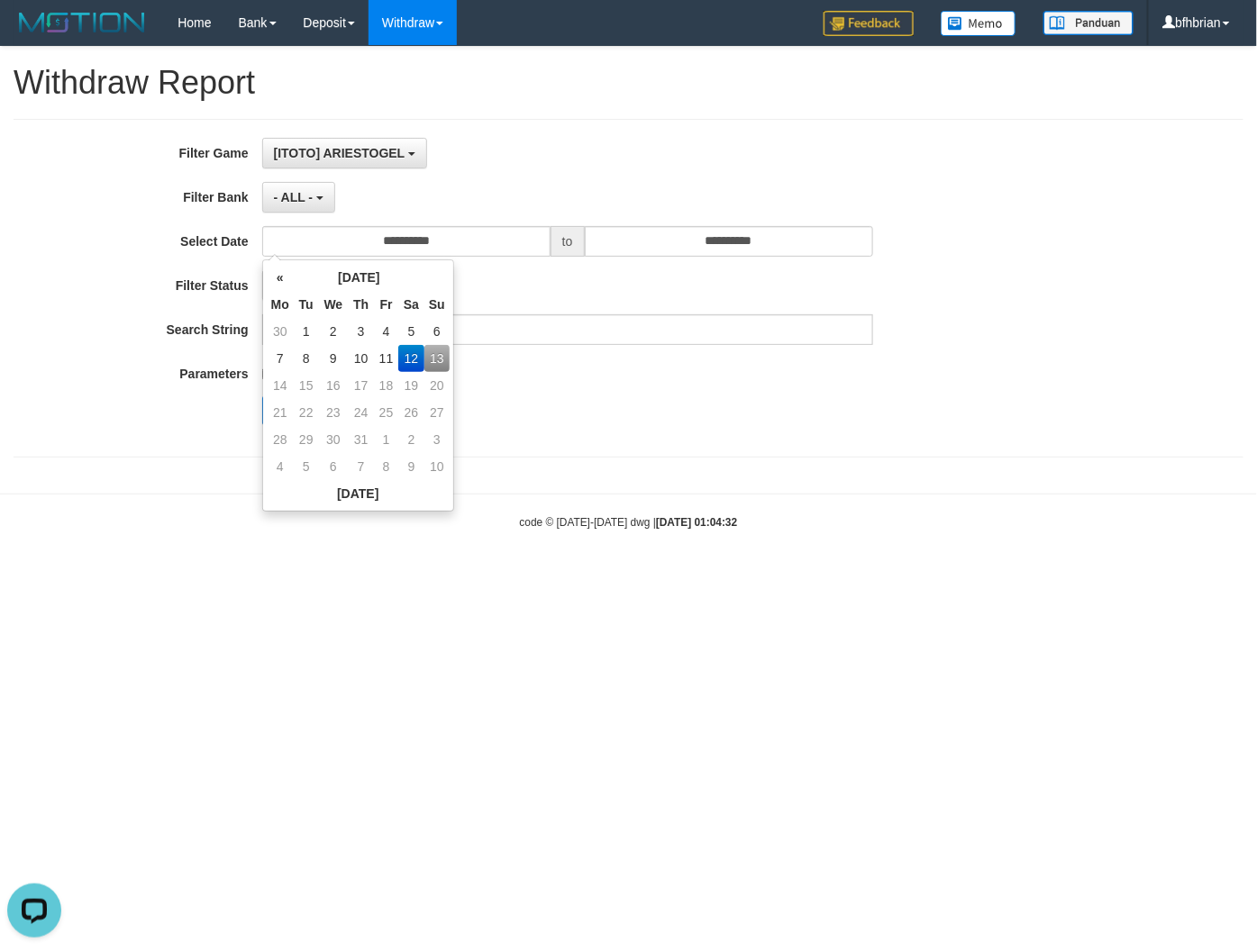 click on "- ALL -    SELECT ALL  - ALL -  SELECT BANK
BCA
MANDIRI
MANDIRIONLINE
BRI
BNI
MAYBANK
MEGA
PANIN
PERMATA
SINARMAS
MANDIRIBUSINESS
OVO
GOPAY
LINKAJA
DANA
SHOPEEPAY
SAKUKU
OCBC
JENIUS
BSI
DANAMON
CIMB
JAGO
SEABANK
PAPUA
NEO" at bounding box center (568, 197) 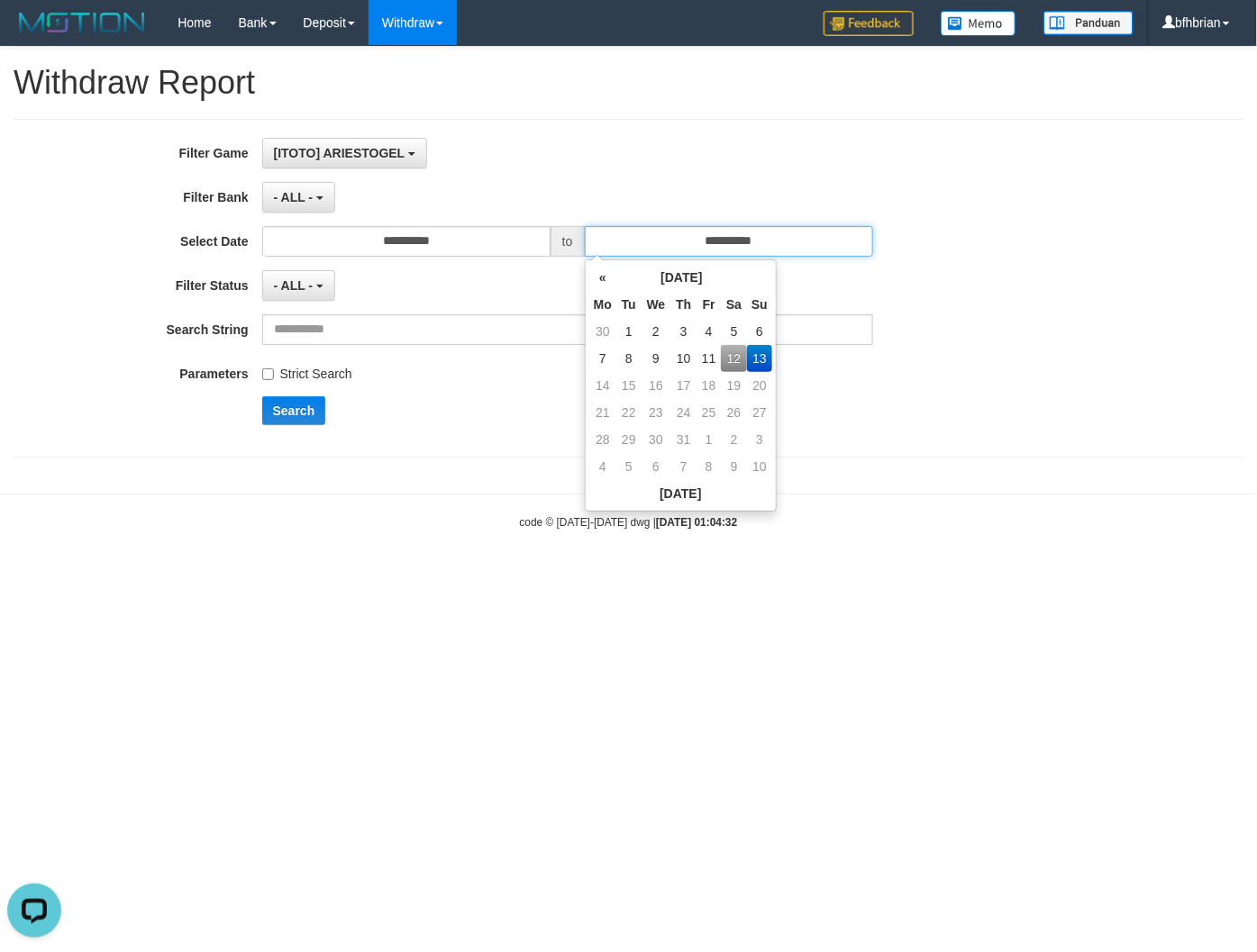 click on "**********" at bounding box center [729, 241] 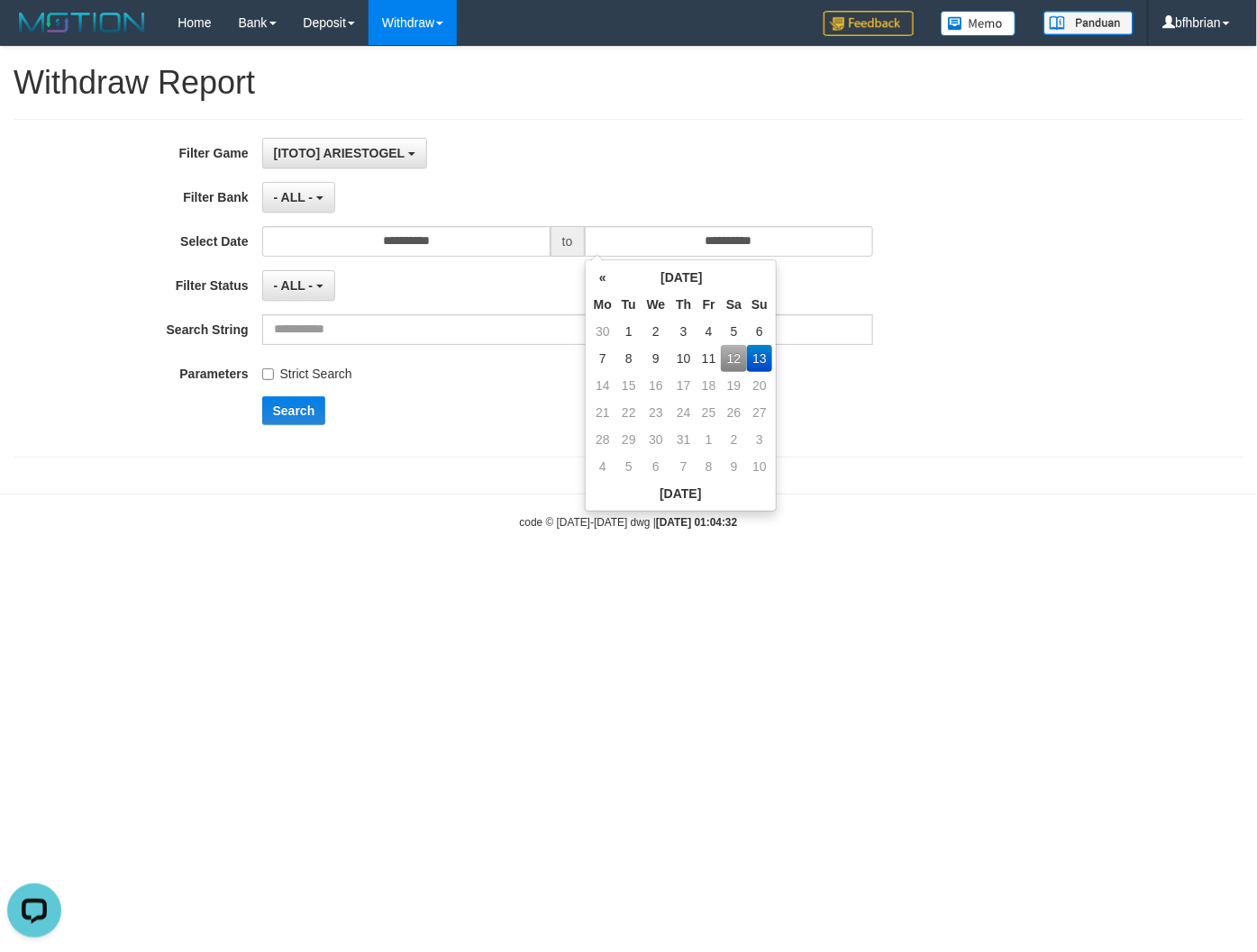 click on "12" at bounding box center [733, 358] 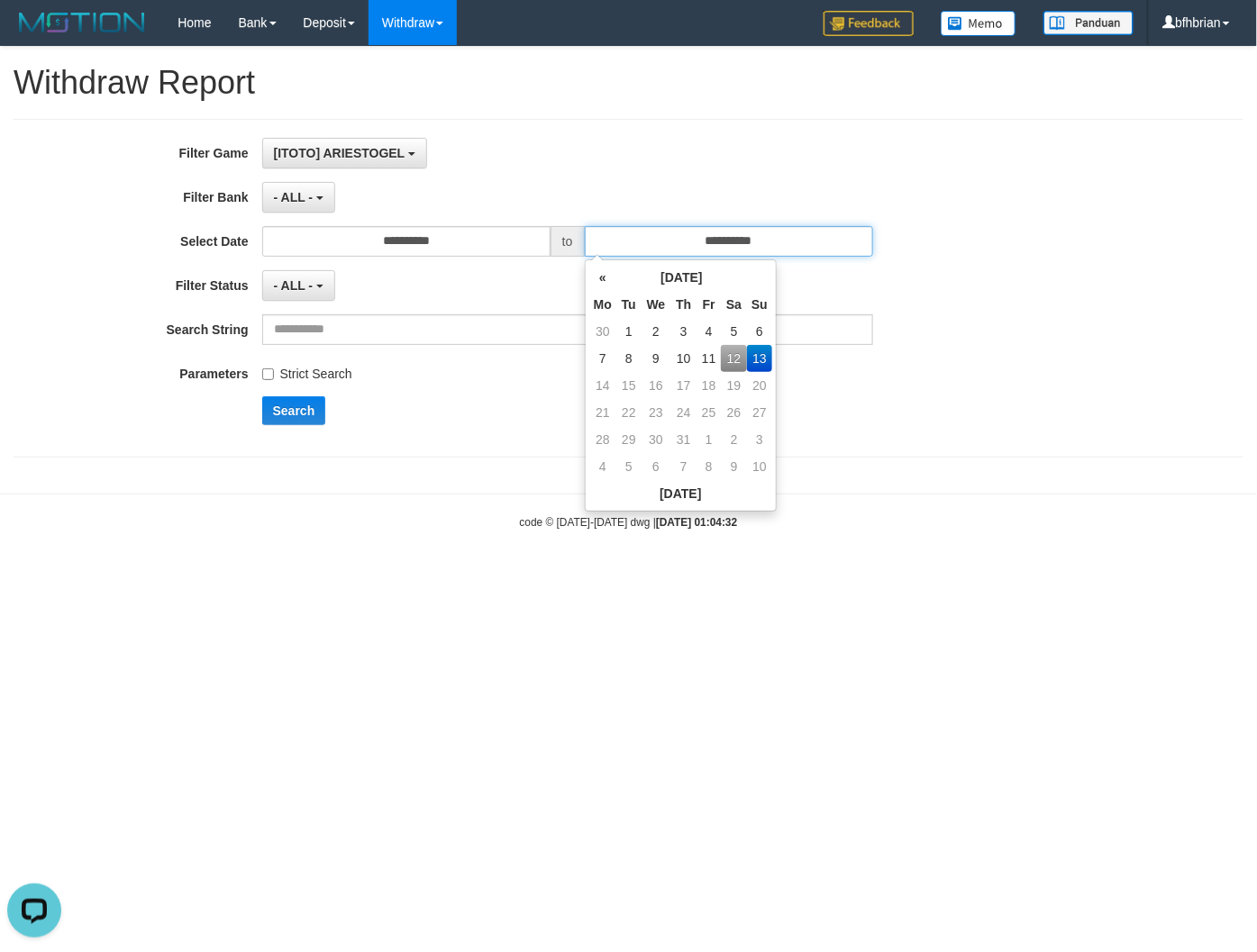 type on "**********" 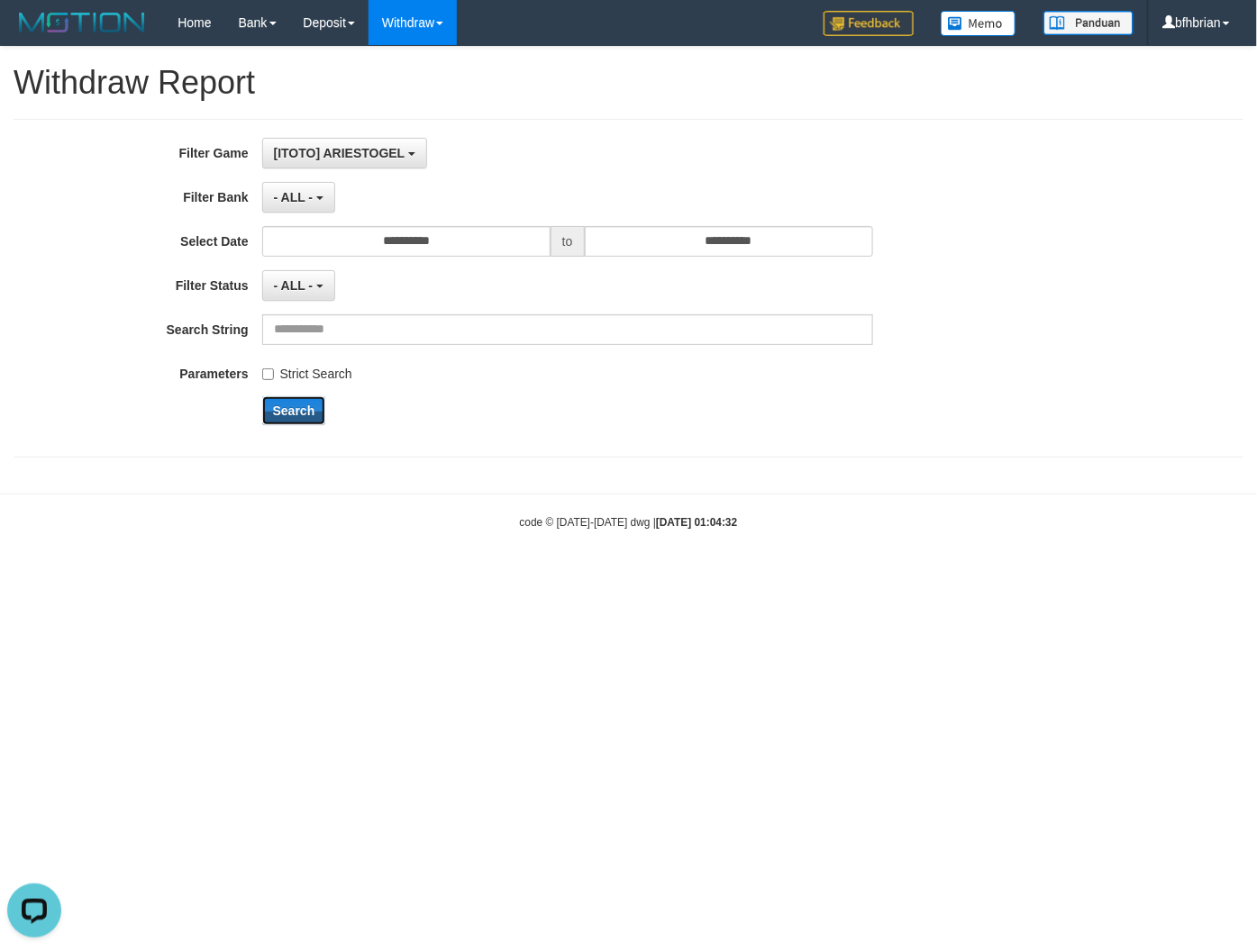 drag, startPoint x: 294, startPoint y: 412, endPoint x: 734, endPoint y: 466, distance: 443.30125 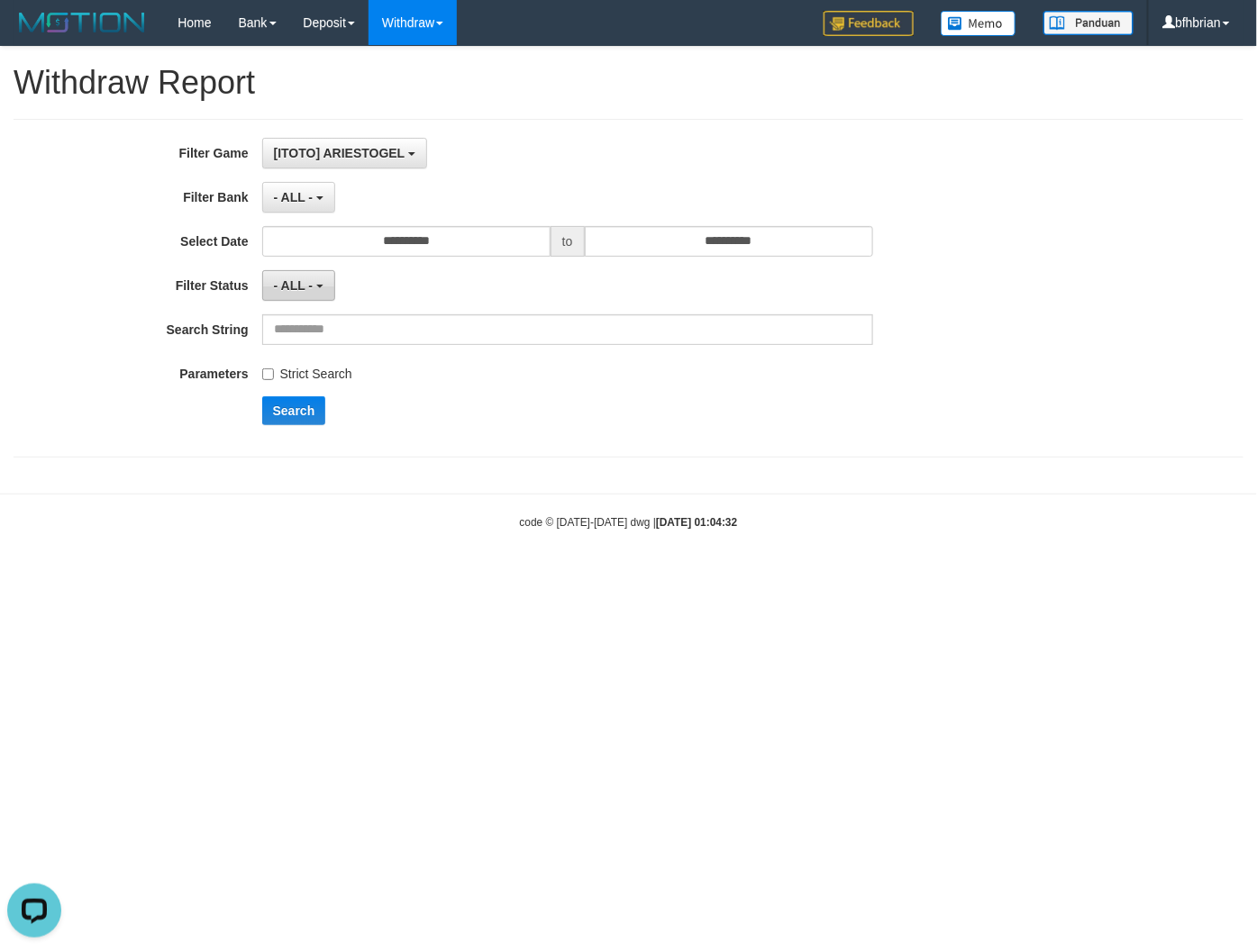 click on "- ALL -" at bounding box center (298, 286) 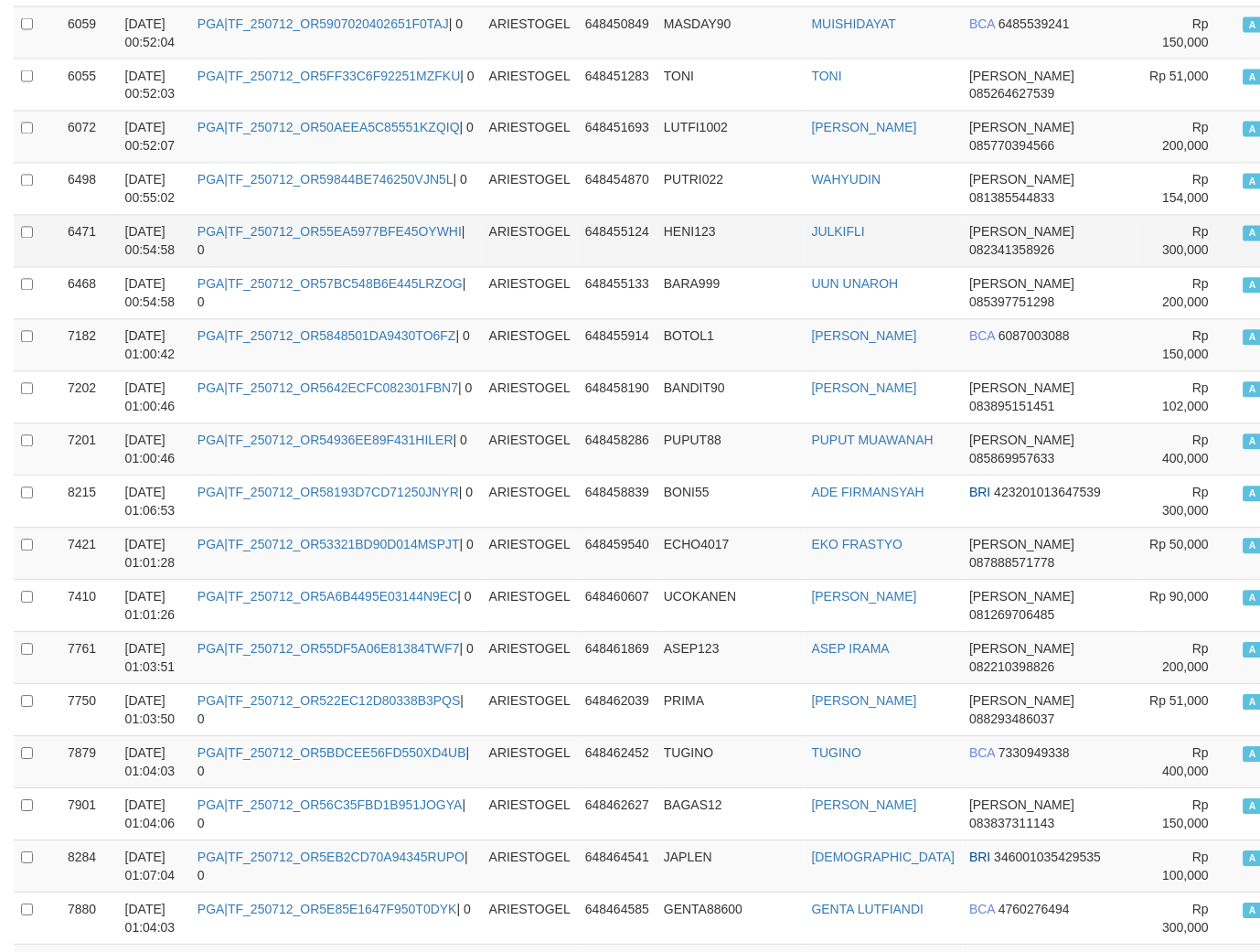 scroll, scrollTop: 4166, scrollLeft: 0, axis: vertical 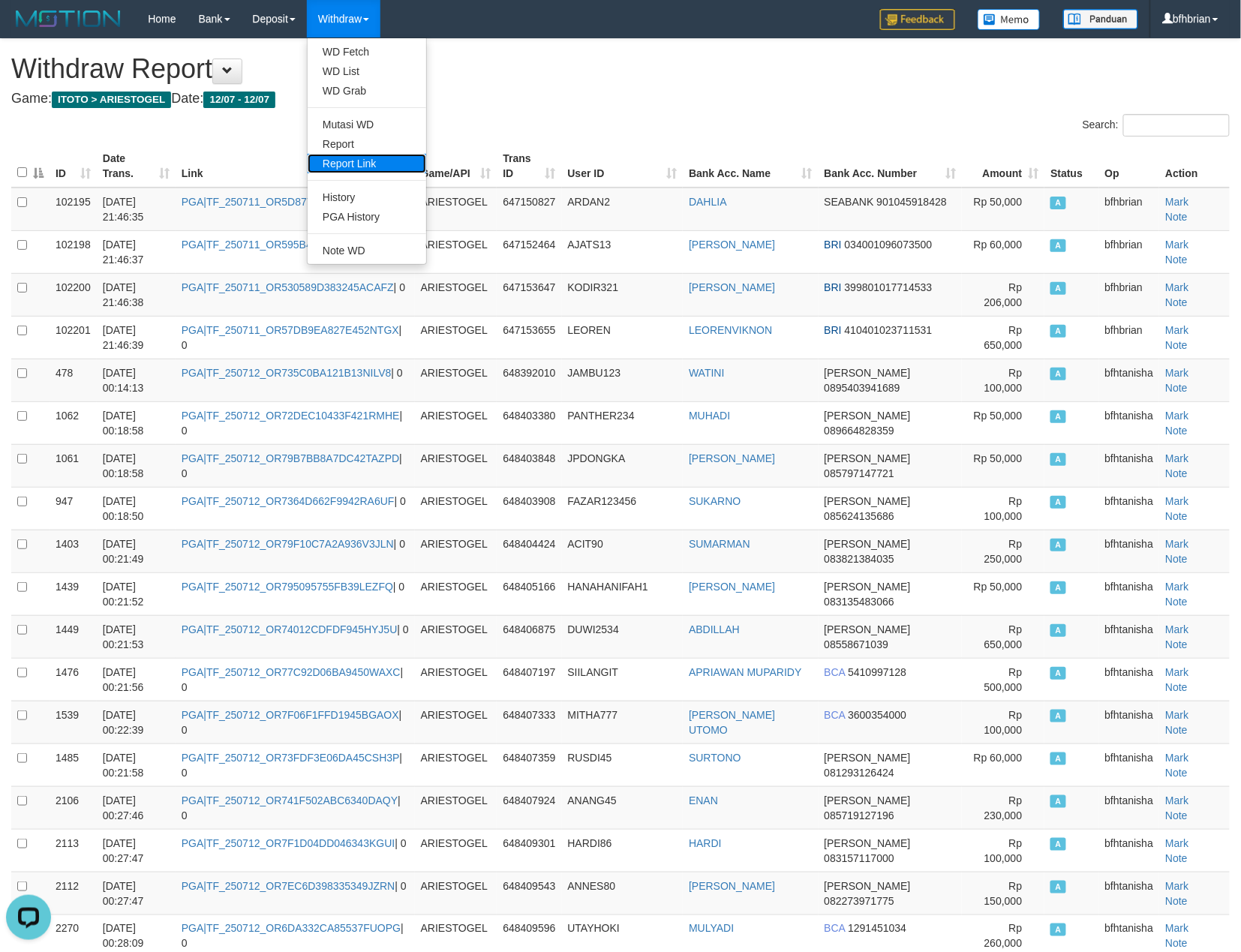 click on "Report Link" at bounding box center [367, 164] 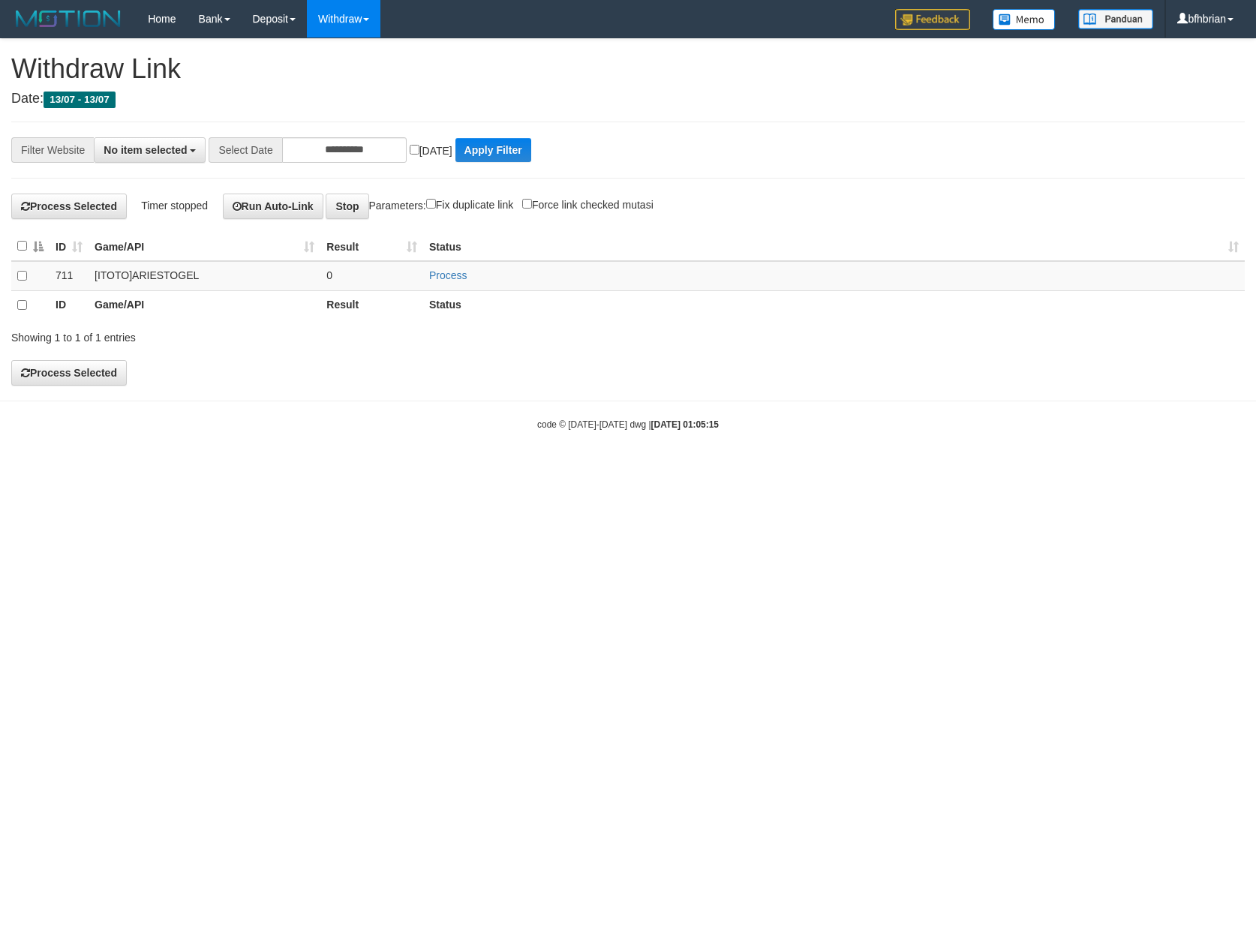 scroll, scrollTop: 0, scrollLeft: 0, axis: both 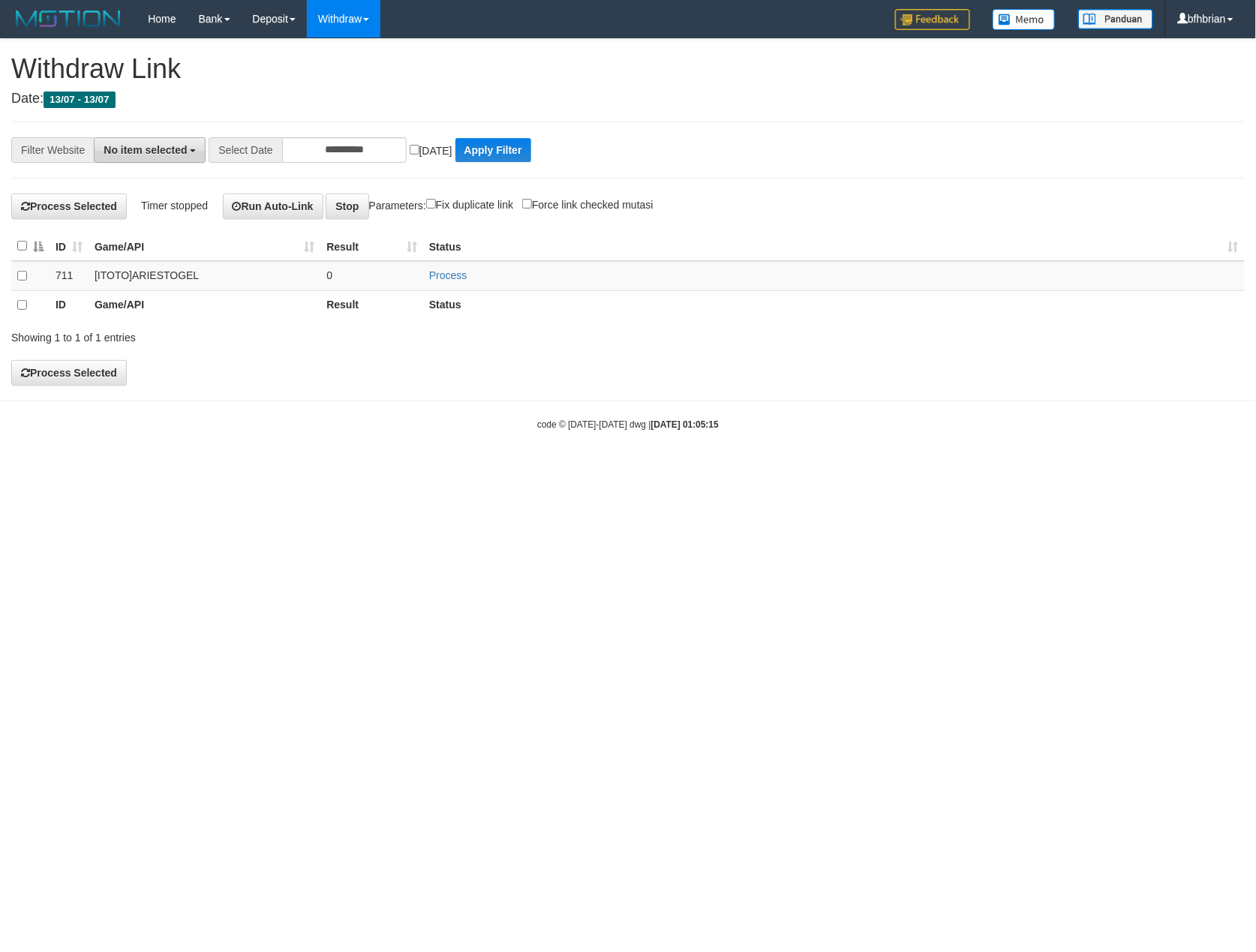 click on "No item selected" at bounding box center (145, 150) 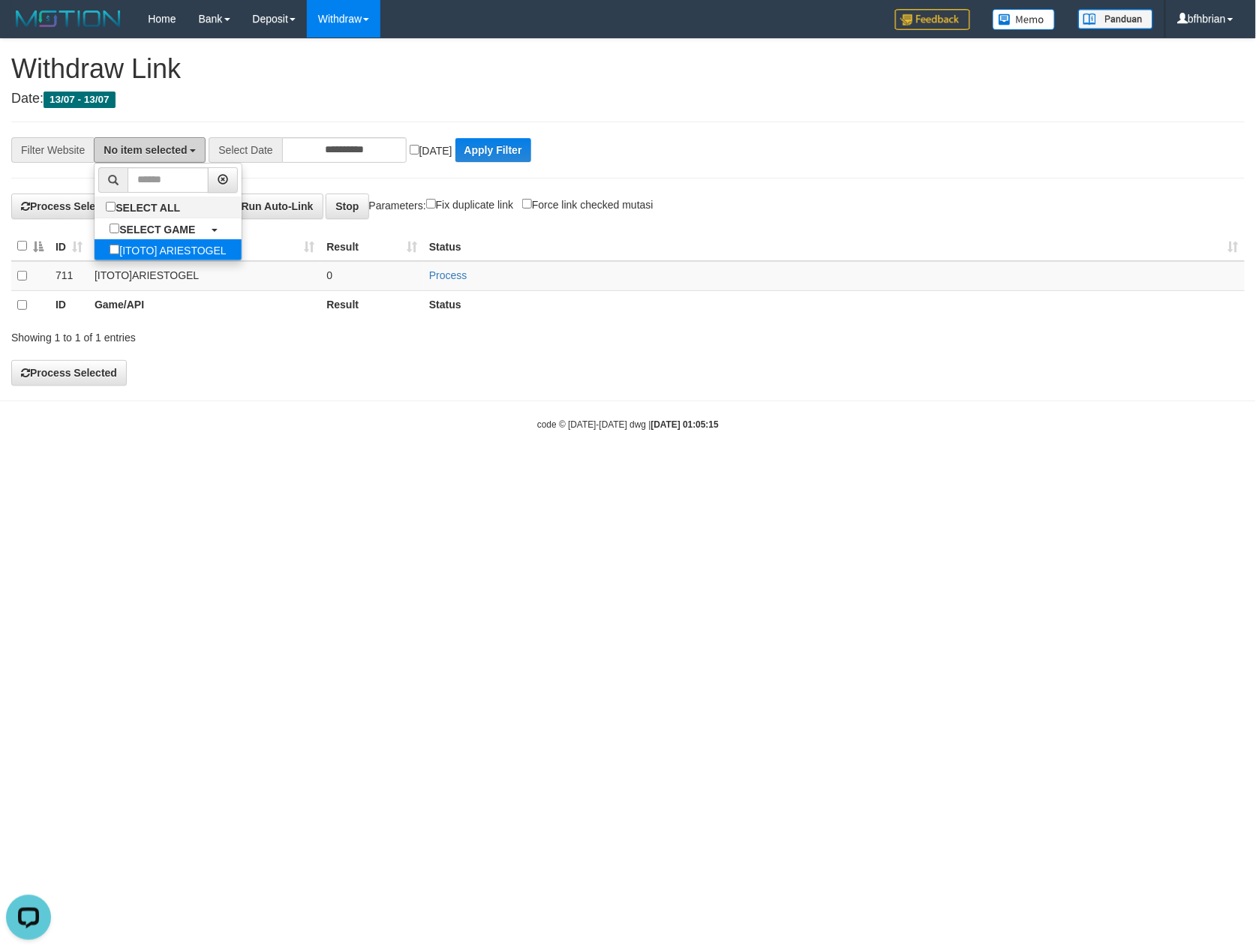 scroll, scrollTop: 0, scrollLeft: 0, axis: both 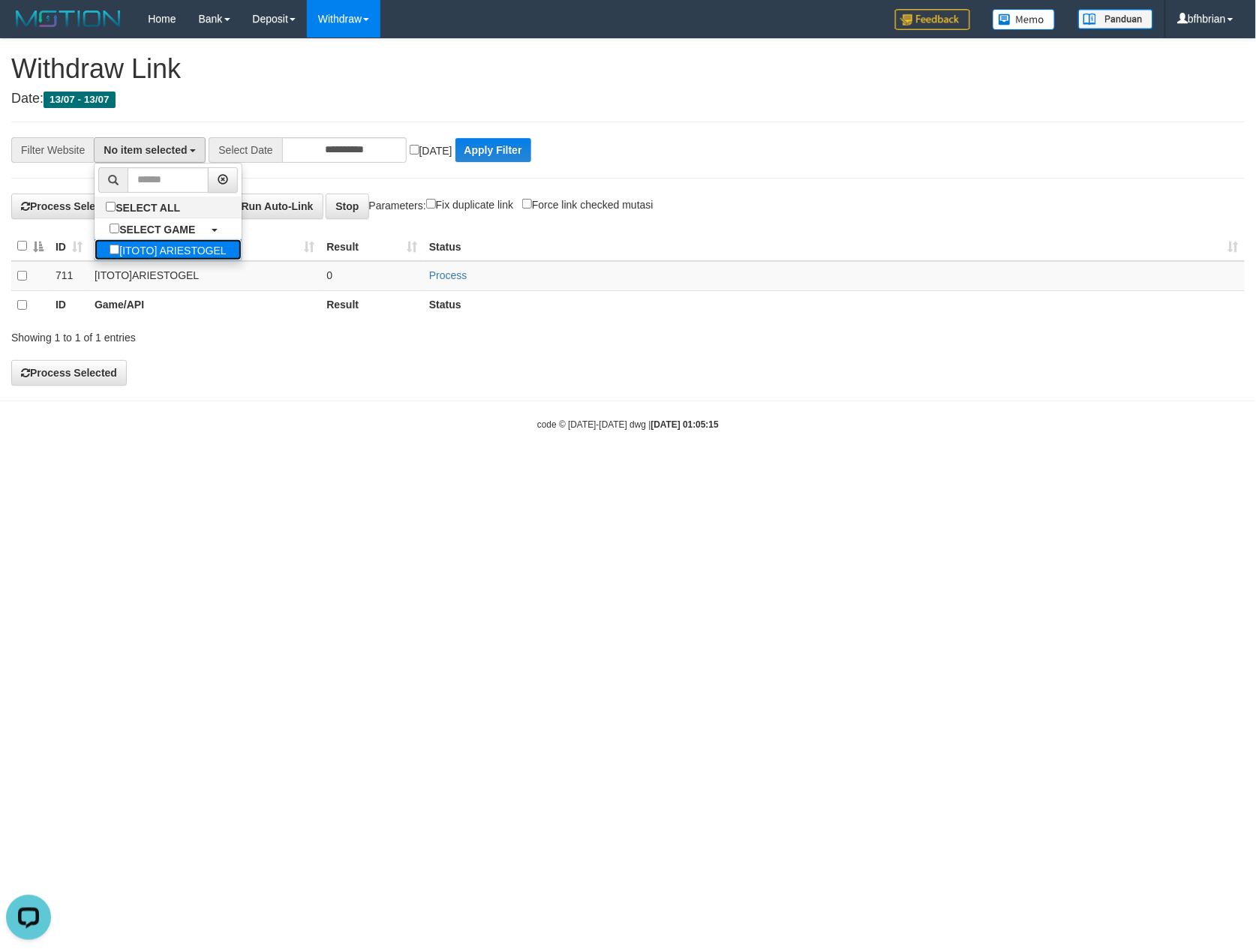 click on "[ITOTO] ARIESTOGEL" at bounding box center [167, 250] 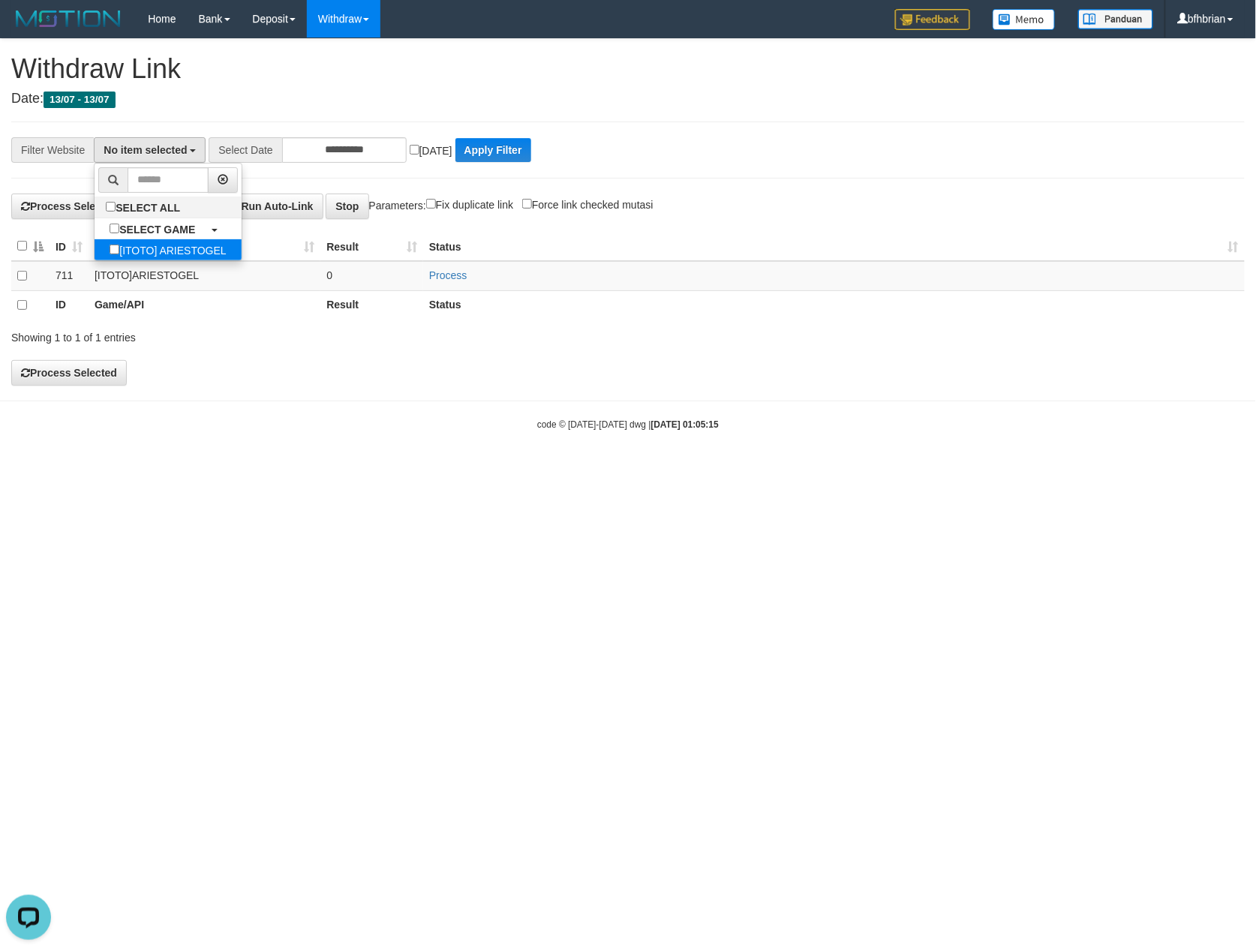 select on "***" 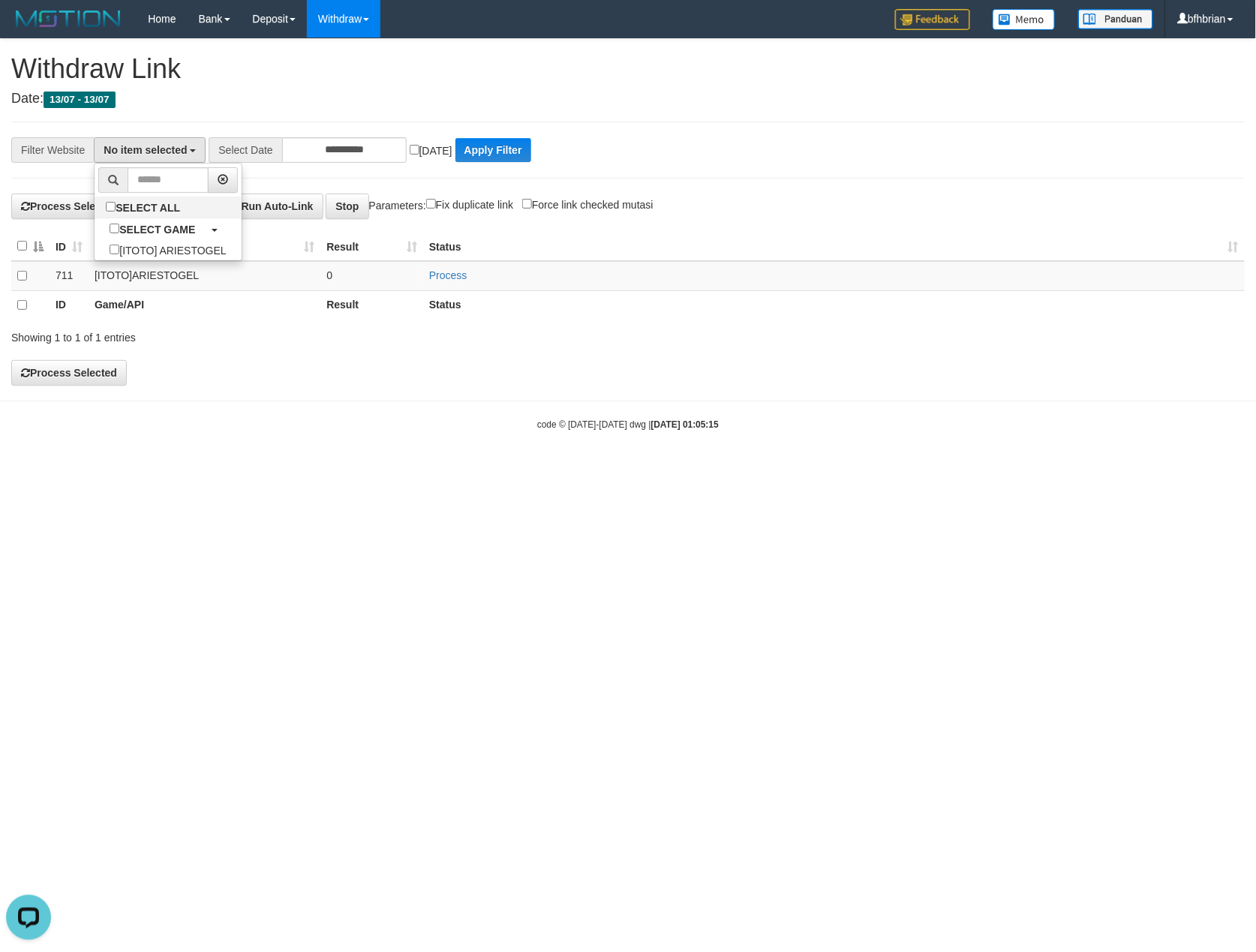 scroll, scrollTop: 13, scrollLeft: 0, axis: vertical 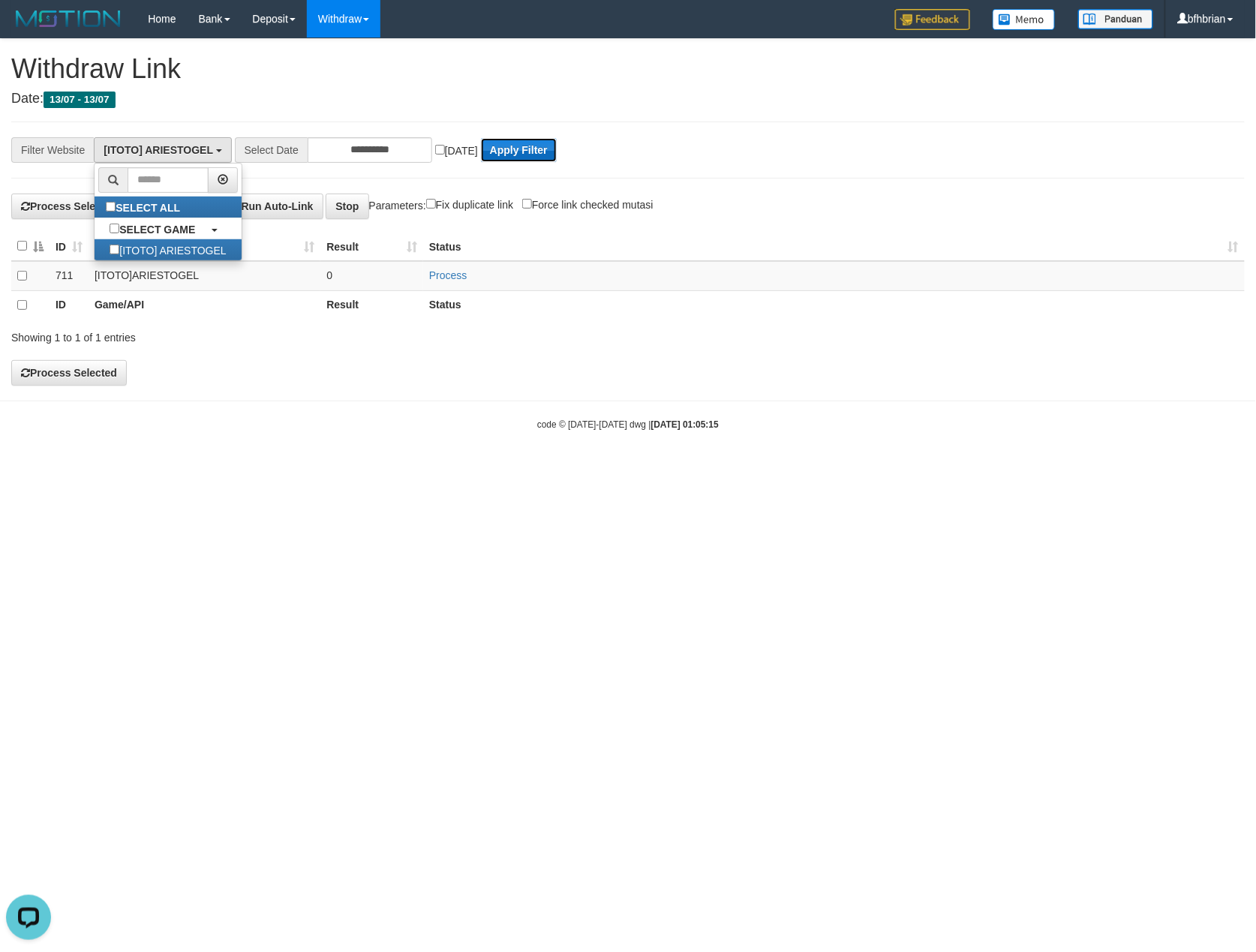 click on "Apply Filter" at bounding box center (518, 150) 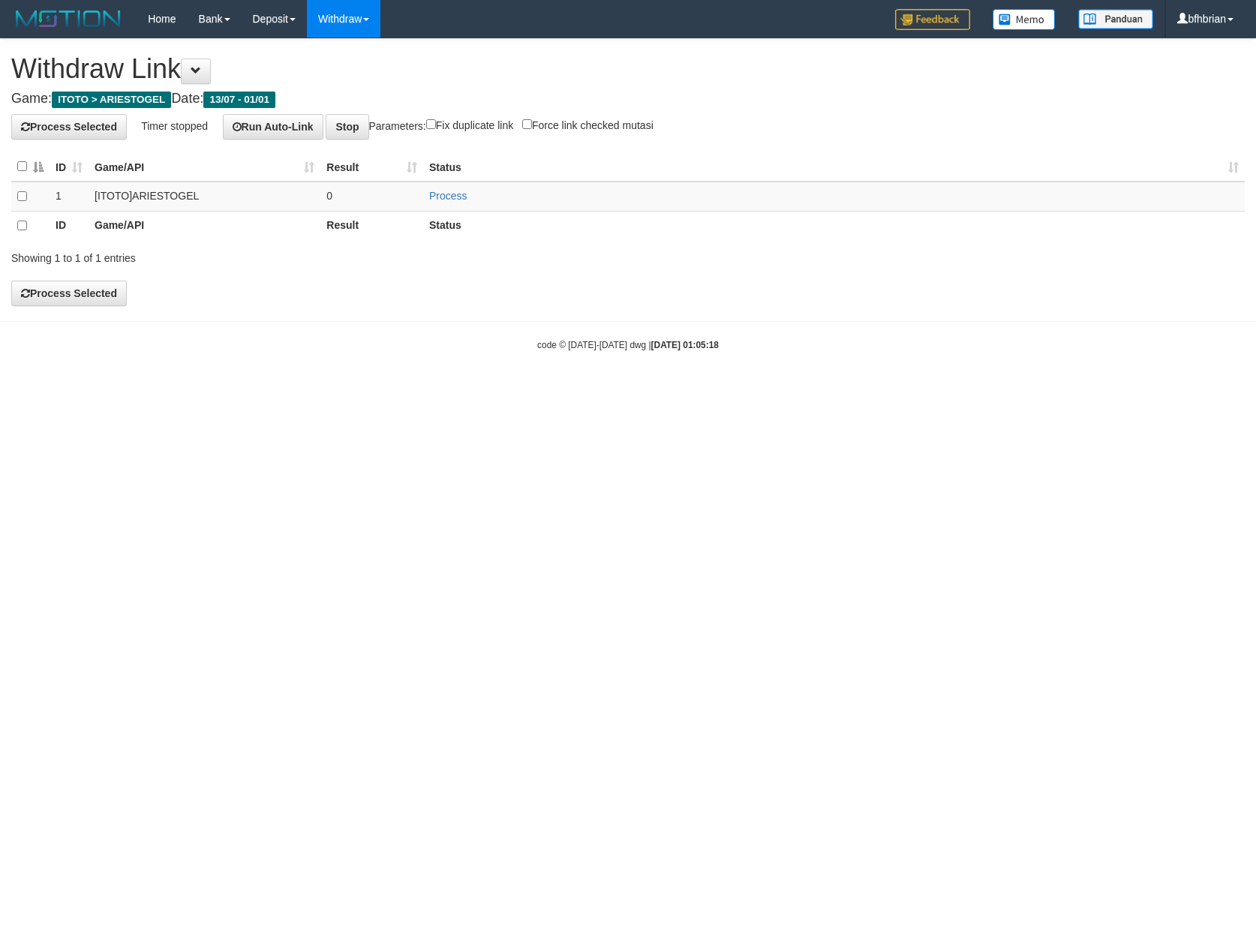 scroll, scrollTop: 0, scrollLeft: 0, axis: both 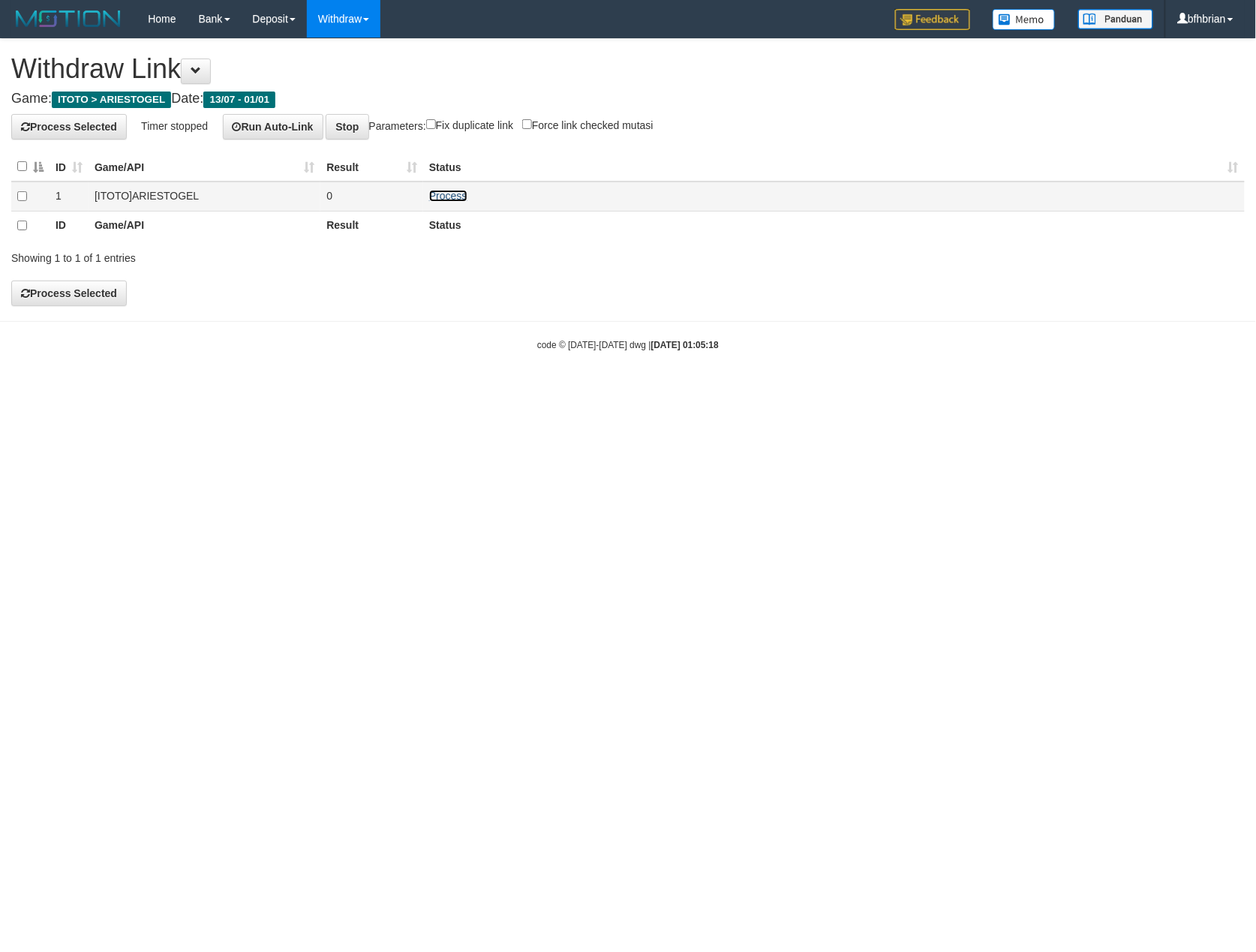 click on "Process" at bounding box center [448, 196] 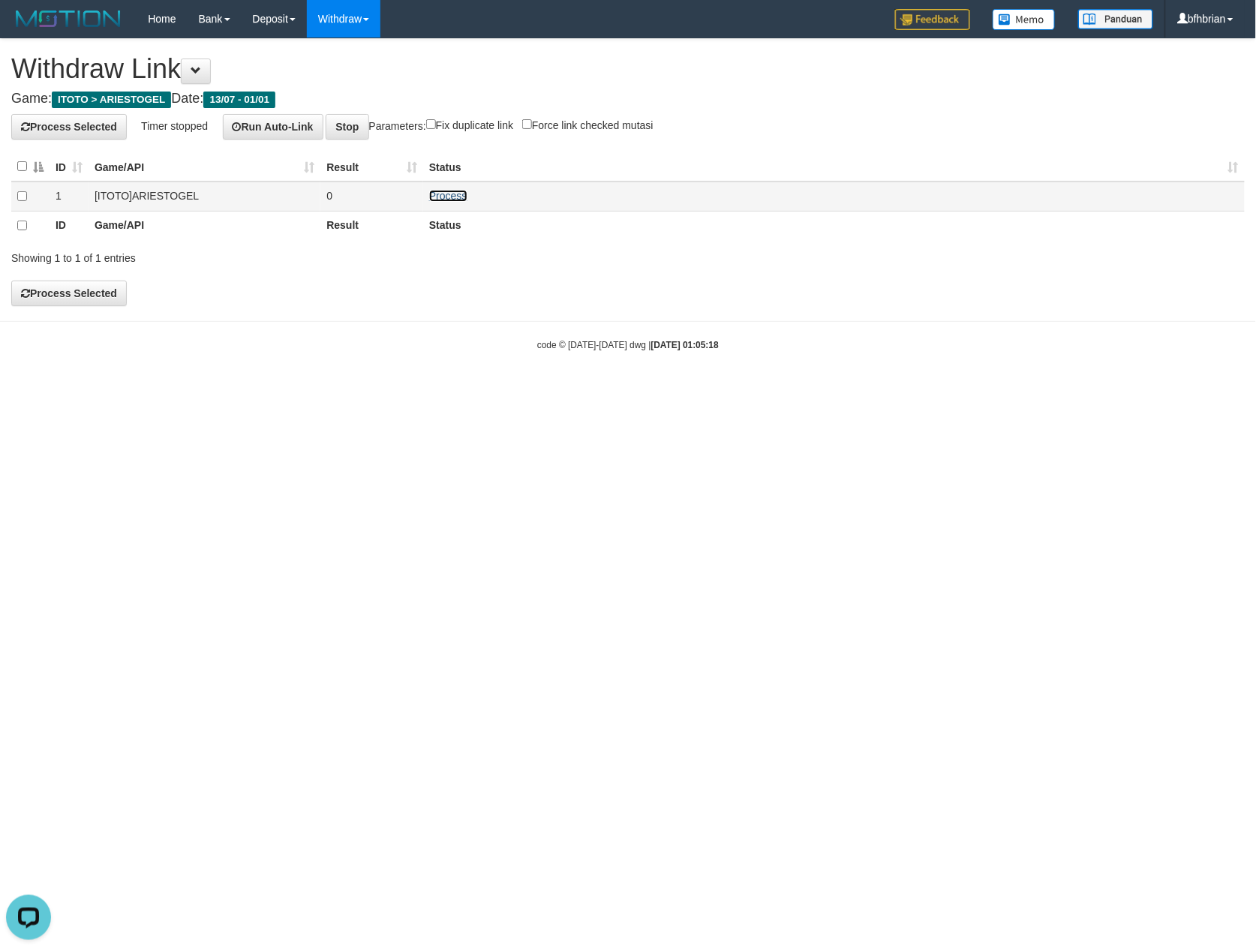 scroll, scrollTop: 0, scrollLeft: 0, axis: both 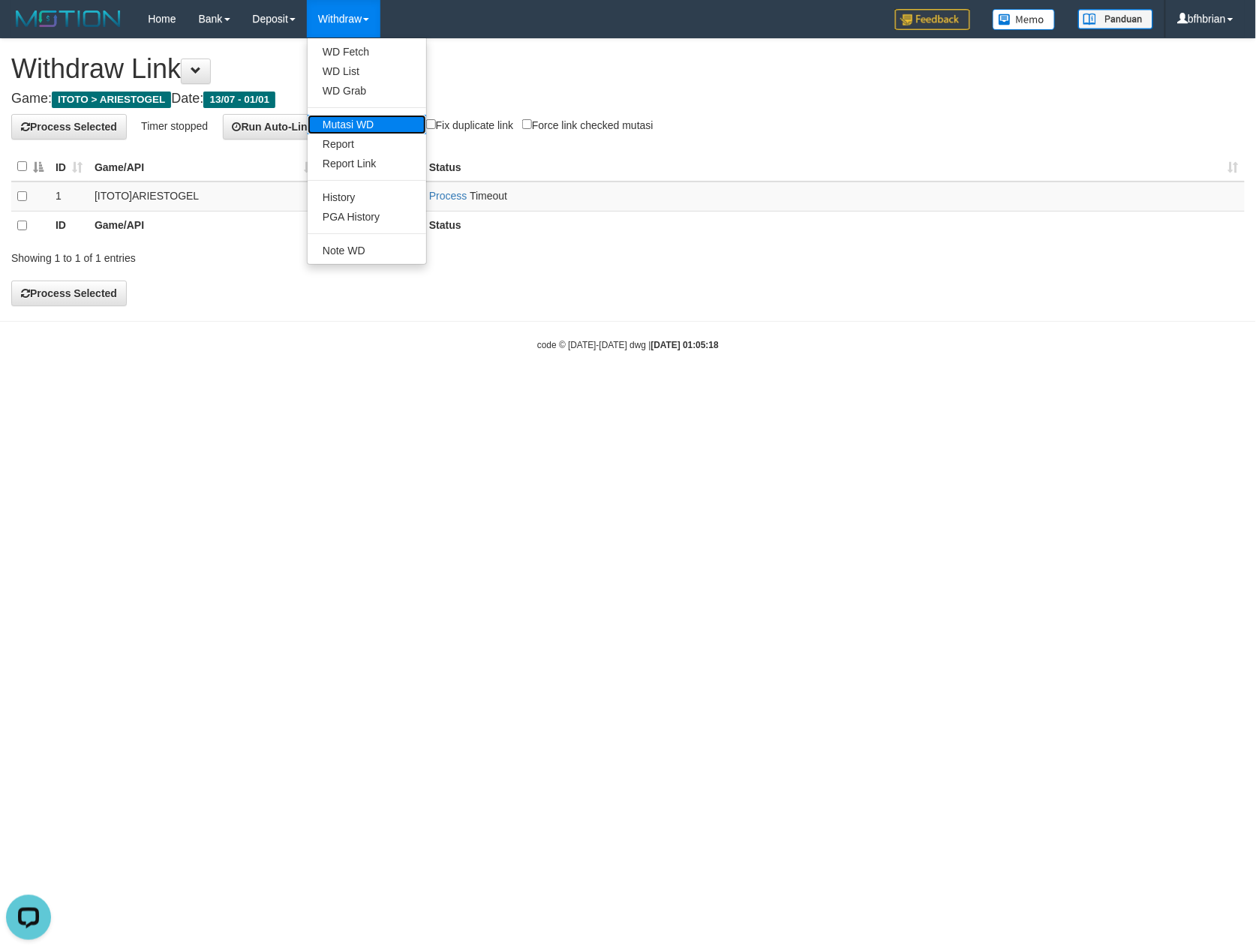 click on "Mutasi WD" at bounding box center [367, 125] 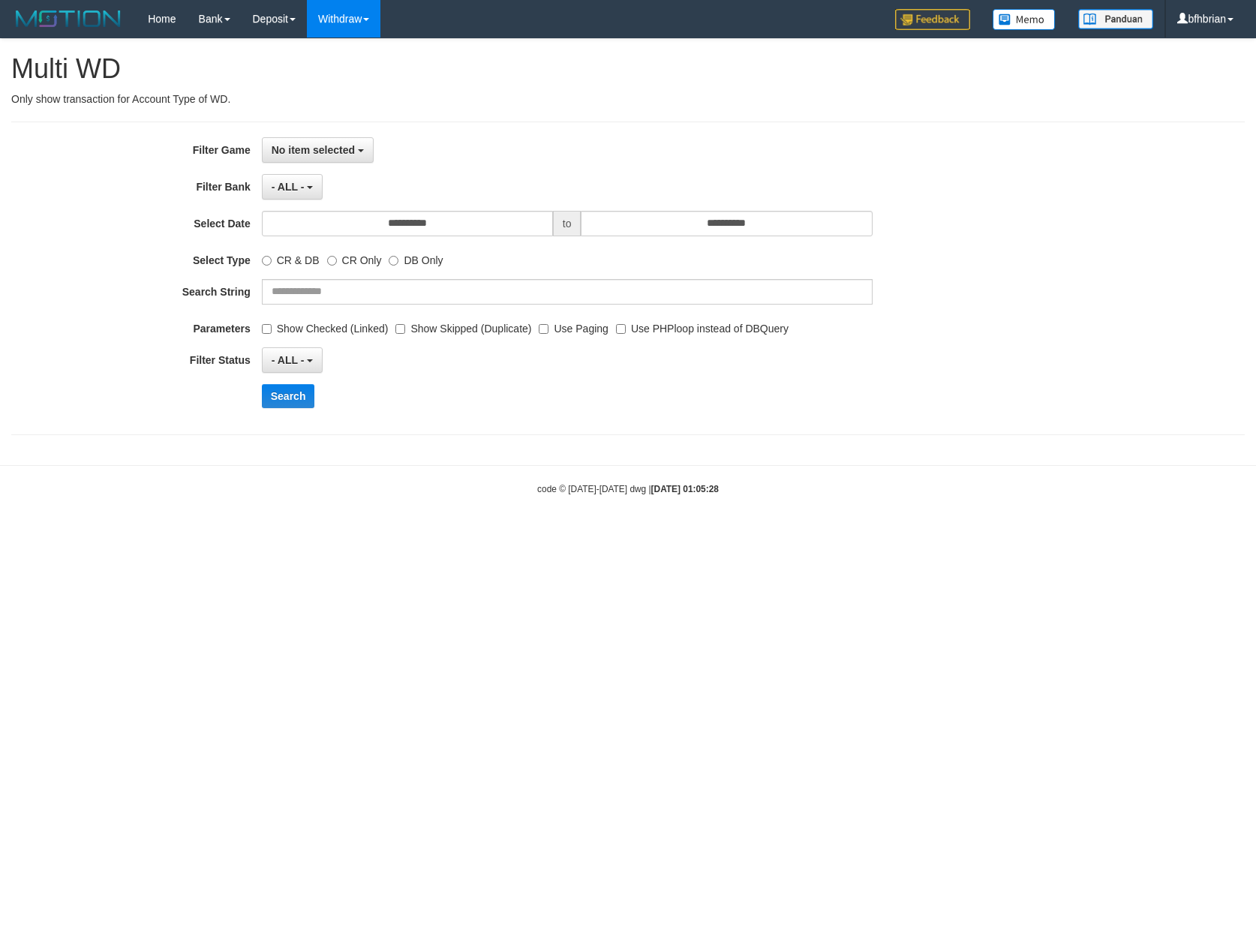select 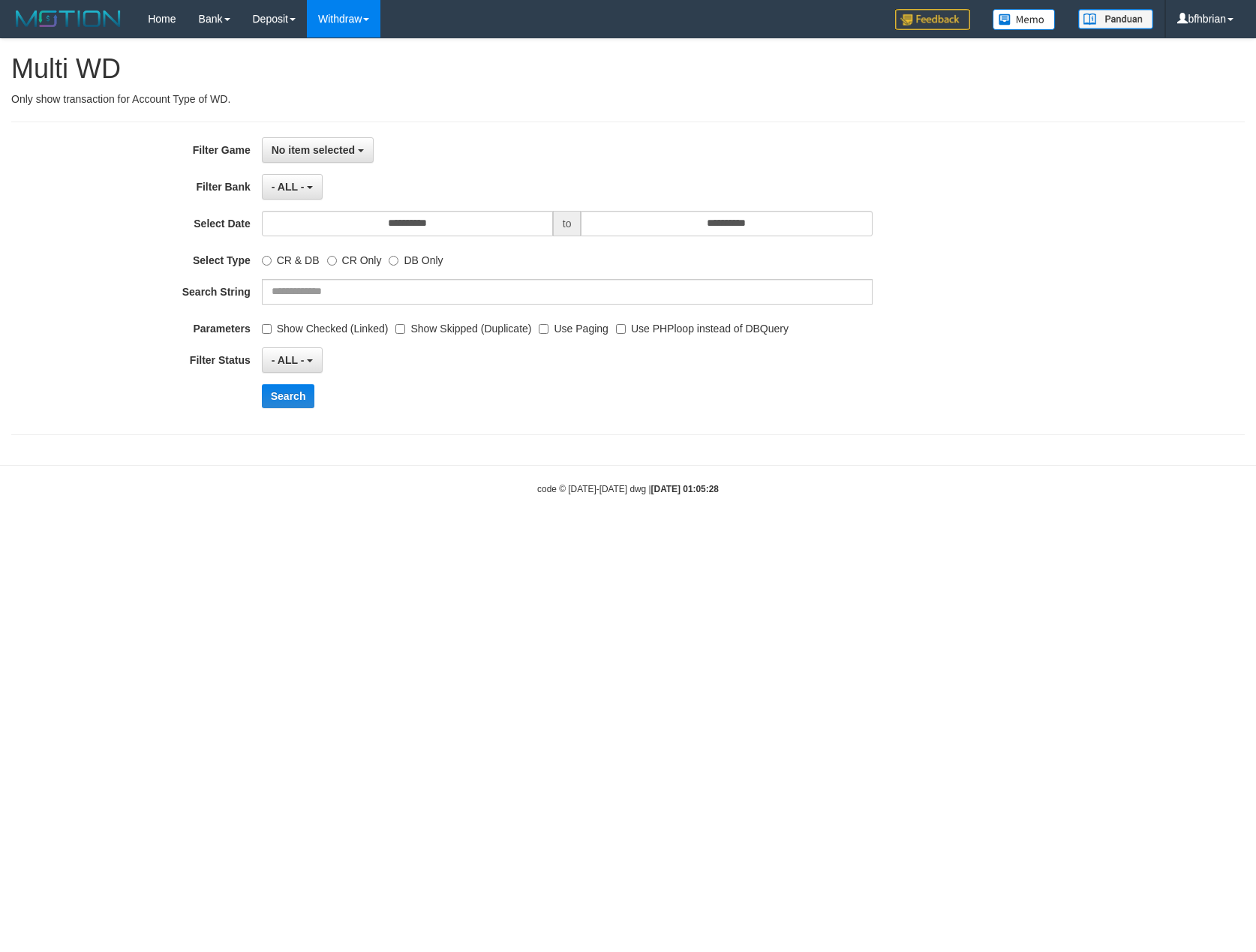 scroll, scrollTop: 0, scrollLeft: 0, axis: both 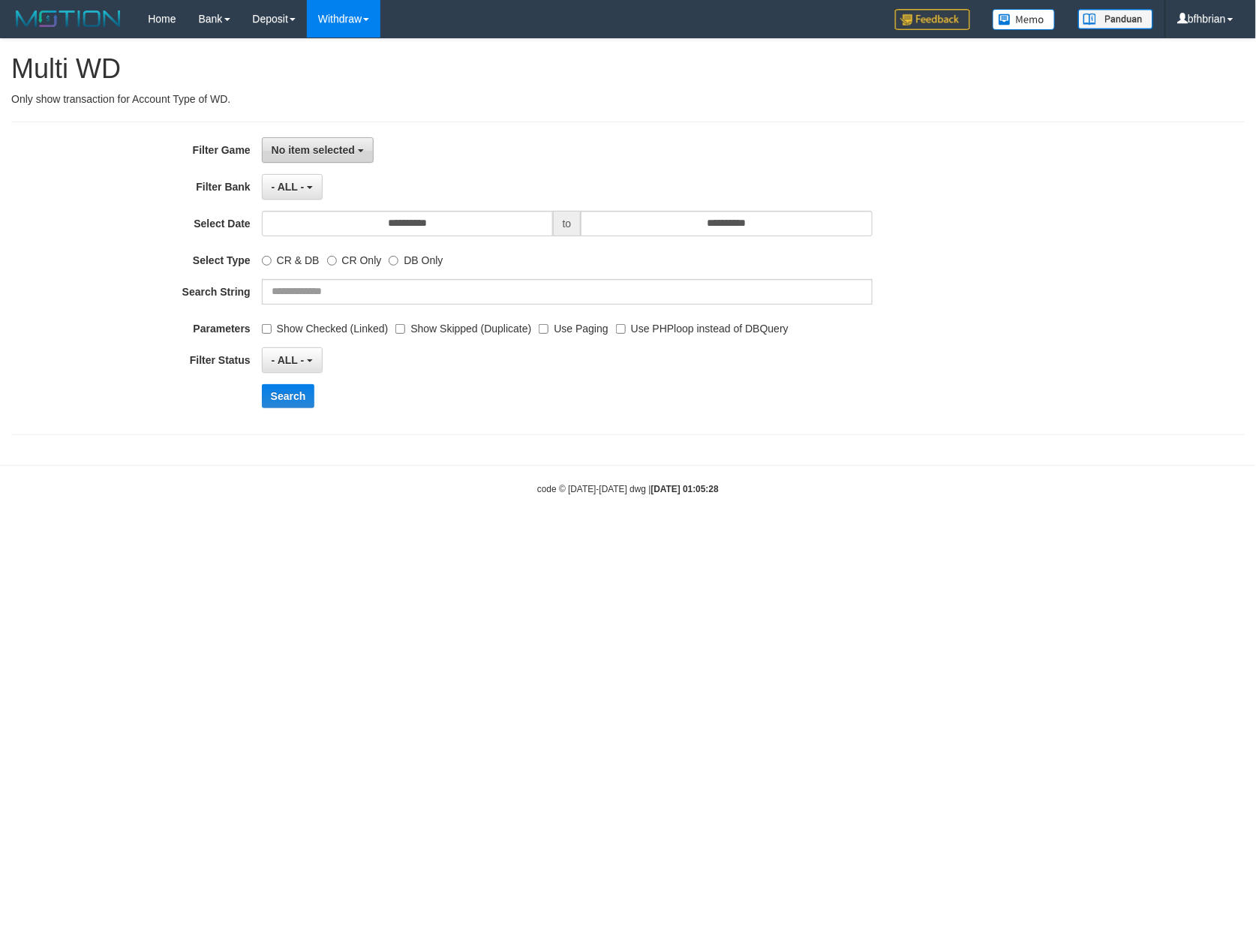click on "No item selected" at bounding box center [317, 150] 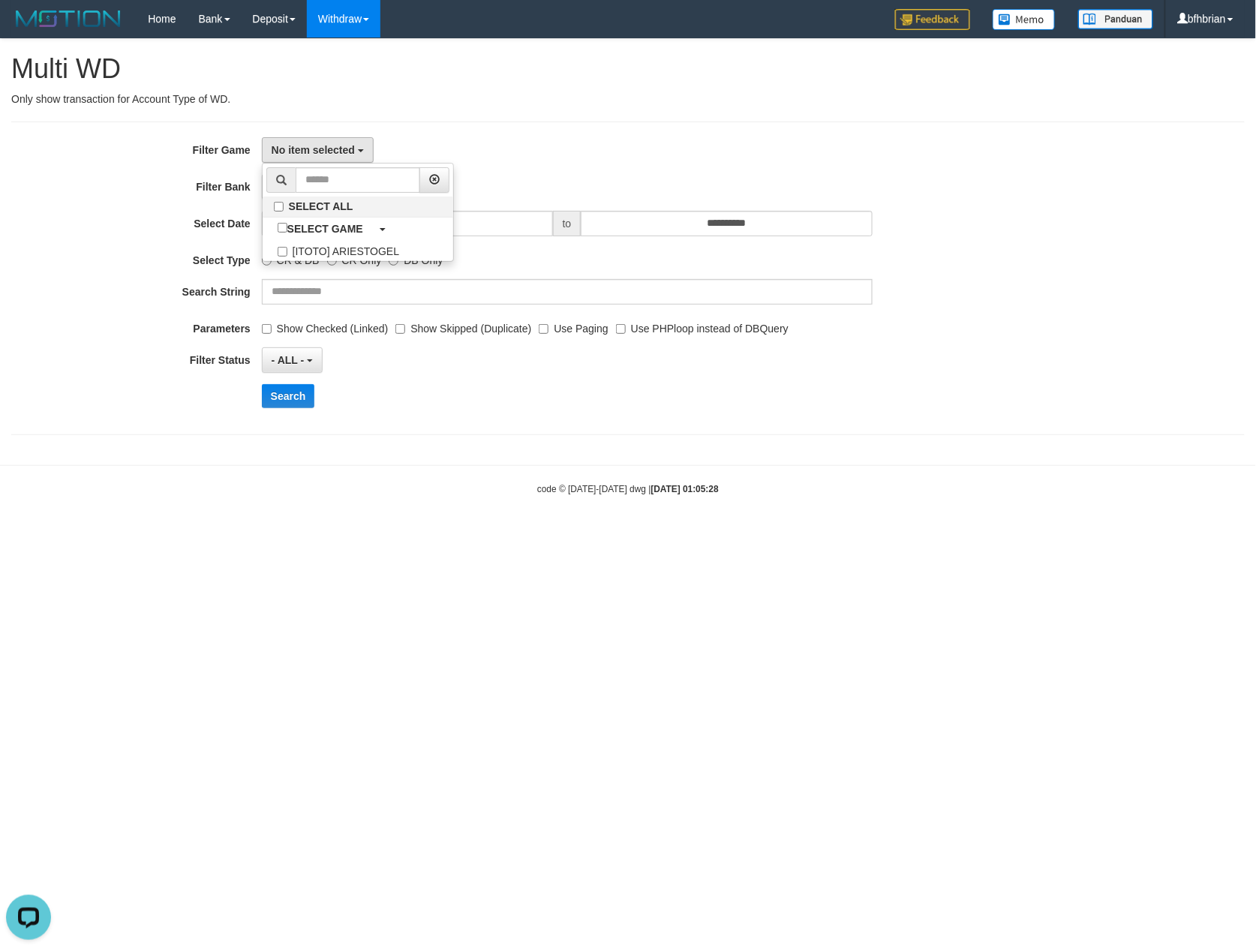scroll, scrollTop: 0, scrollLeft: 0, axis: both 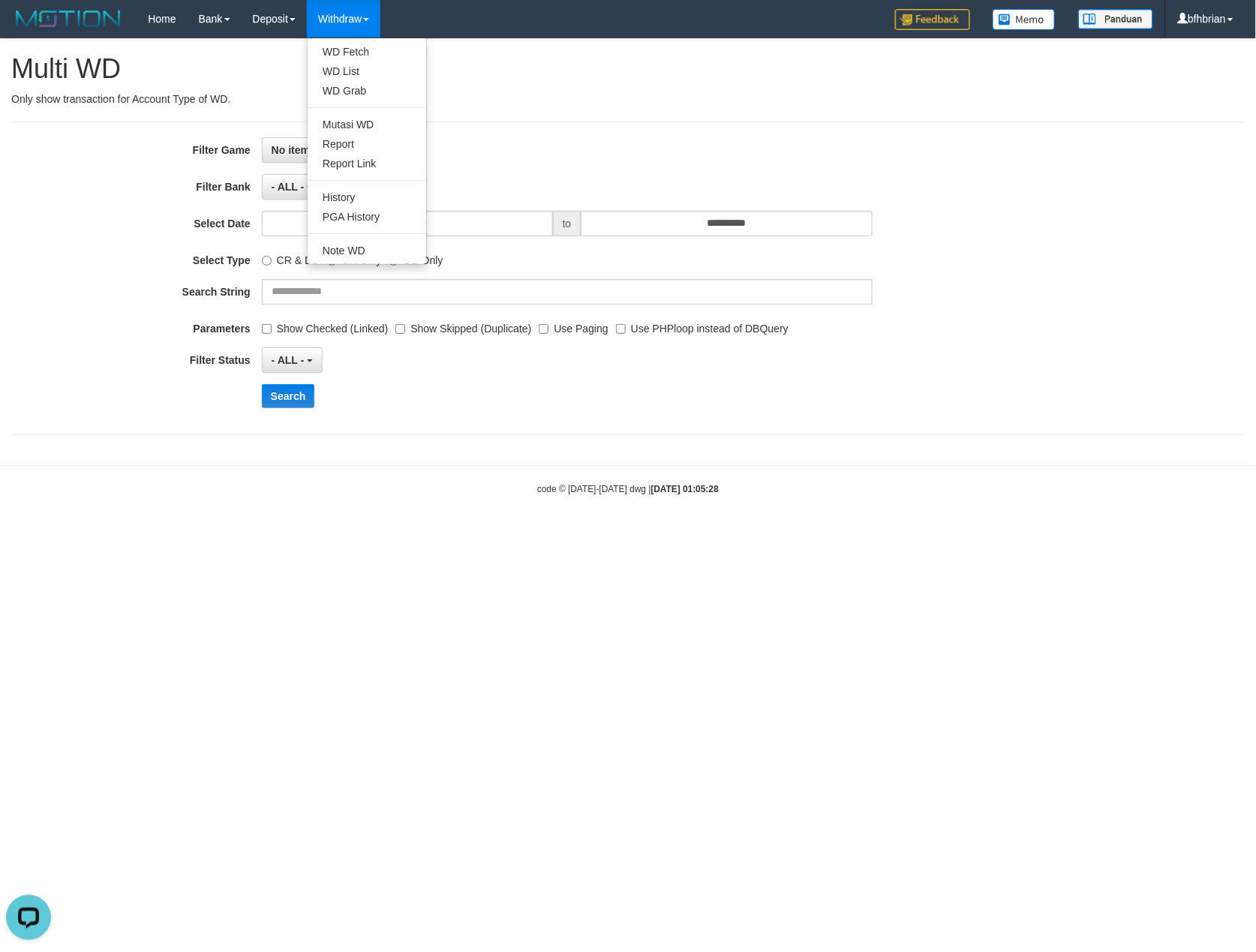 click at bounding box center [366, 20] 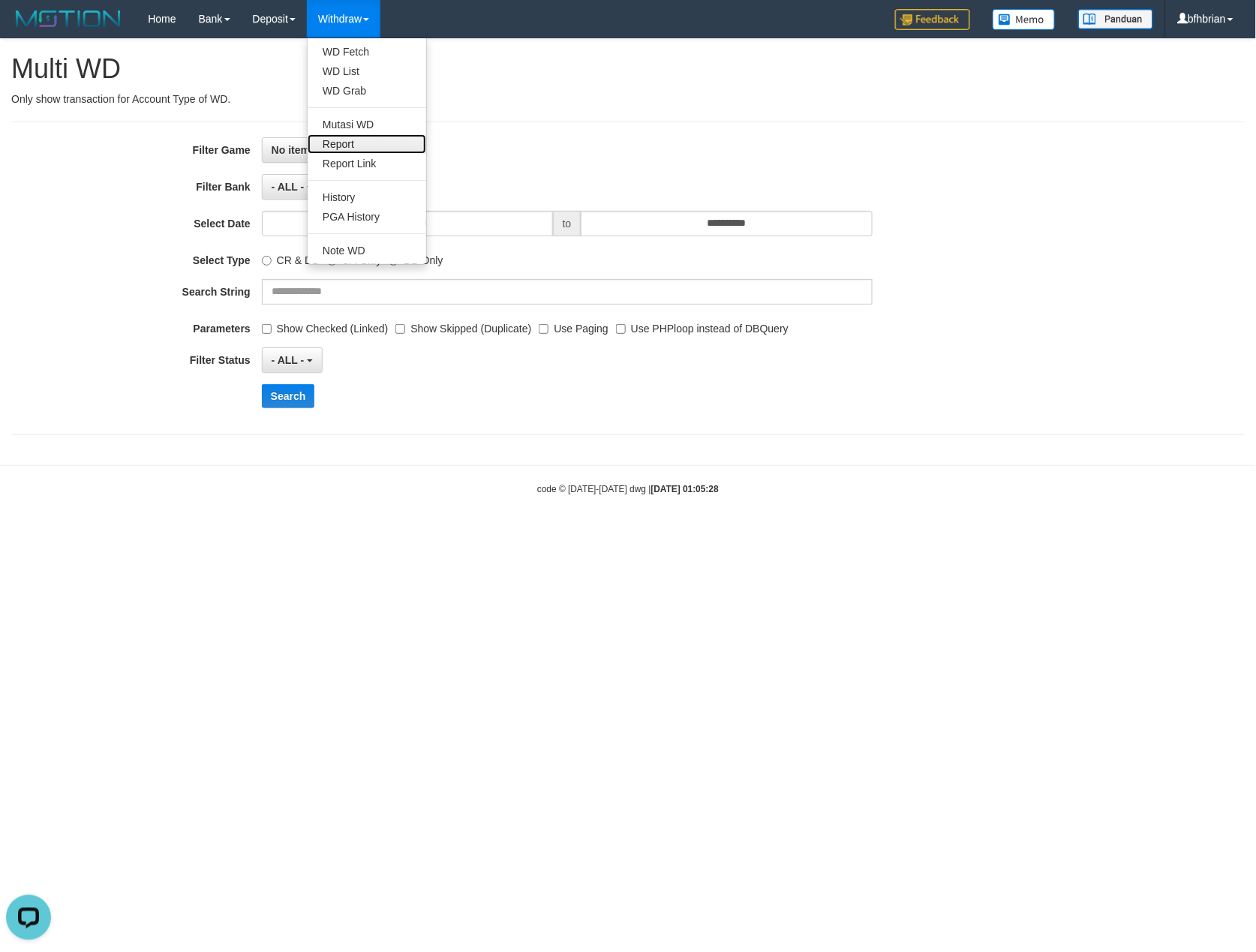 click on "Report" at bounding box center (367, 144) 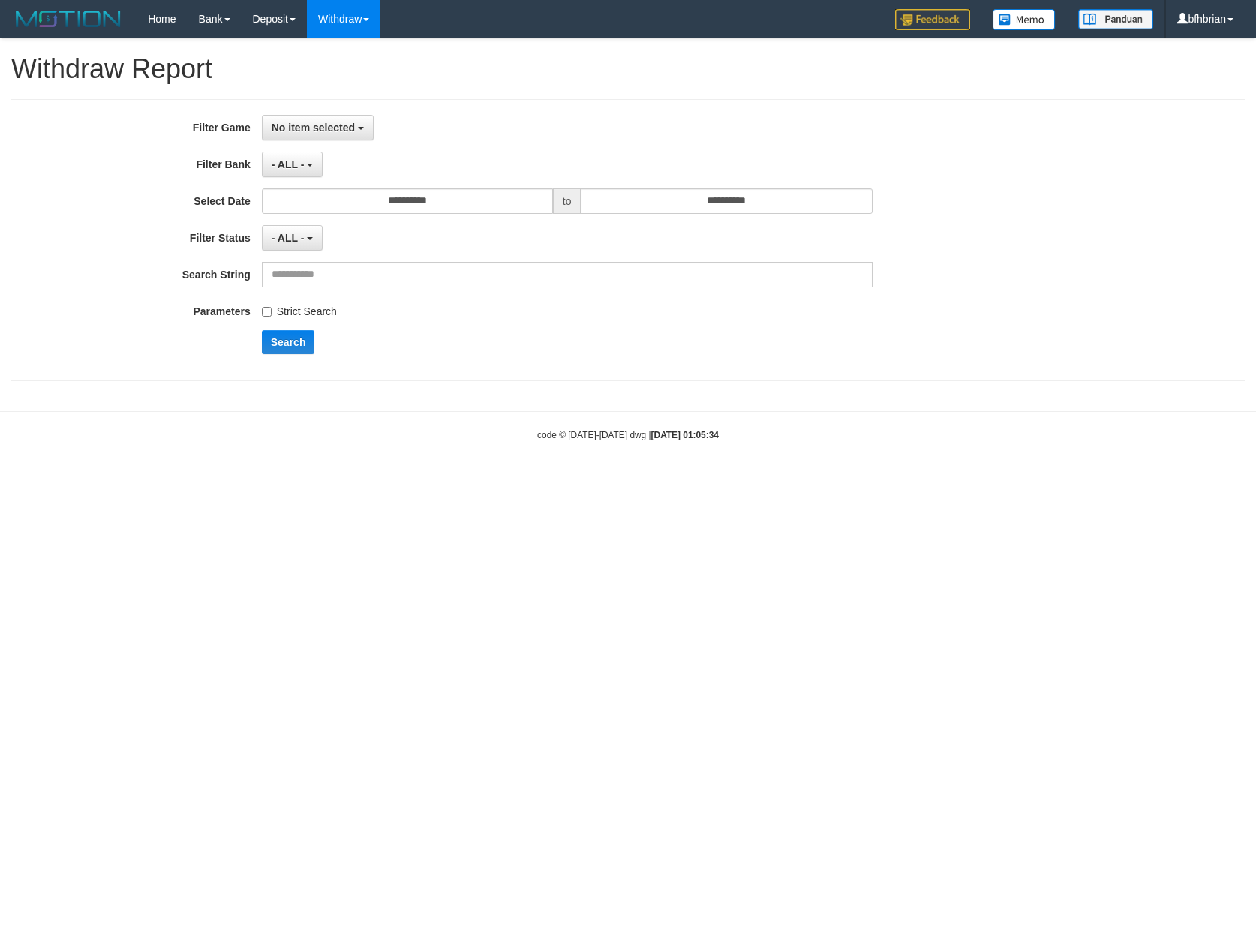 scroll, scrollTop: 0, scrollLeft: 0, axis: both 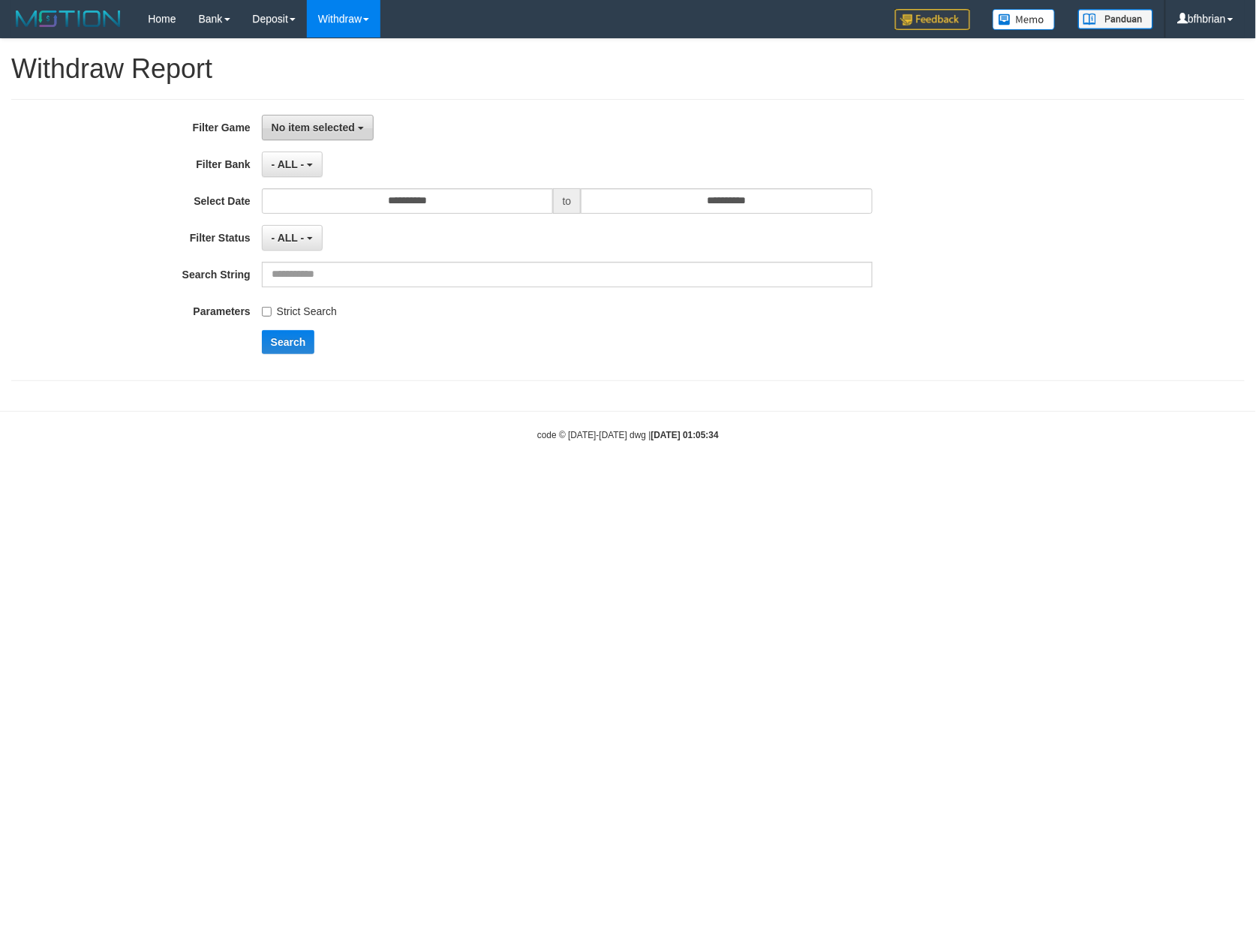 click on "No item selected" at bounding box center [313, 128] 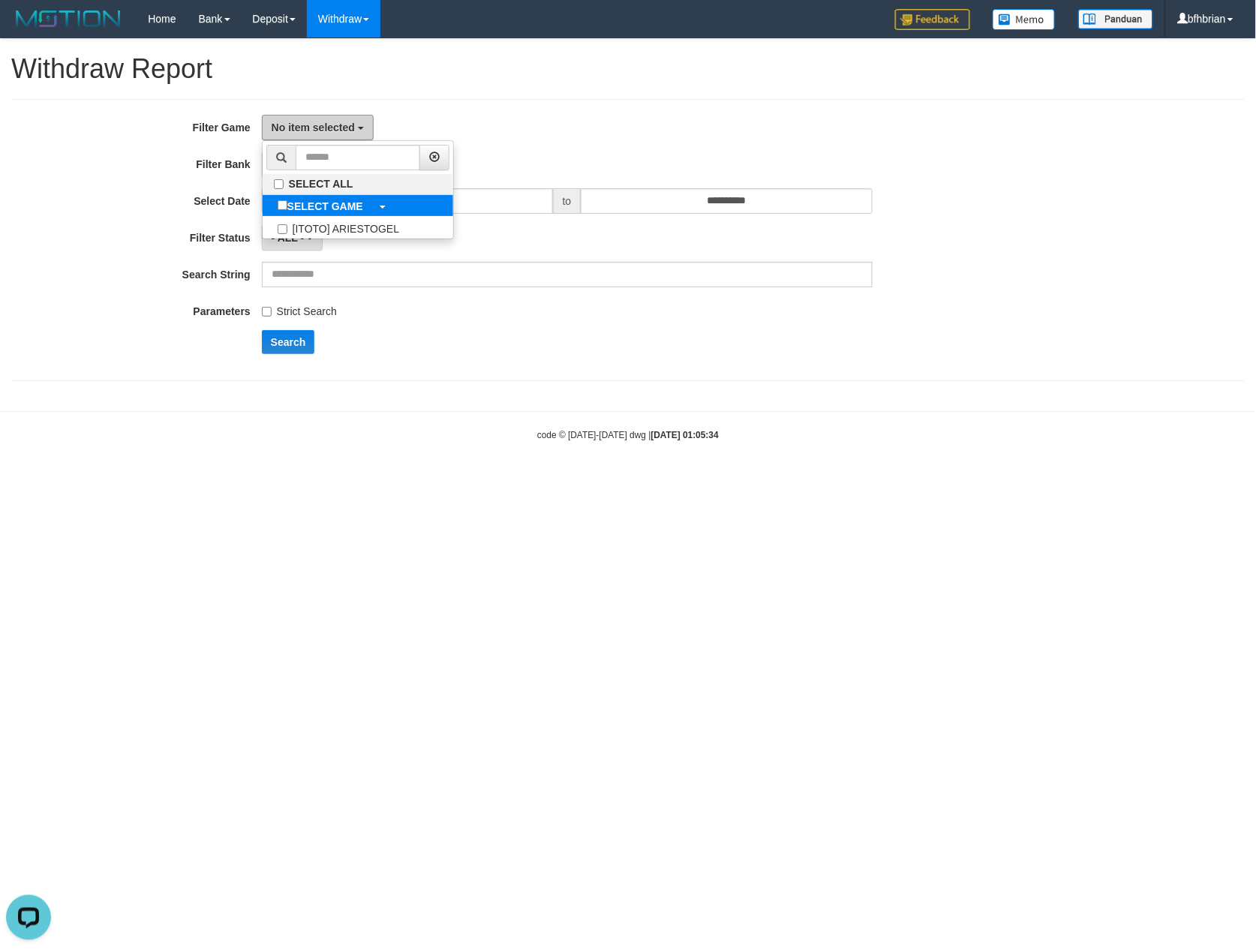 scroll, scrollTop: 0, scrollLeft: 0, axis: both 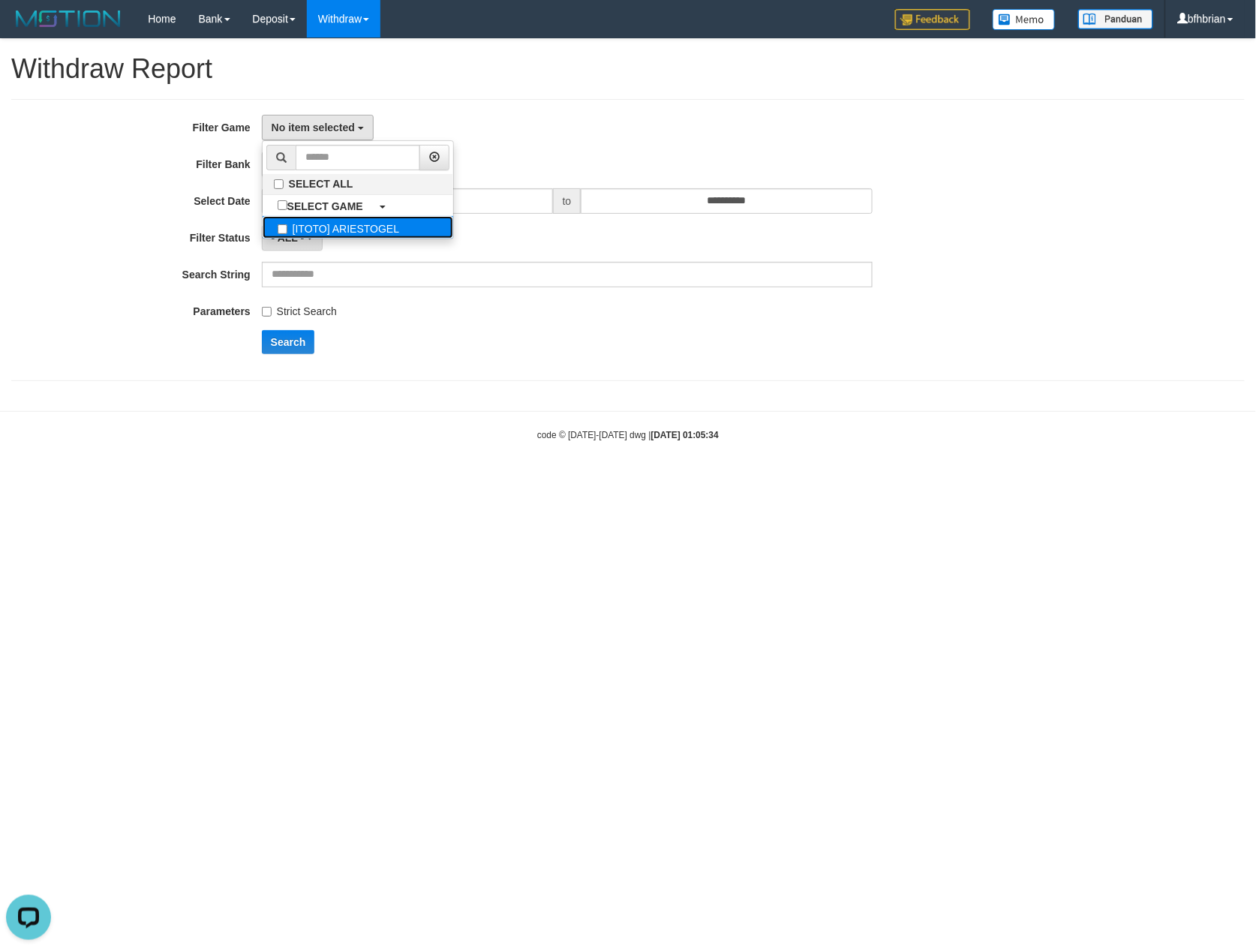 click on "[ITOTO] ARIESTOGEL" at bounding box center [358, 227] 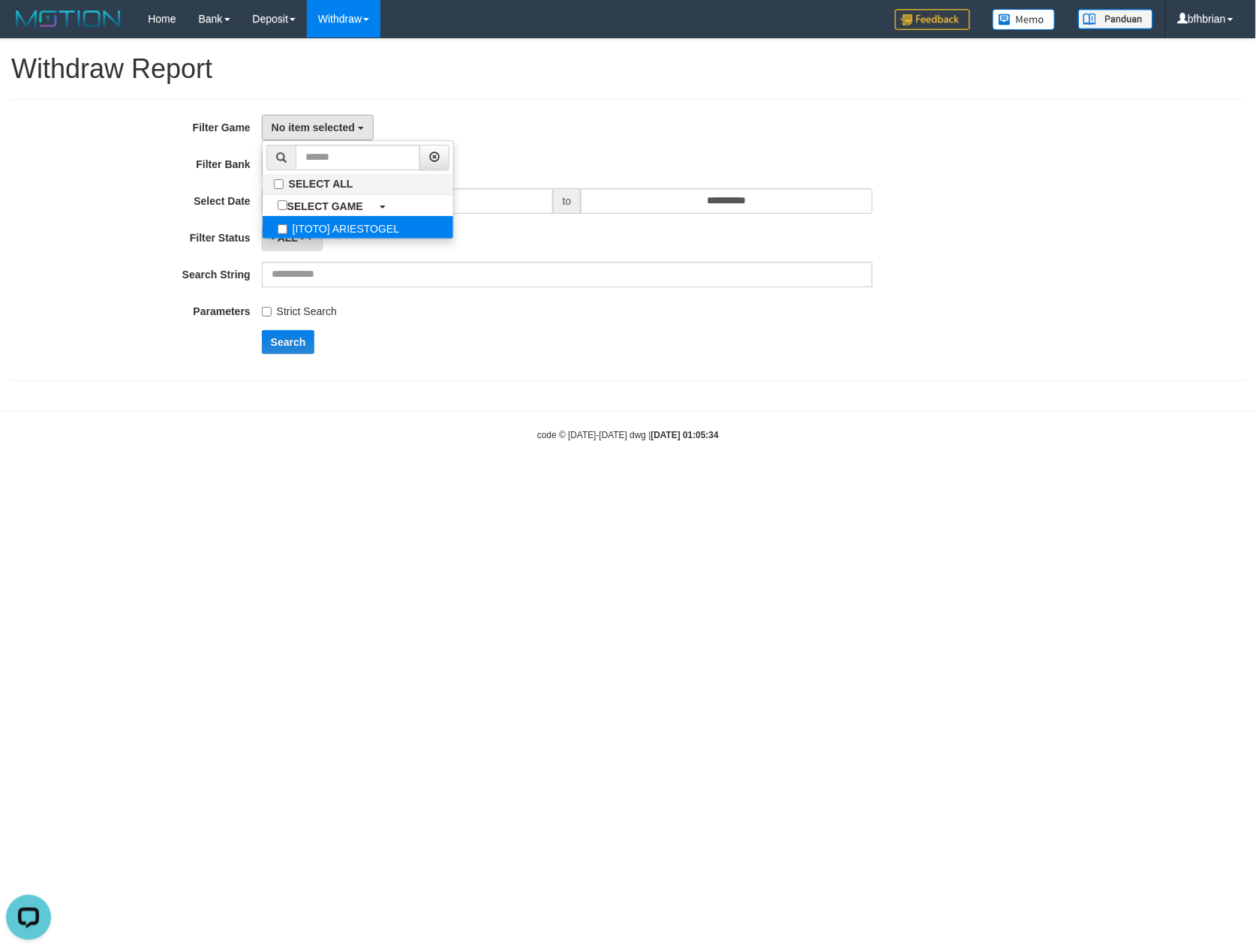 select on "***" 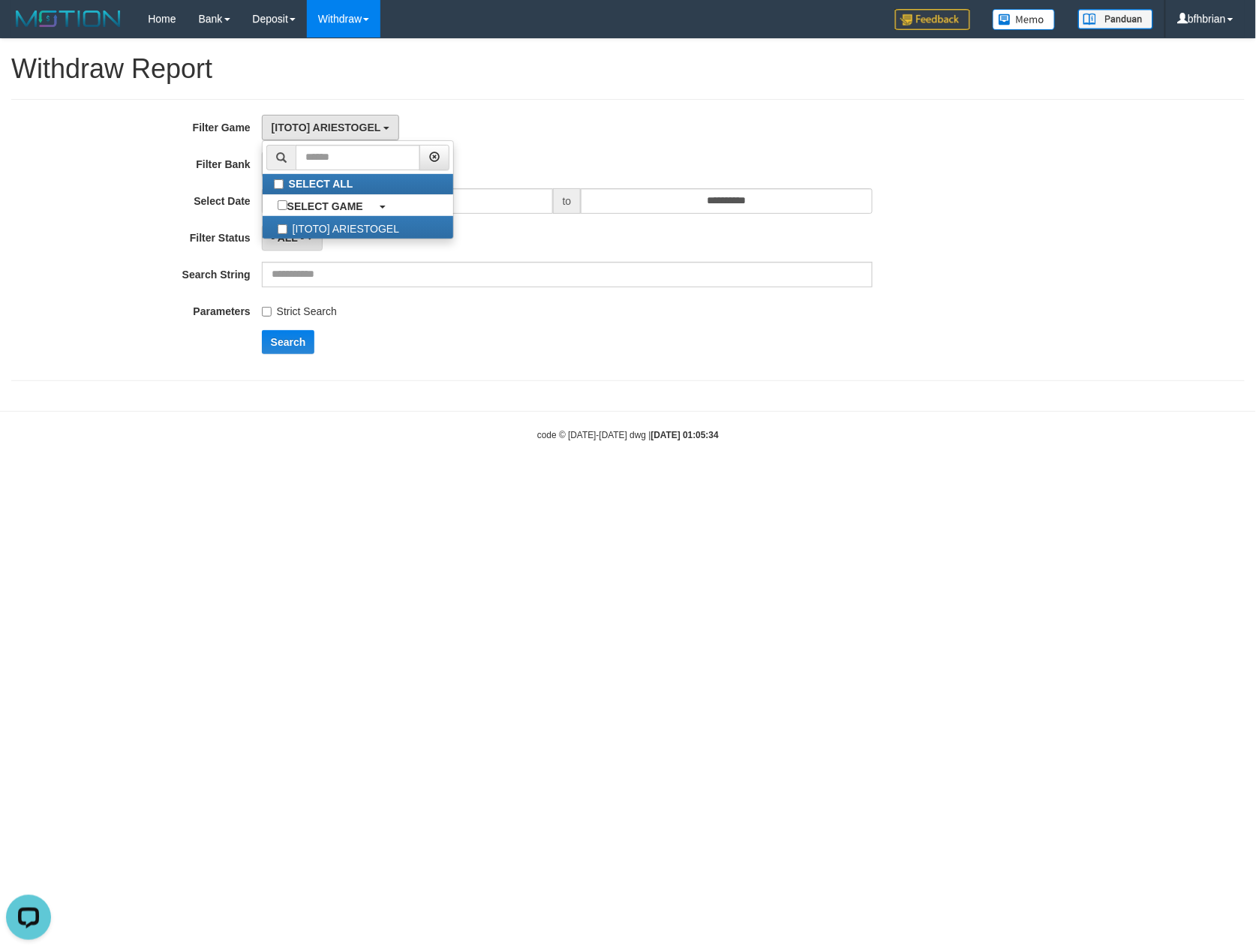 click on "[ITOTO] ARIESTOGEL
SELECT ALL  SELECT GAME
[ITOTO] ARIESTOGEL" at bounding box center (567, 128) 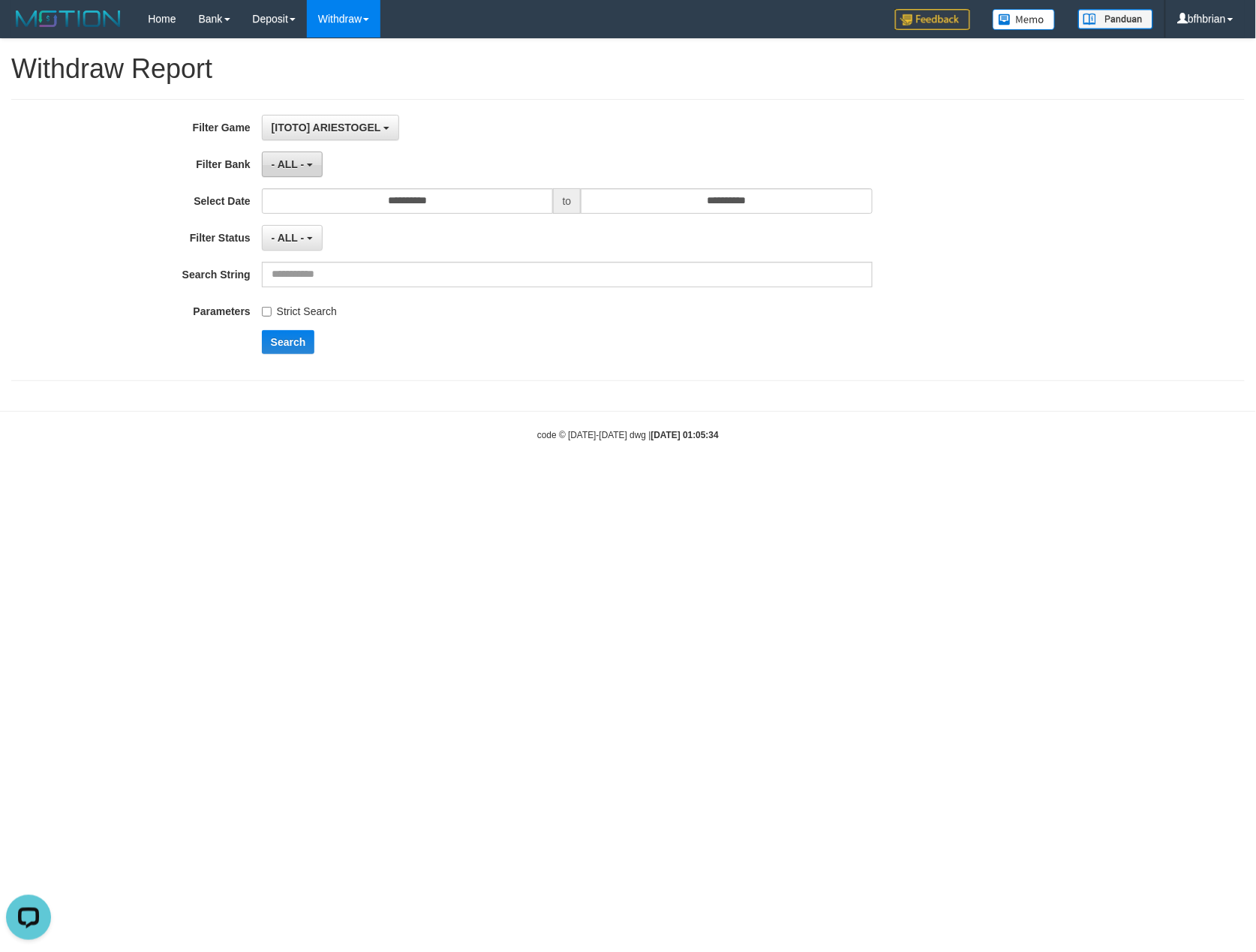 click at bounding box center [310, 165] 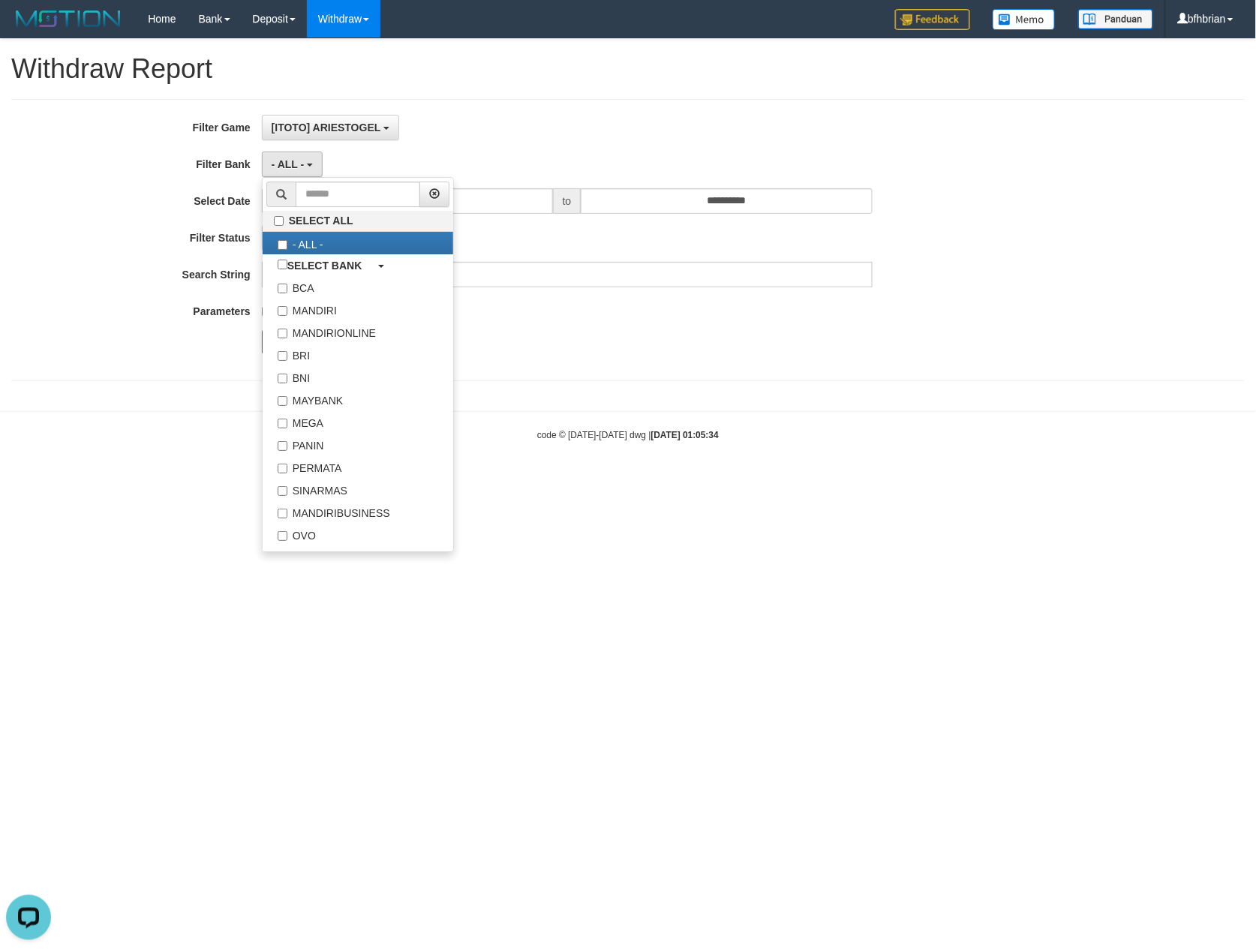 click on "- ALL -    SELECT ALL  - ALL -  SELECT BANK
BCA
MANDIRI
MANDIRIONLINE
BRI
BNI
MAYBANK
MEGA
PANIN
PERMATA
SINARMAS
MANDIRIBUSINESS
OVO
GOPAY
LINKAJA
DANA
SHOPEEPAY
SAKUKU
OCBC
JENIUS
BSI
DANAMON
CIMB
JAGO
SEABANK
PAPUA
NEO" at bounding box center (567, 164) 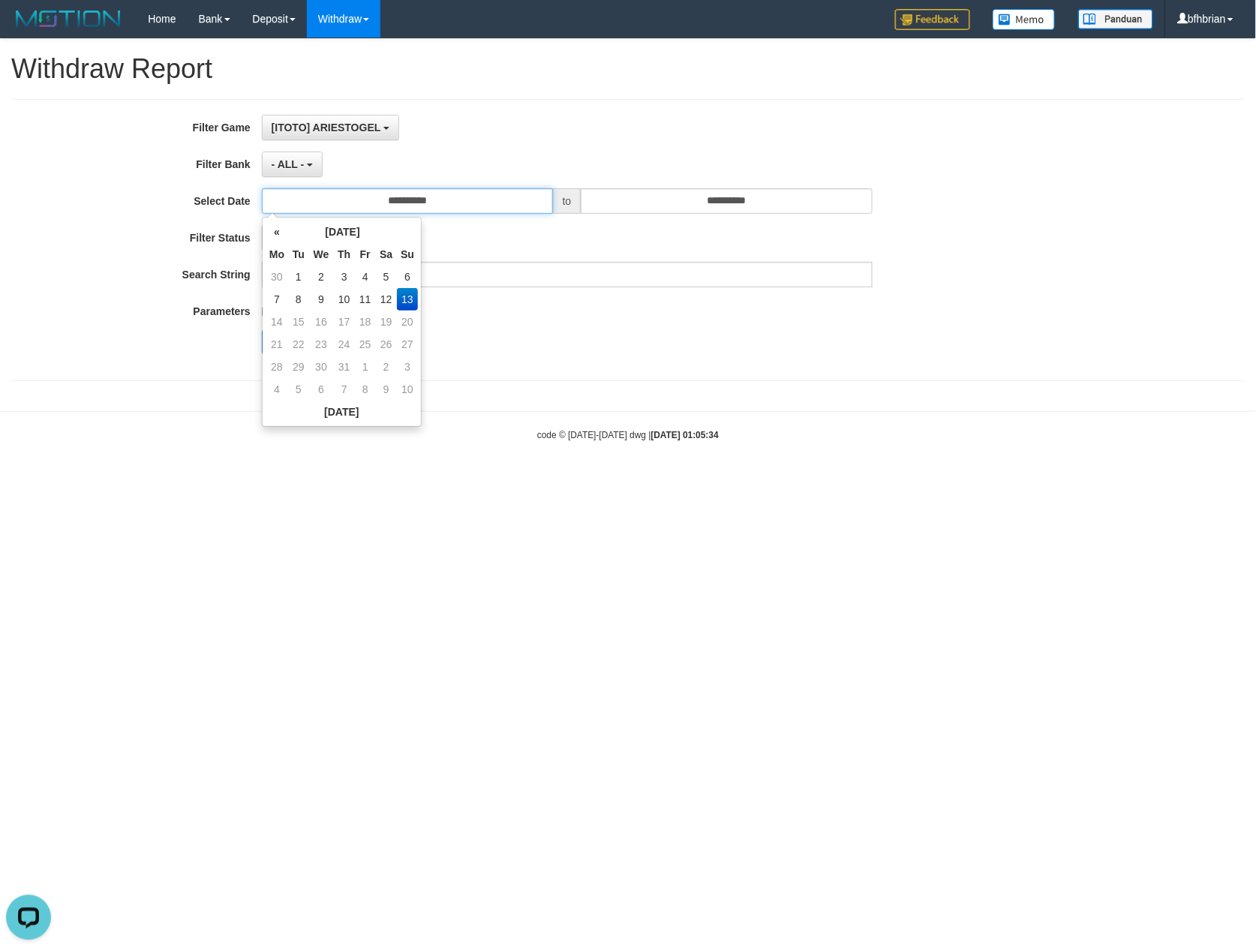 click on "**********" at bounding box center (407, 201) 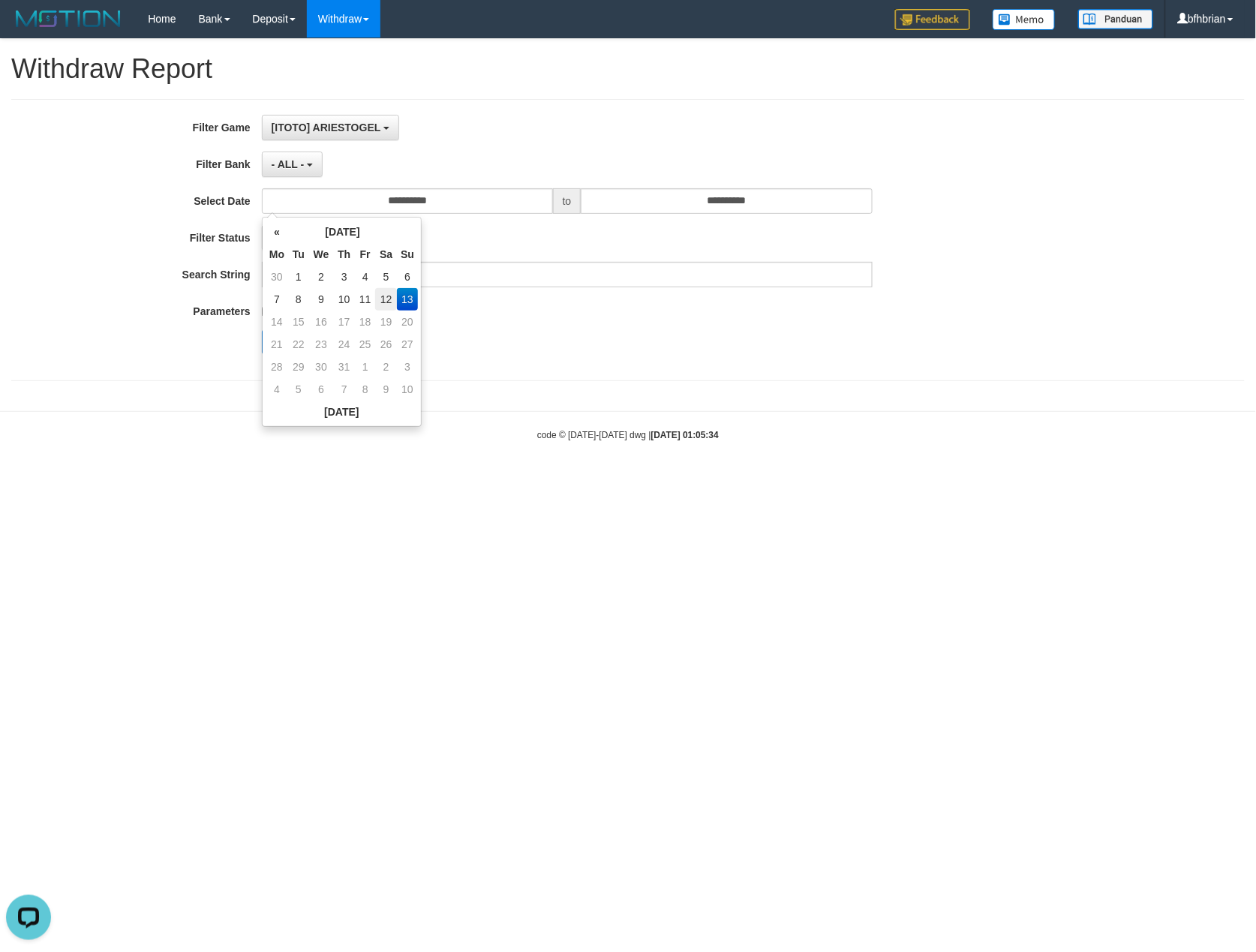 click on "12" at bounding box center [386, 299] 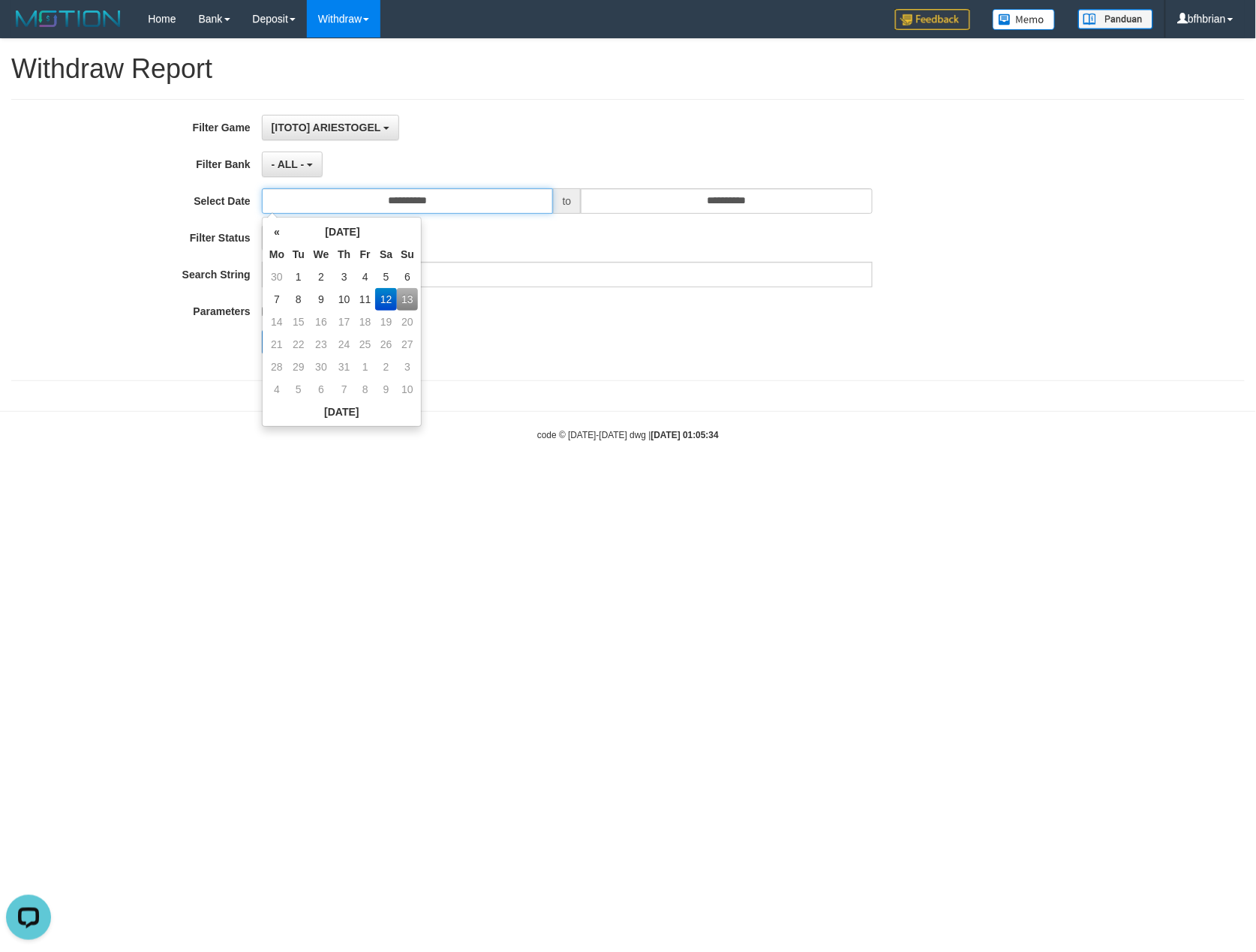 type on "**********" 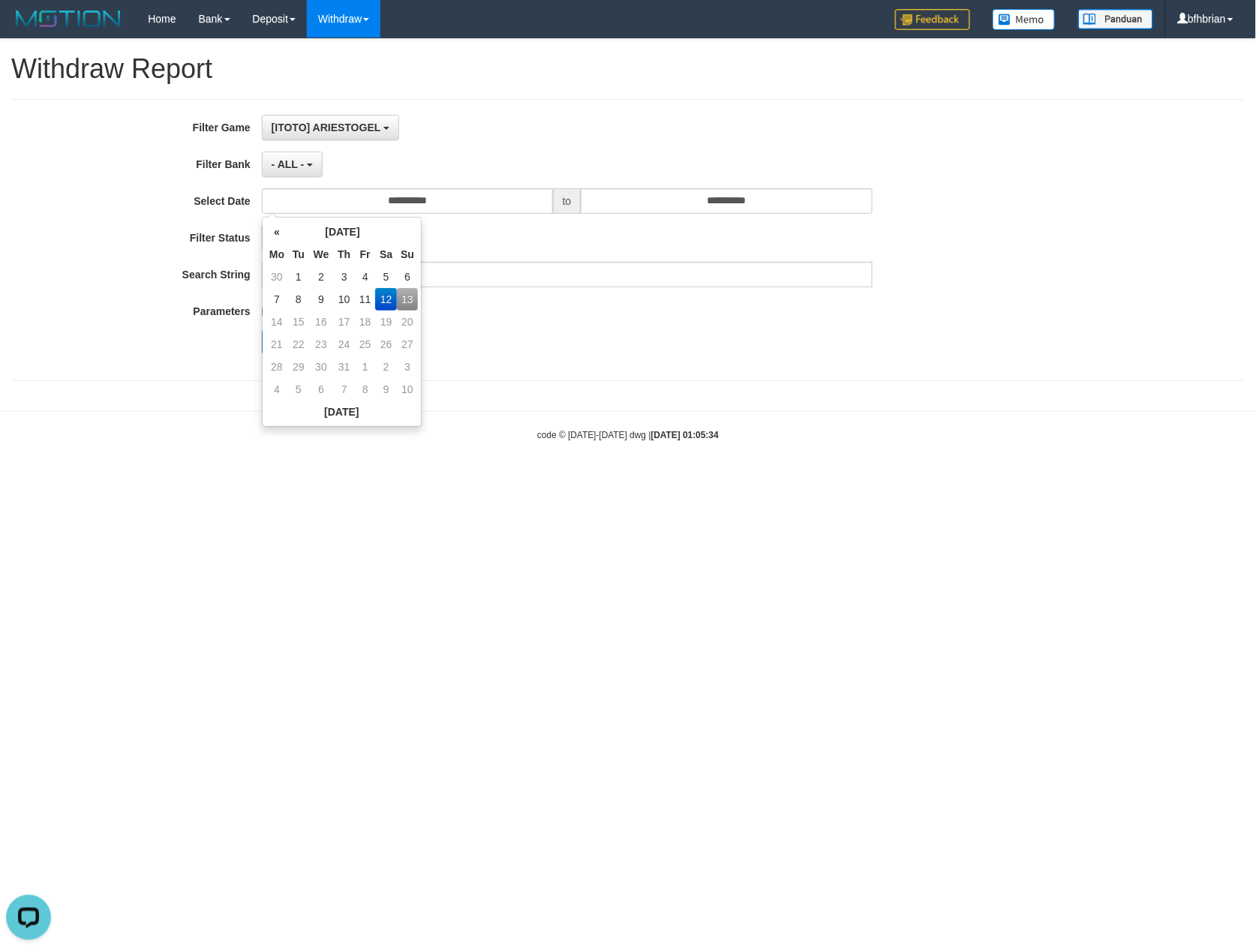 click on "**********" at bounding box center (523, 240) 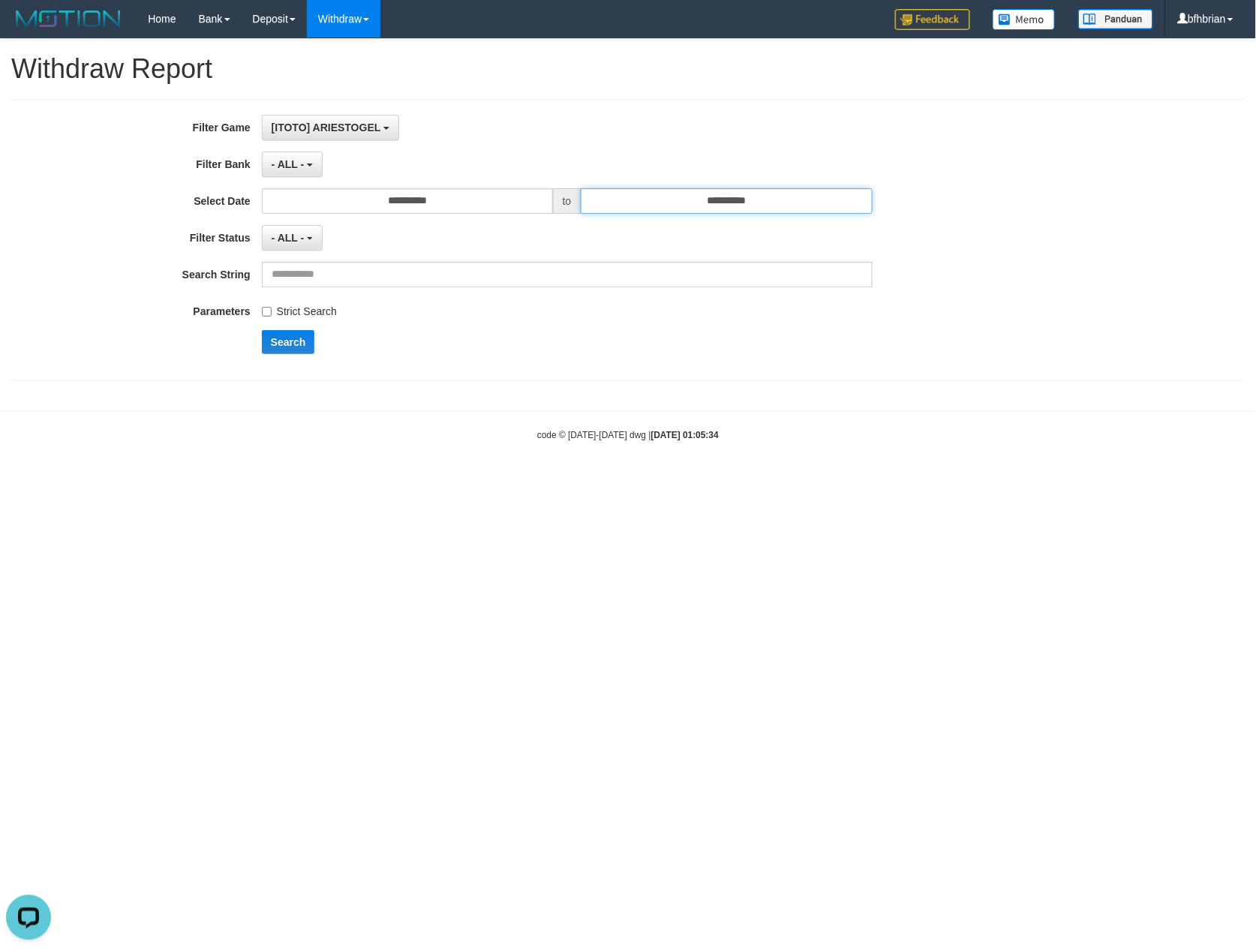 click on "**********" at bounding box center [726, 201] 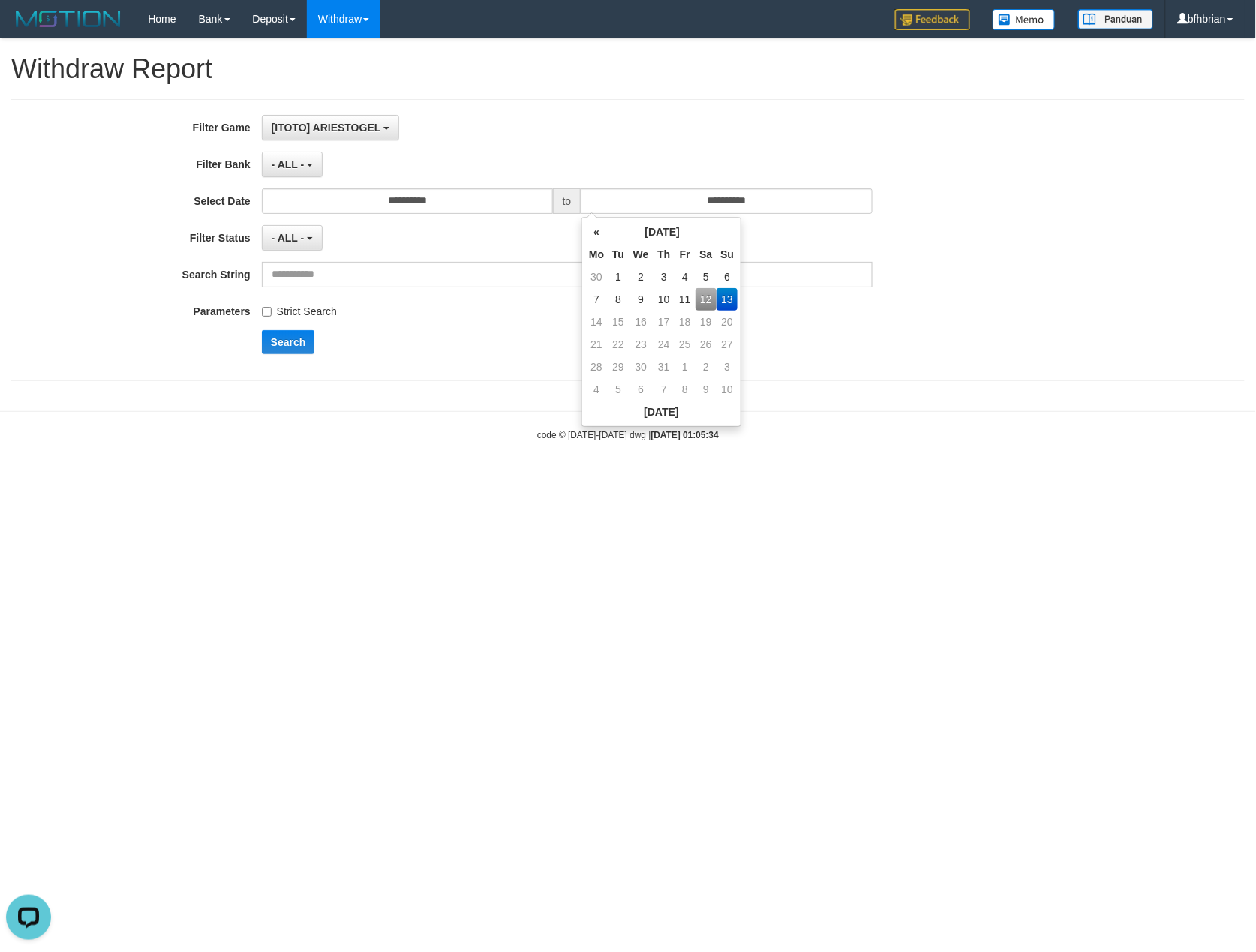 click on "13" at bounding box center [727, 299] 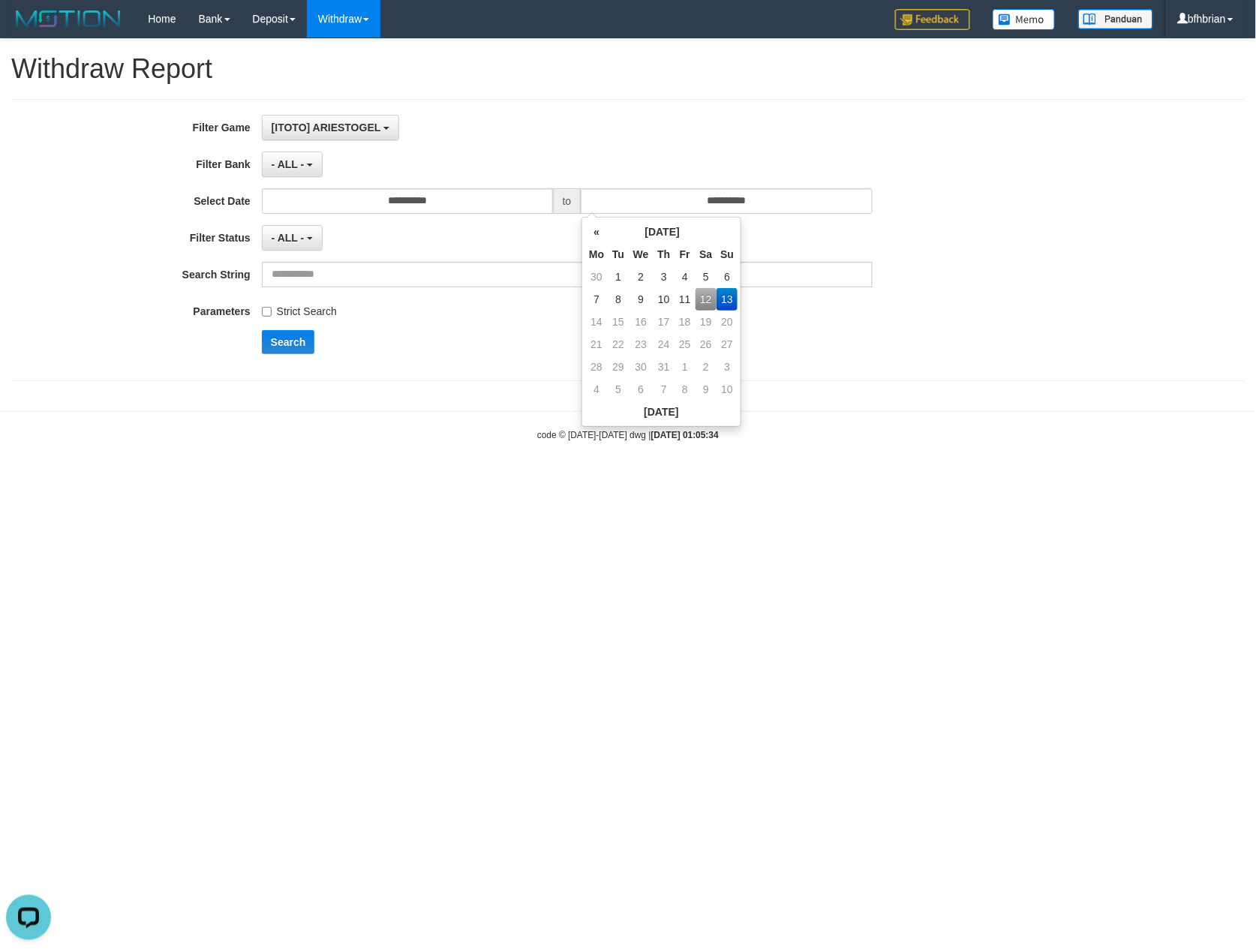 click on "12" at bounding box center (706, 299) 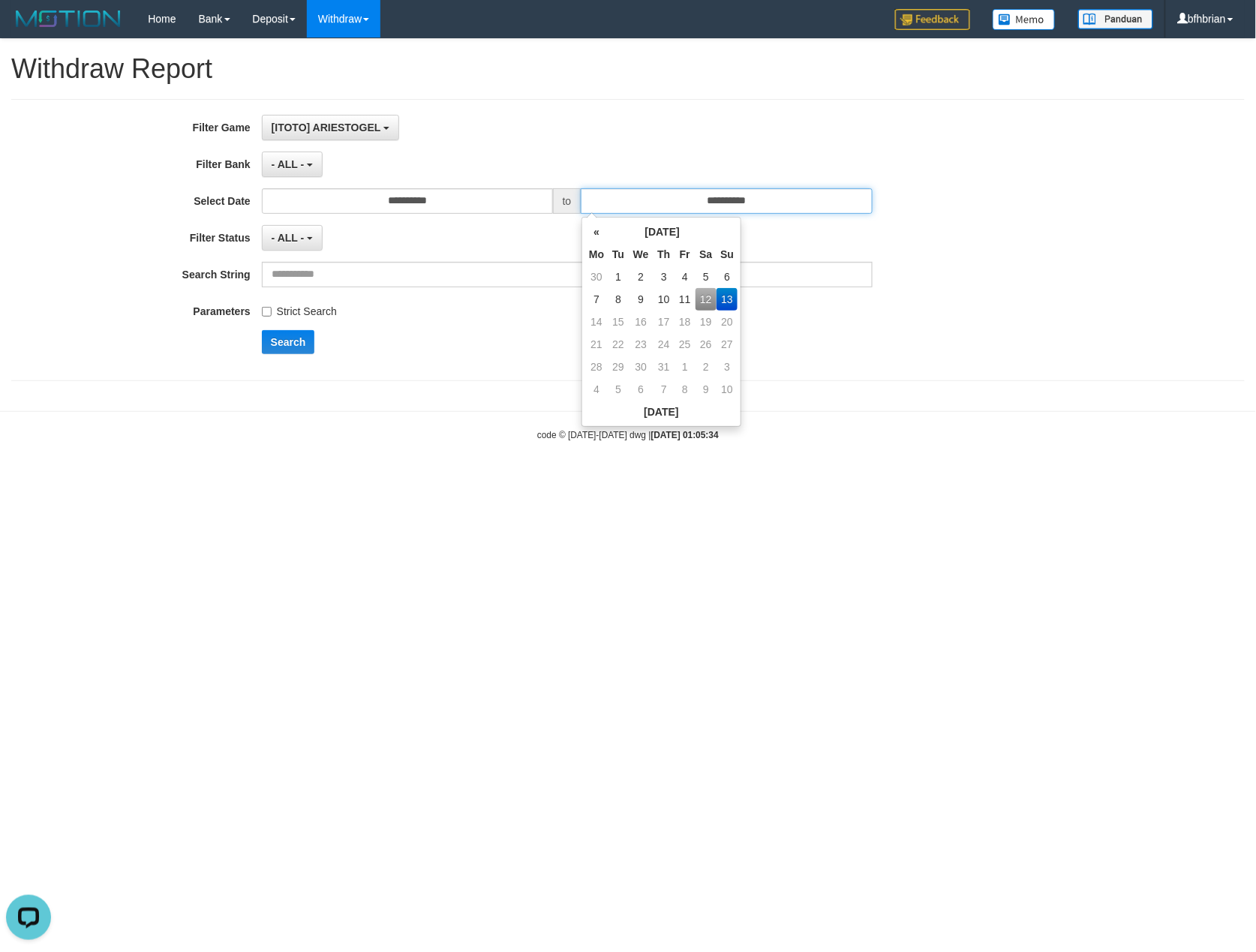 type on "**********" 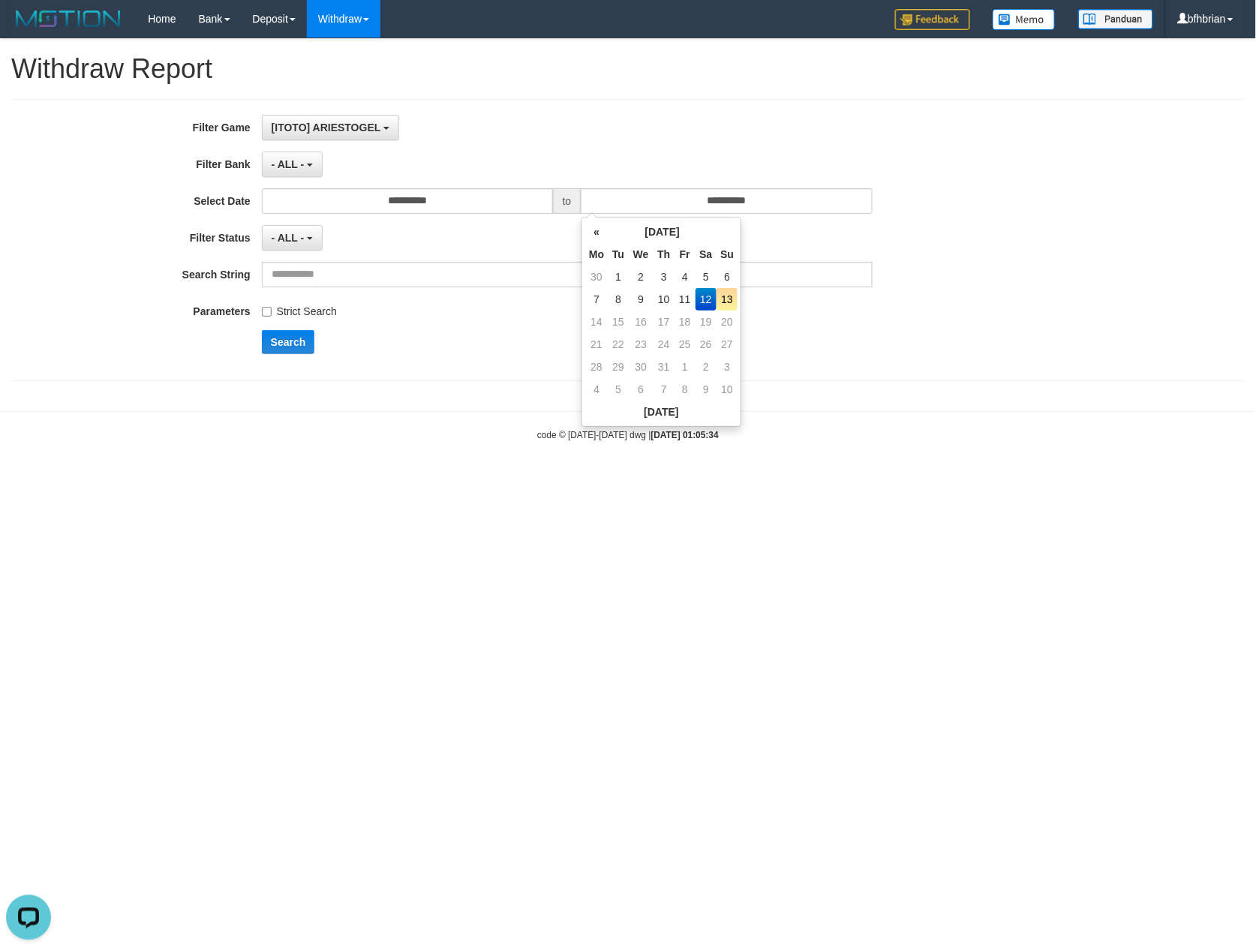 click on "Search" at bounding box center (654, 342) 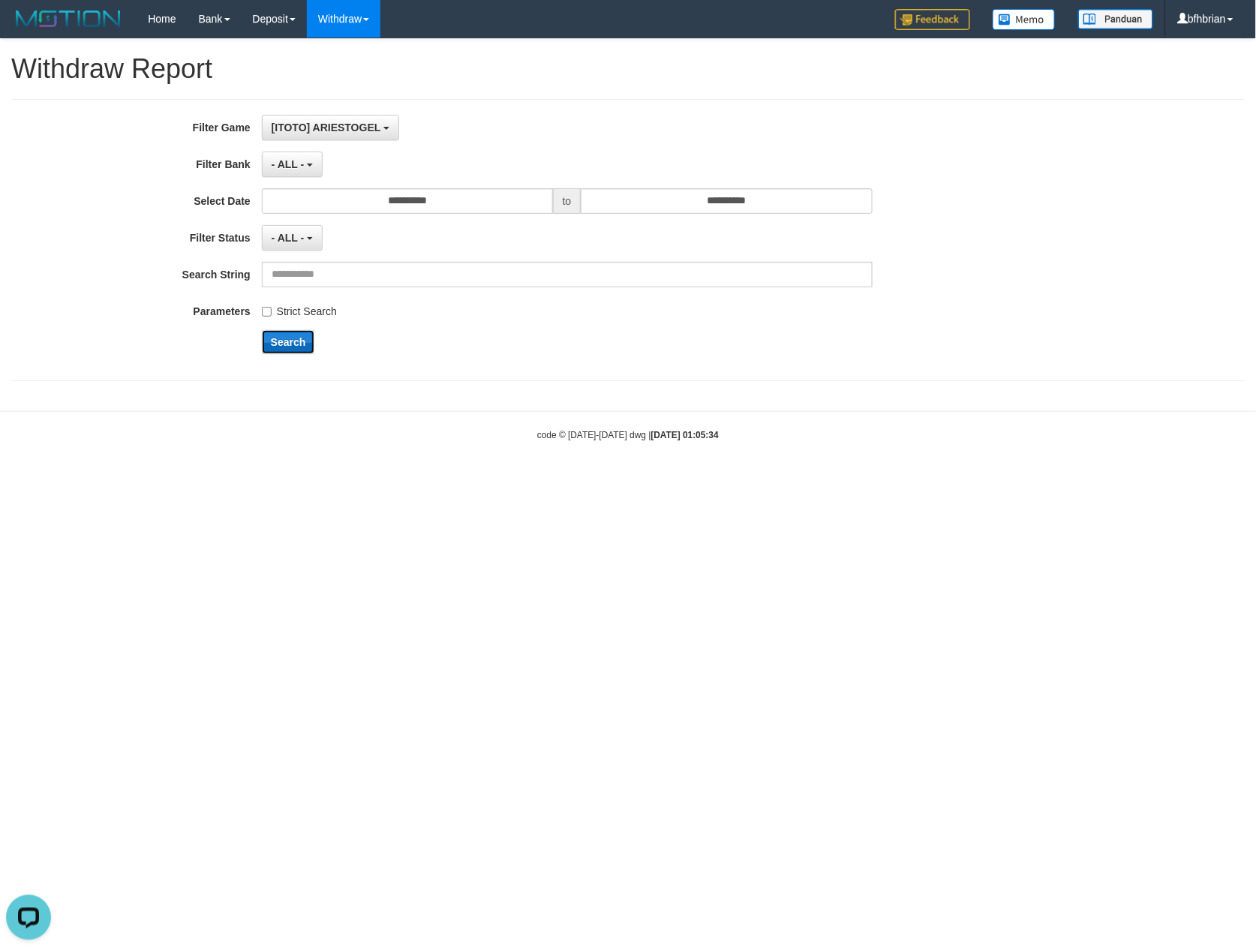 click on "Search" at bounding box center [288, 342] 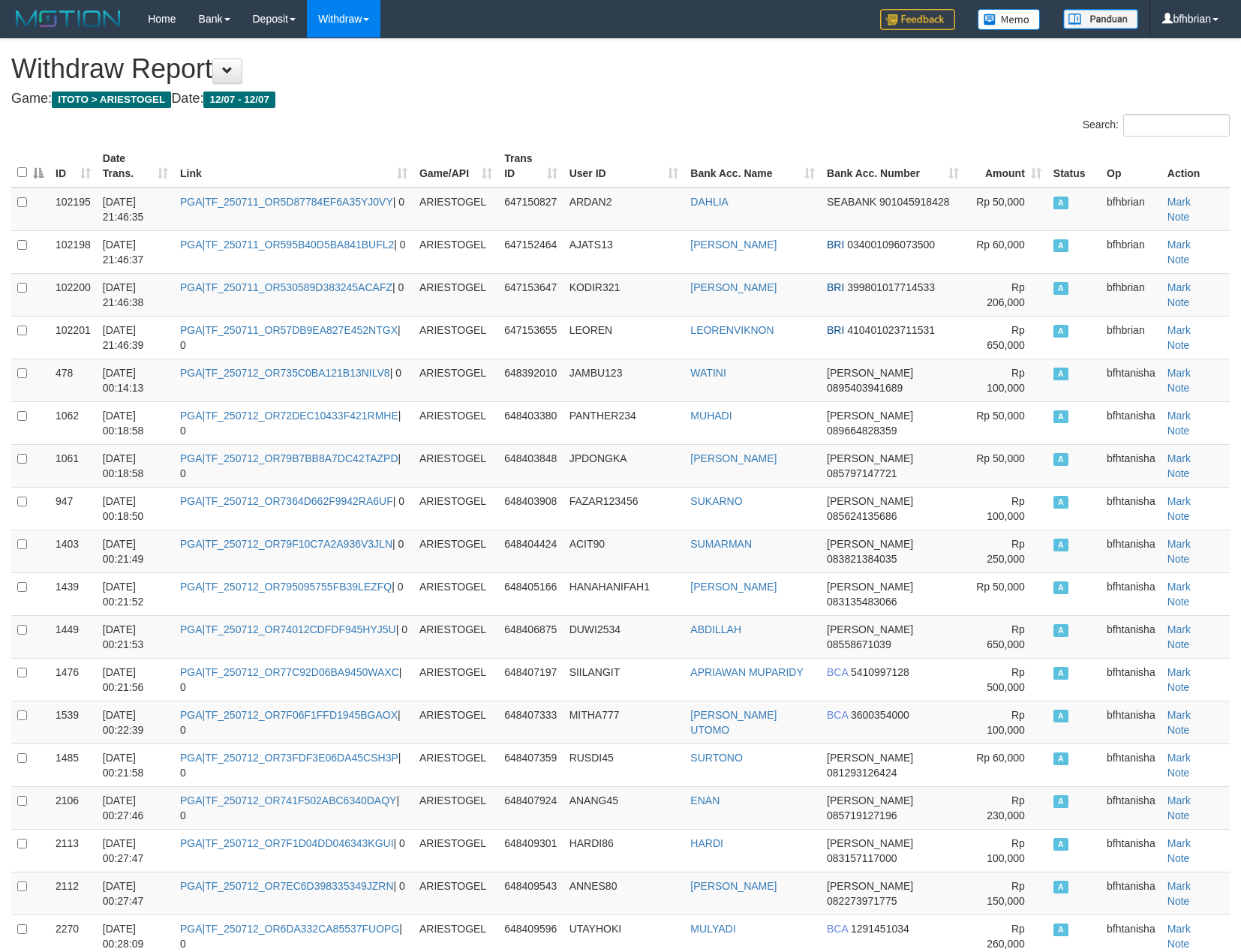 scroll, scrollTop: 0, scrollLeft: 0, axis: both 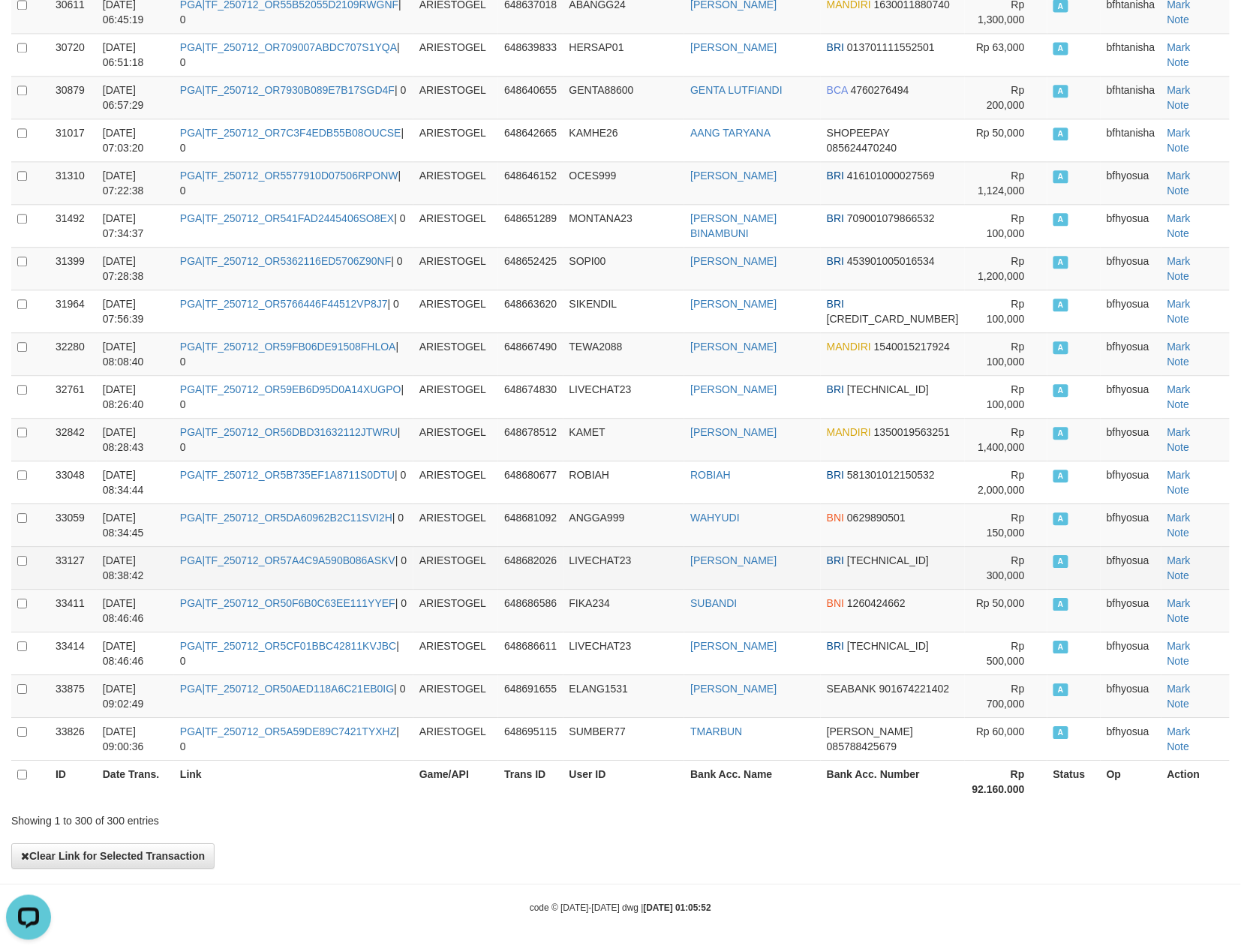 click on "BRI
530601030511533" at bounding box center (893, 567) 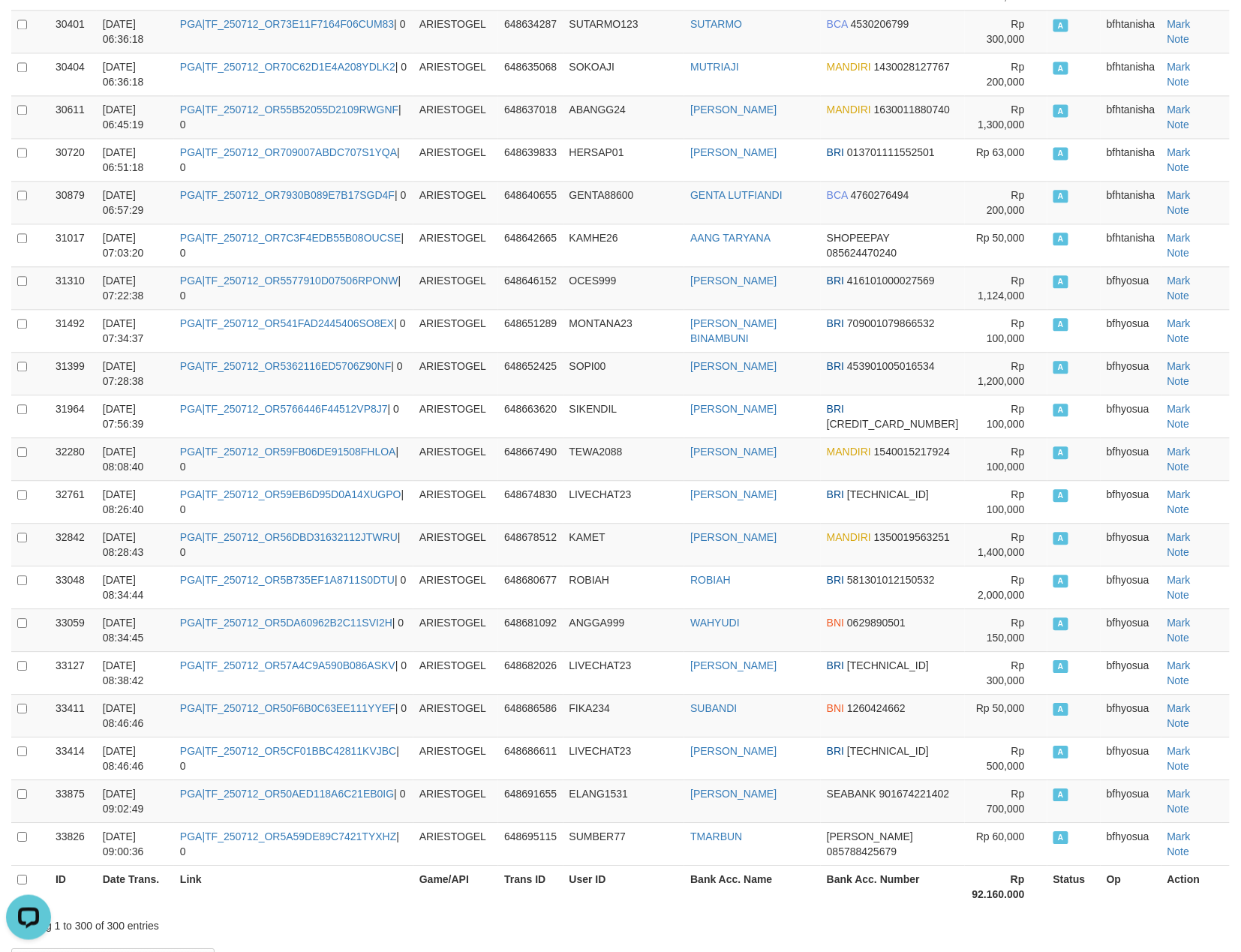 scroll, scrollTop: 12331, scrollLeft: 0, axis: vertical 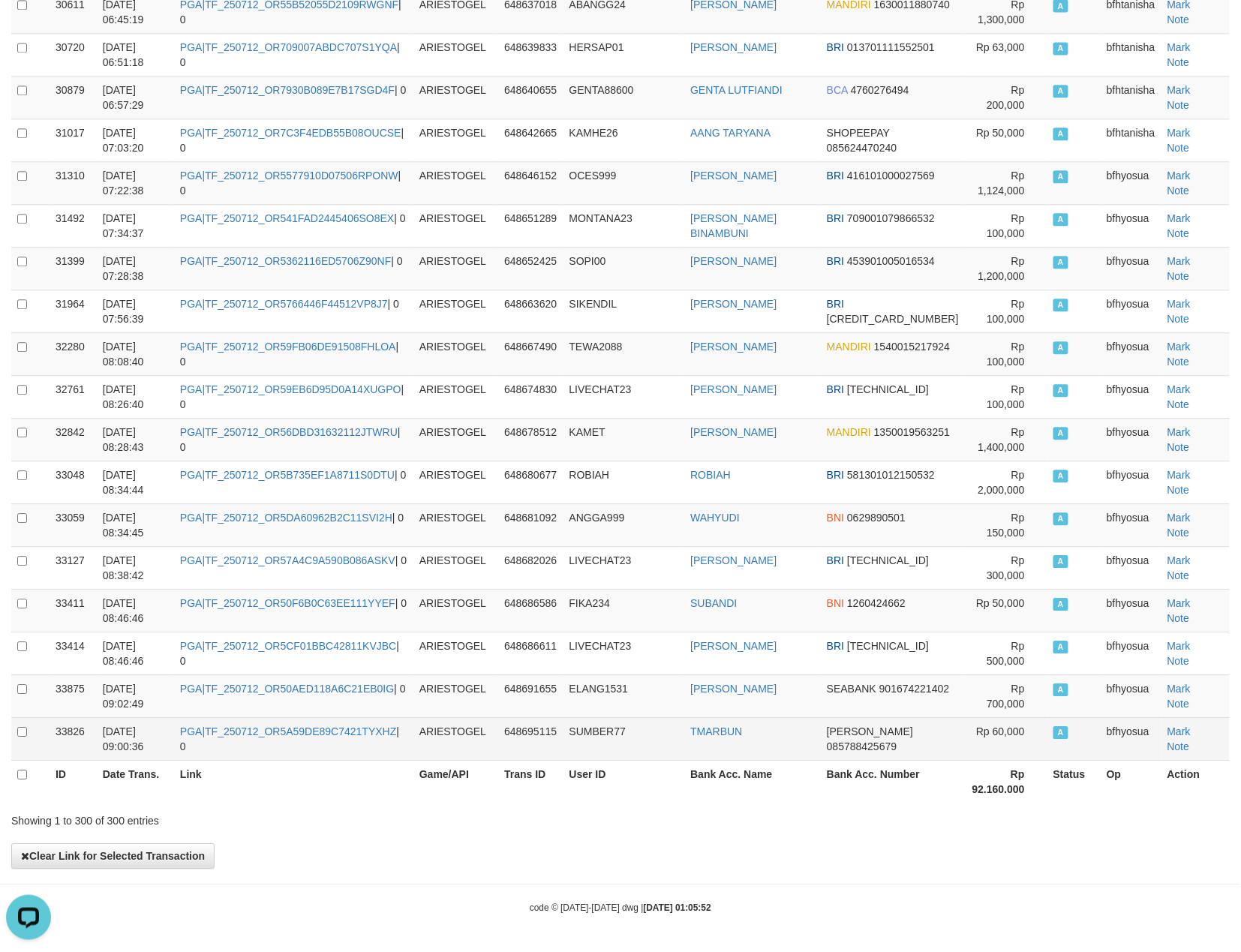 click on "SUMBER77" at bounding box center (597, 731) 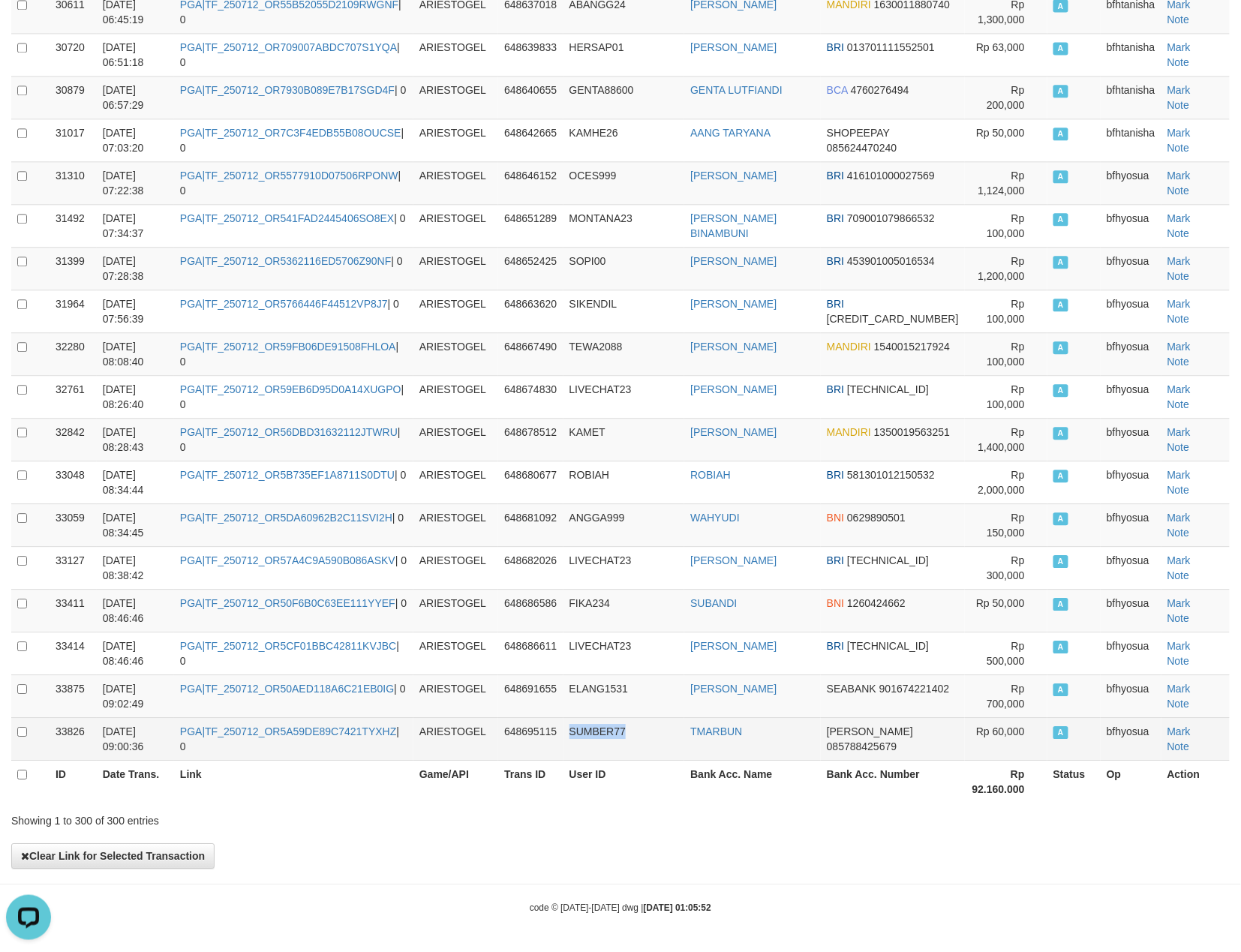click on "SUMBER77" at bounding box center (597, 731) 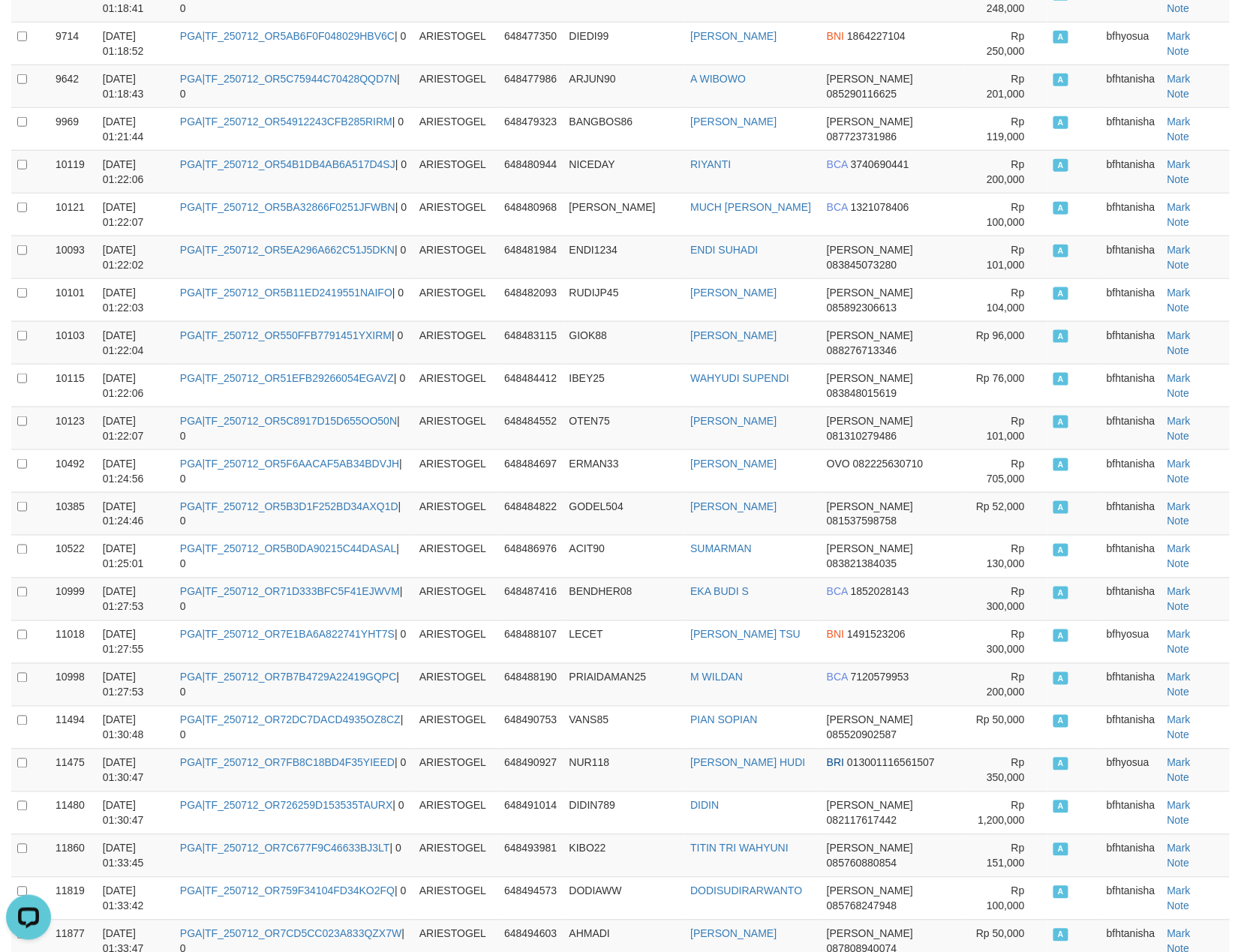 scroll, scrollTop: 3929, scrollLeft: 0, axis: vertical 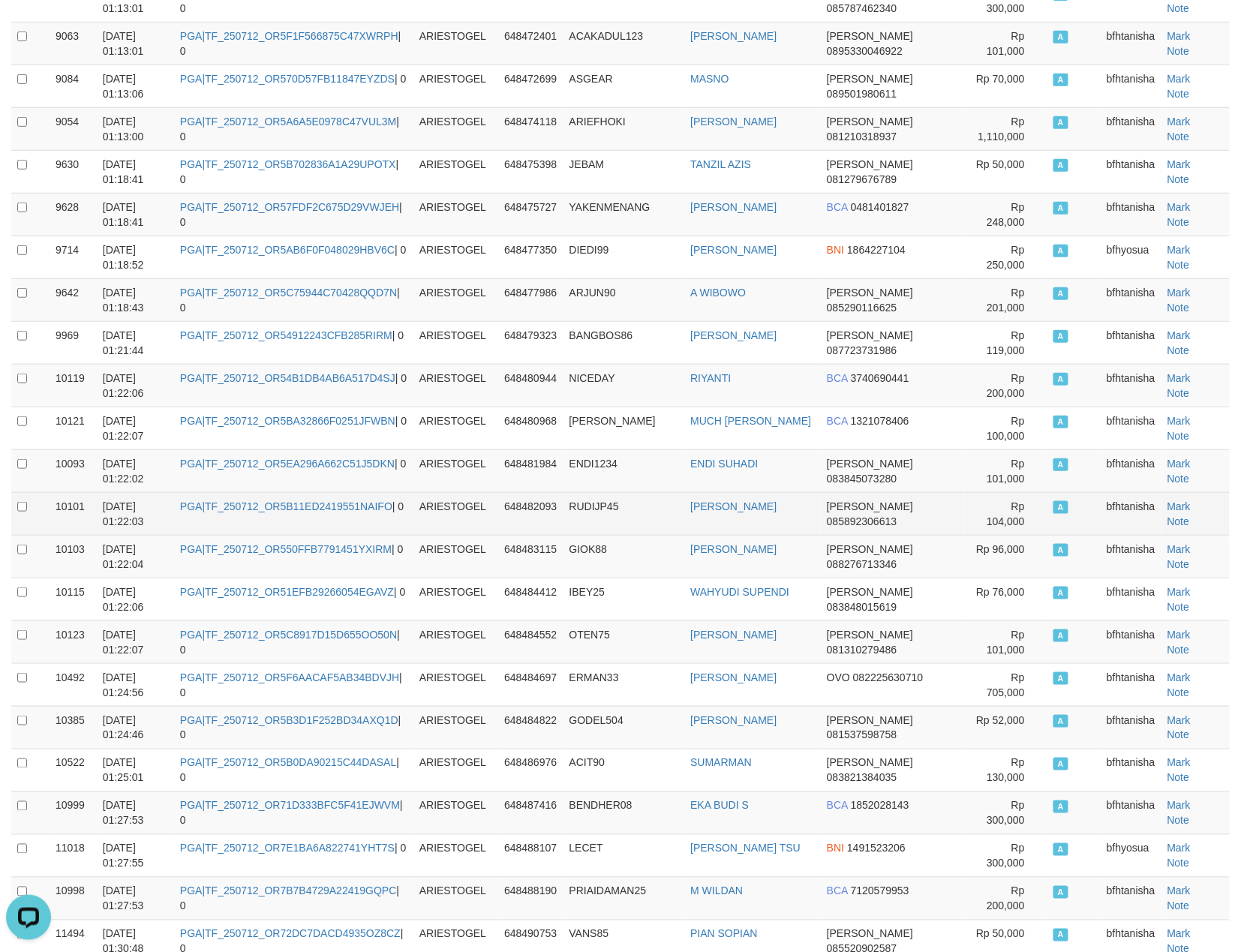 click on "RUDIJP45" at bounding box center (624, 513) 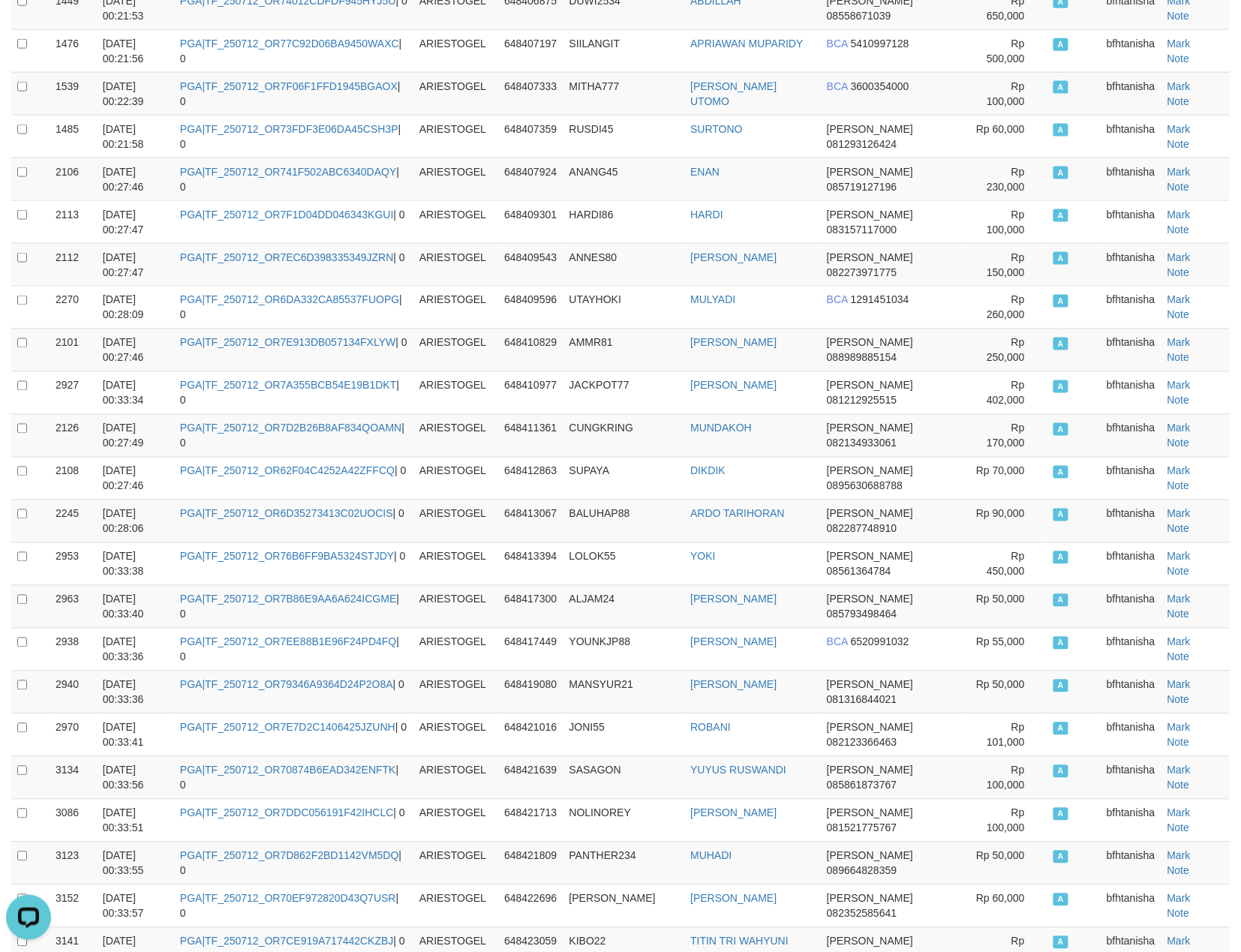 scroll, scrollTop: 0, scrollLeft: 0, axis: both 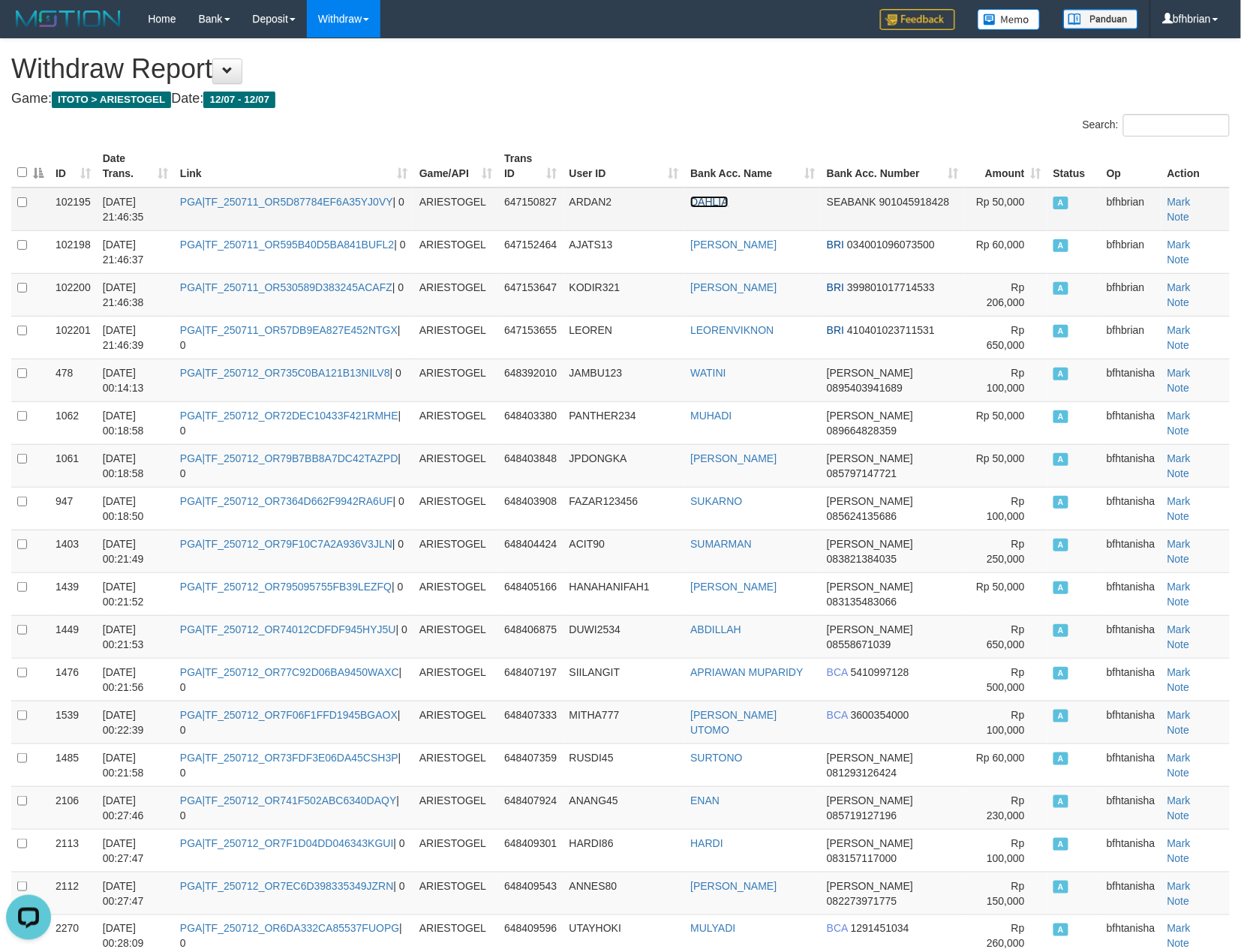 click on "DAHLIA" at bounding box center (709, 202) 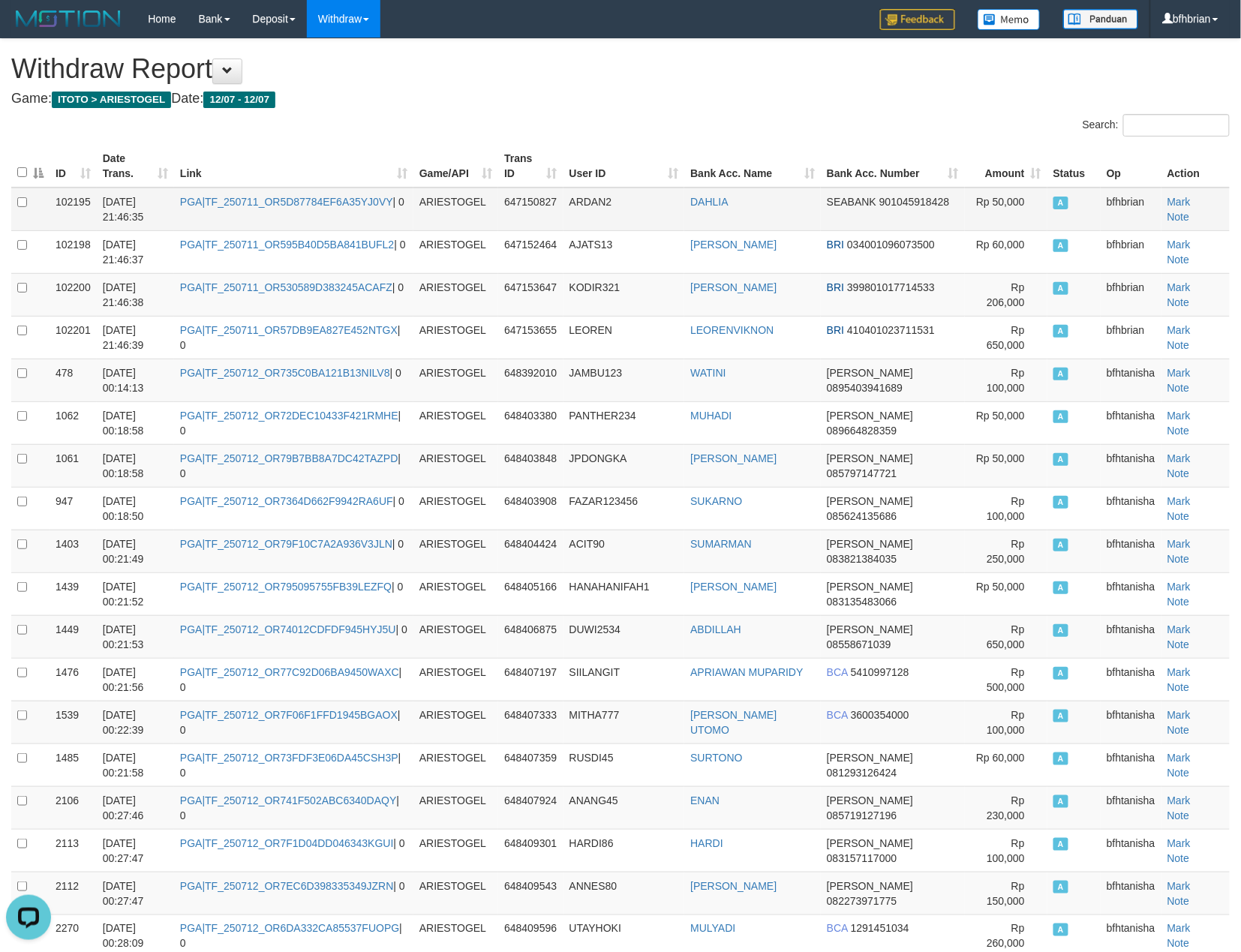 click on "ARDAN2" at bounding box center [624, 209] 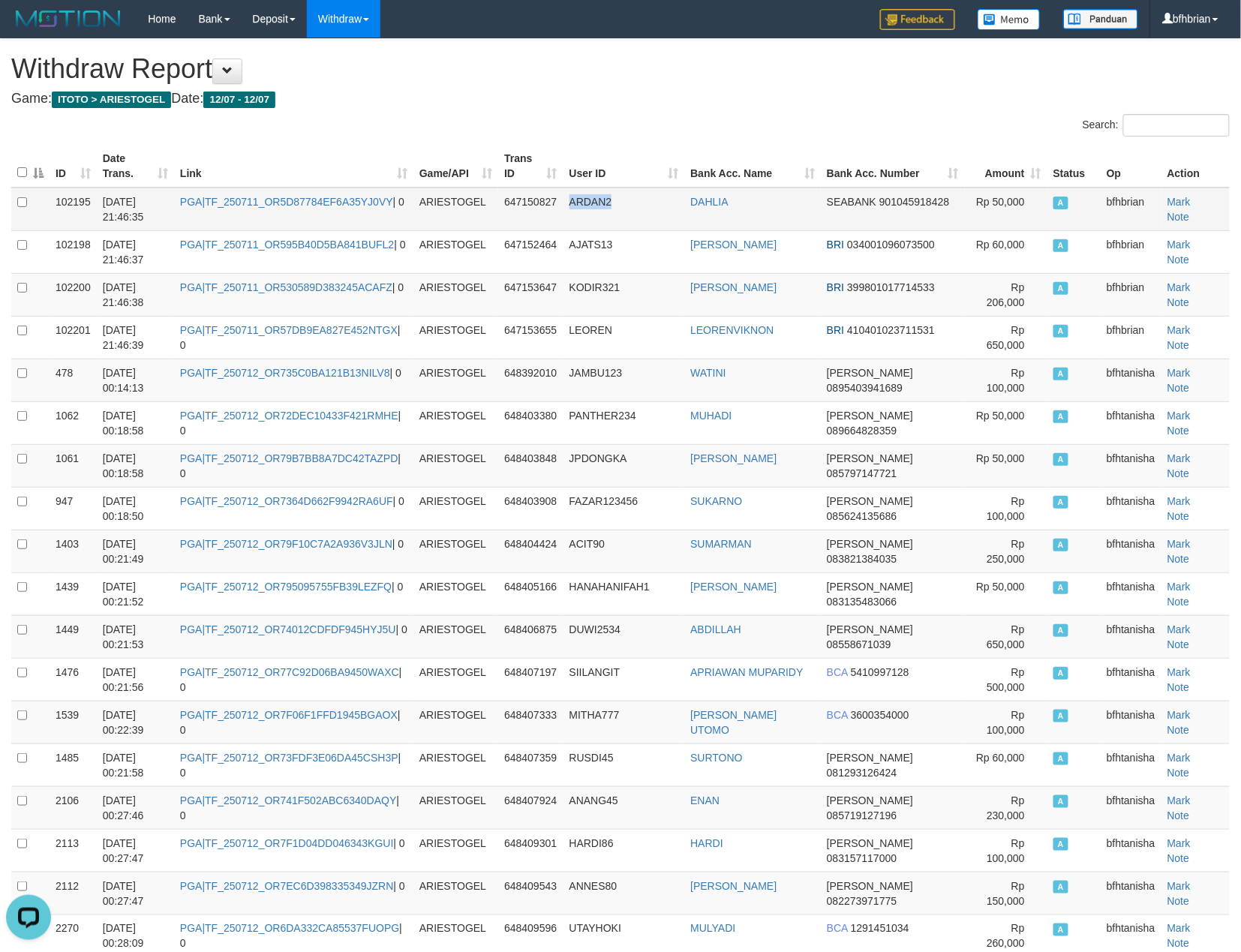 click on "ARDAN2" at bounding box center (624, 209) 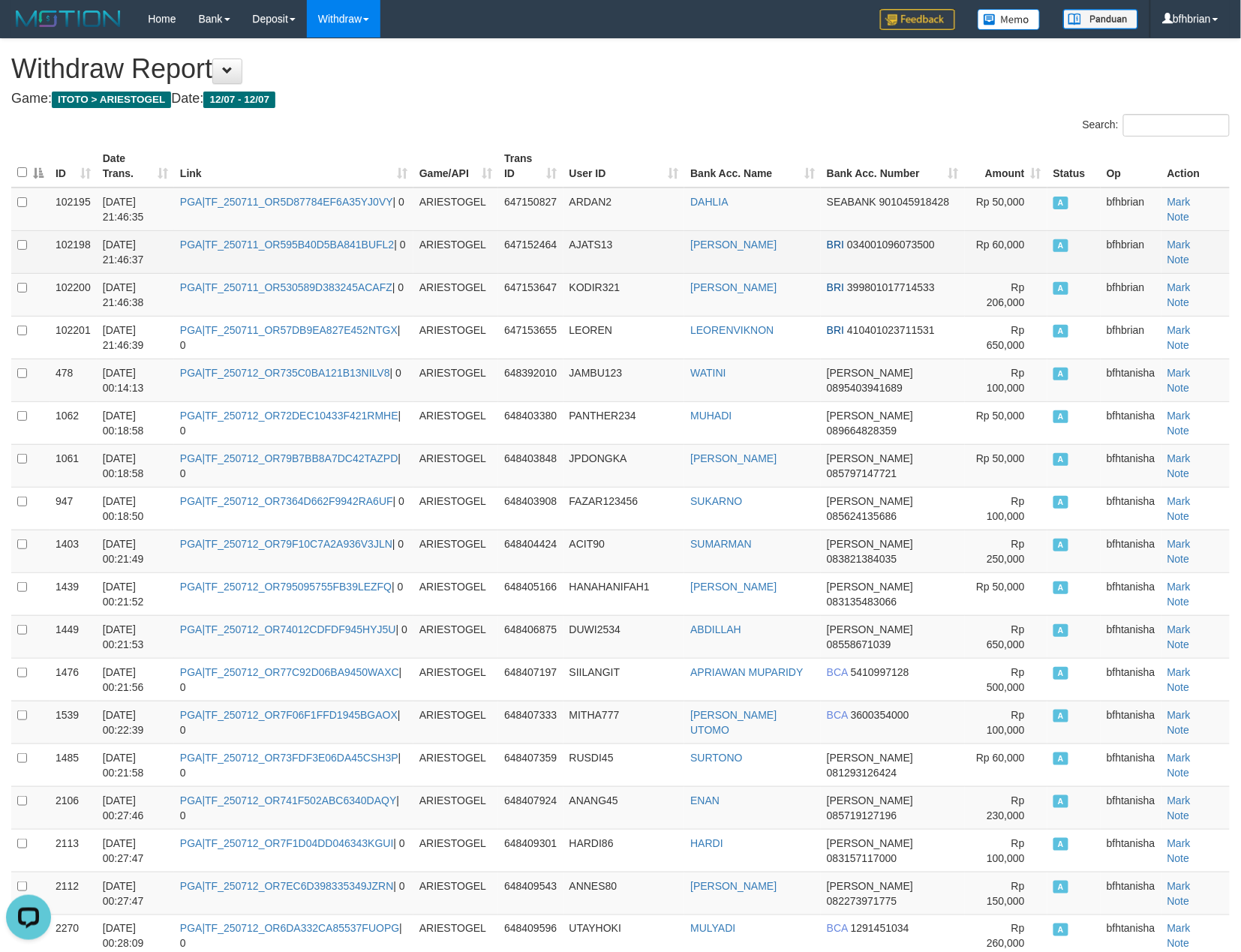 click on "AJATS13" at bounding box center (624, 251) 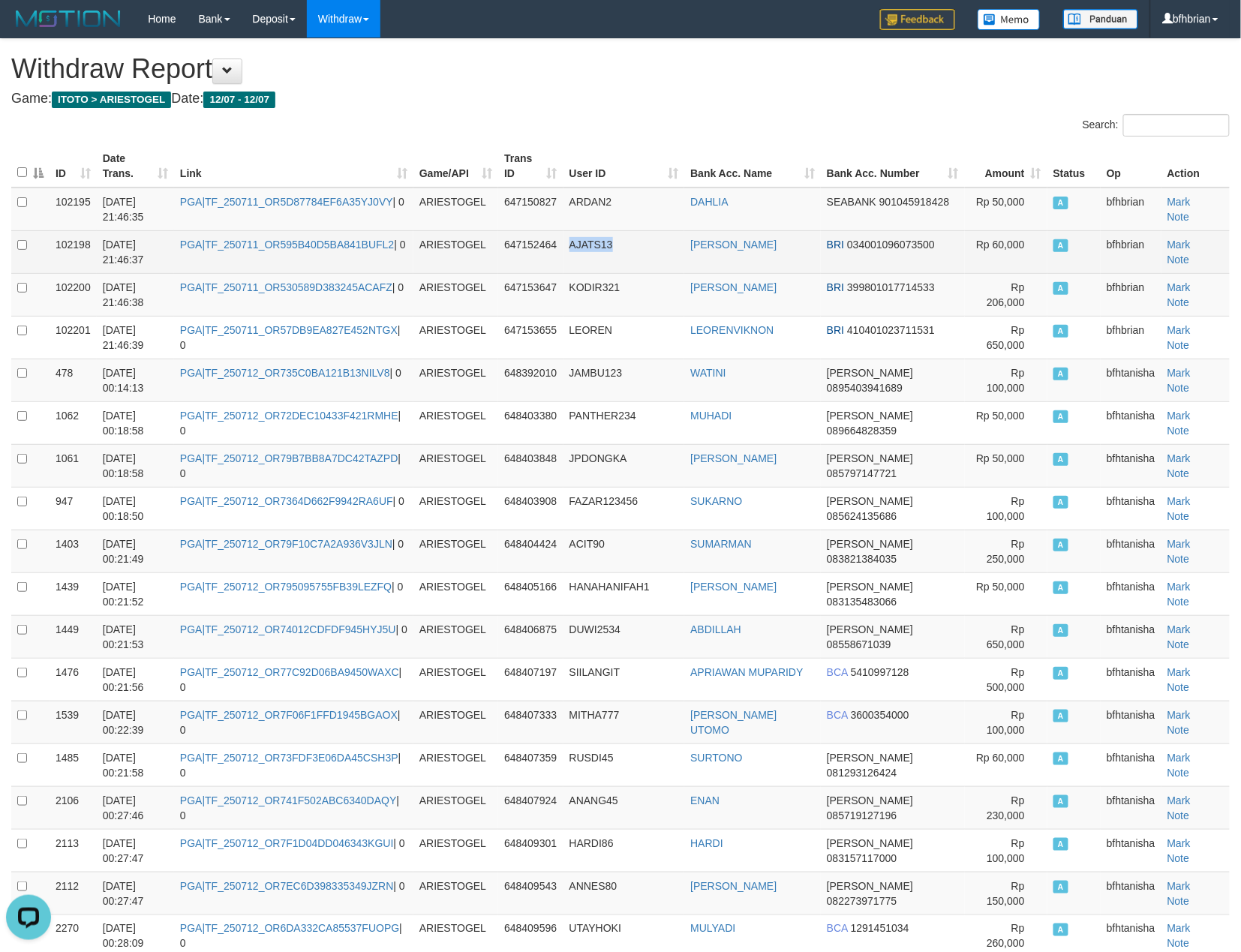click on "AJATS13" at bounding box center (624, 251) 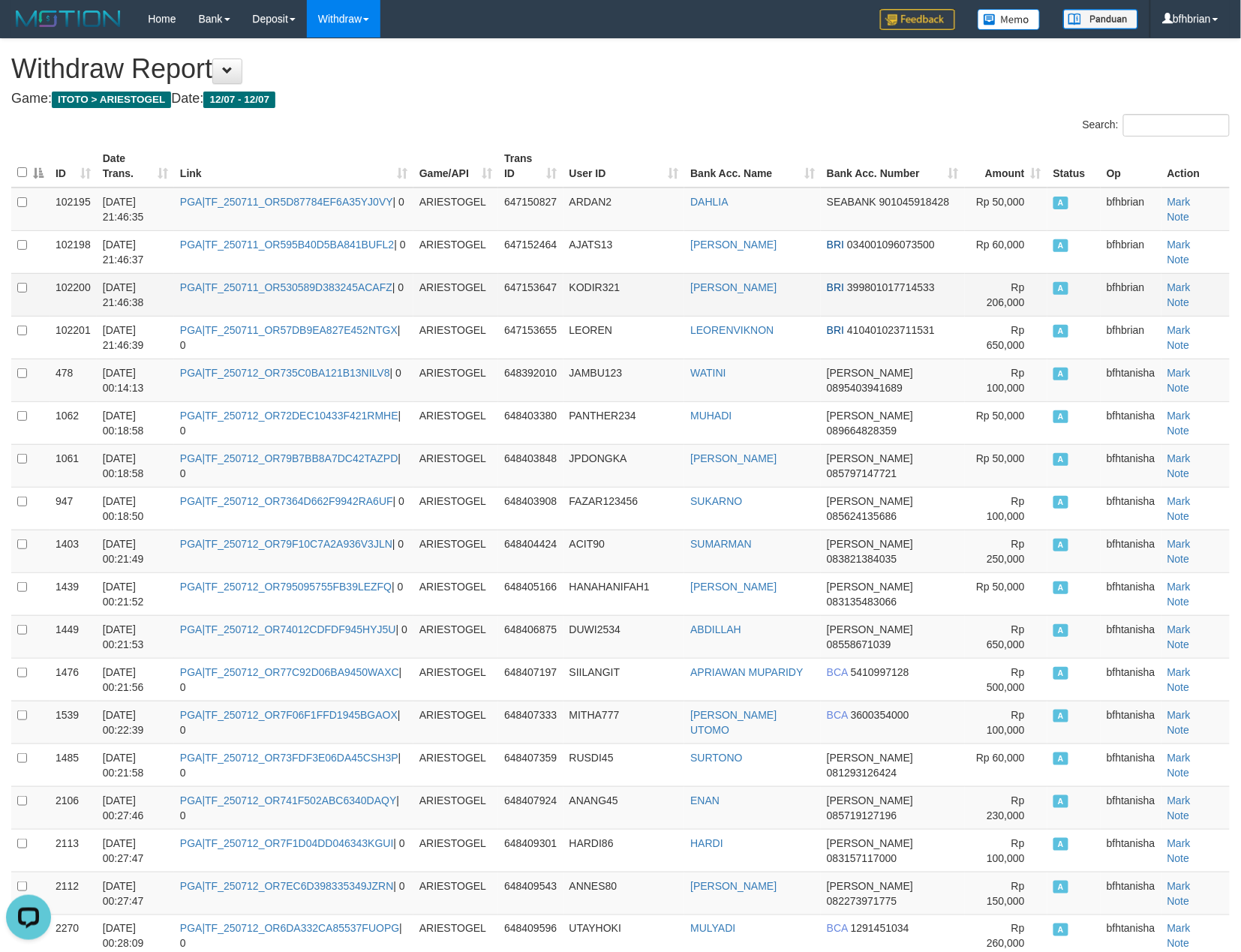 click on "KODIR321" at bounding box center [624, 294] 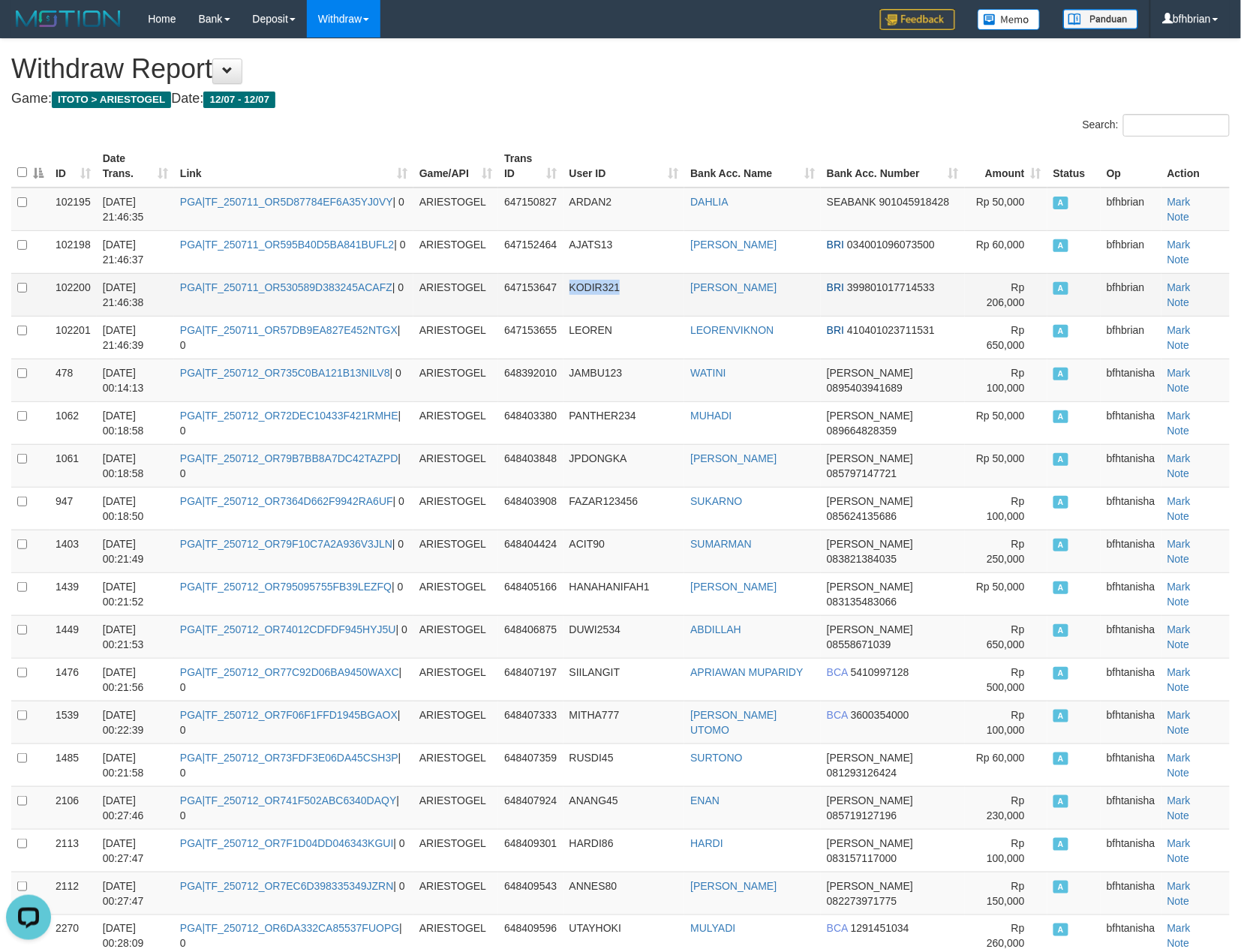 click on "KODIR321" at bounding box center [624, 294] 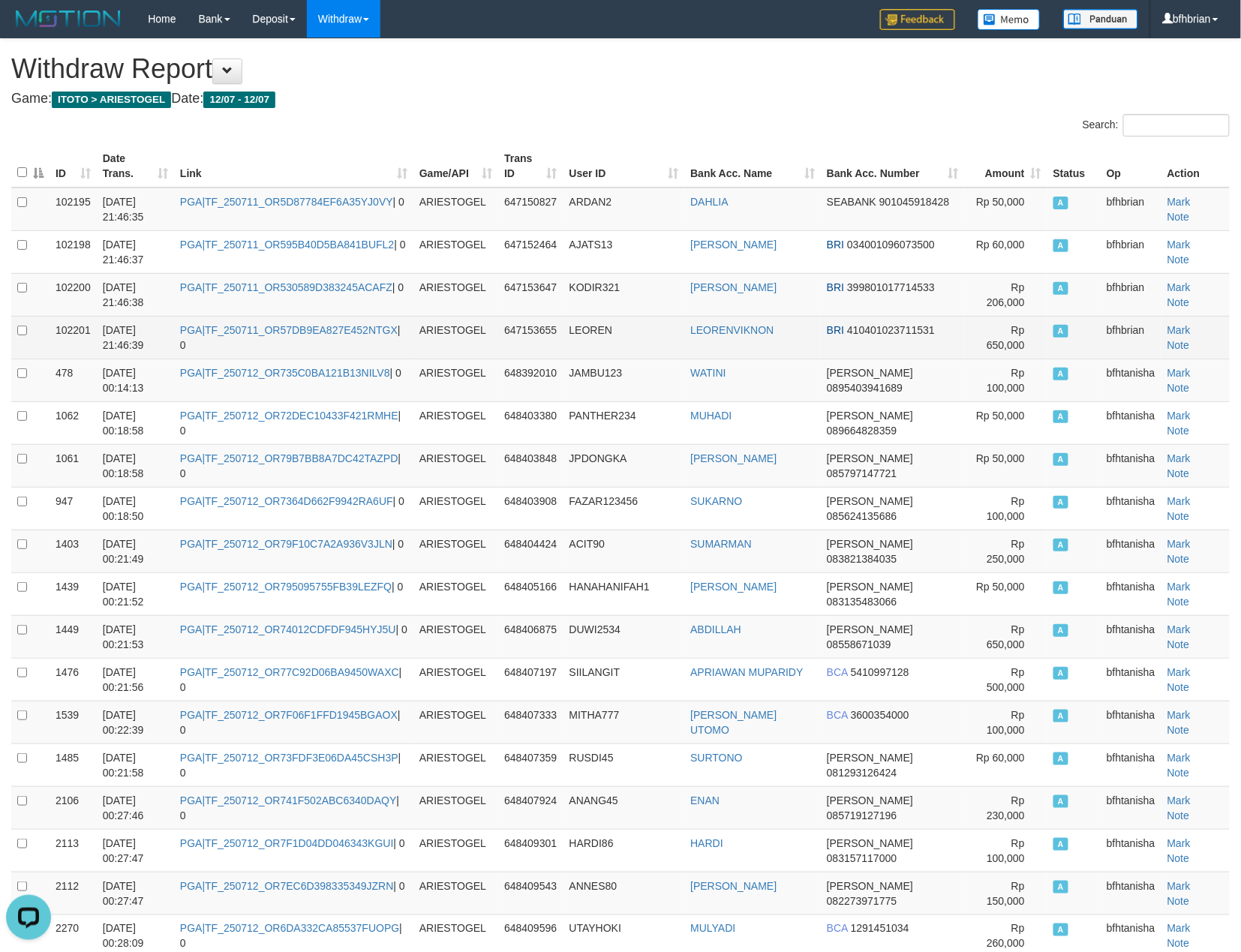 click on "LEOREN" at bounding box center (591, 330) 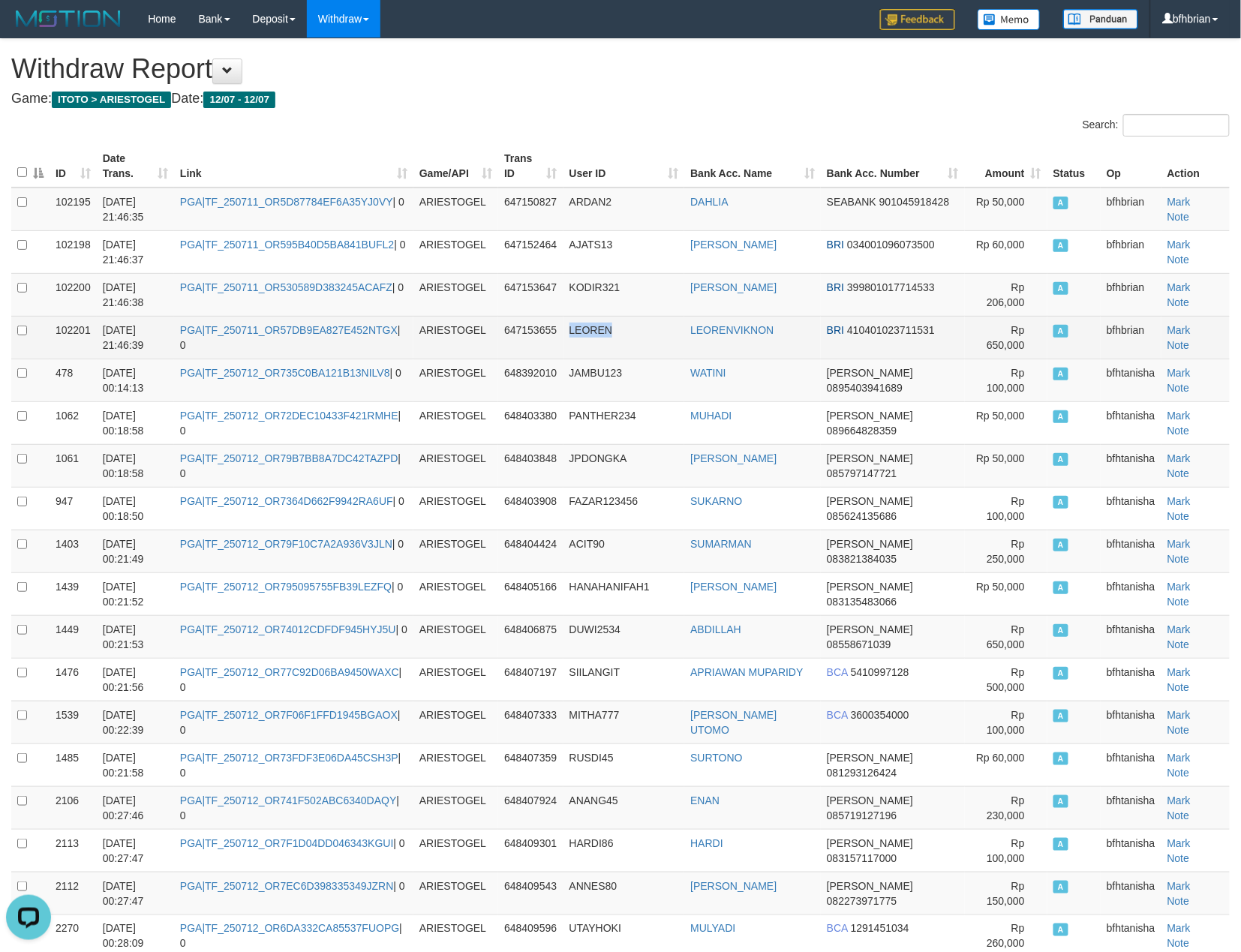 click on "LEOREN" at bounding box center [591, 330] 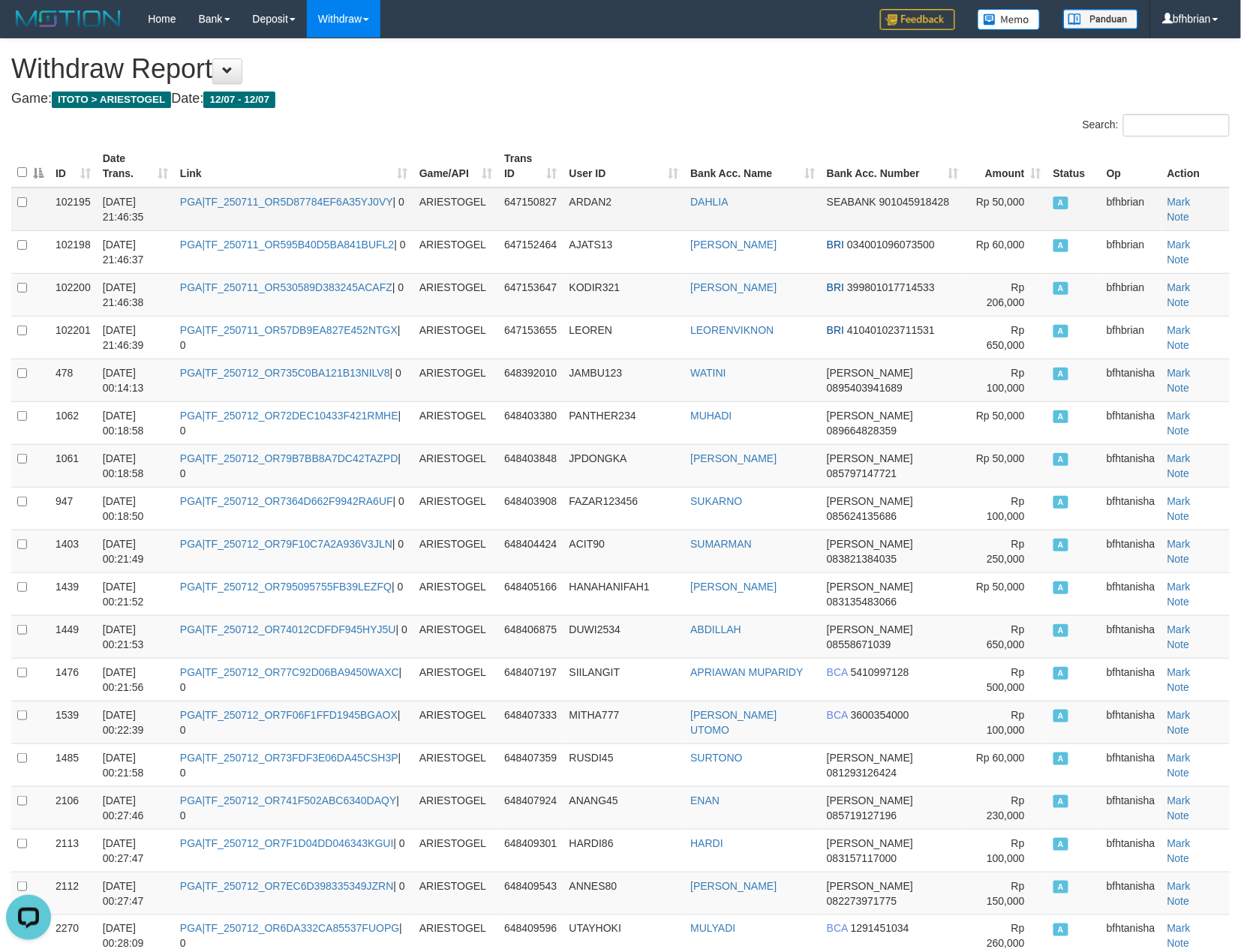 click on "ARDAN2" at bounding box center (590, 202) 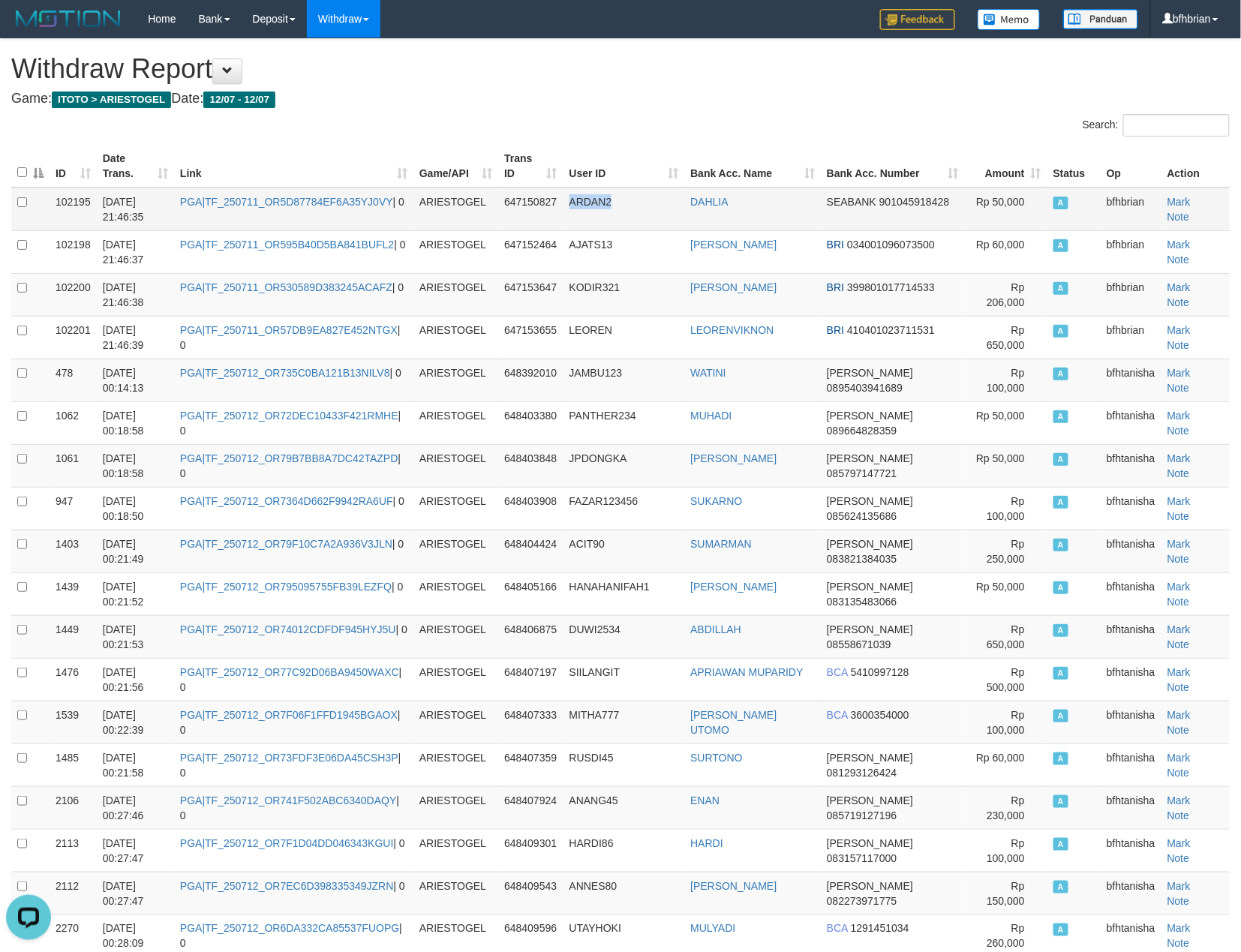 click on "ARDAN2" at bounding box center [590, 202] 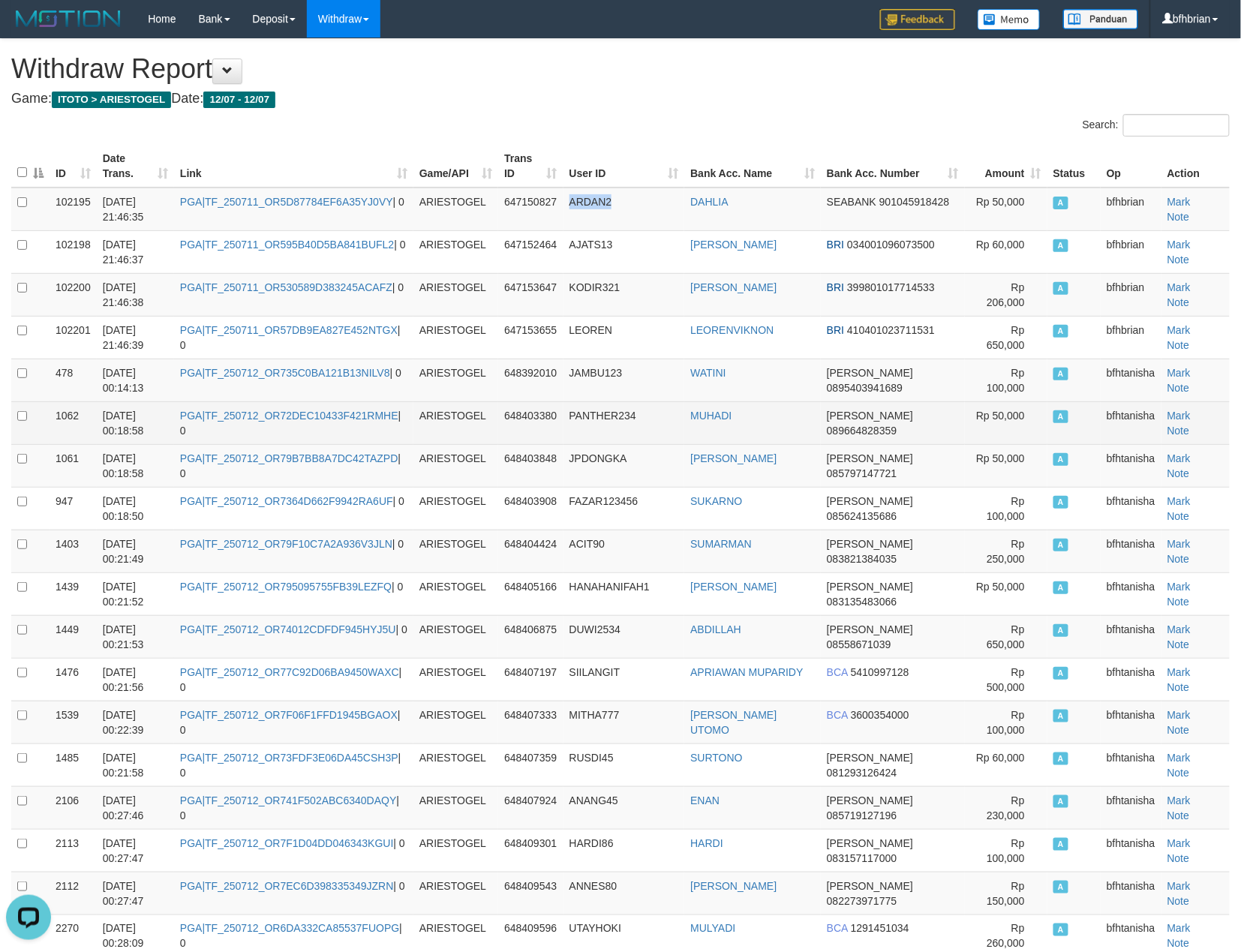 copy on "ARDAN2" 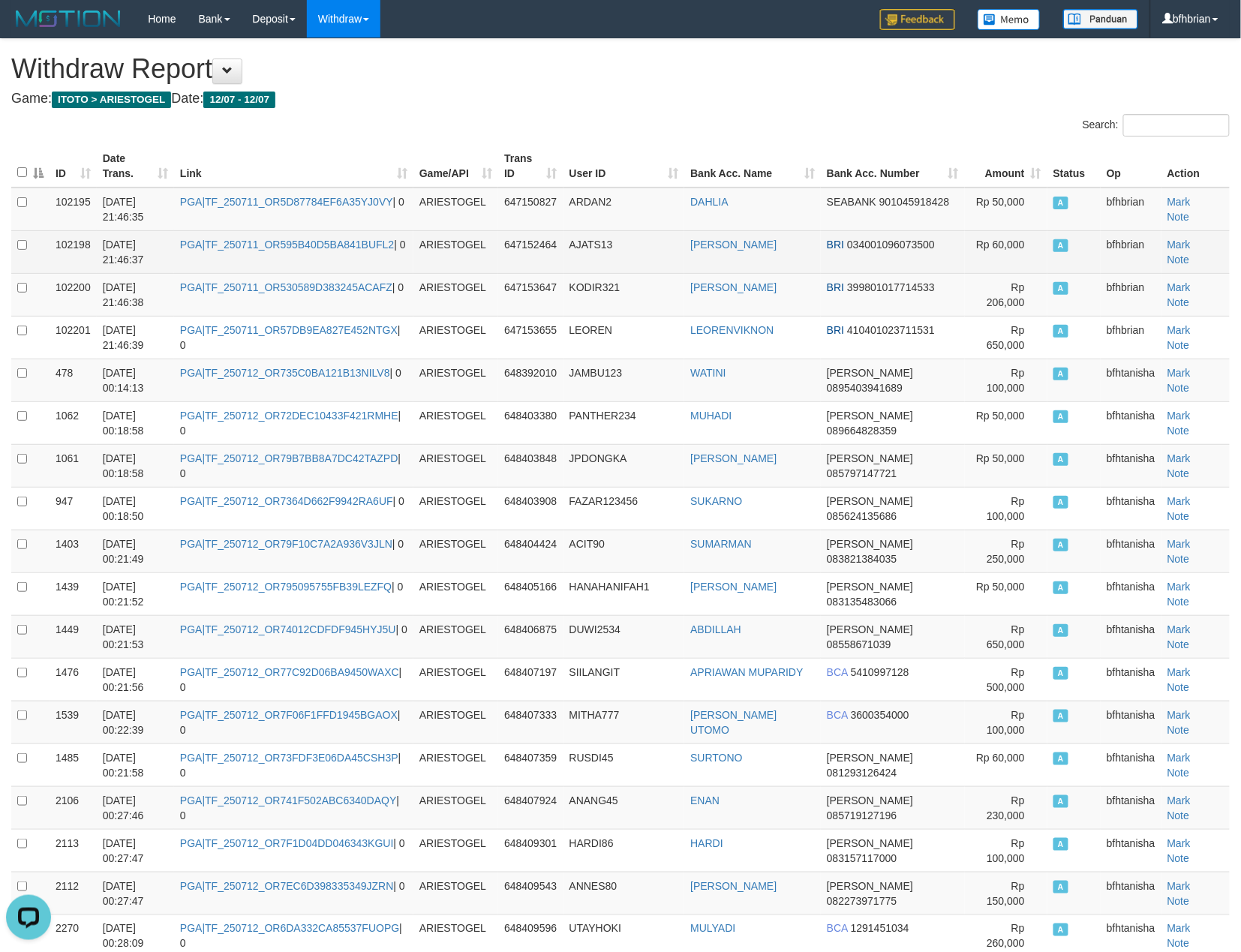 click on "AJATS13" at bounding box center (624, 251) 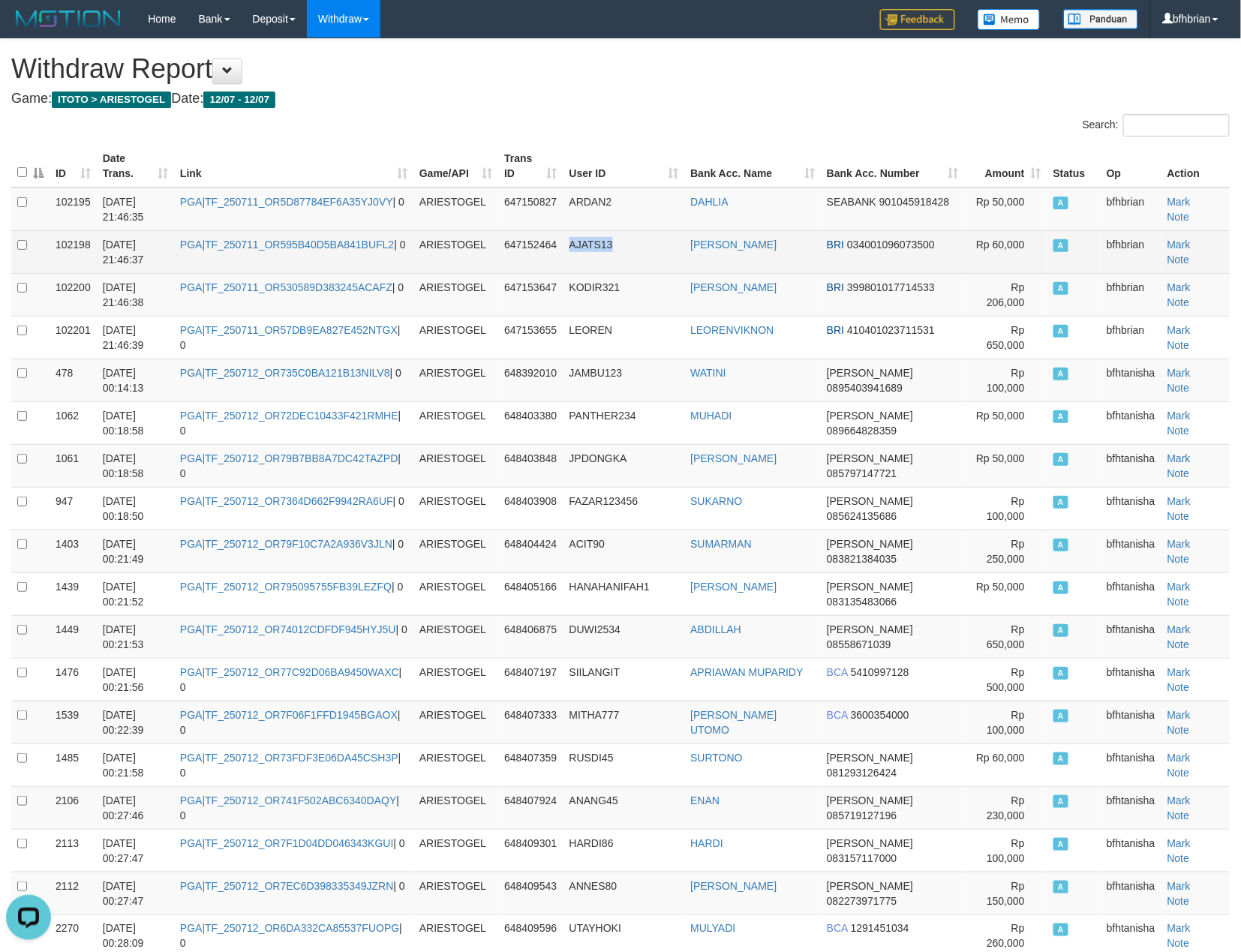 click on "AJATS13" at bounding box center (624, 251) 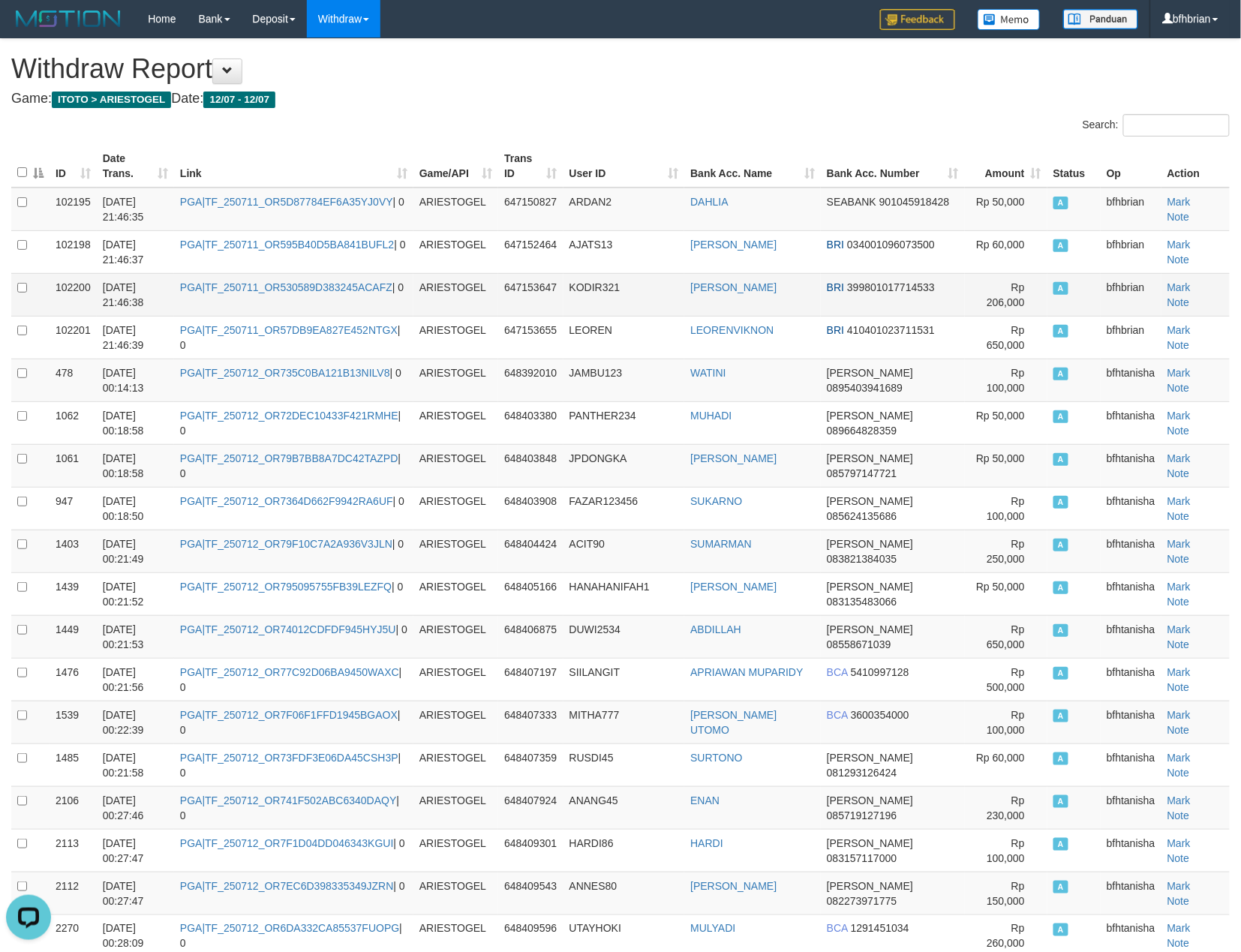 click on "KODIR321" at bounding box center (624, 294) 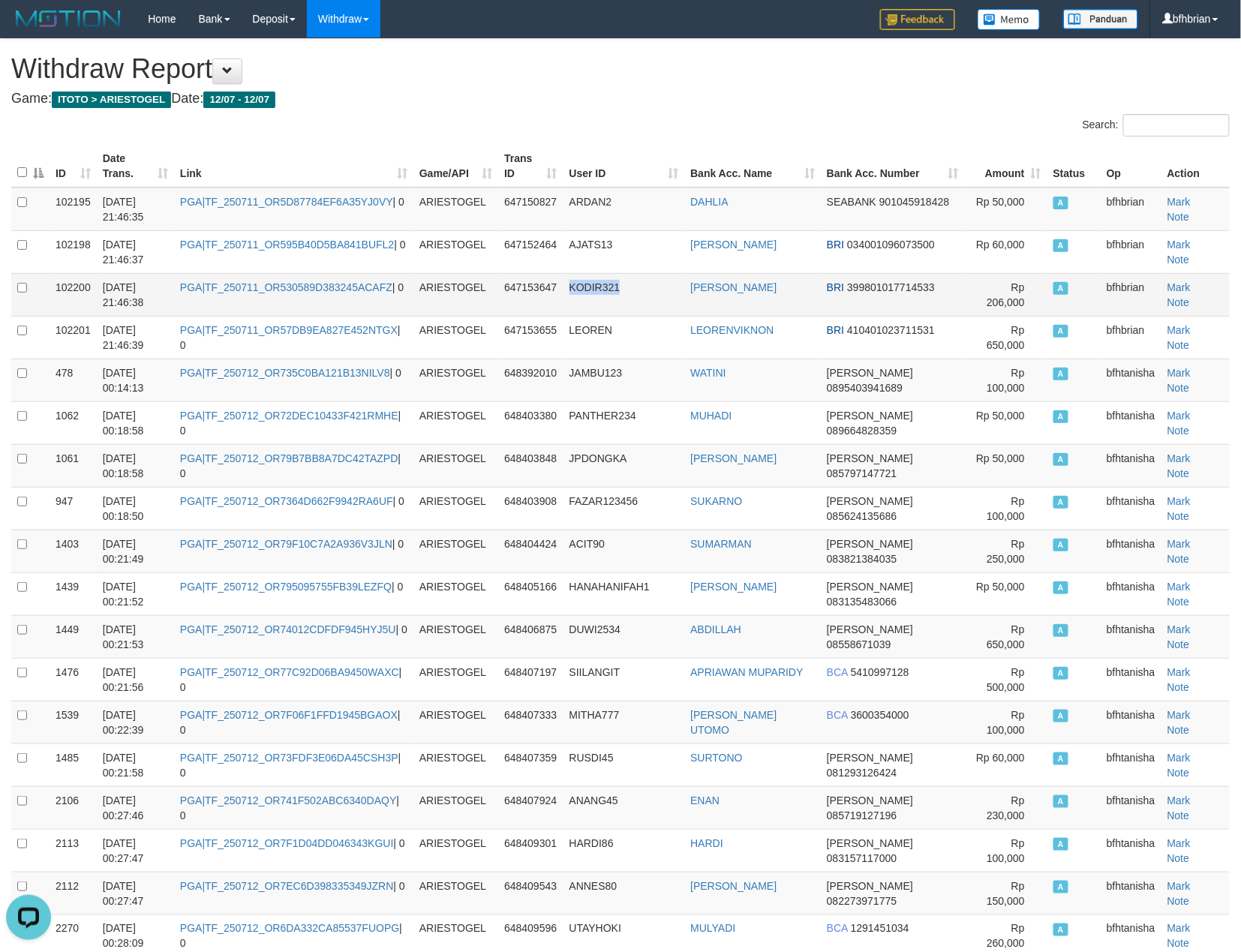 copy on "KODIR321" 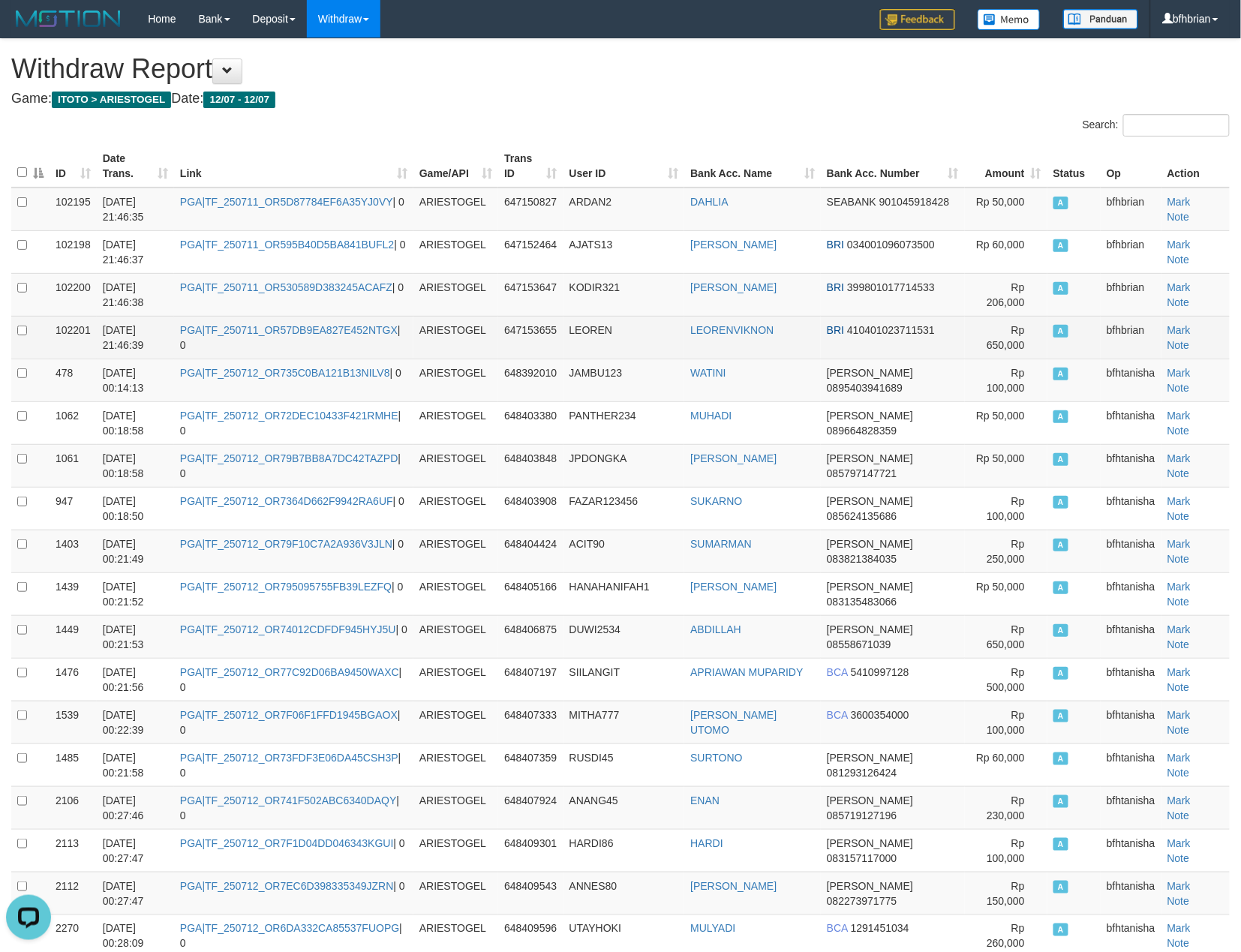 click on "LEOREN" at bounding box center [624, 337] 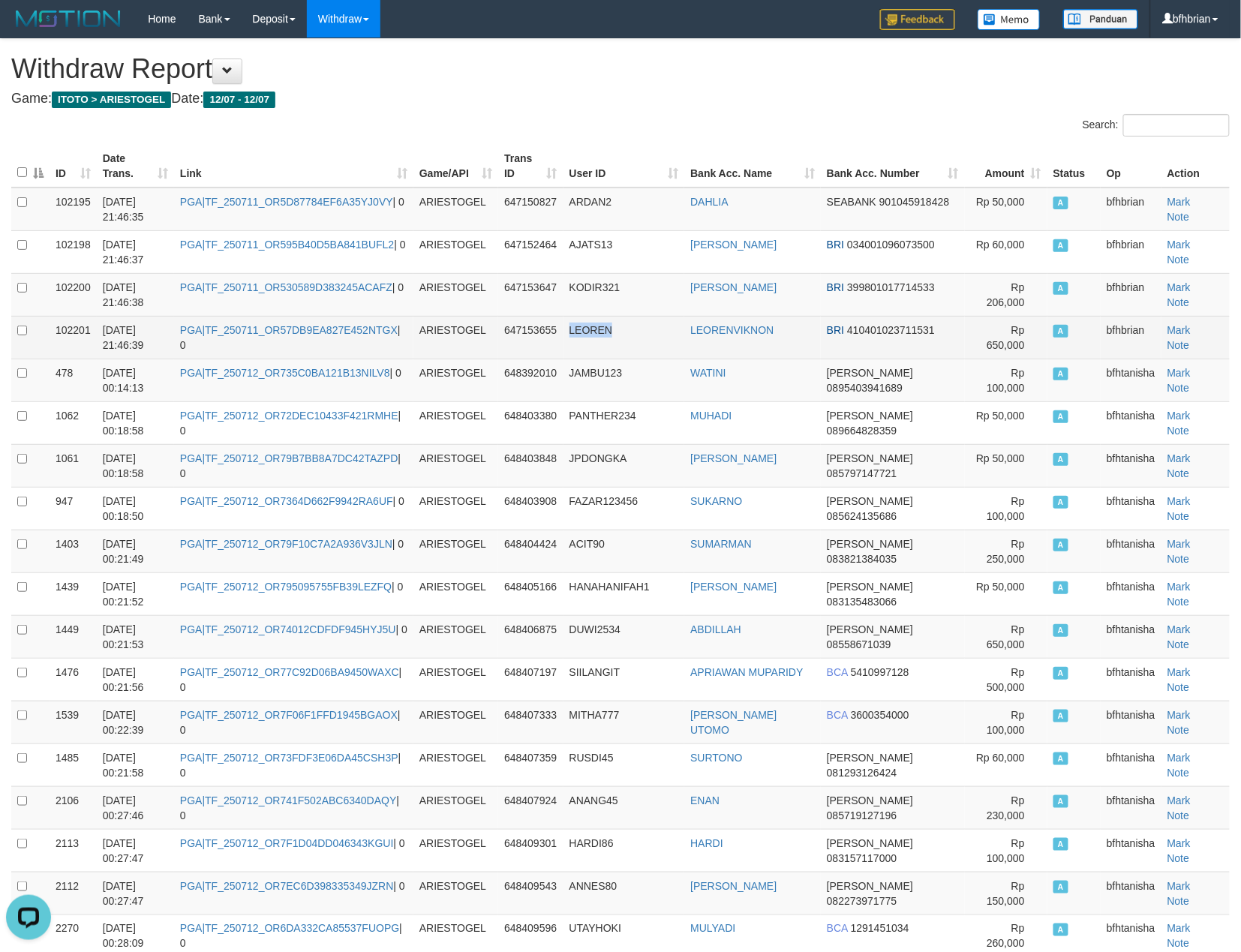 click on "LEOREN" at bounding box center (624, 337) 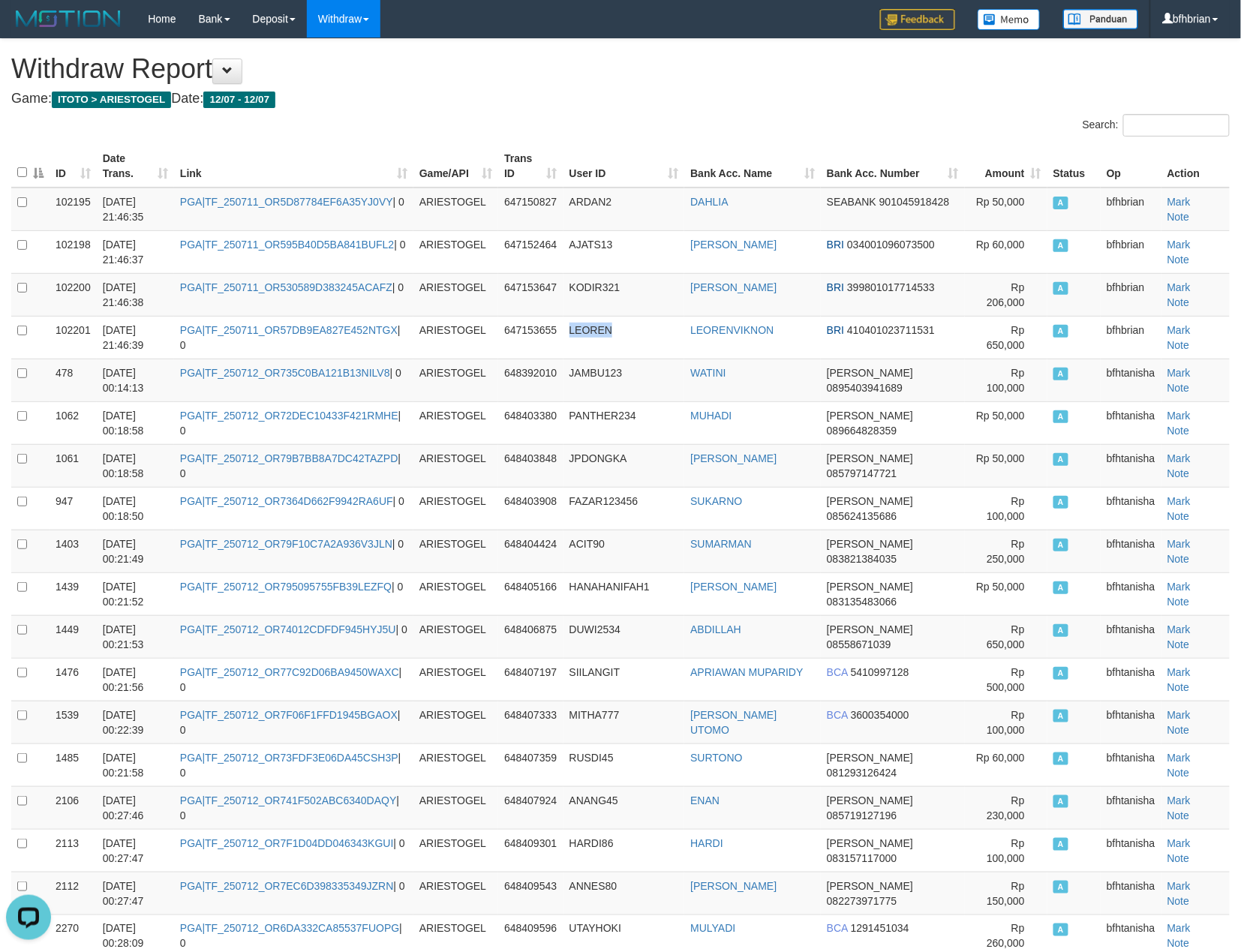 click on "User ID" at bounding box center (624, 166) 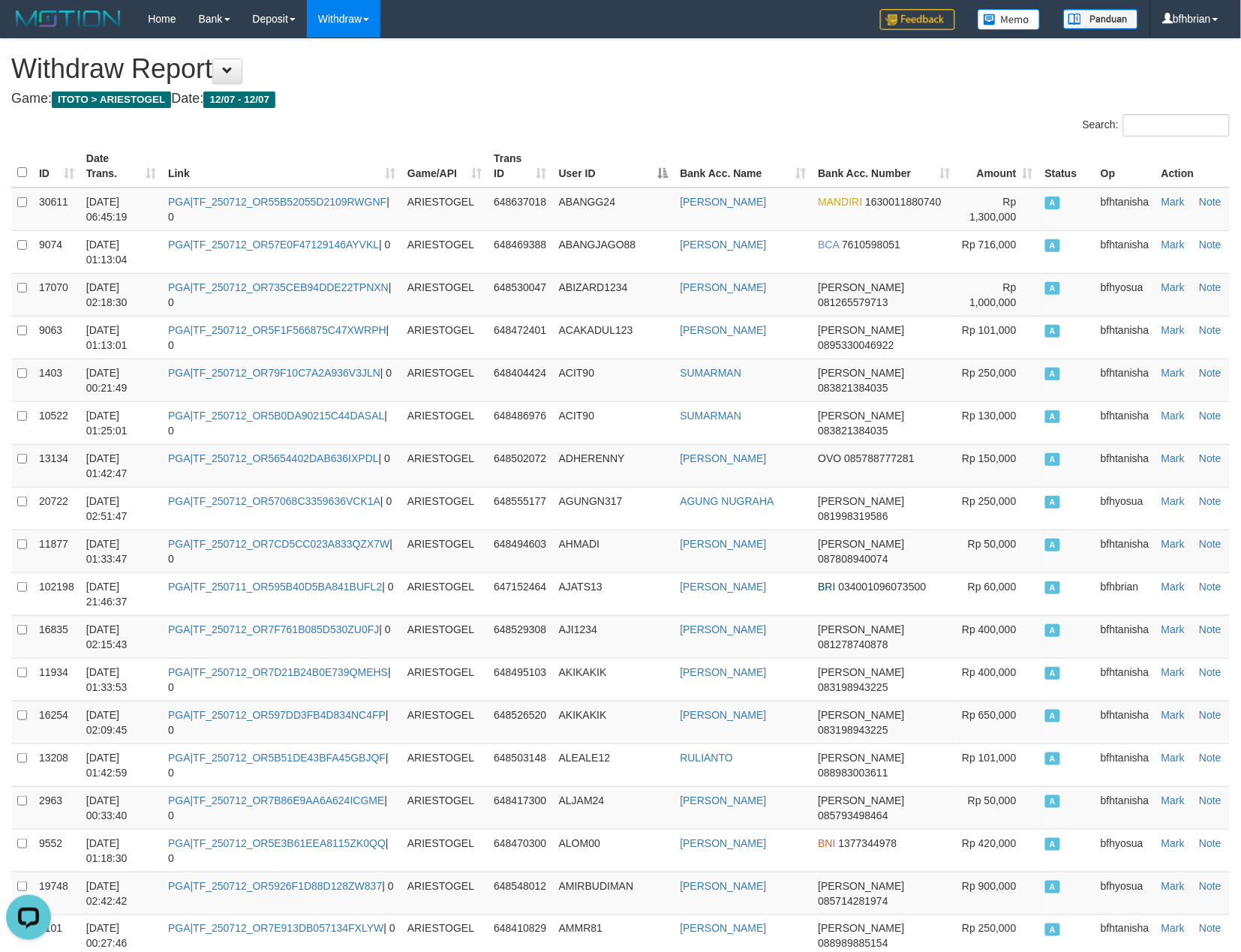 click on "Game:   ITOTO > ARIESTOGEL    		Date:  12/07 - 12/07" at bounding box center [620, 99] 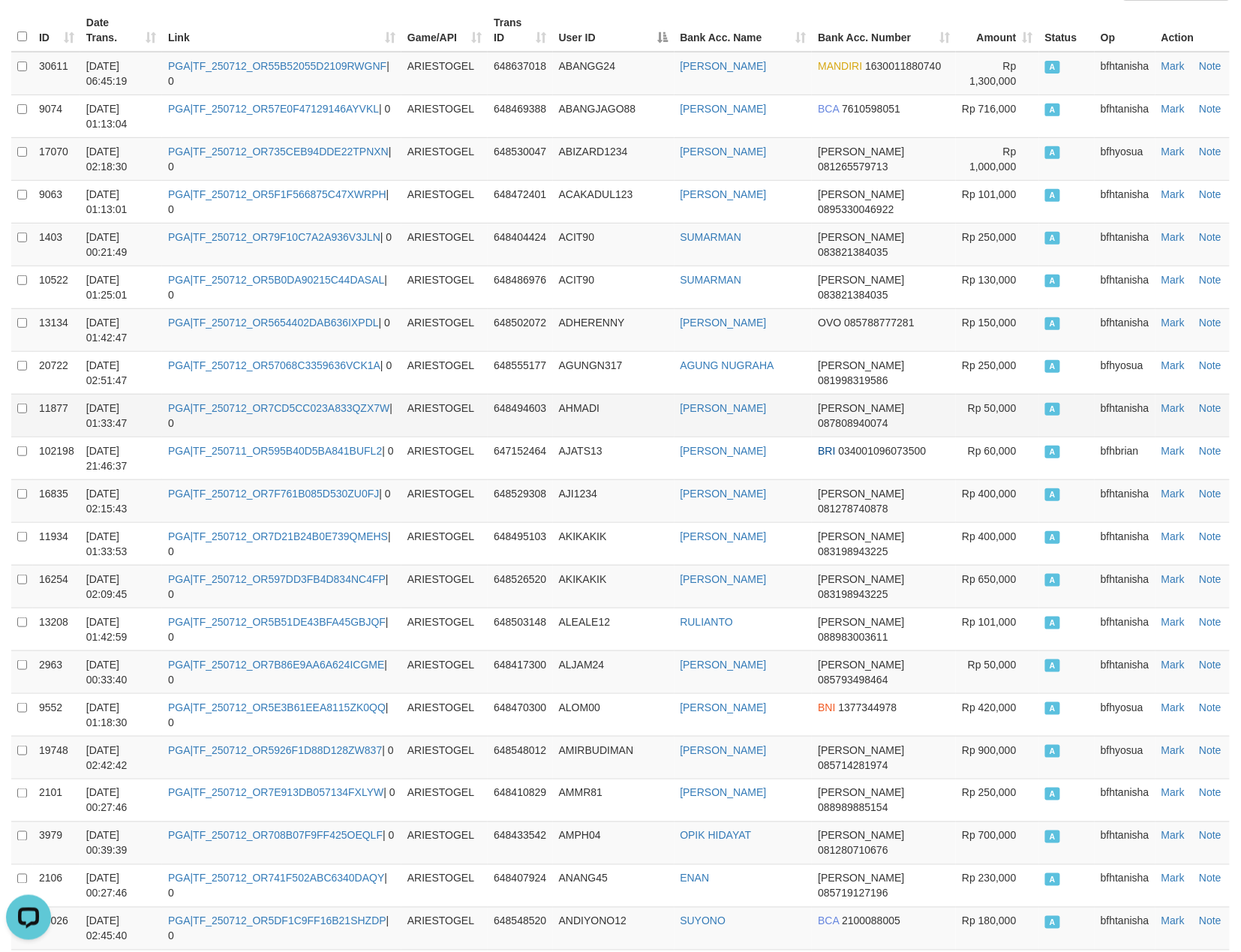 scroll, scrollTop: 100, scrollLeft: 0, axis: vertical 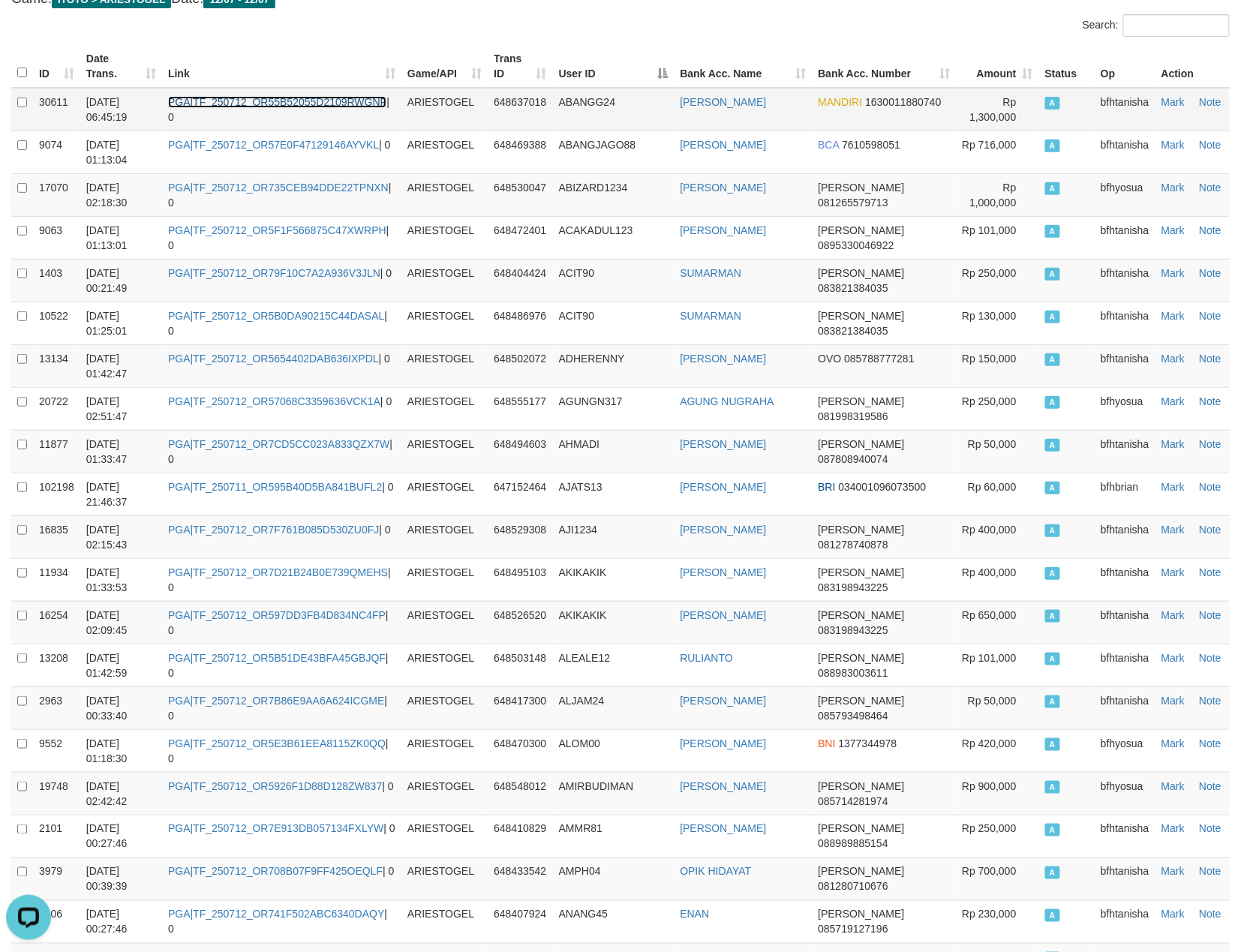 click on "PGA|TF_250712_OR55B52055D2109RWGNF" at bounding box center (277, 102) 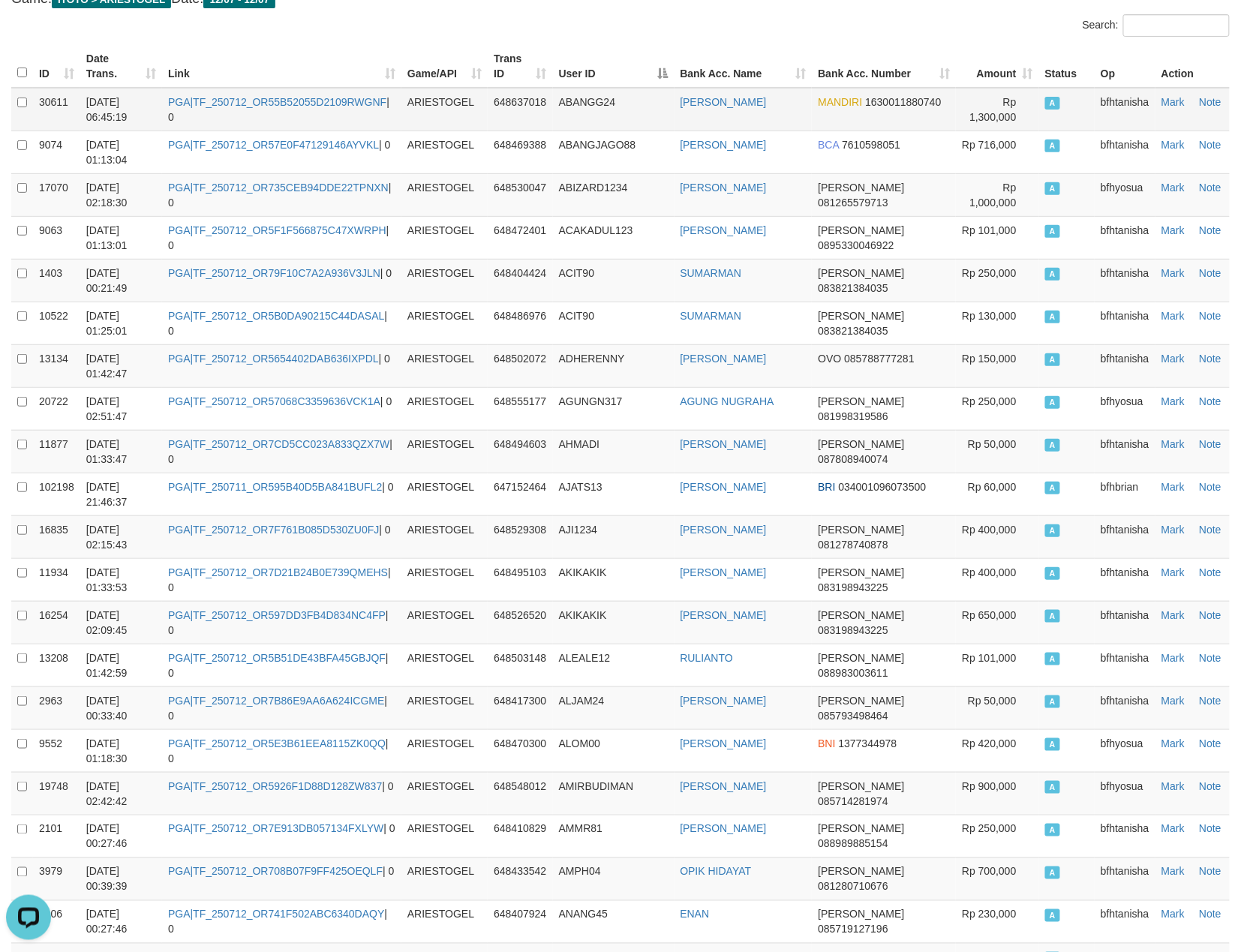click on "Mark
Note" at bounding box center (1192, 110) 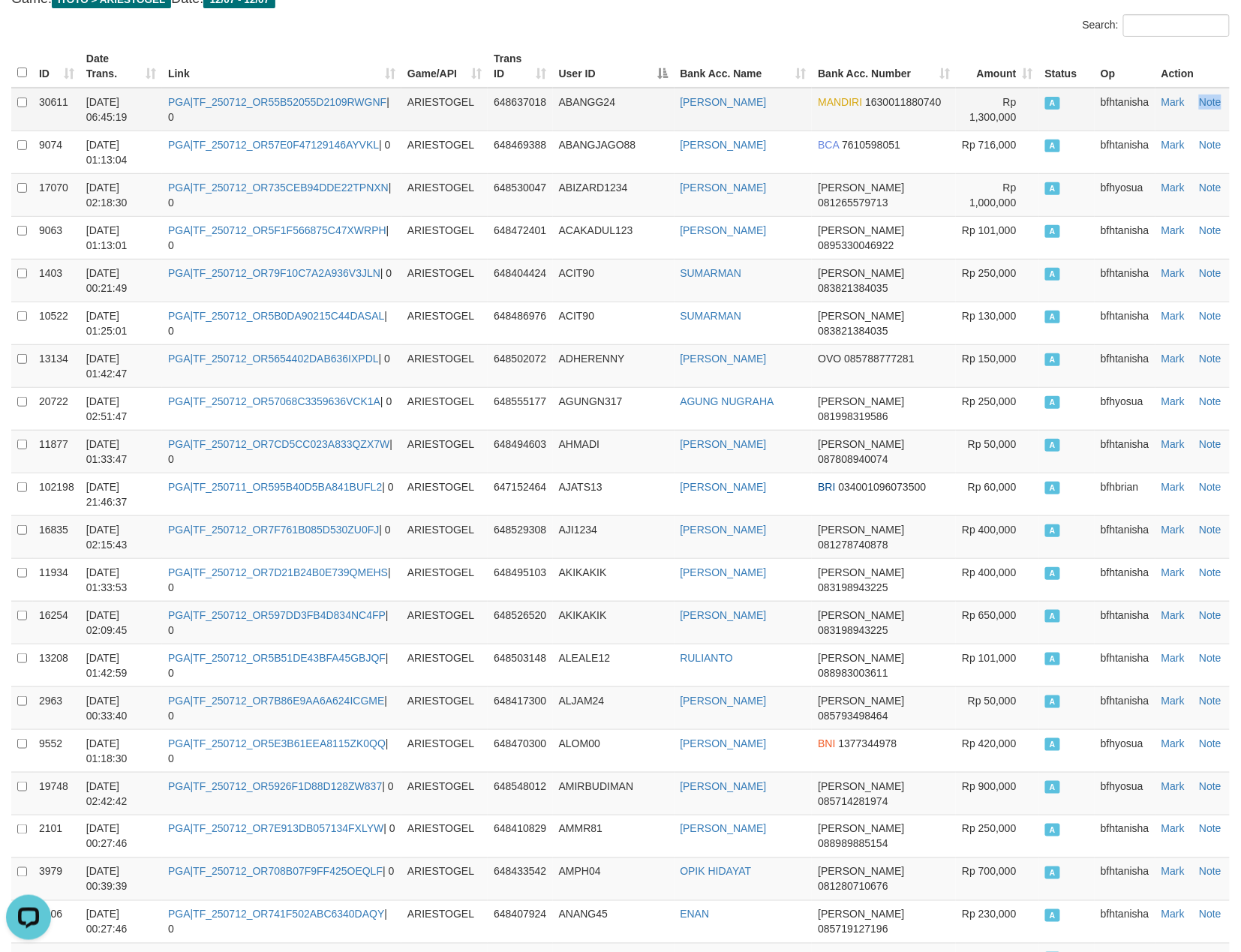 click on "Mark
Note" at bounding box center [1192, 110] 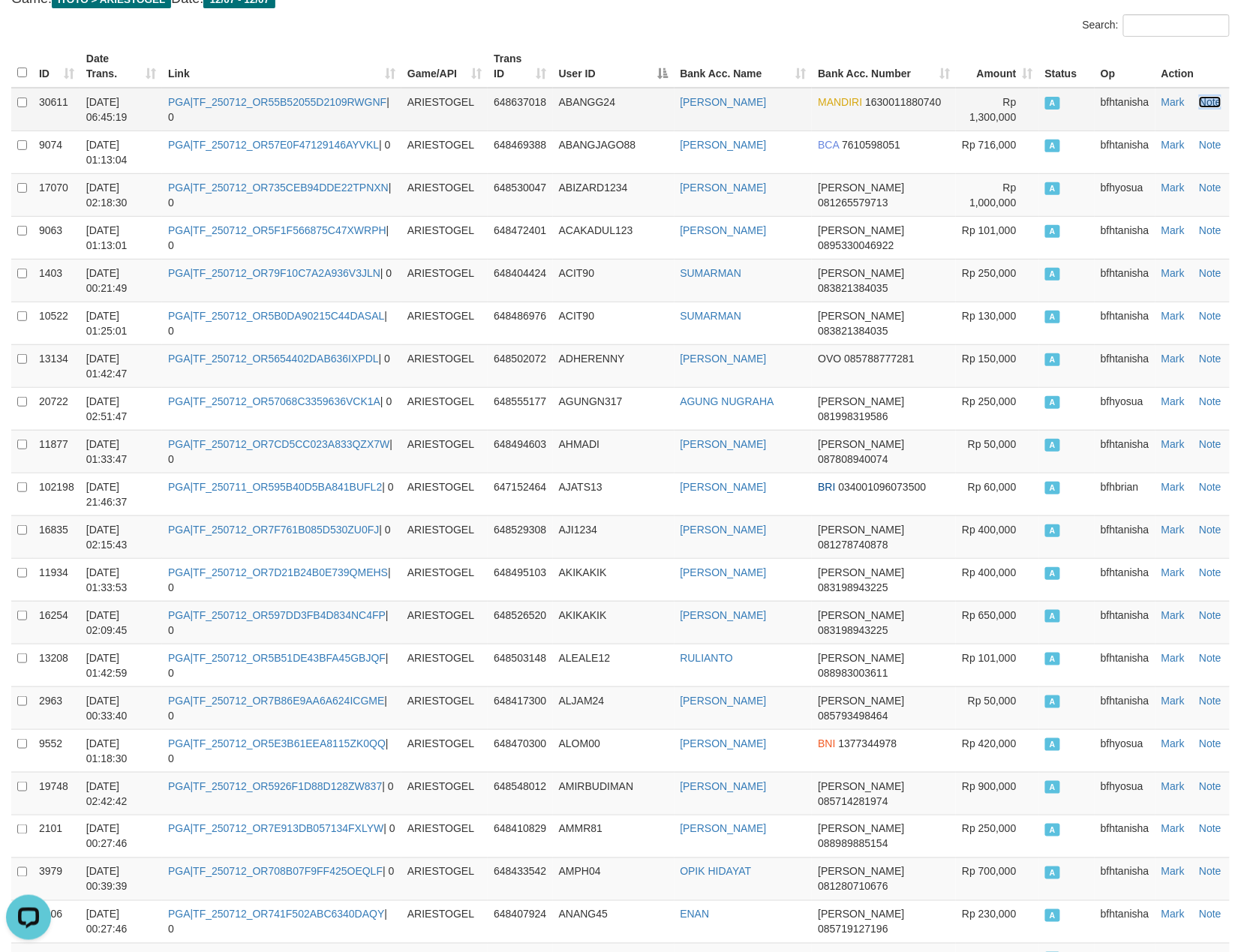 click on "Note" at bounding box center [1210, 102] 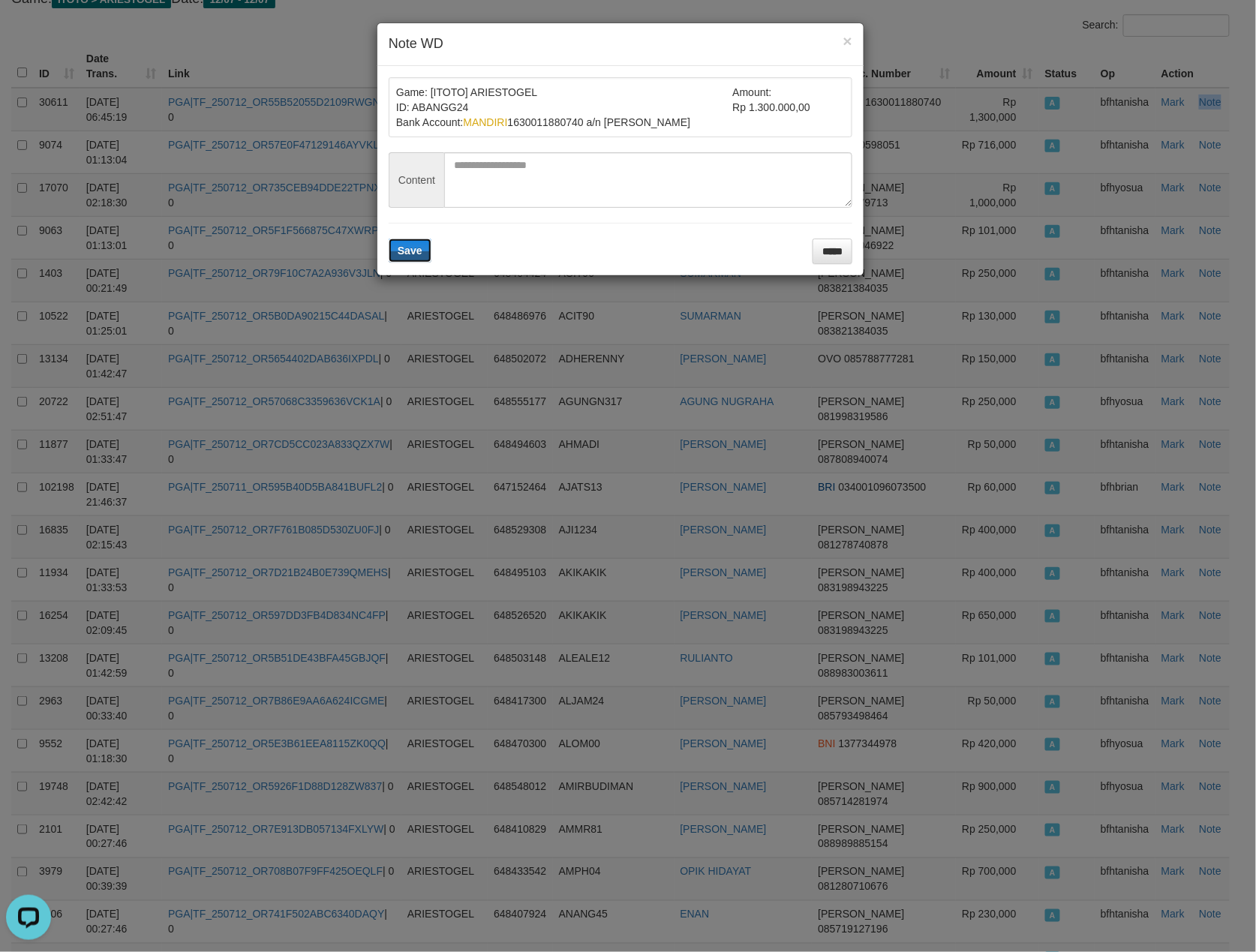 type 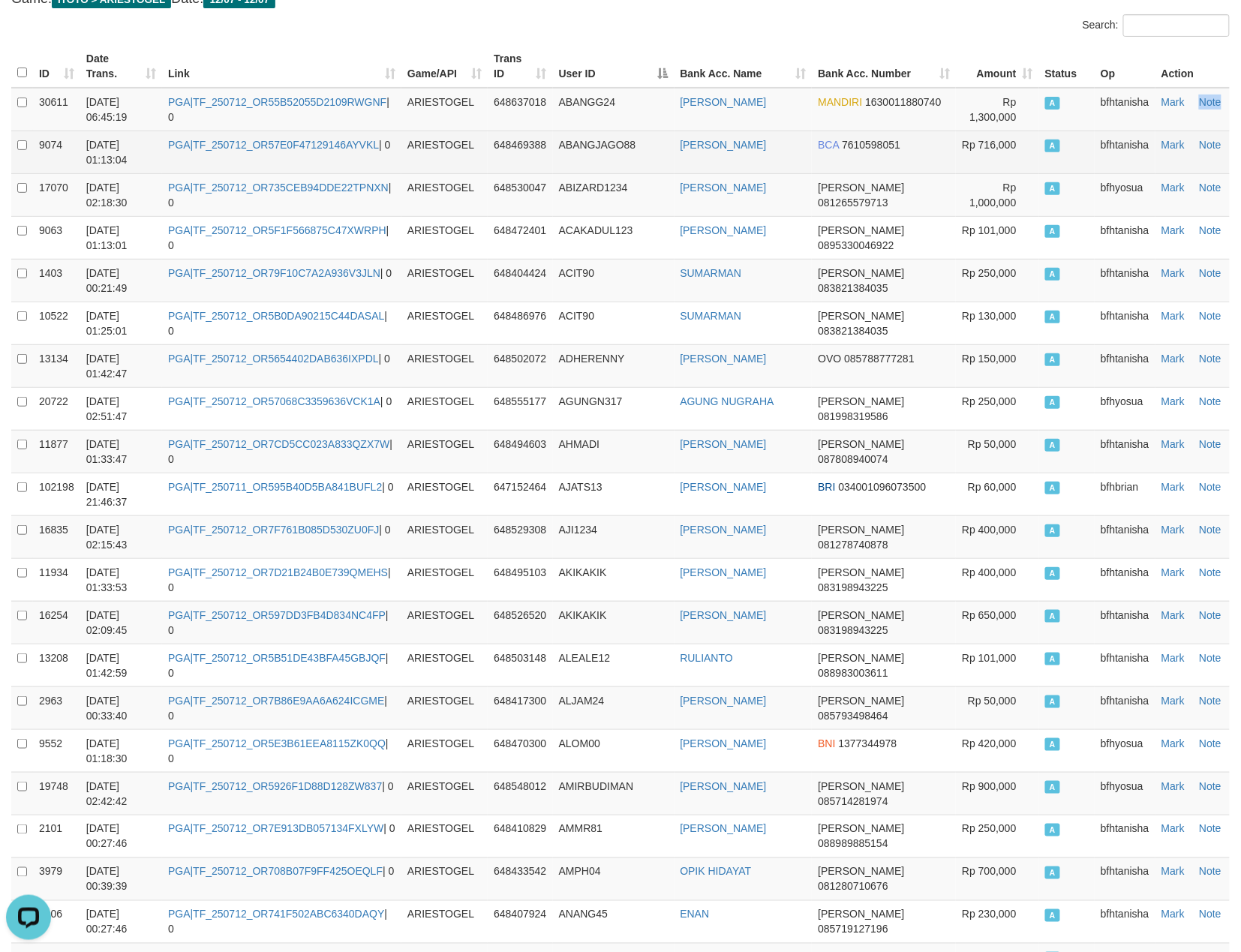 scroll, scrollTop: 0, scrollLeft: 0, axis: both 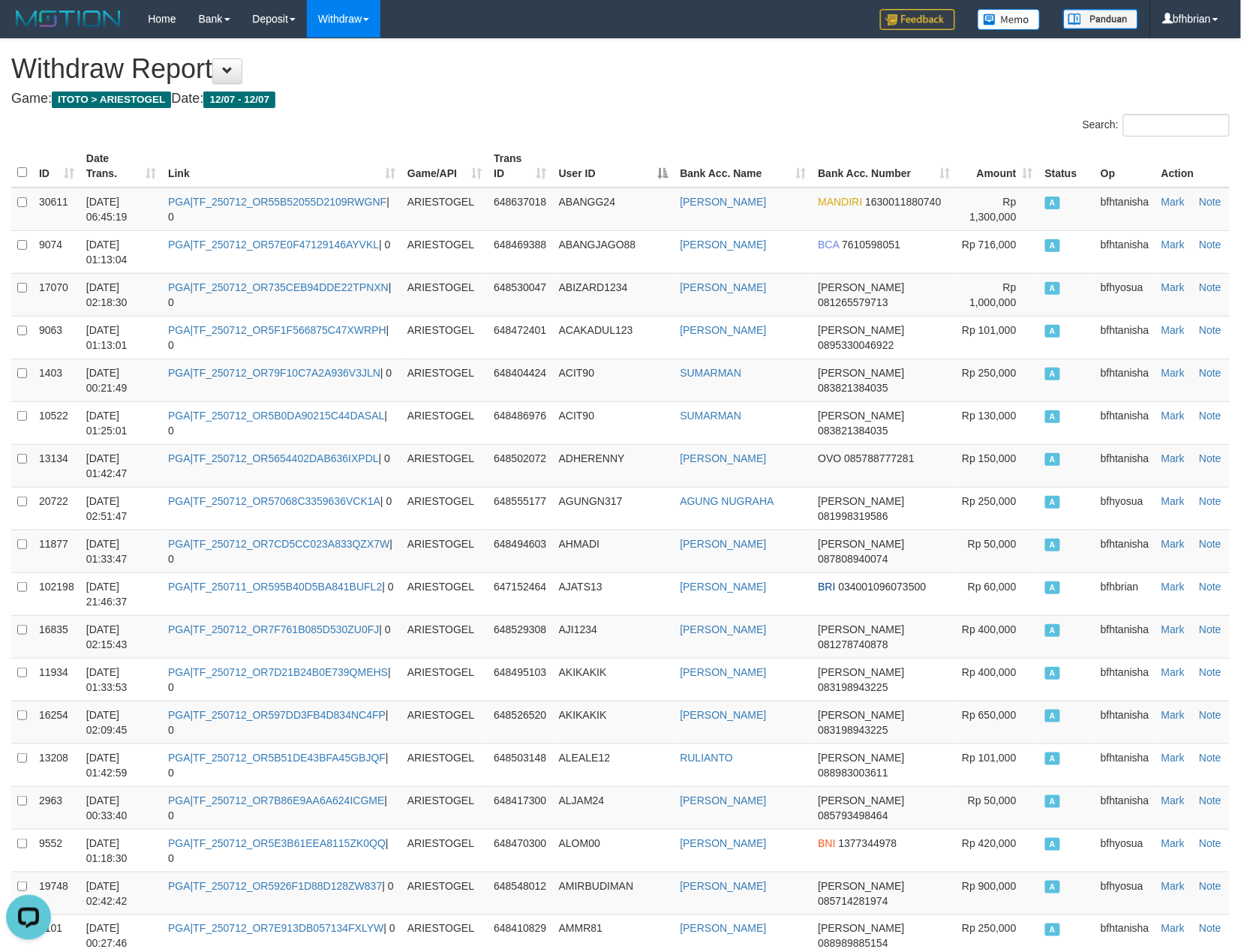 click on "Game:   ITOTO > ARIESTOGEL    		Date:  12/07 - 12/07" at bounding box center [620, 99] 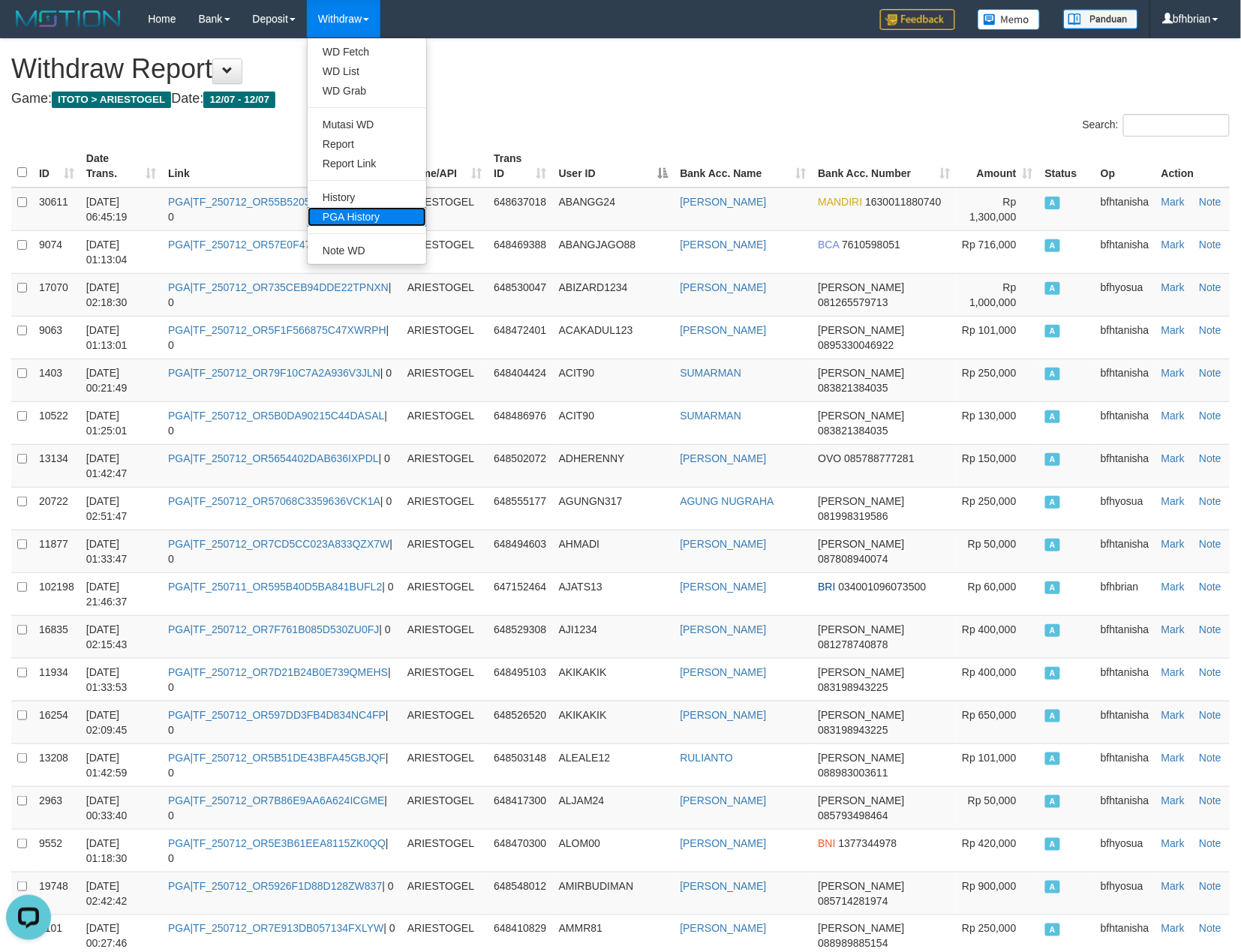 click on "PGA History" at bounding box center [367, 217] 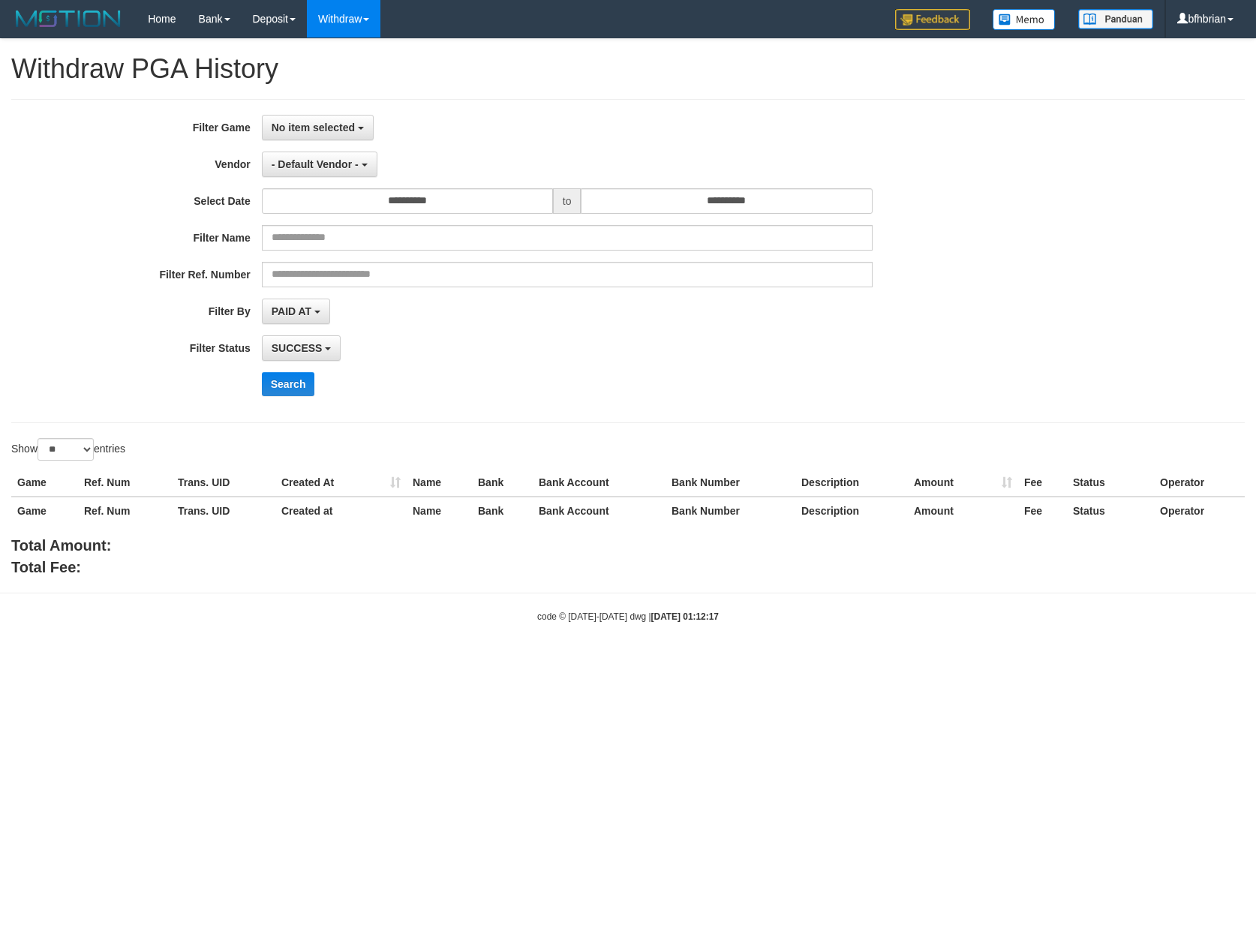 select 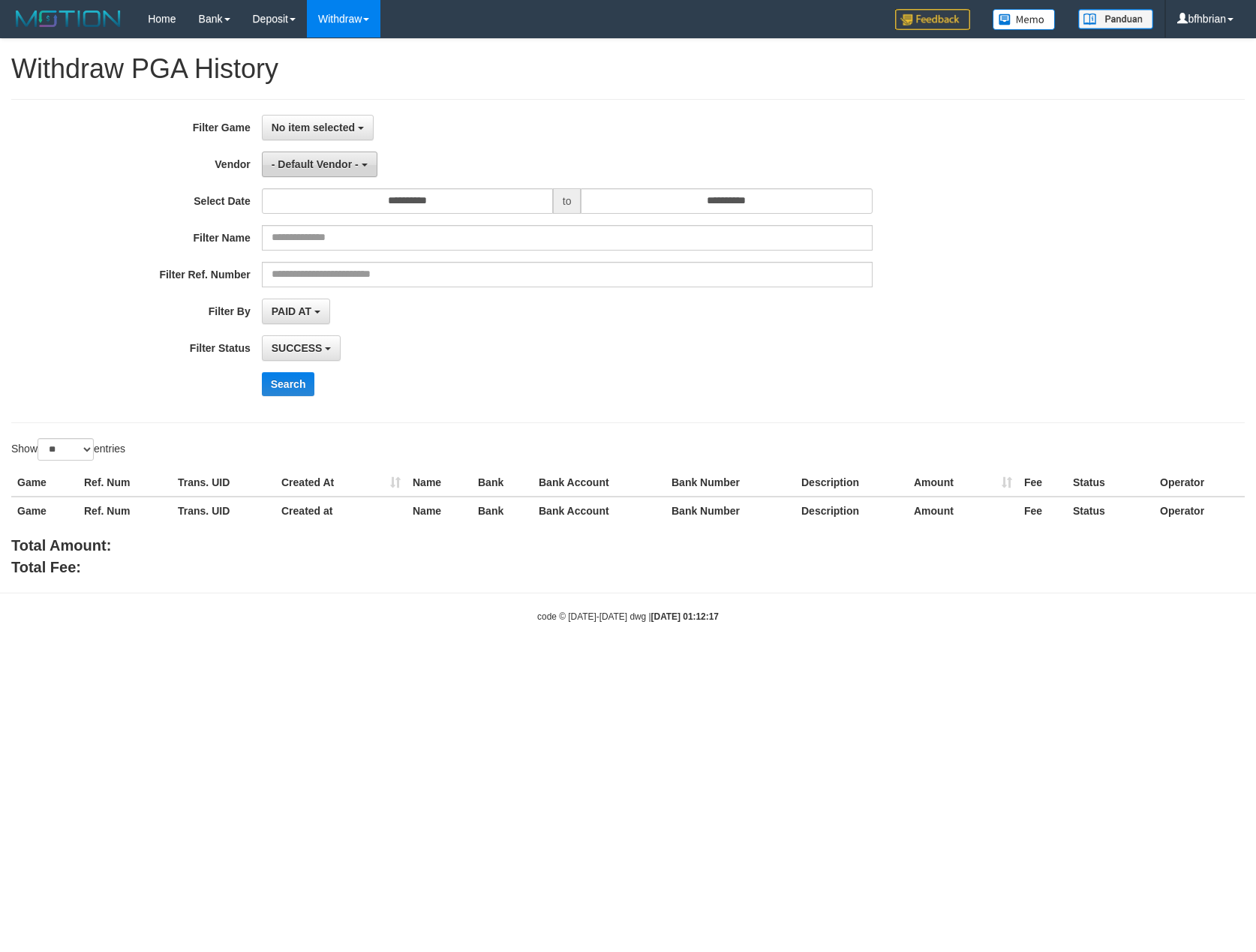 scroll, scrollTop: 0, scrollLeft: 0, axis: both 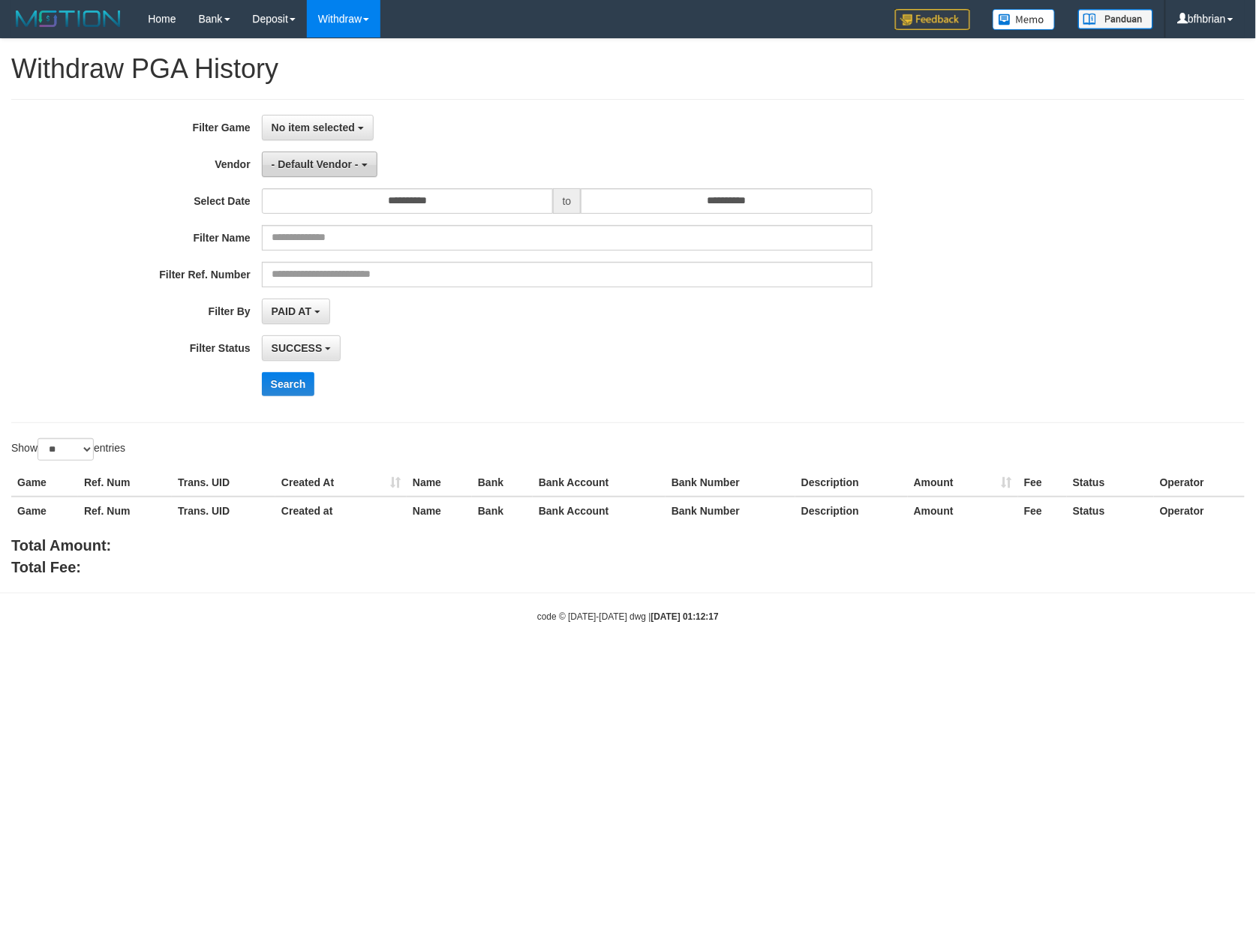 click on "- Default Vendor -" at bounding box center [315, 164] 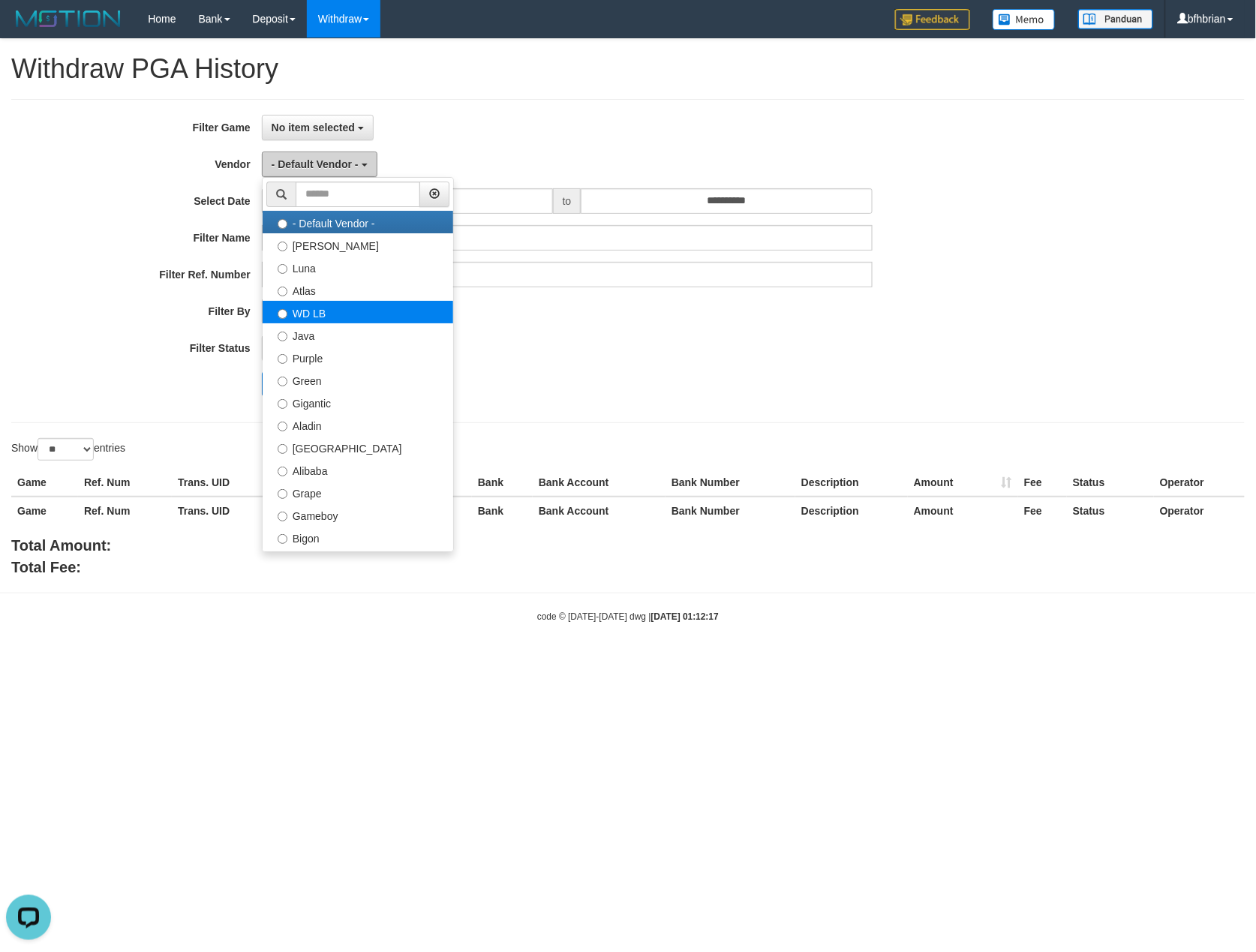 scroll, scrollTop: 0, scrollLeft: 0, axis: both 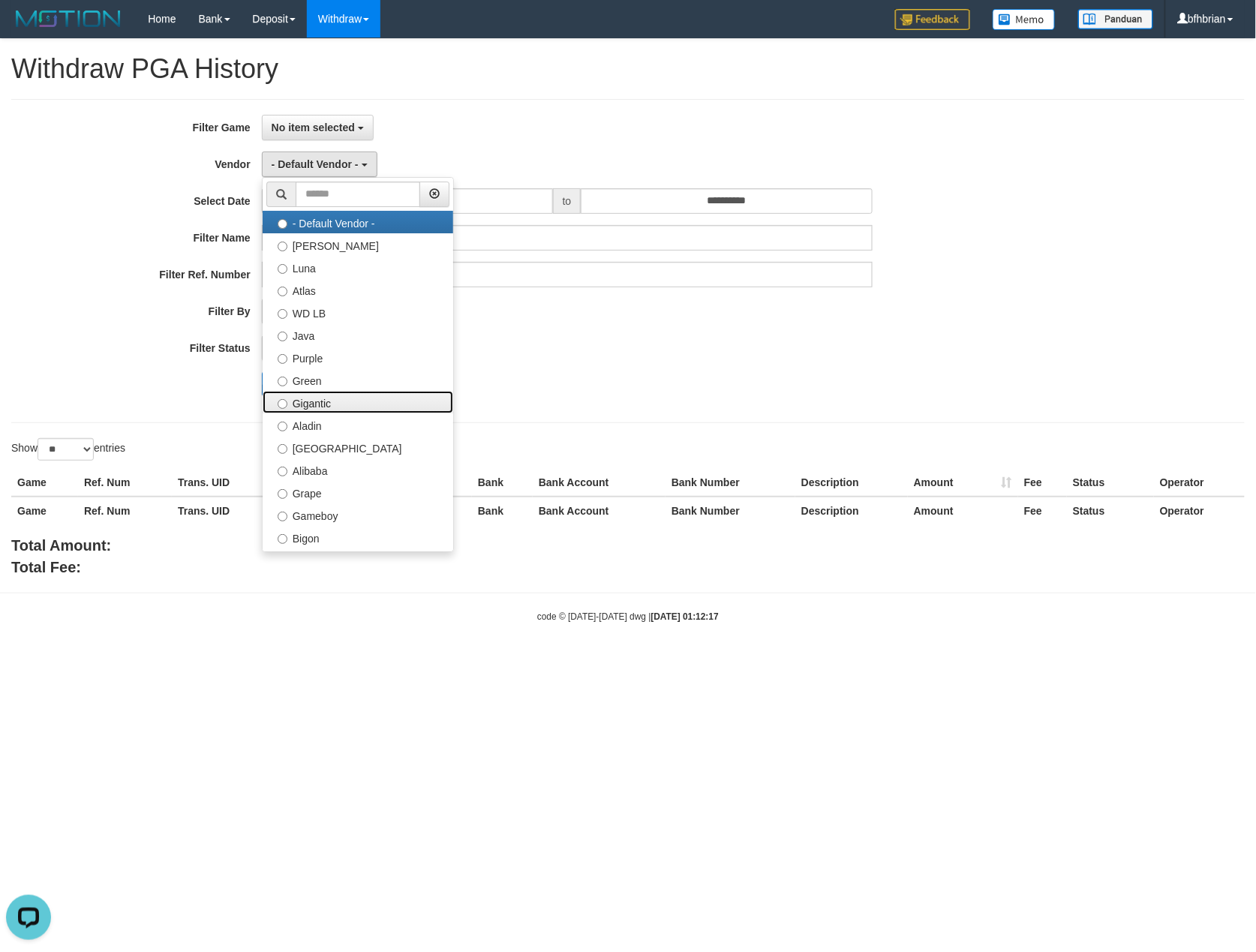 drag, startPoint x: 303, startPoint y: 395, endPoint x: 305, endPoint y: 380, distance: 15.13275 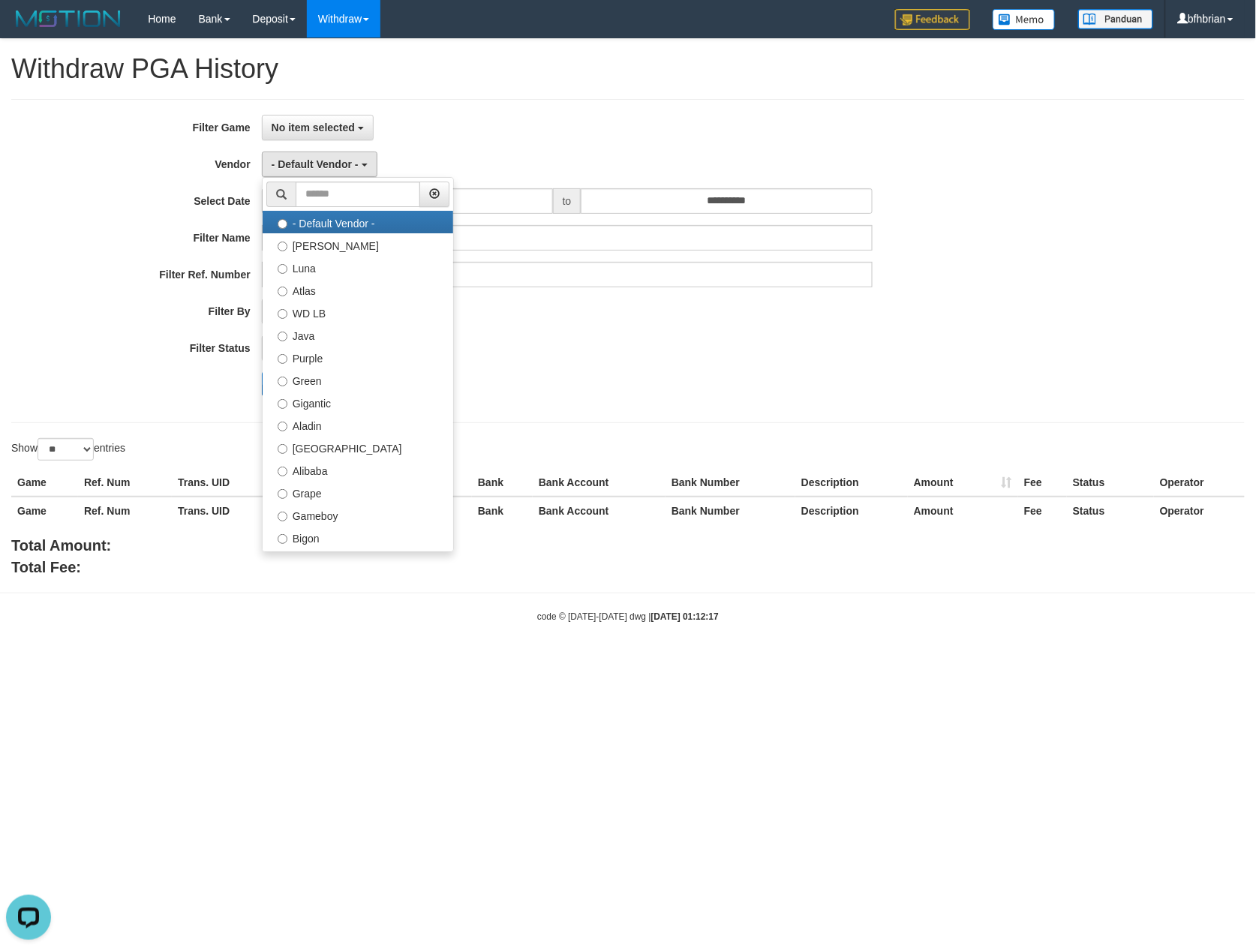select on "**********" 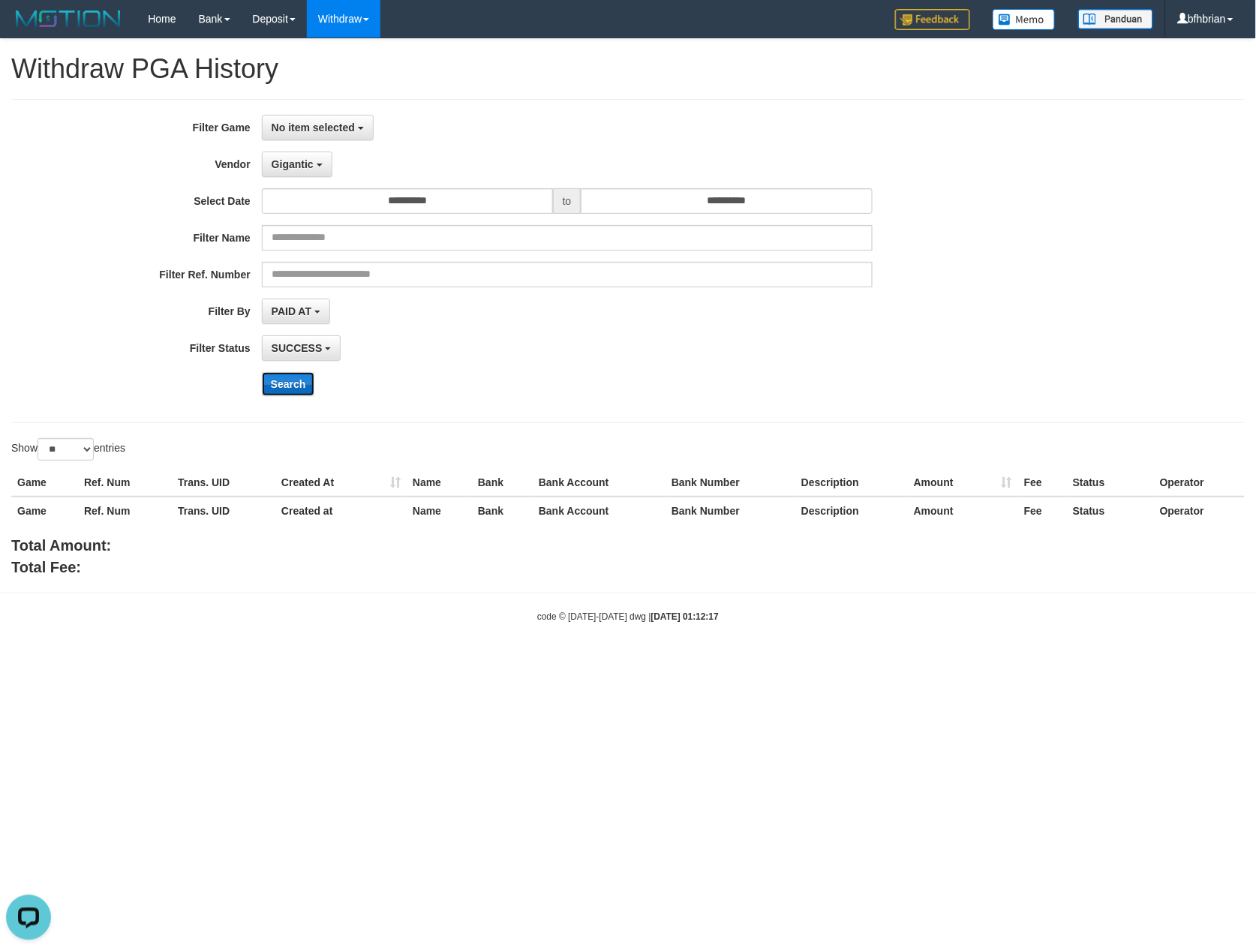 click on "Search" at bounding box center [288, 384] 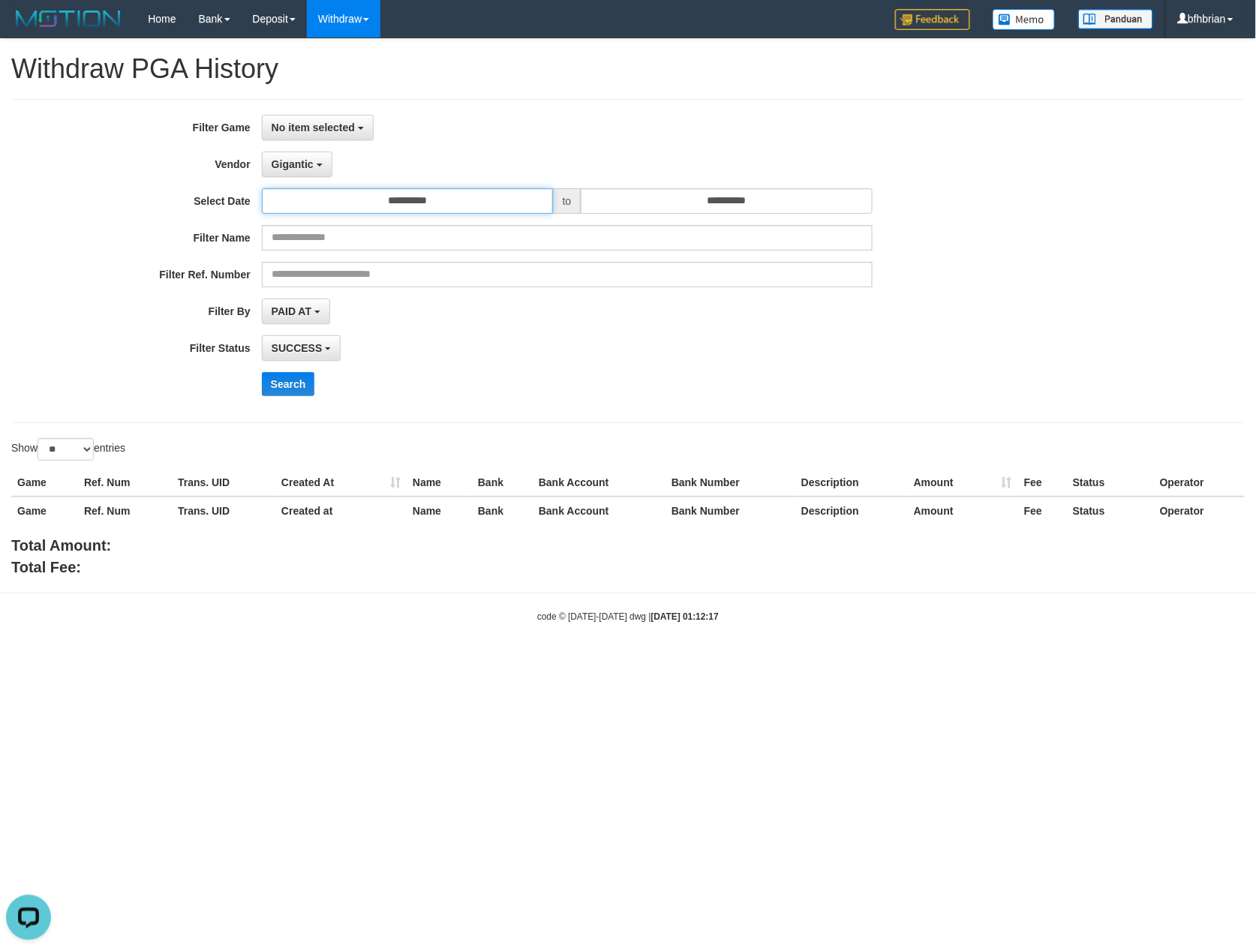 click on "**********" at bounding box center [407, 201] 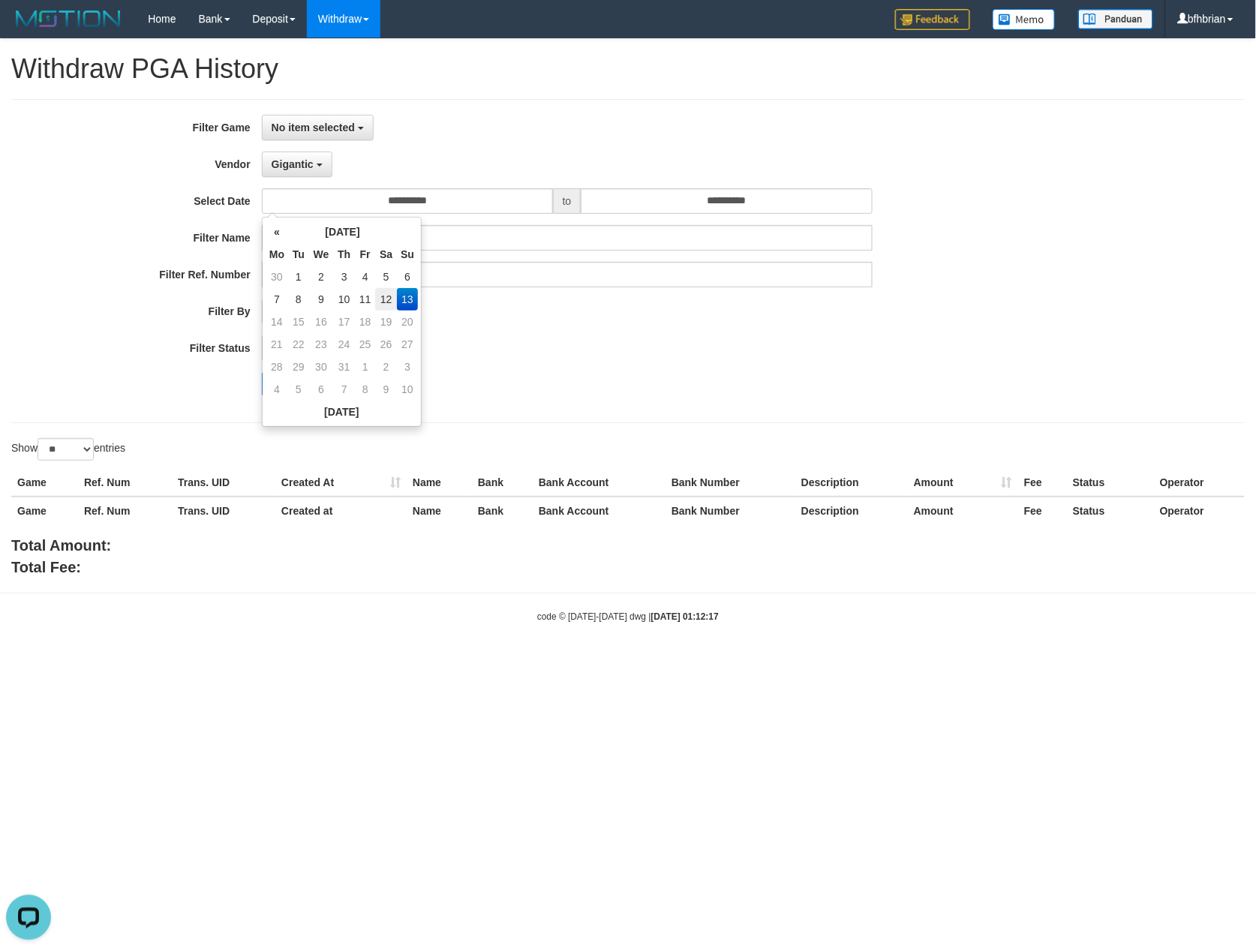 click on "12" at bounding box center (386, 299) 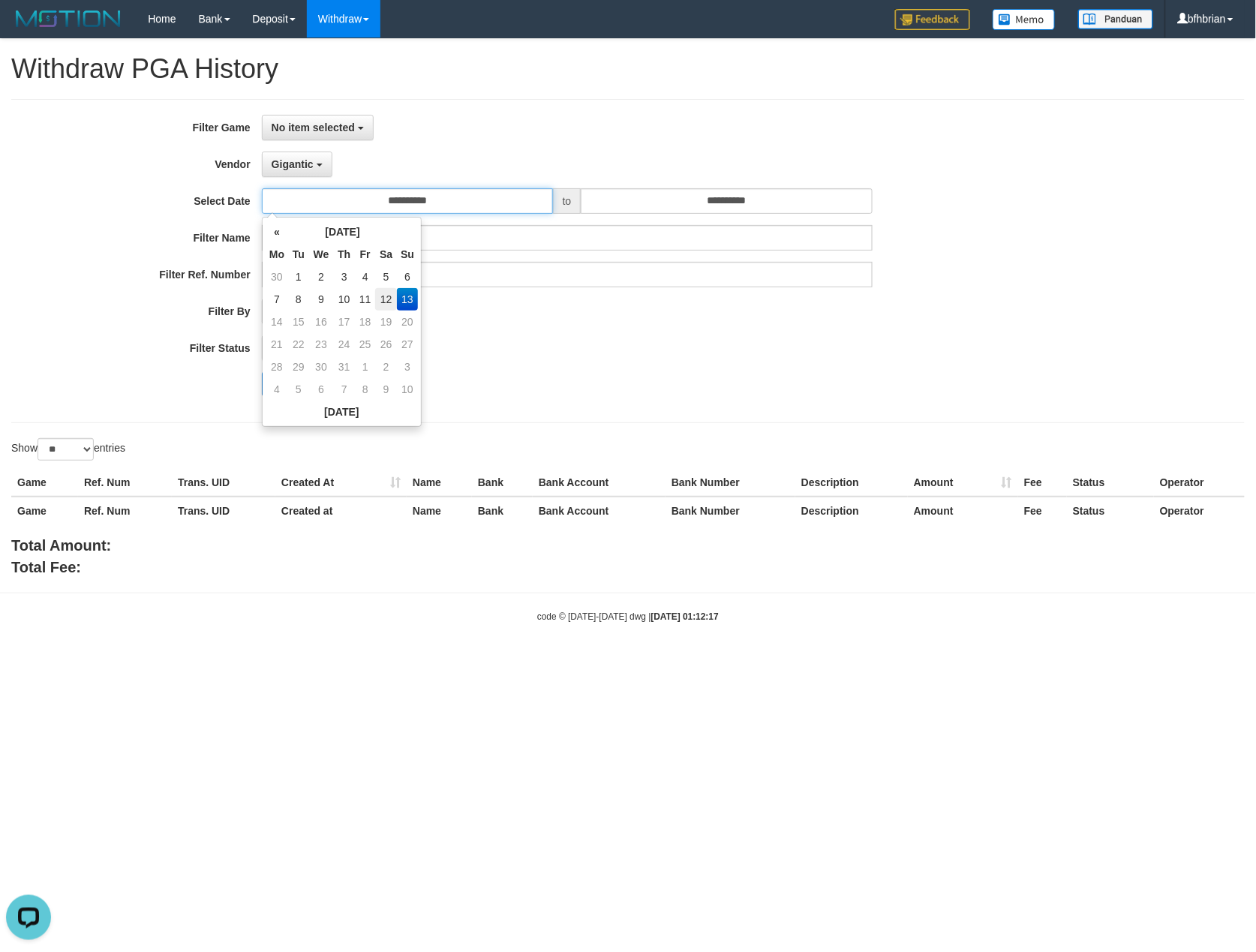 type on "**********" 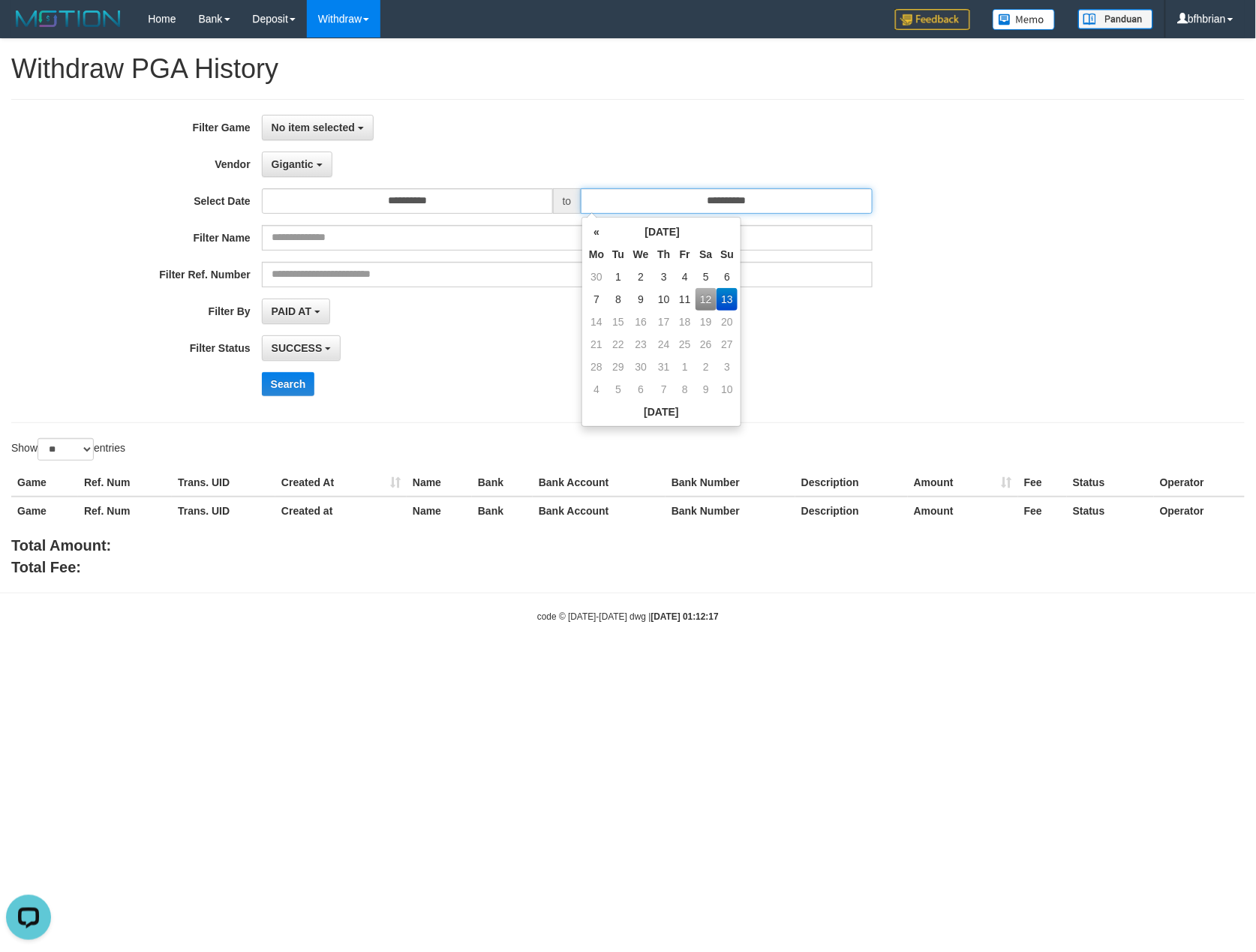click on "**********" at bounding box center [726, 201] 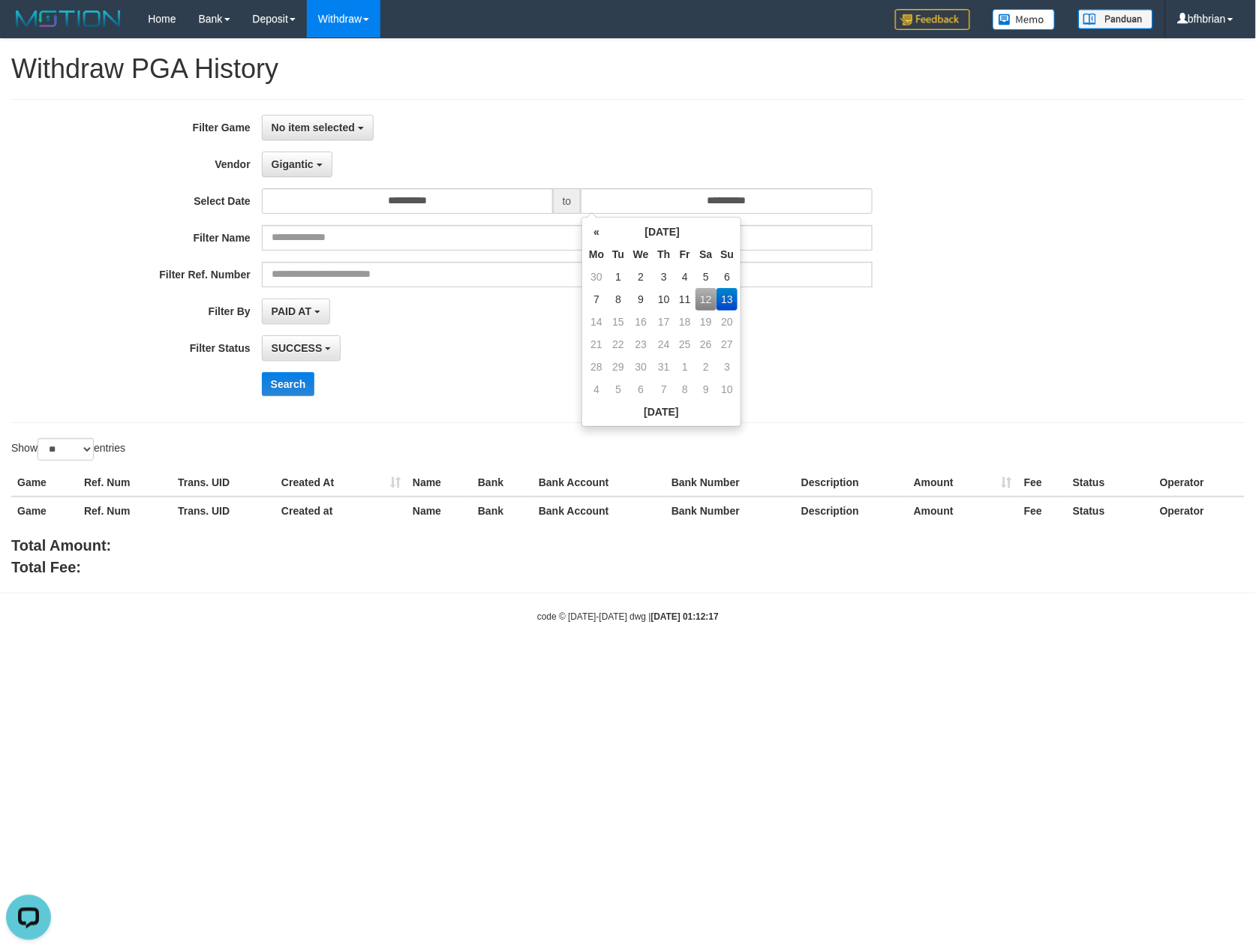 click on "12" at bounding box center (706, 299) 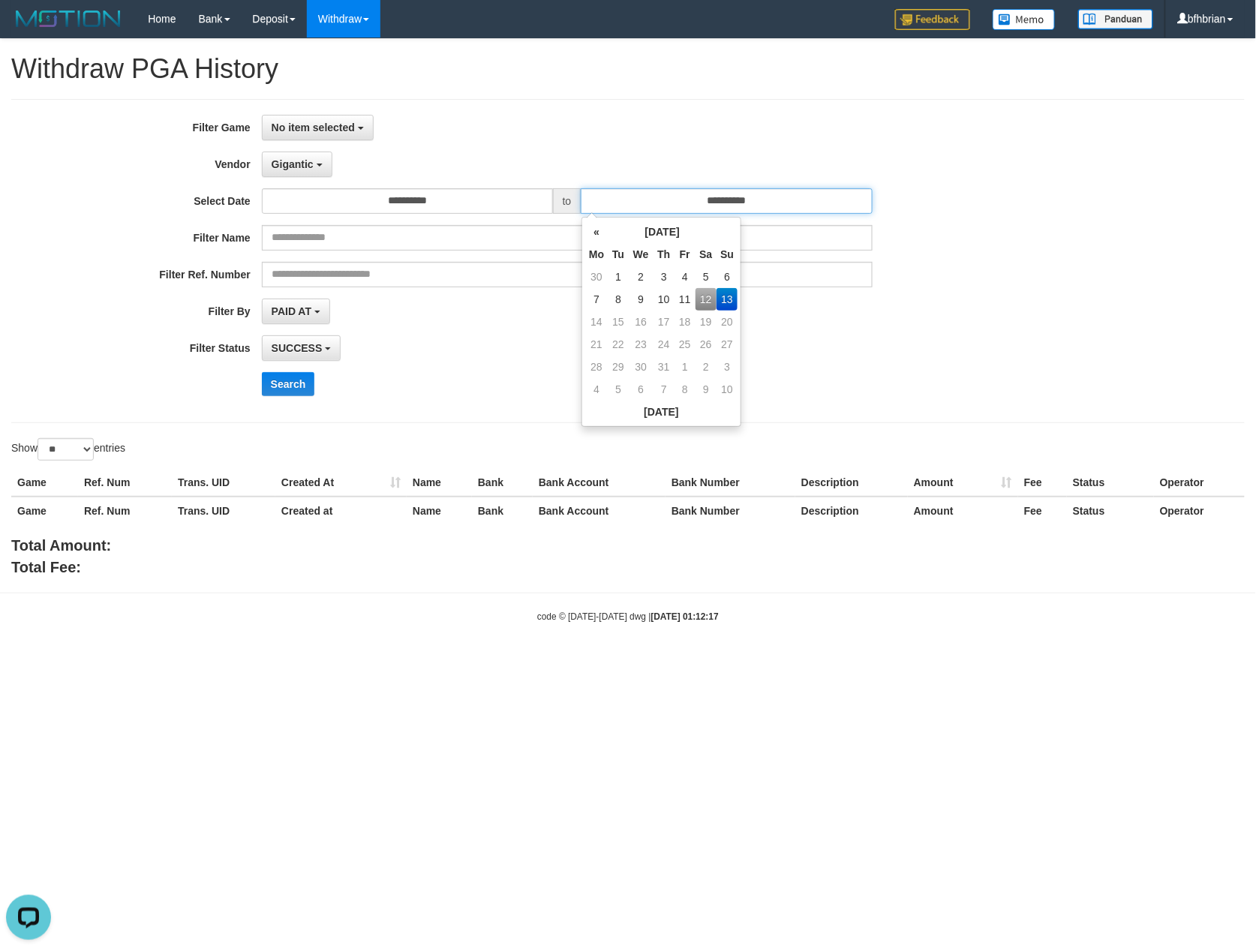 type on "**********" 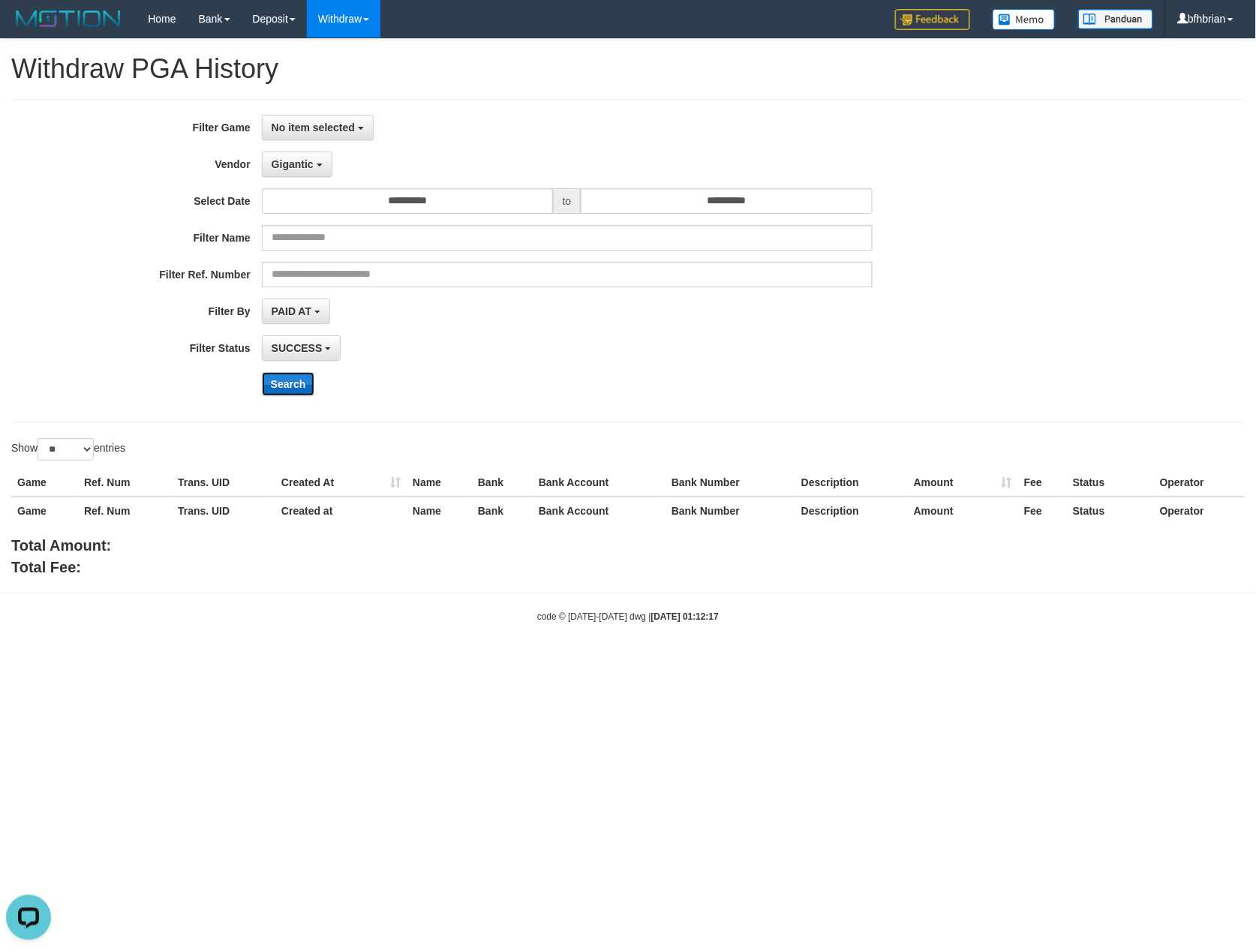 click on "Search" at bounding box center [288, 384] 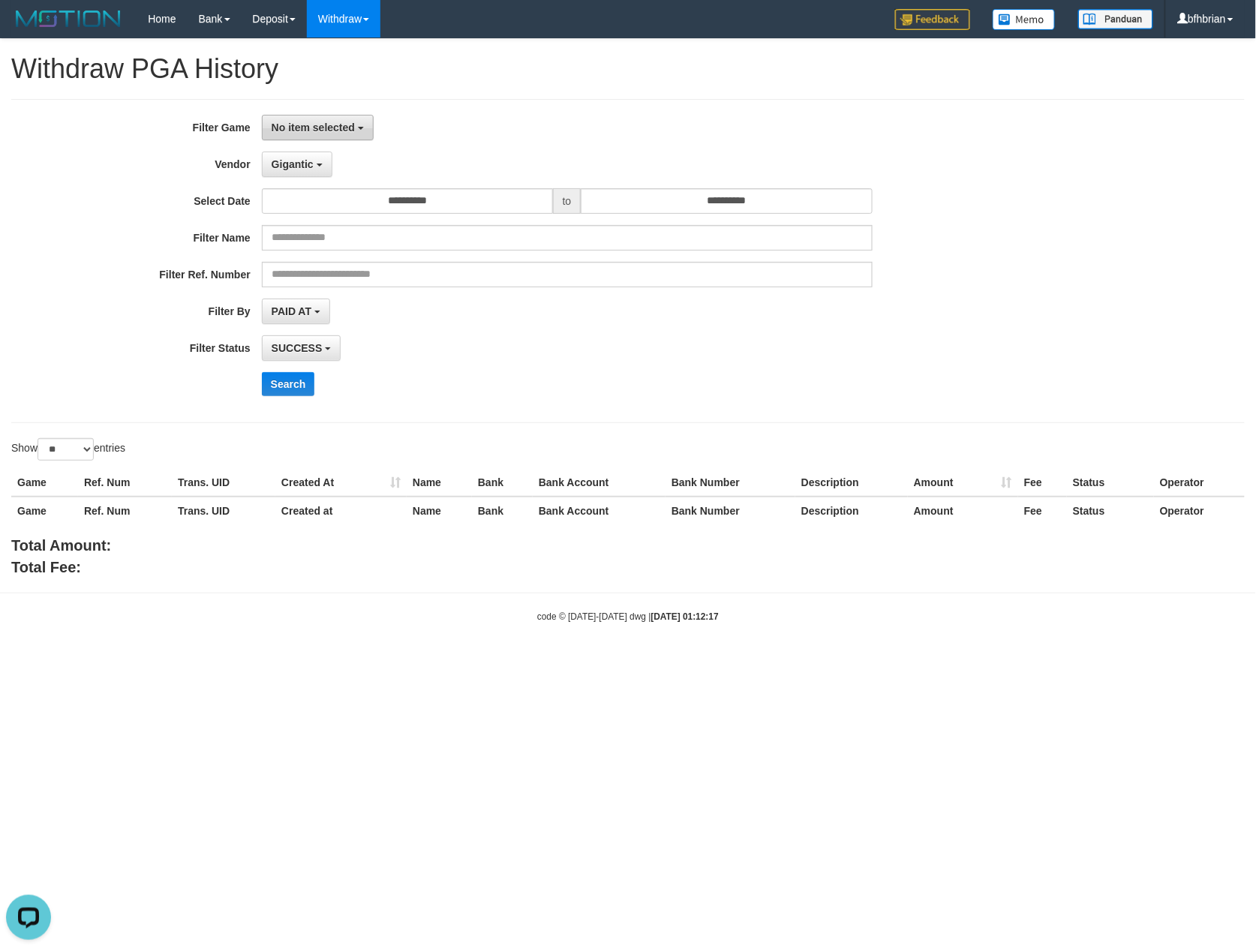 click on "No item selected" at bounding box center (313, 128) 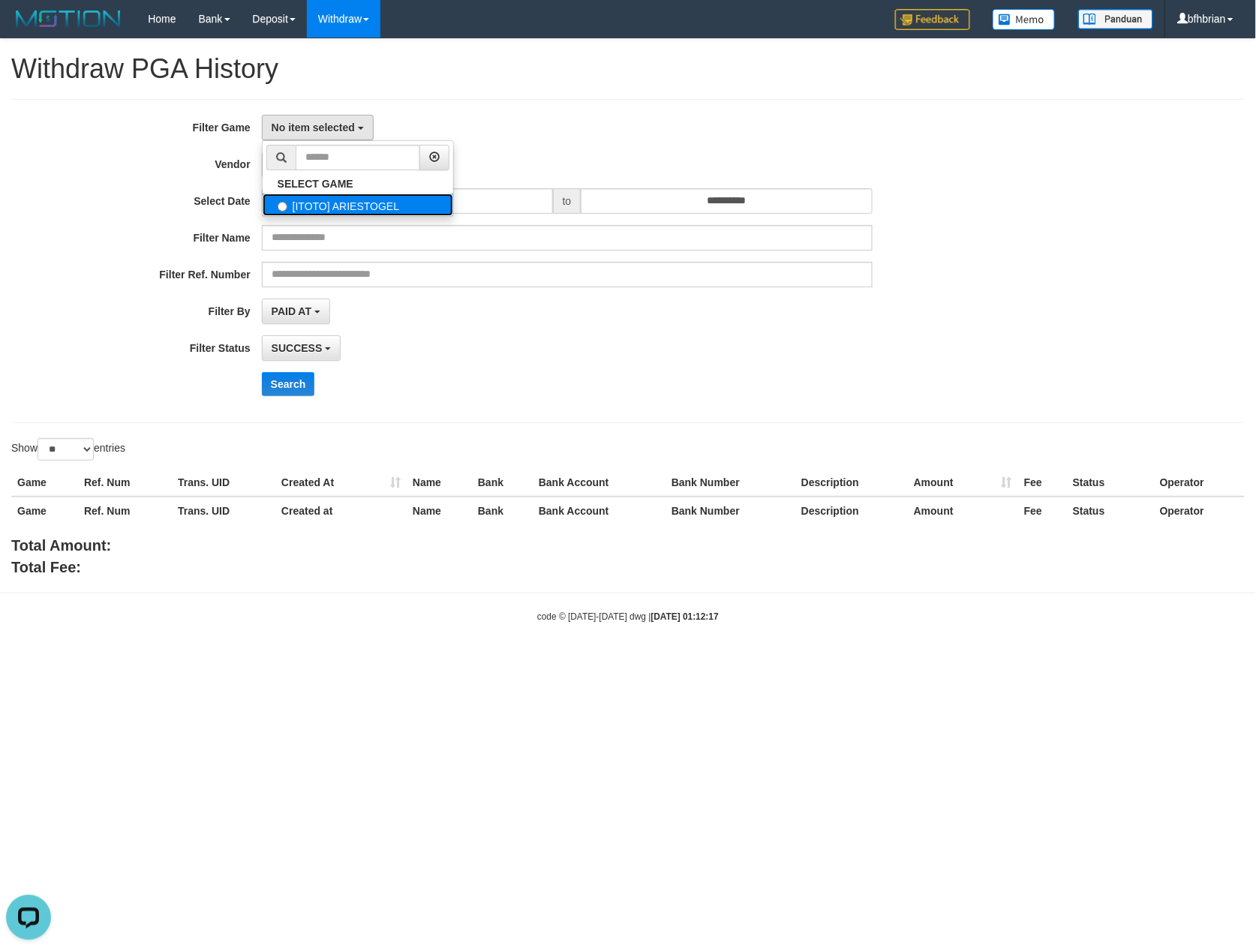 click on "[ITOTO] ARIESTOGEL" at bounding box center (358, 205) 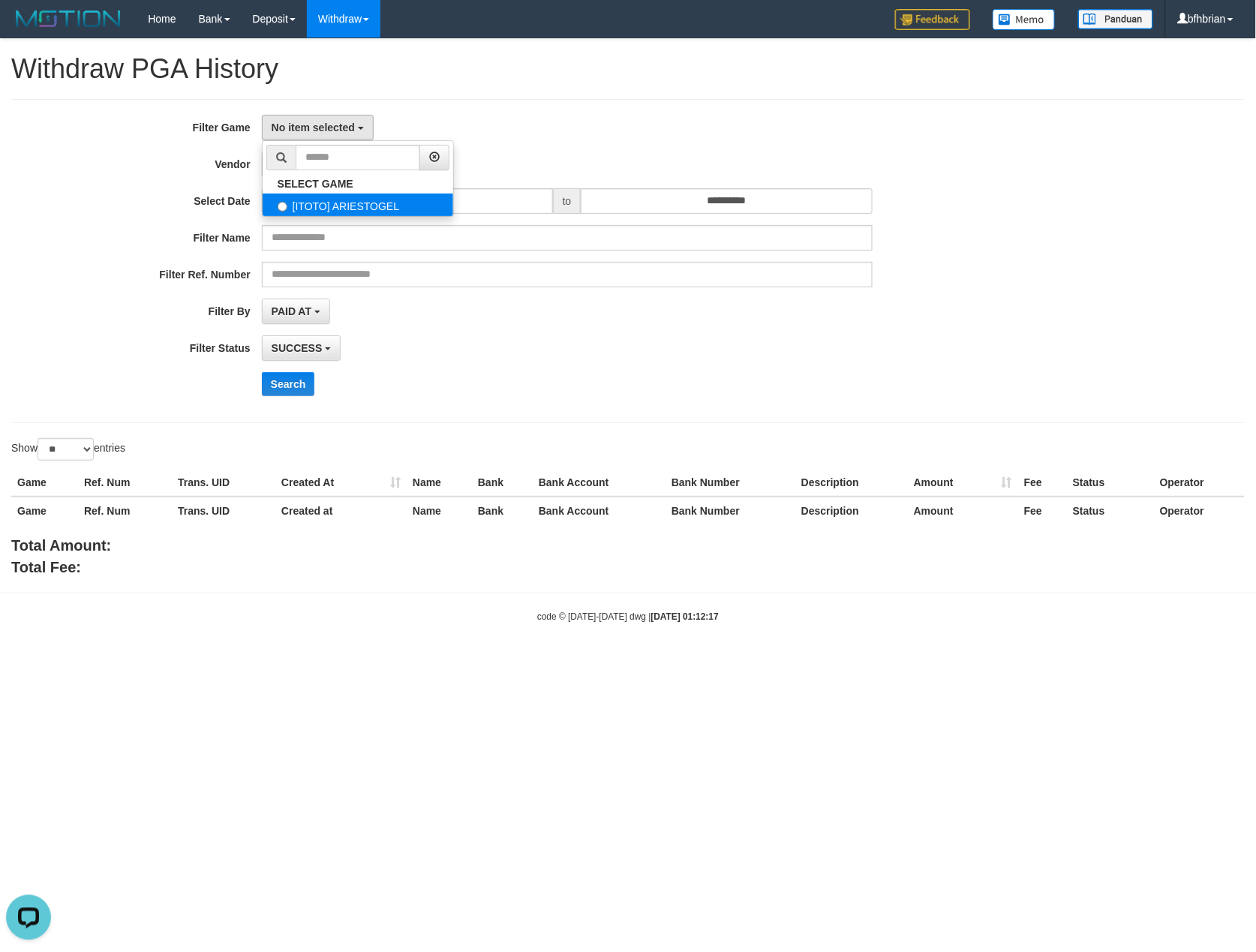select on "***" 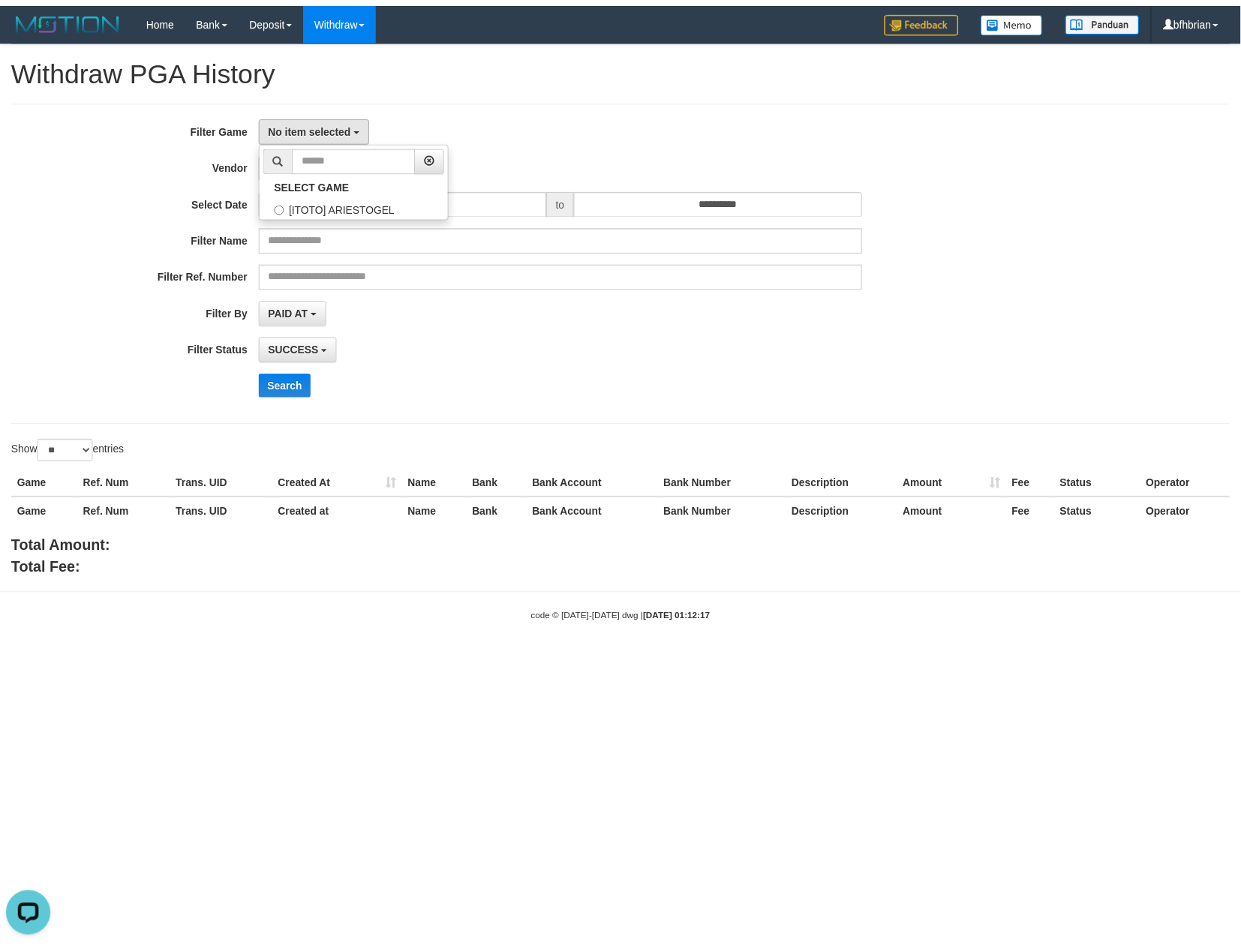 scroll, scrollTop: 13, scrollLeft: 0, axis: vertical 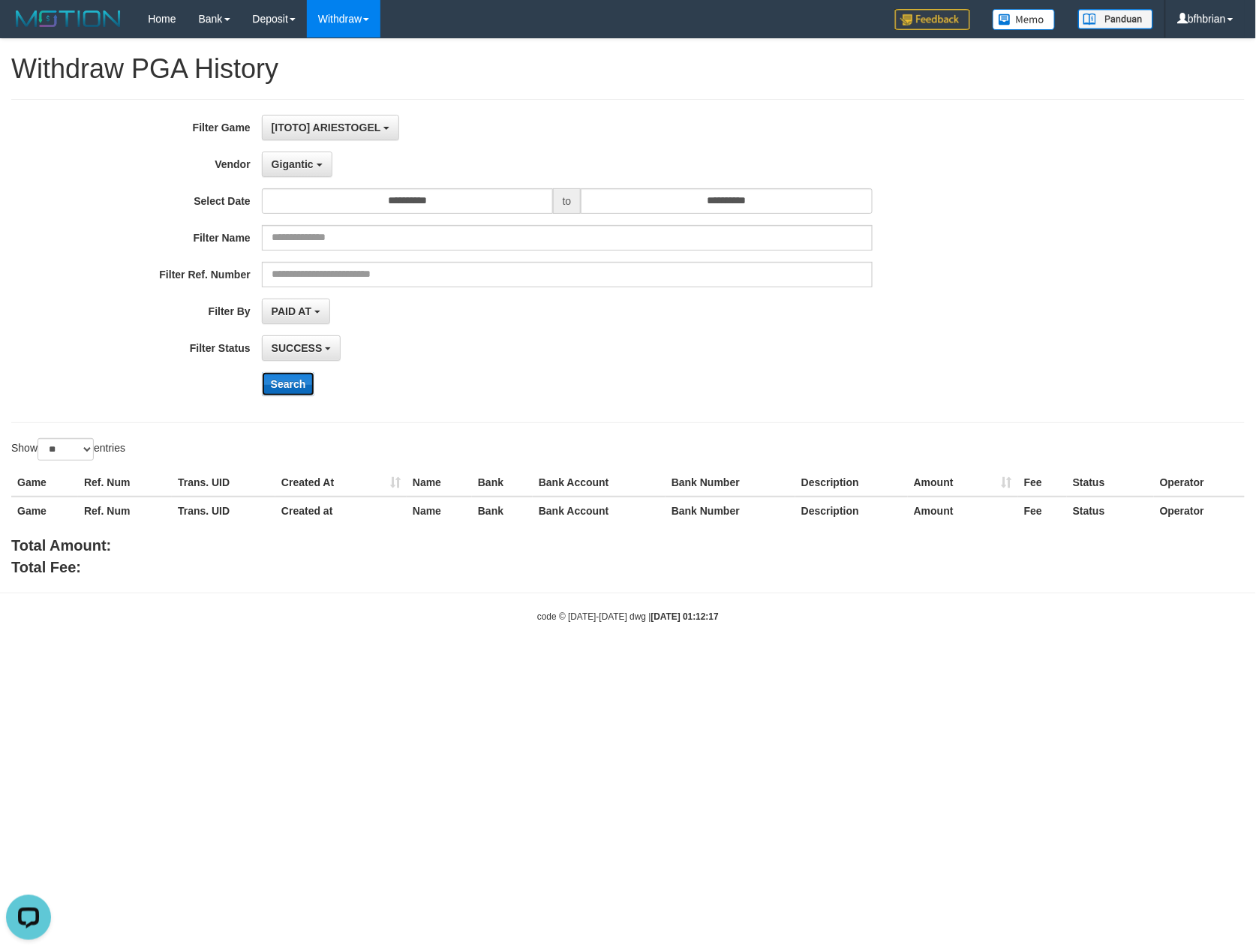 click on "Search" at bounding box center (288, 384) 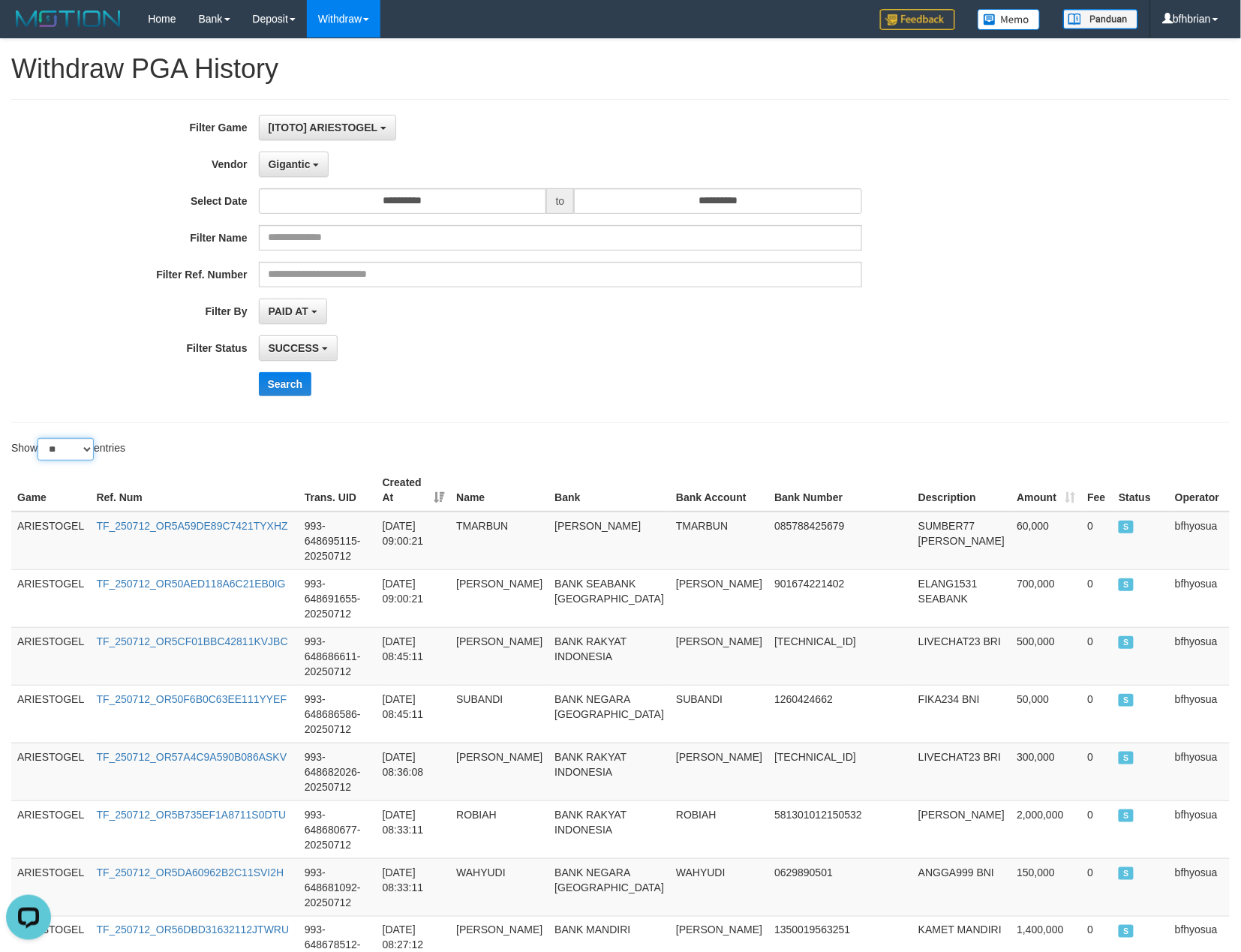 click on "** ** ** ***" at bounding box center (65, 449) 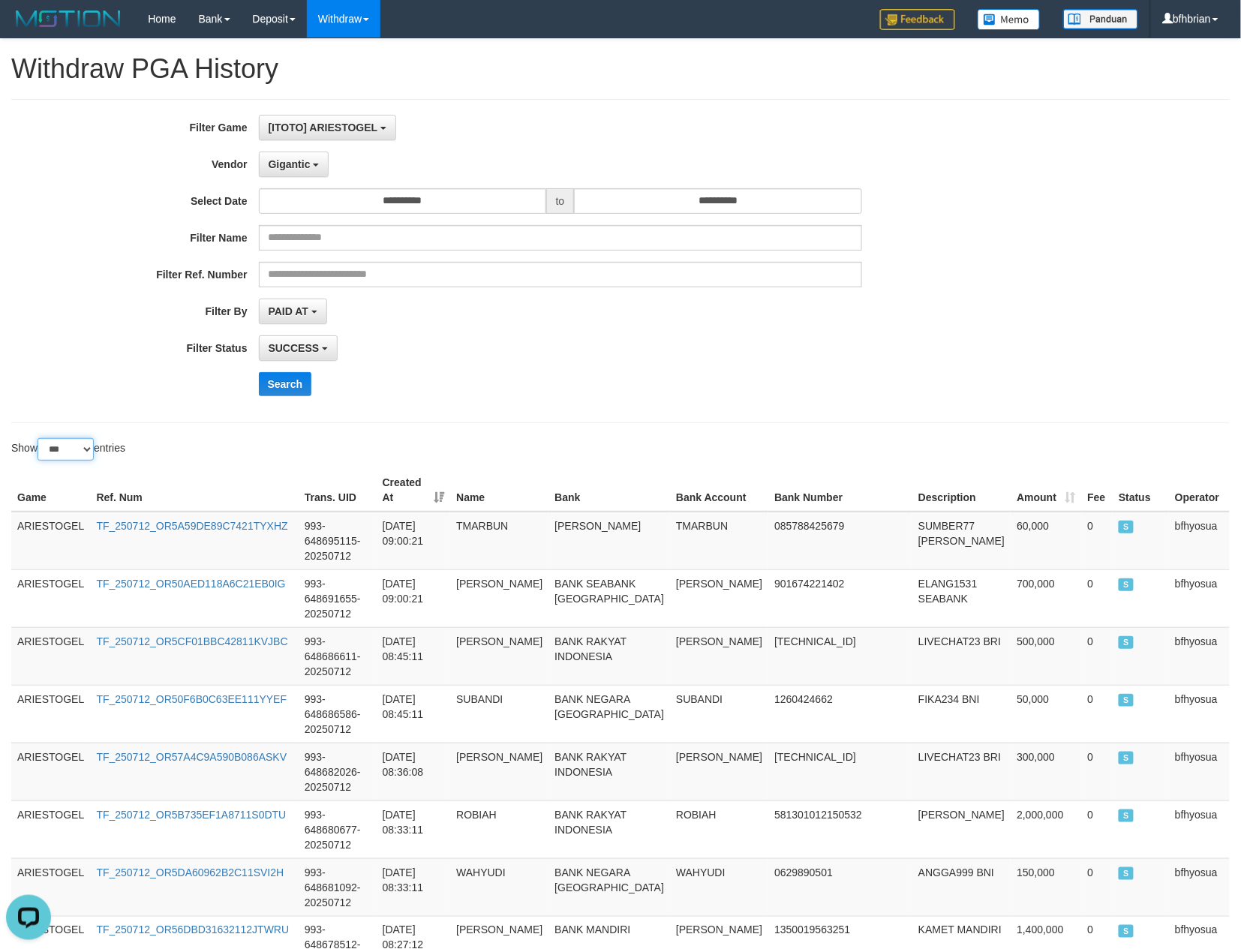 click on "** ** ** ***" at bounding box center [65, 449] 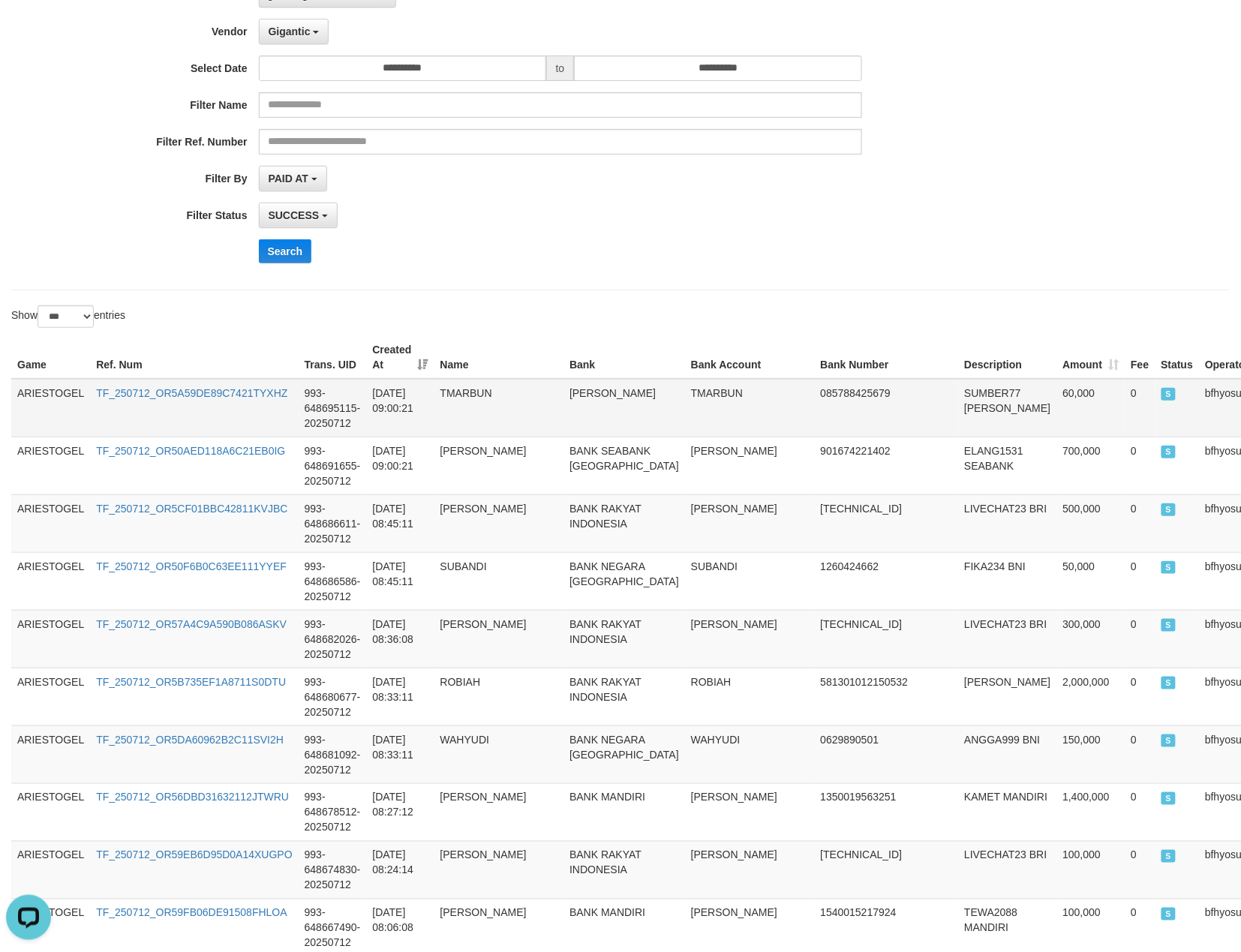 scroll, scrollTop: 600, scrollLeft: 0, axis: vertical 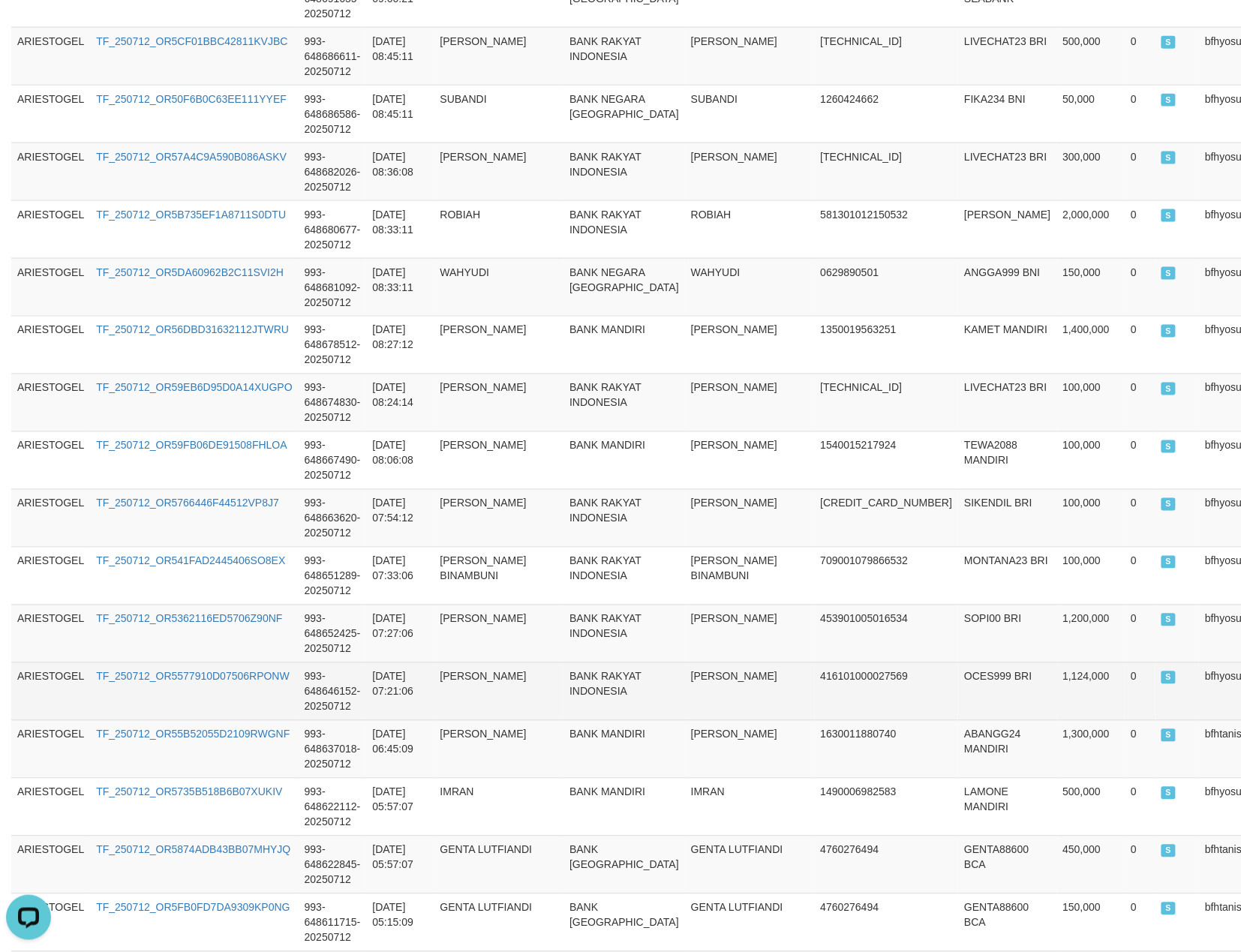click on "1,124,000" at bounding box center [1091, 691] 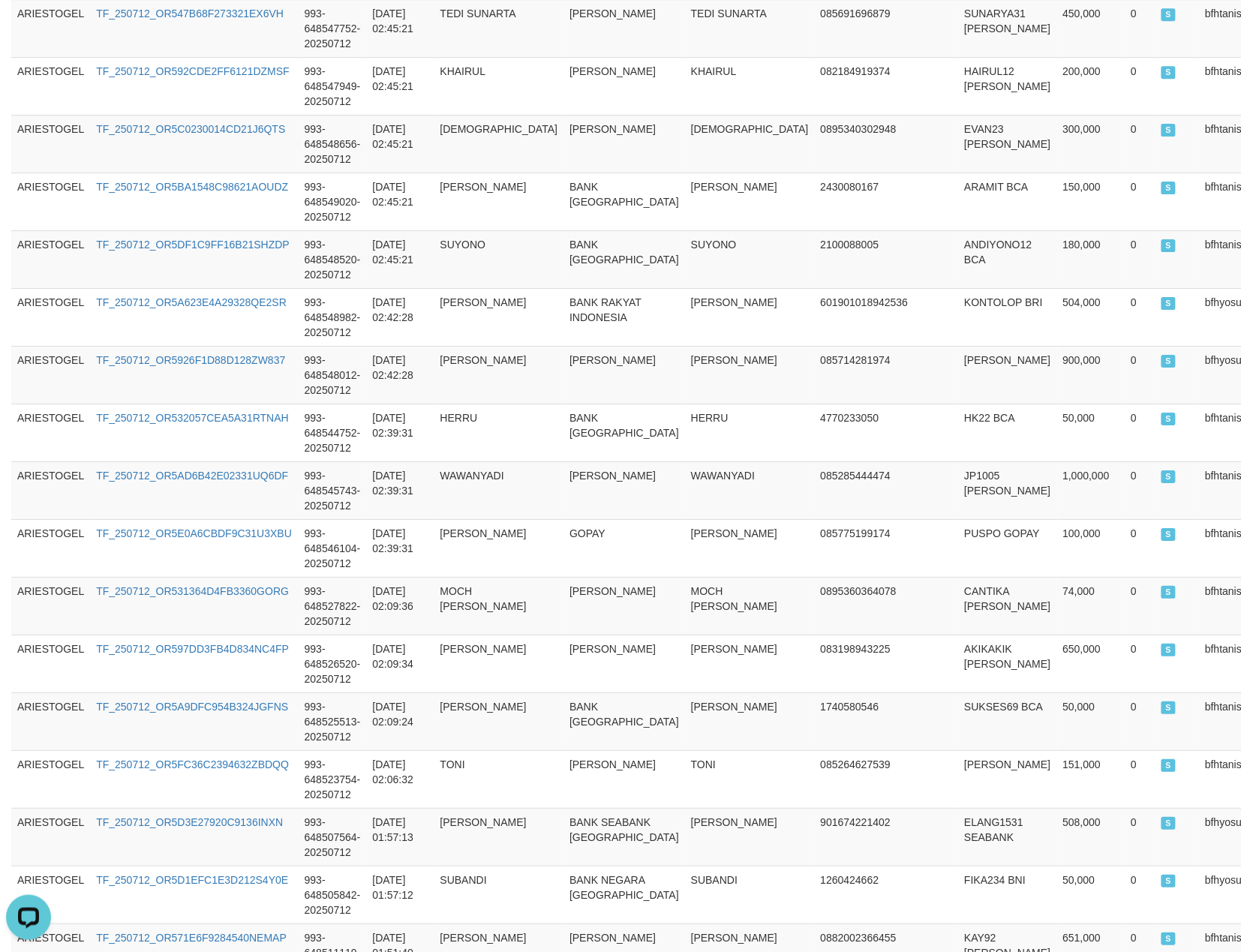 scroll, scrollTop: 4054, scrollLeft: 0, axis: vertical 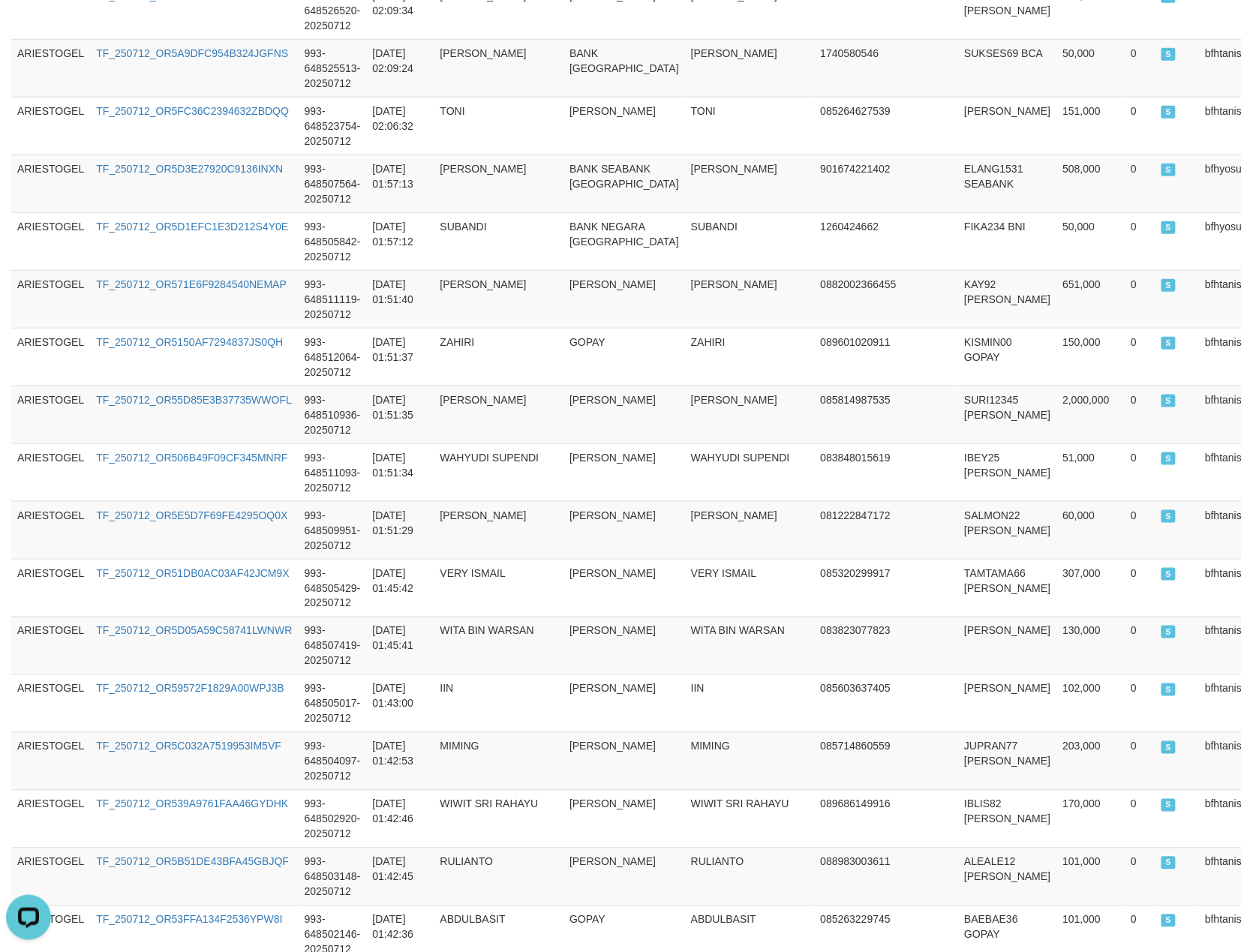 click on "2" at bounding box center [1176, 2296] 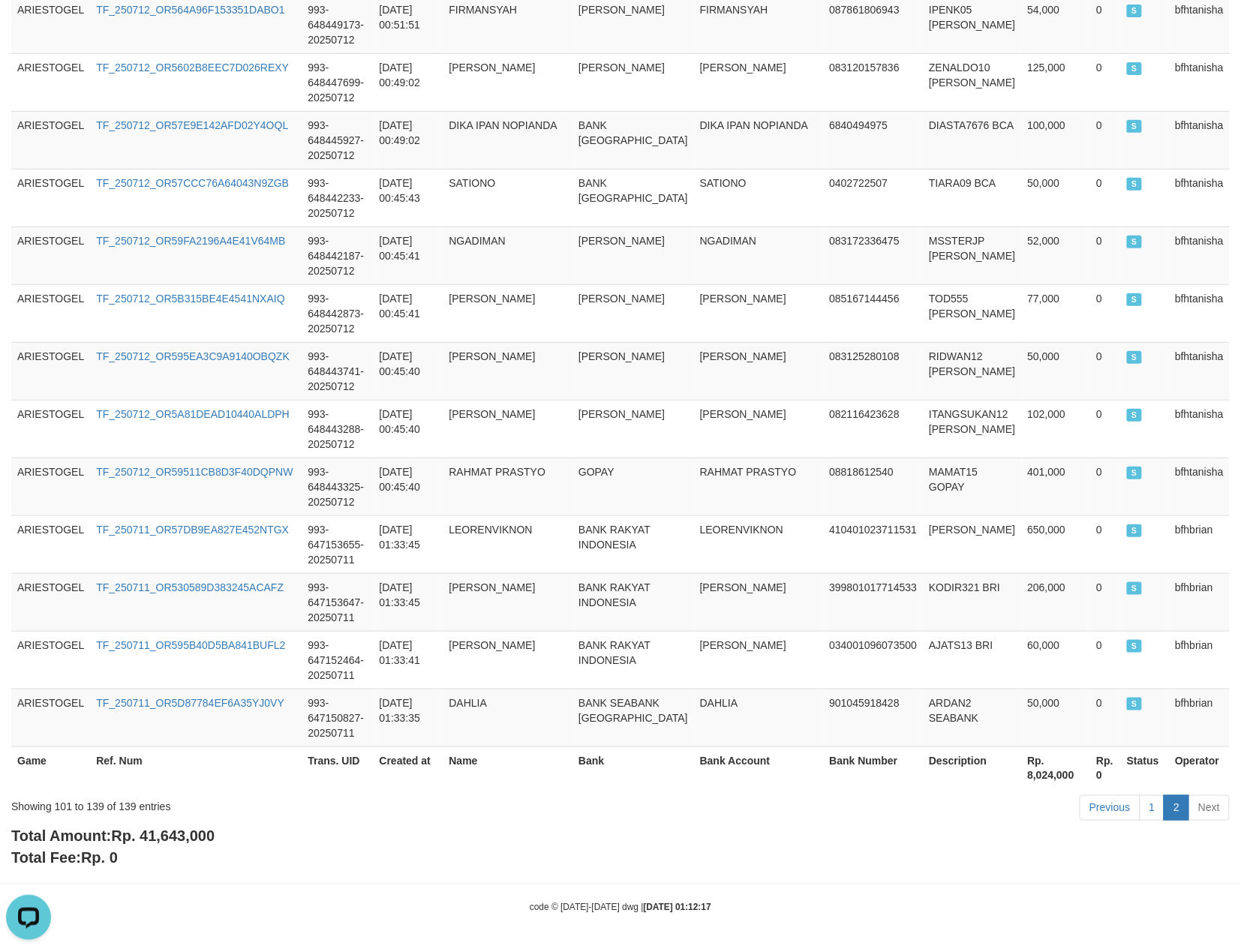 scroll, scrollTop: 1430, scrollLeft: 0, axis: vertical 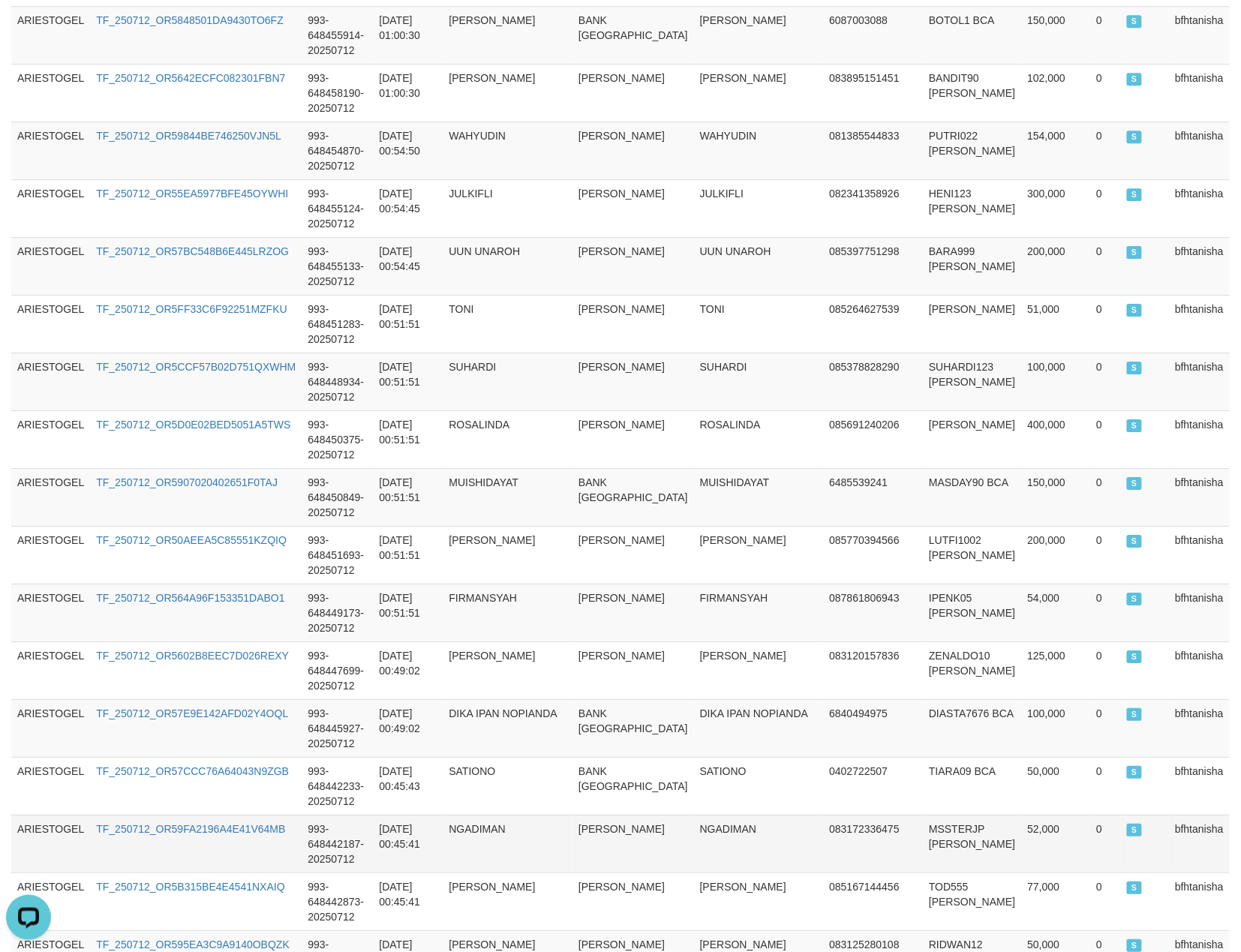 click on "MSSTERJP [PERSON_NAME]" at bounding box center [972, 843] 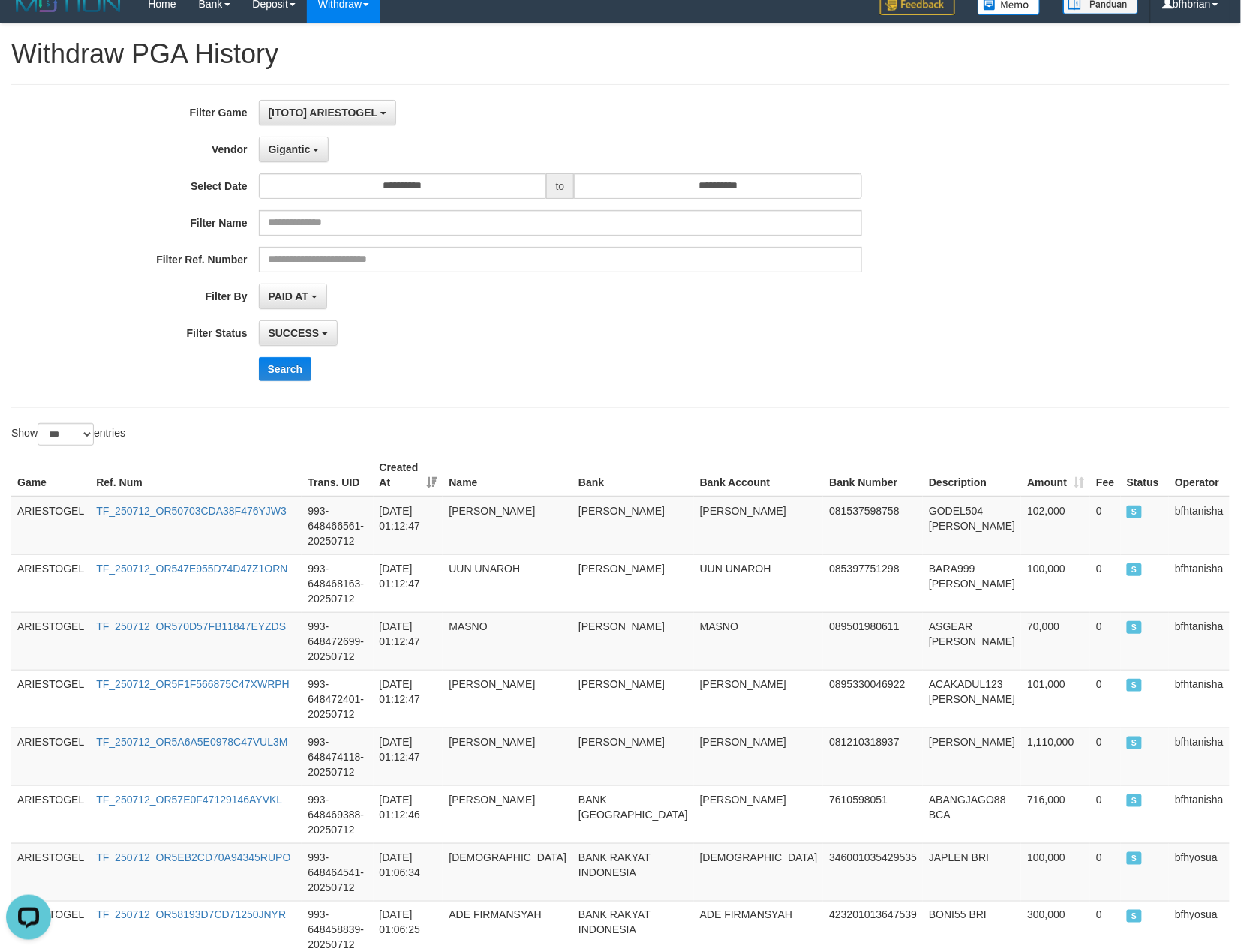 scroll, scrollTop: 0, scrollLeft: 0, axis: both 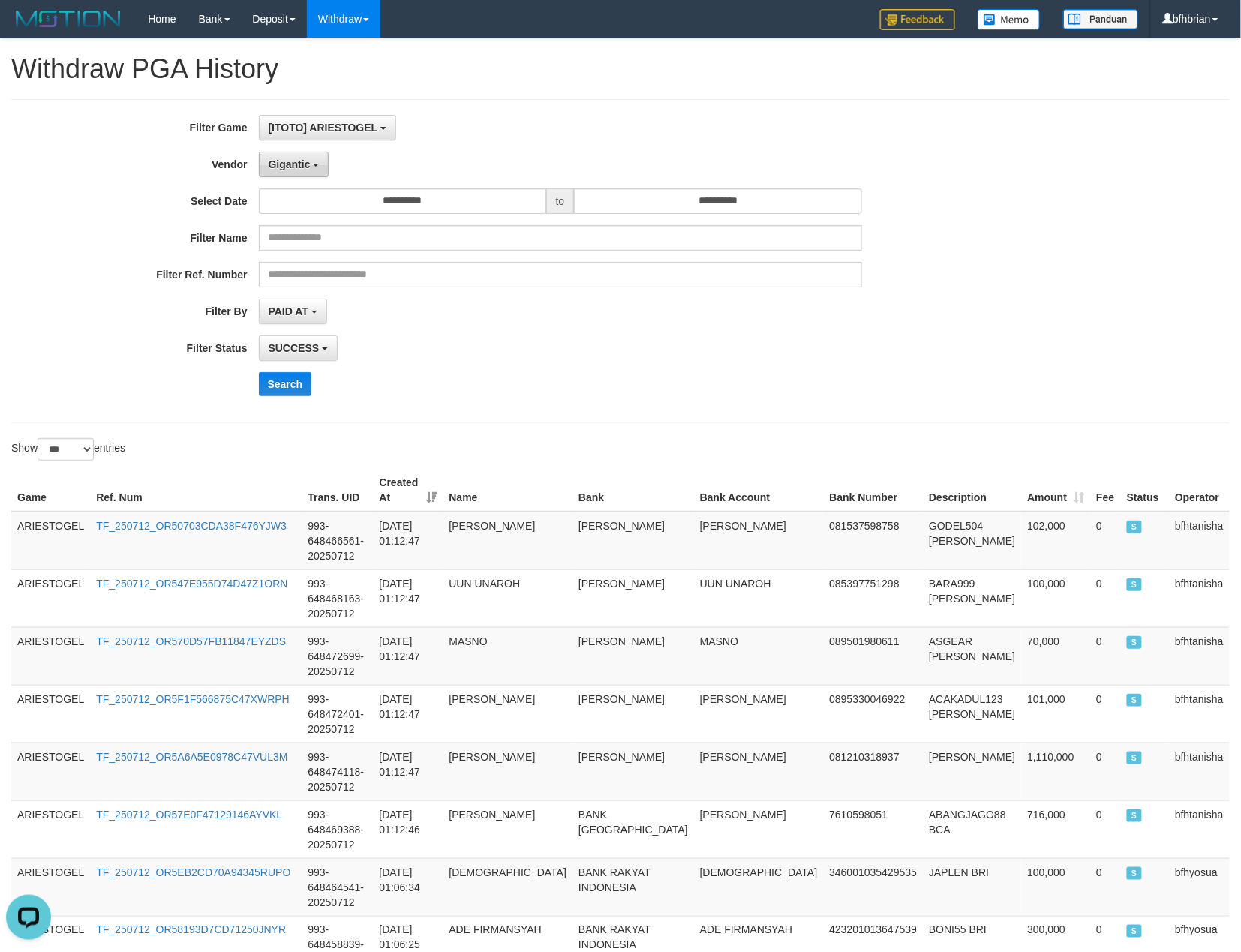 click on "Gigantic" at bounding box center [290, 164] 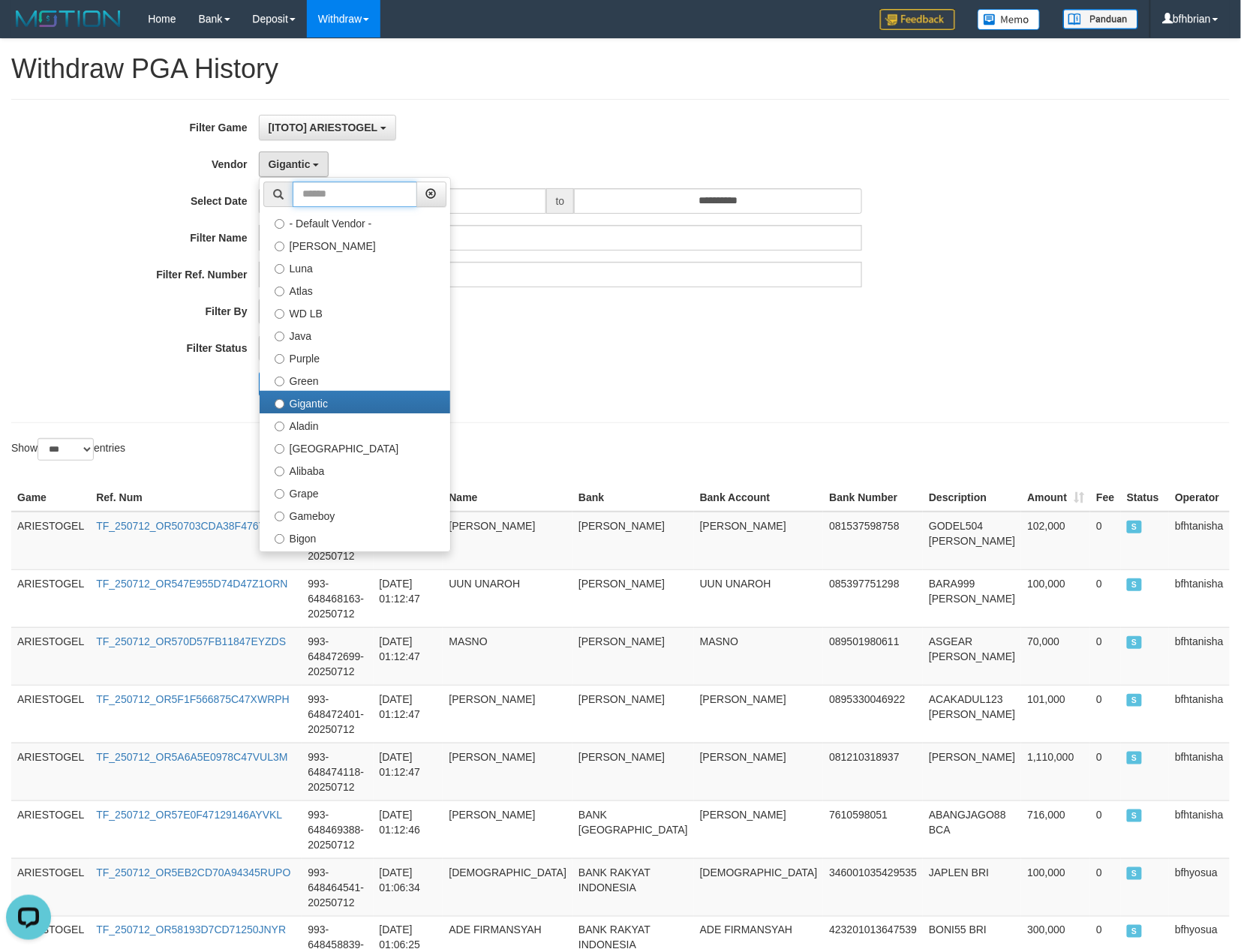 click at bounding box center (355, 194) 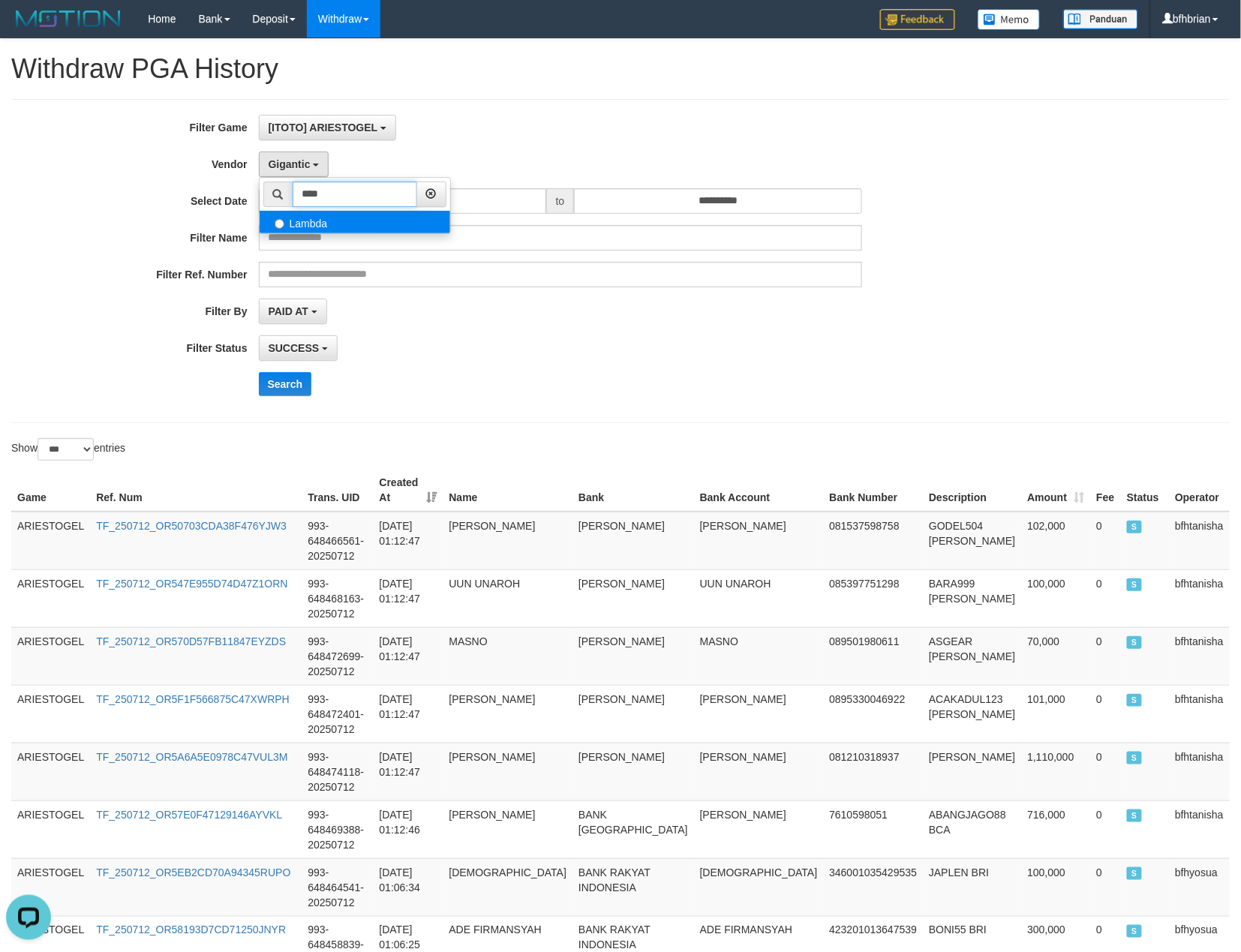 type on "****" 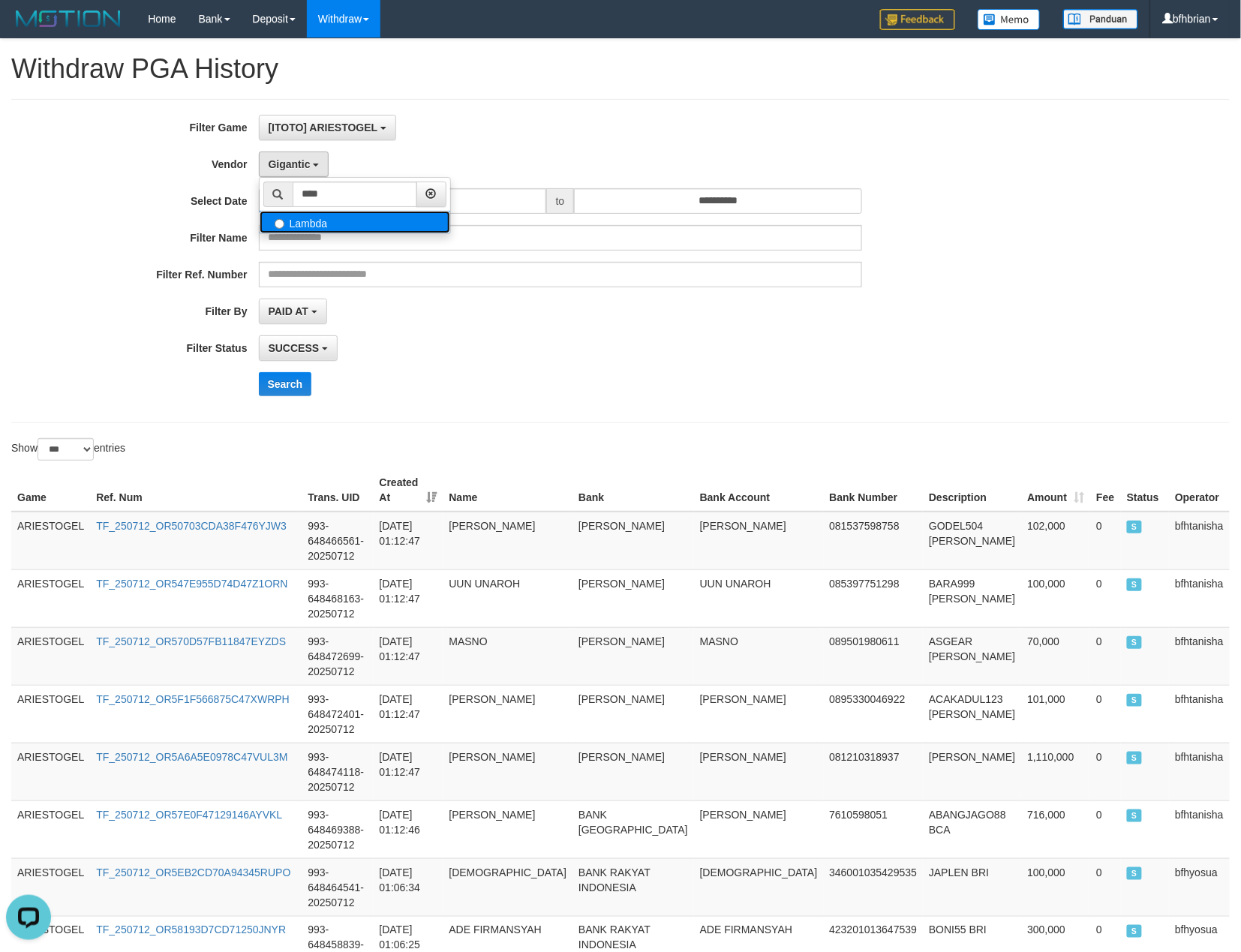 click on "Lambda" at bounding box center [355, 222] 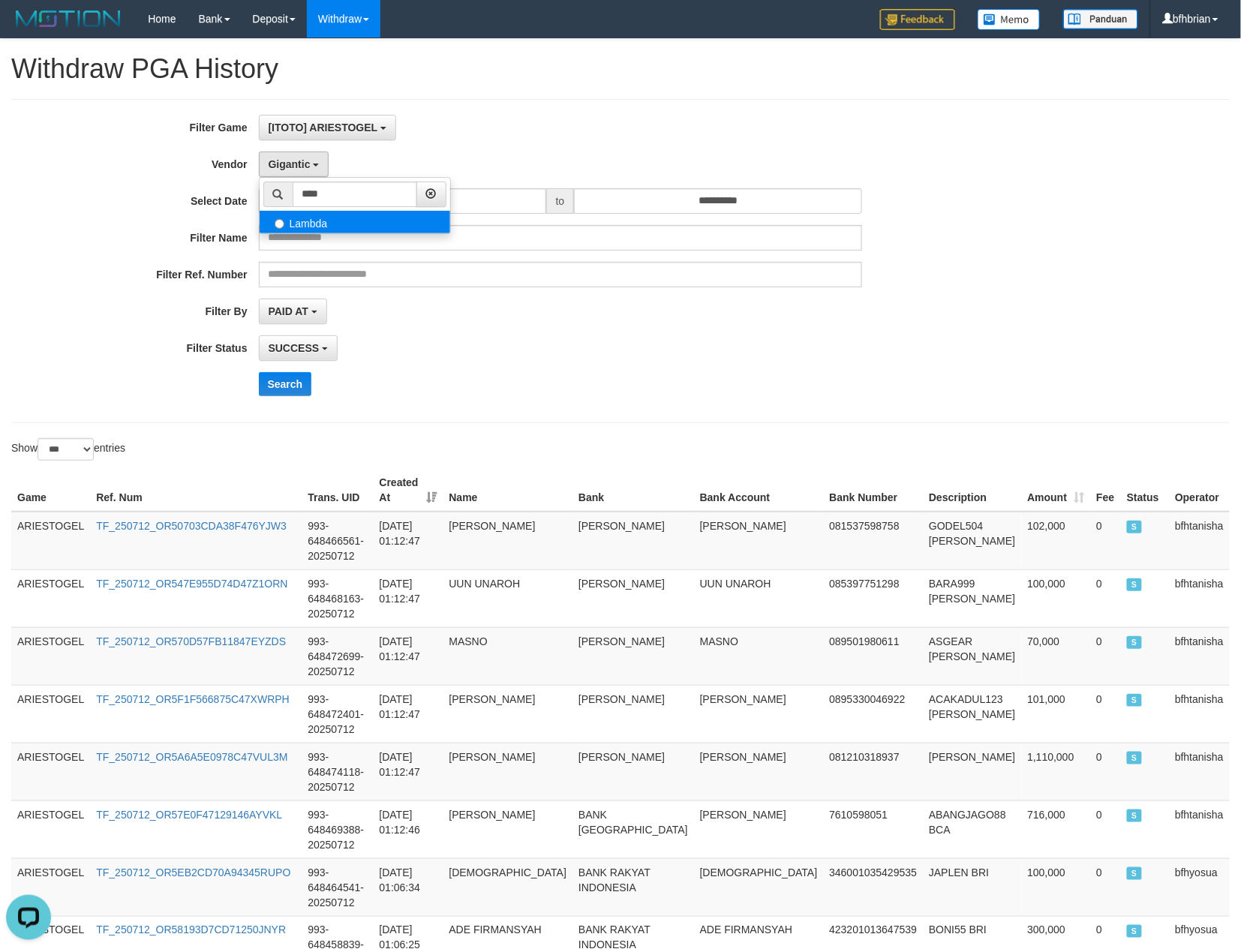 select on "**********" 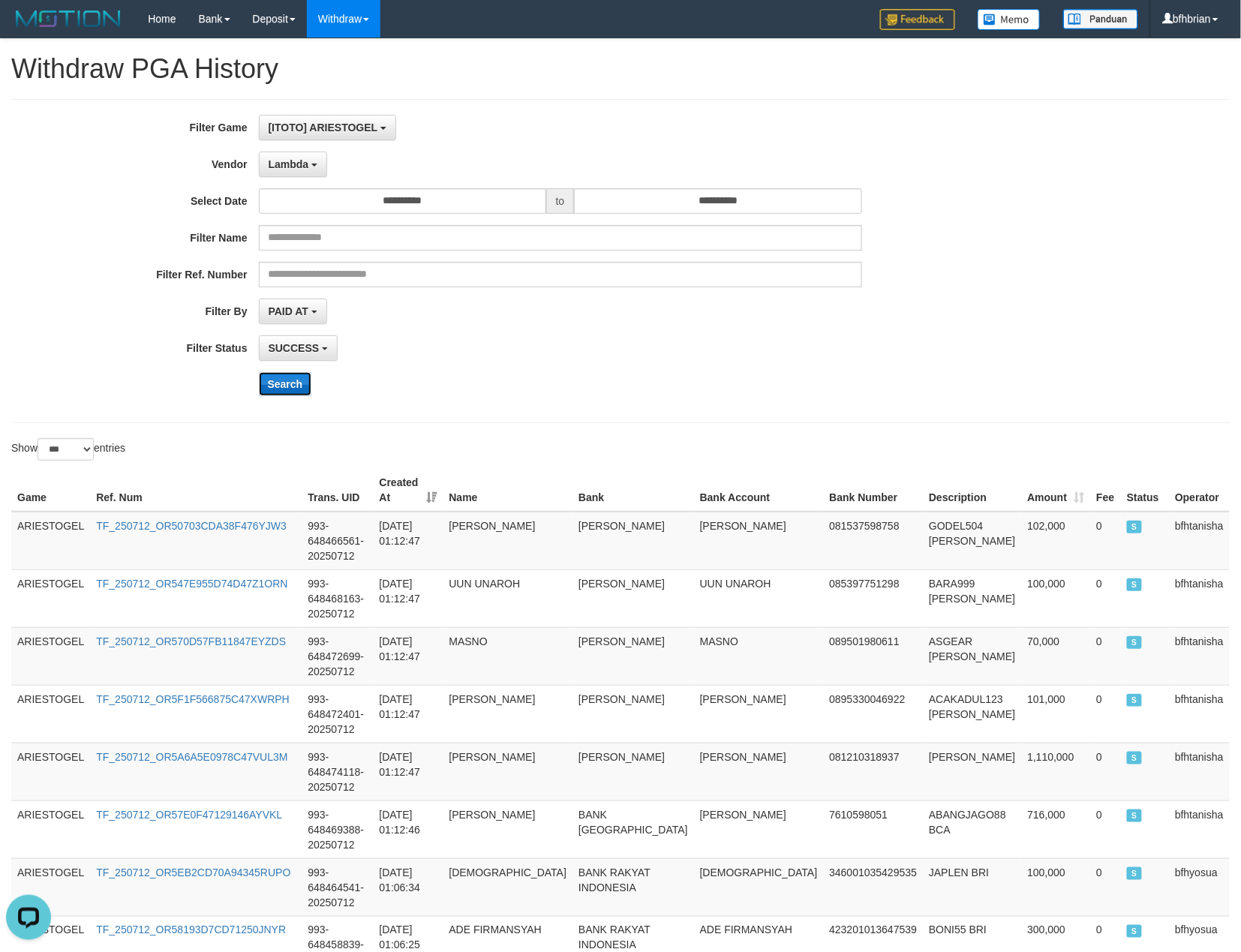 click on "Search" at bounding box center (285, 384) 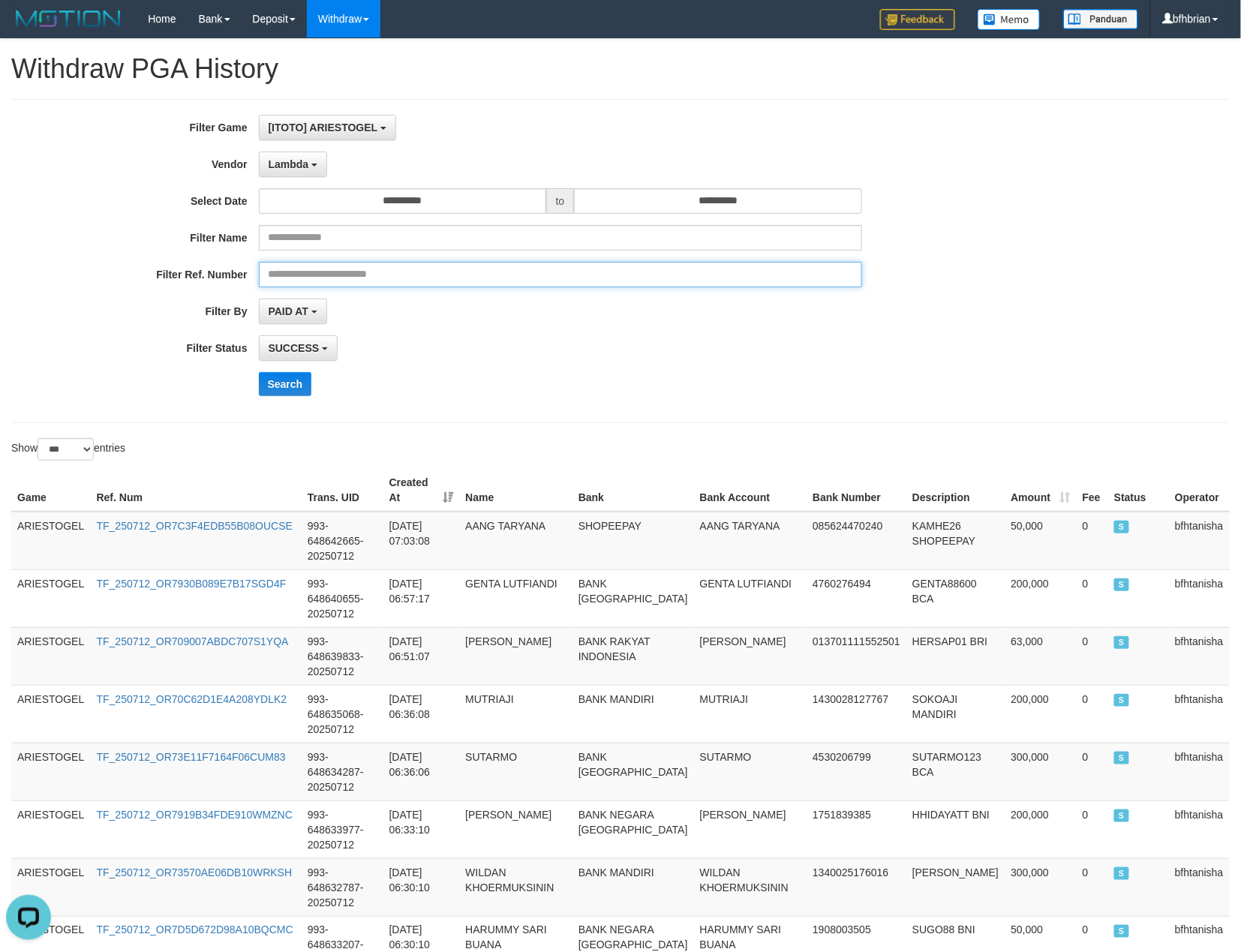 click at bounding box center [560, 275] 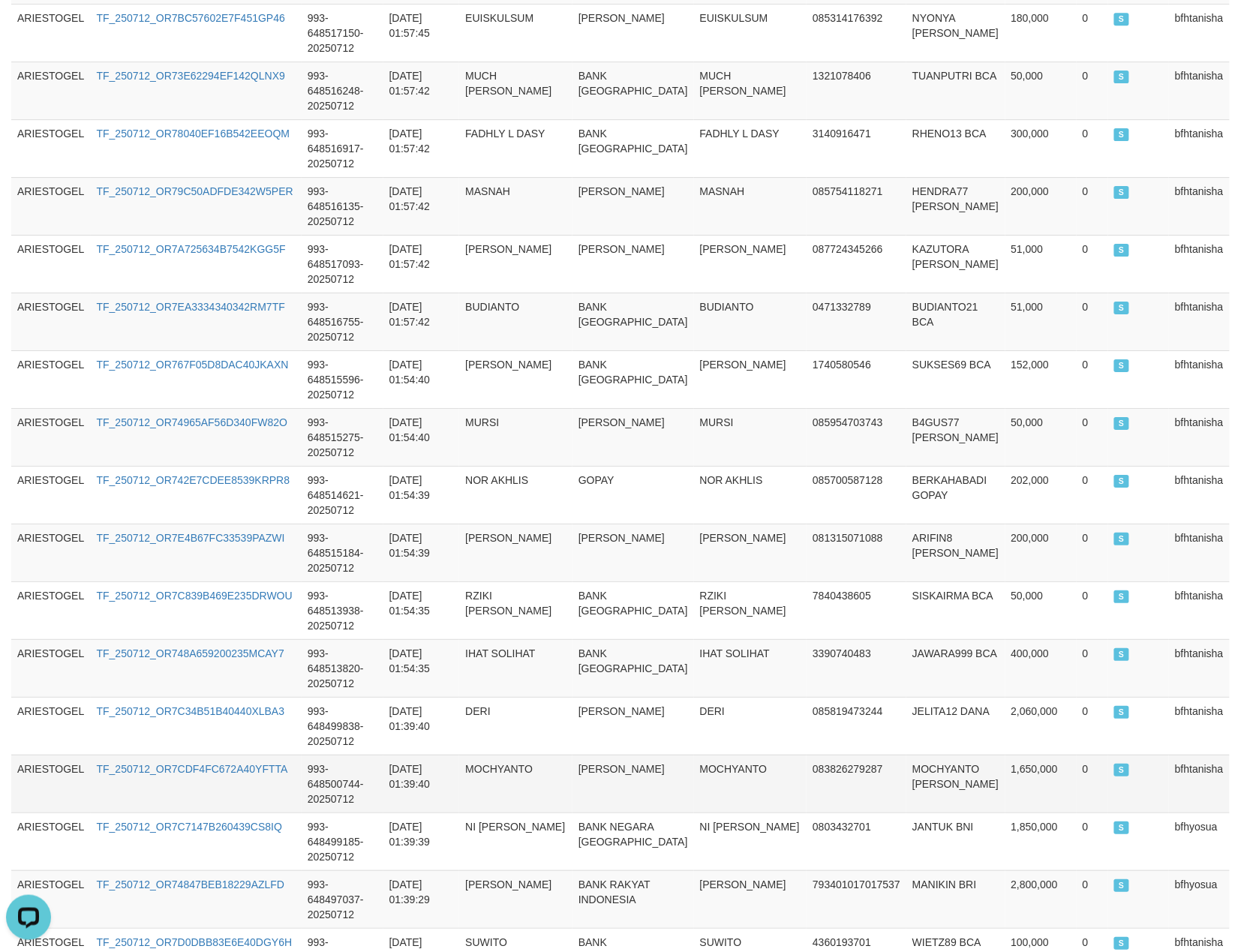 scroll, scrollTop: 5524, scrollLeft: 0, axis: vertical 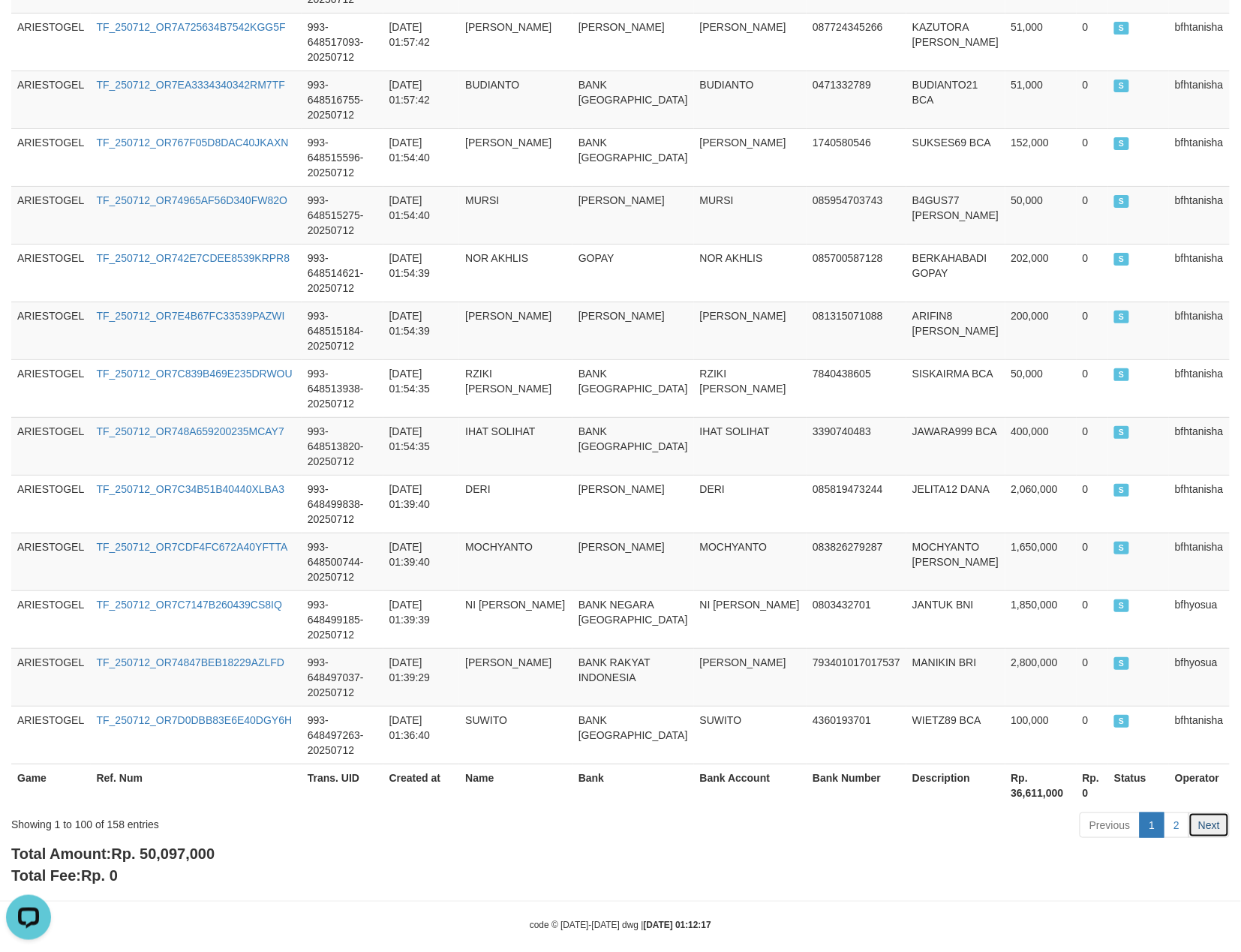 click on "Next" at bounding box center [1209, 825] 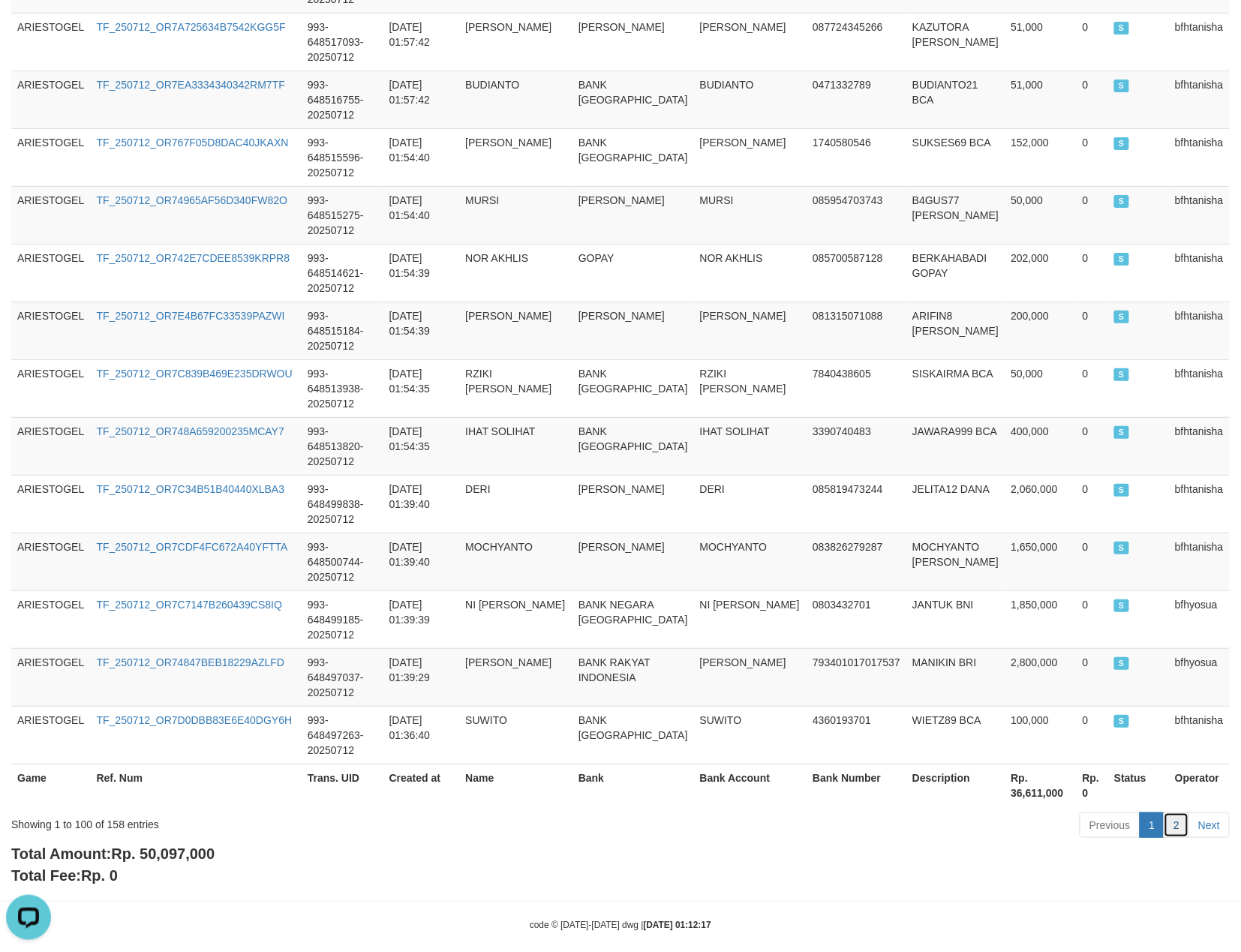click on "2" at bounding box center (1176, 825) 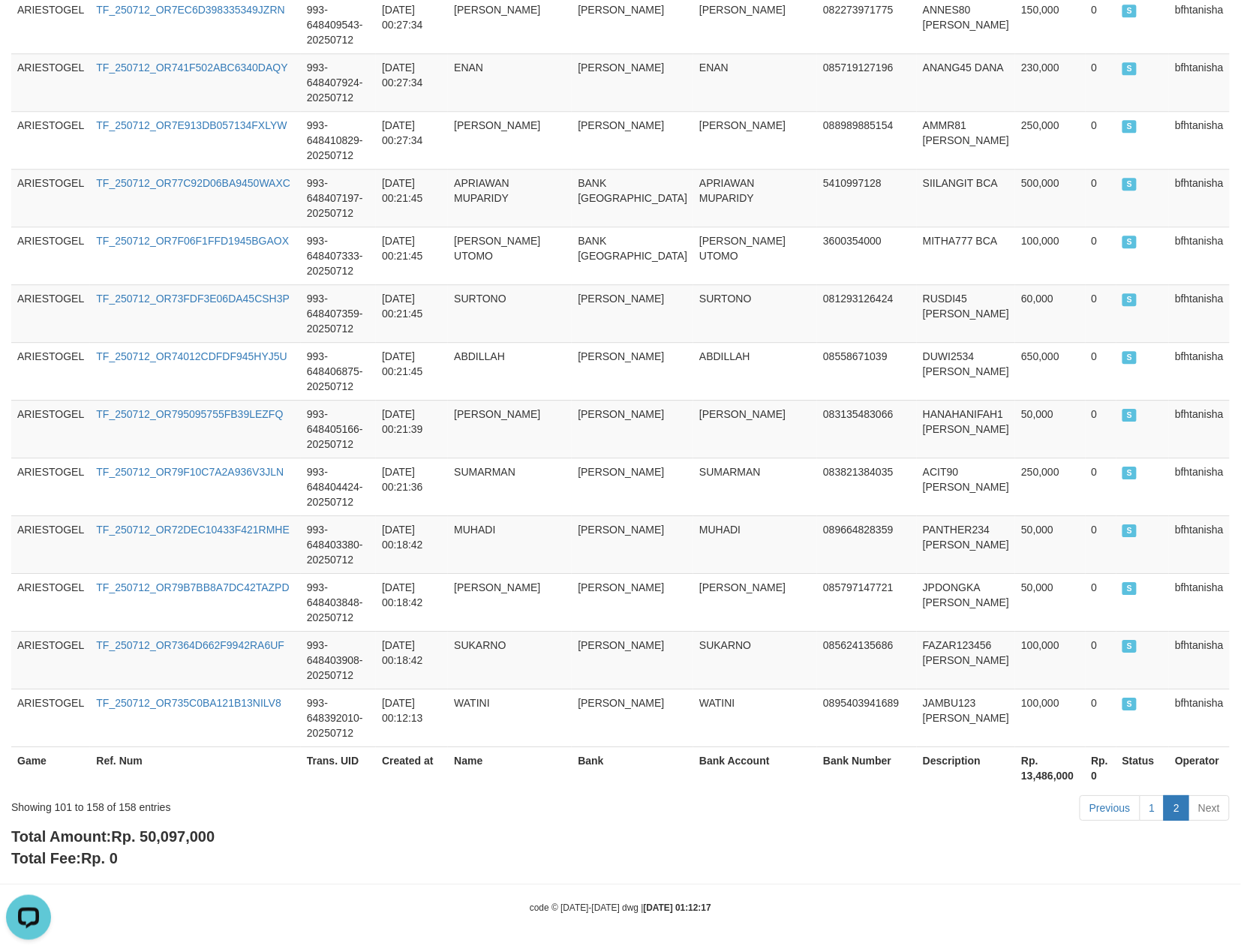 scroll, scrollTop: 3133, scrollLeft: 0, axis: vertical 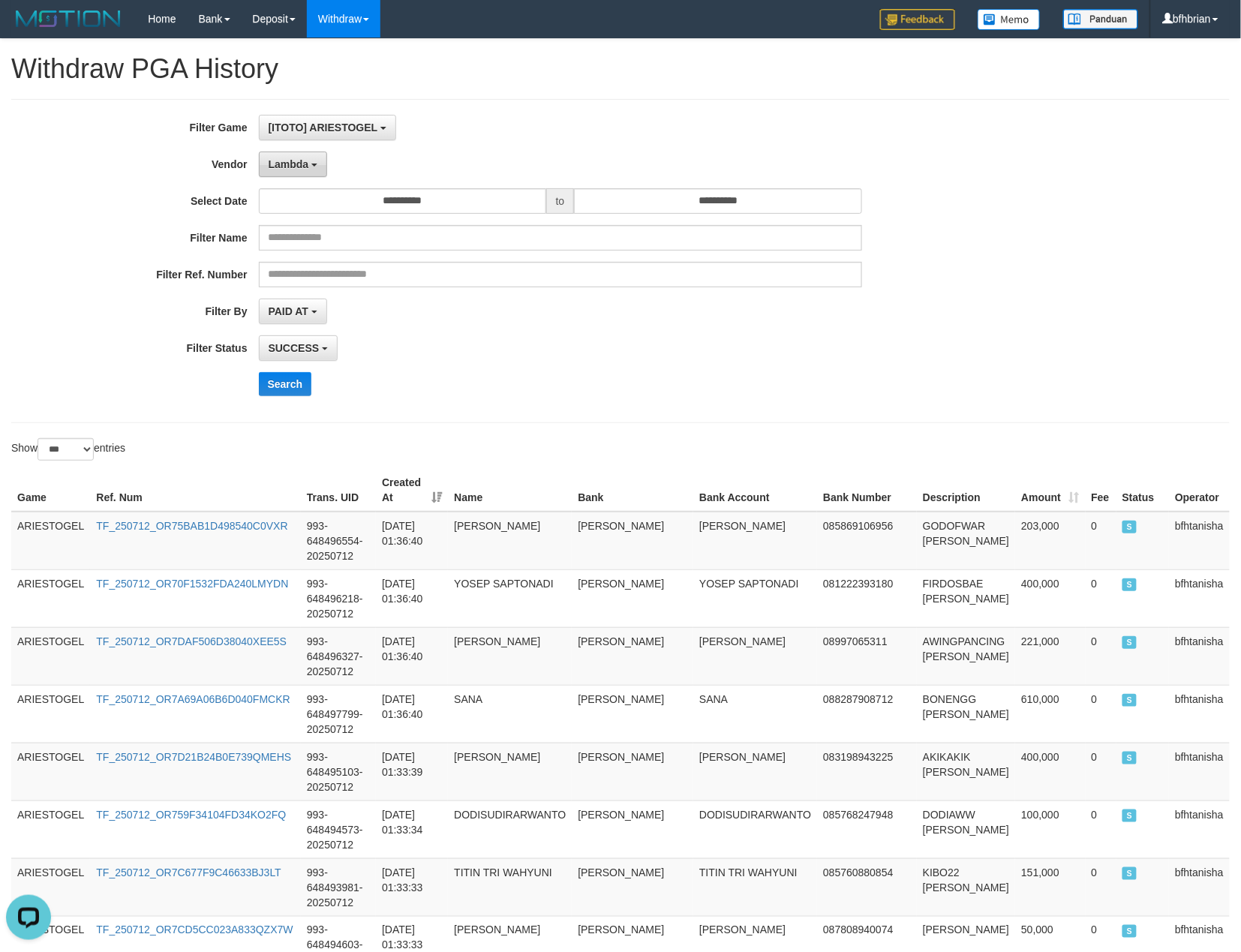 click on "Lambda" at bounding box center [293, 164] 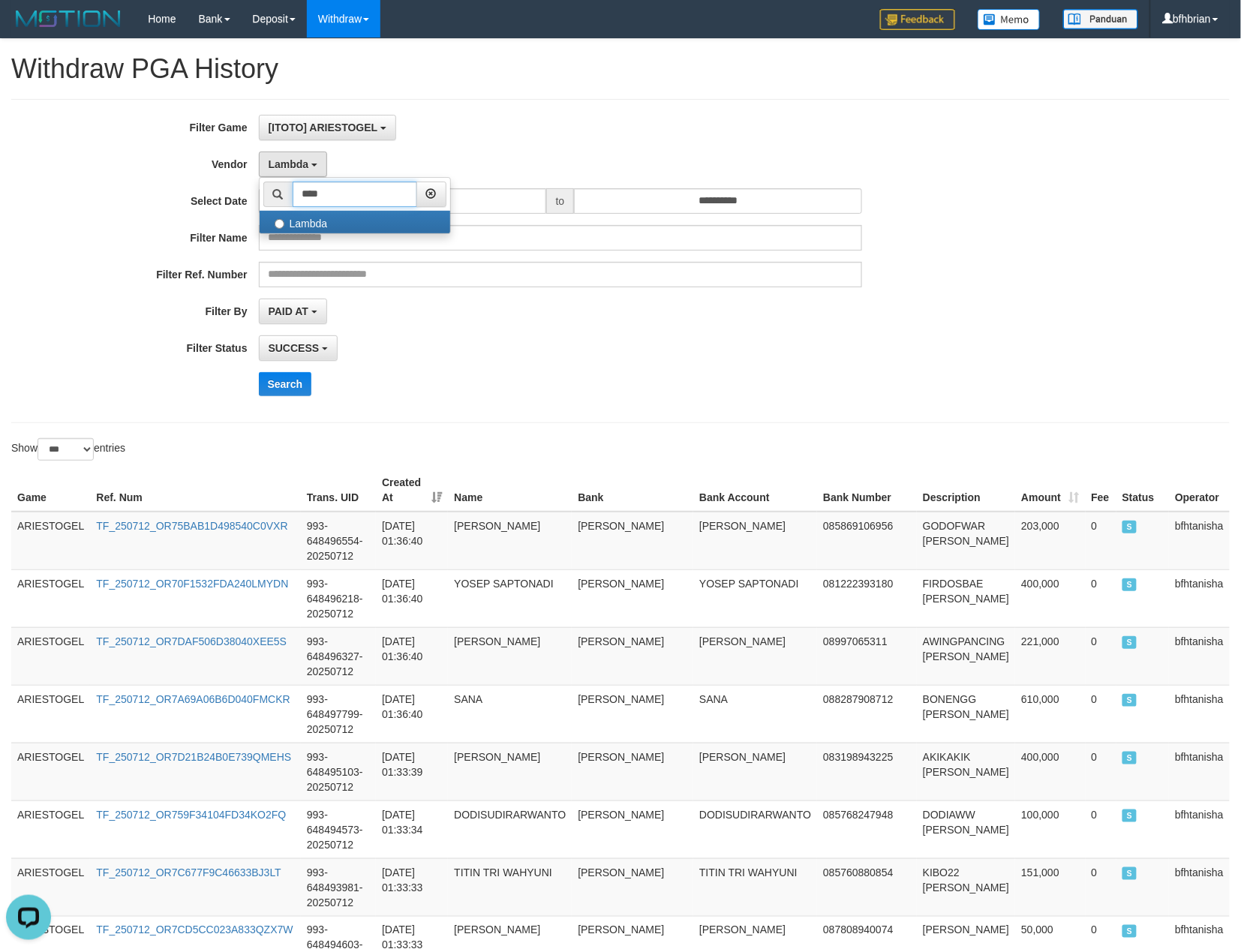 click on "****" at bounding box center (355, 194) 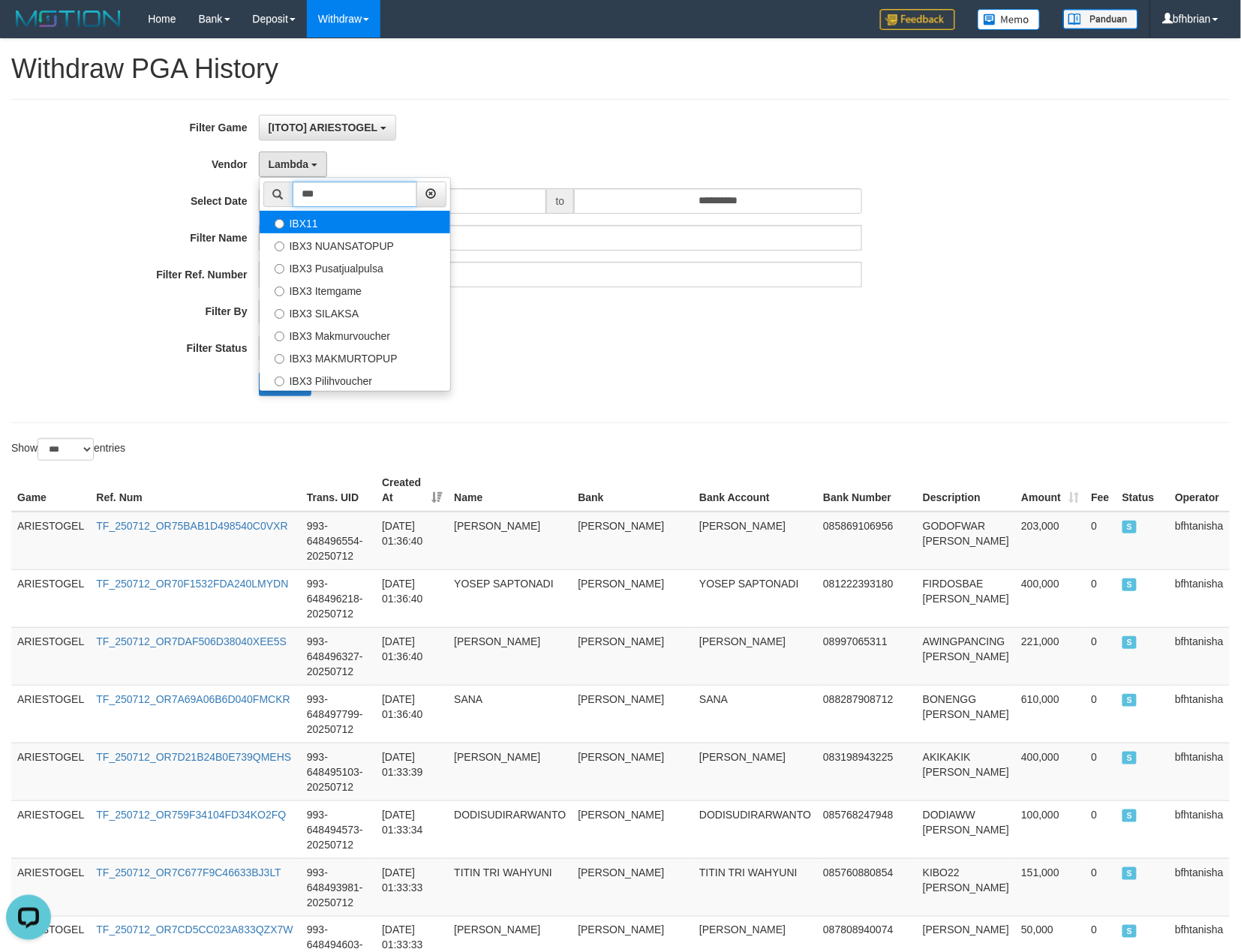 type on "***" 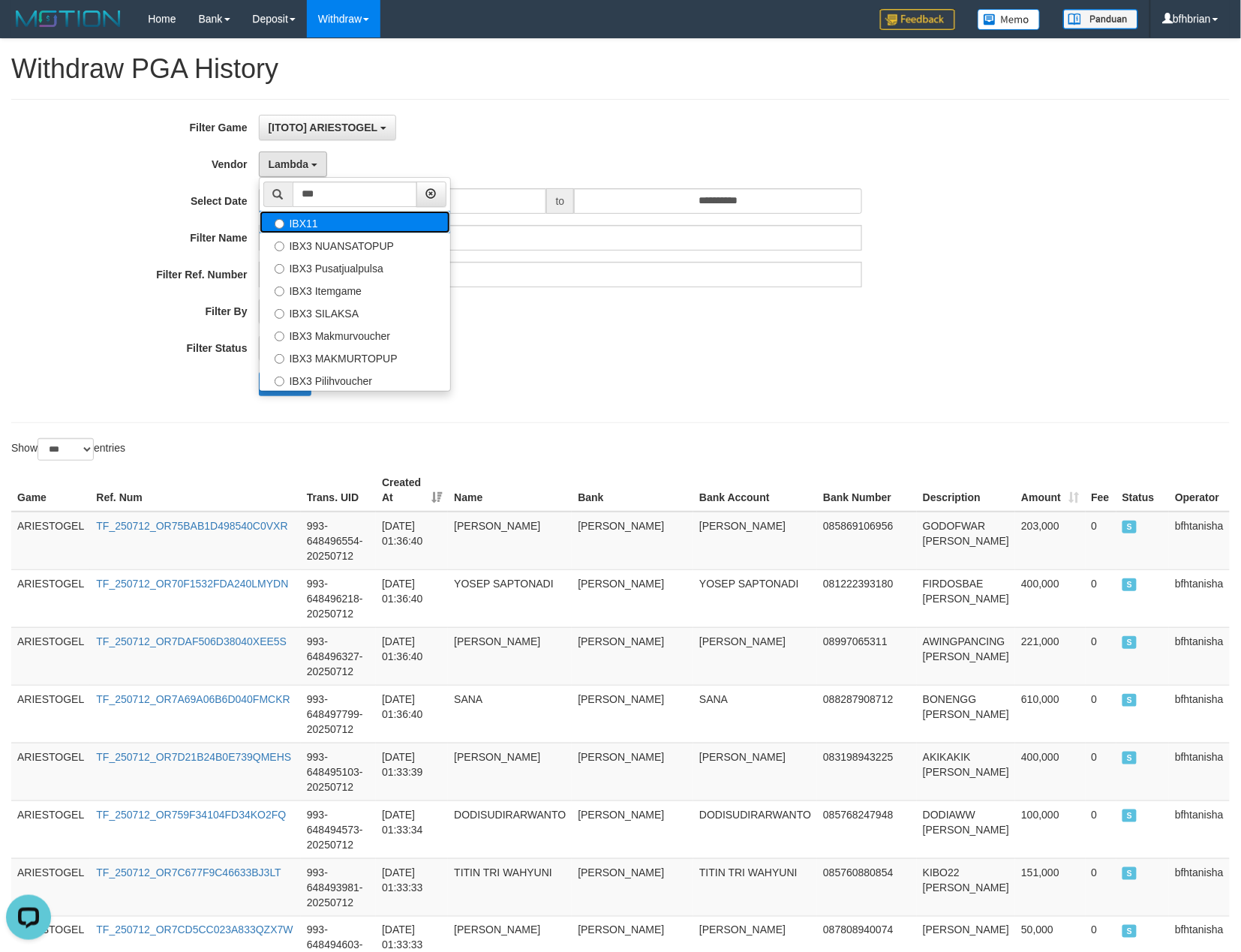 click on "IBX11" at bounding box center [355, 222] 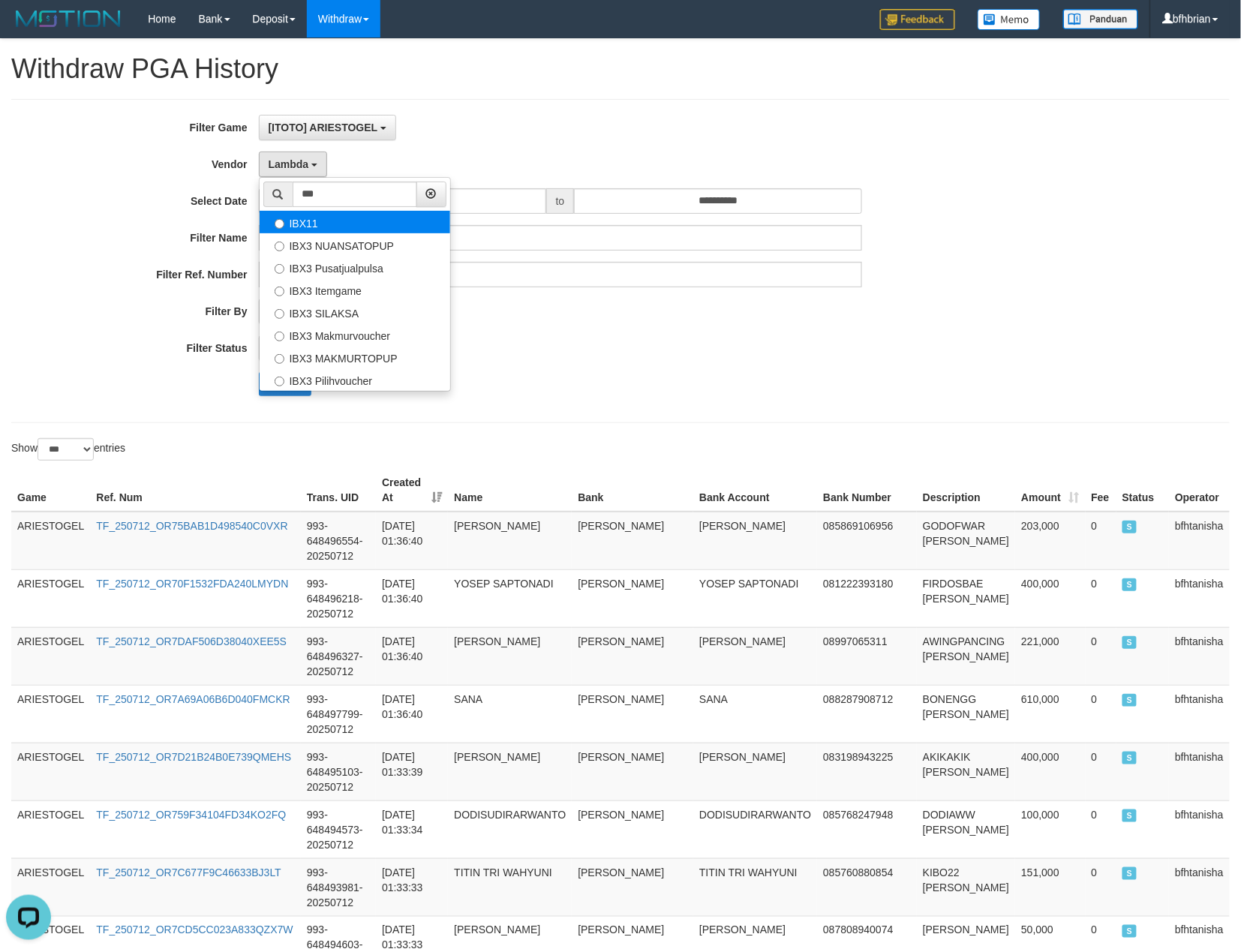 select on "**********" 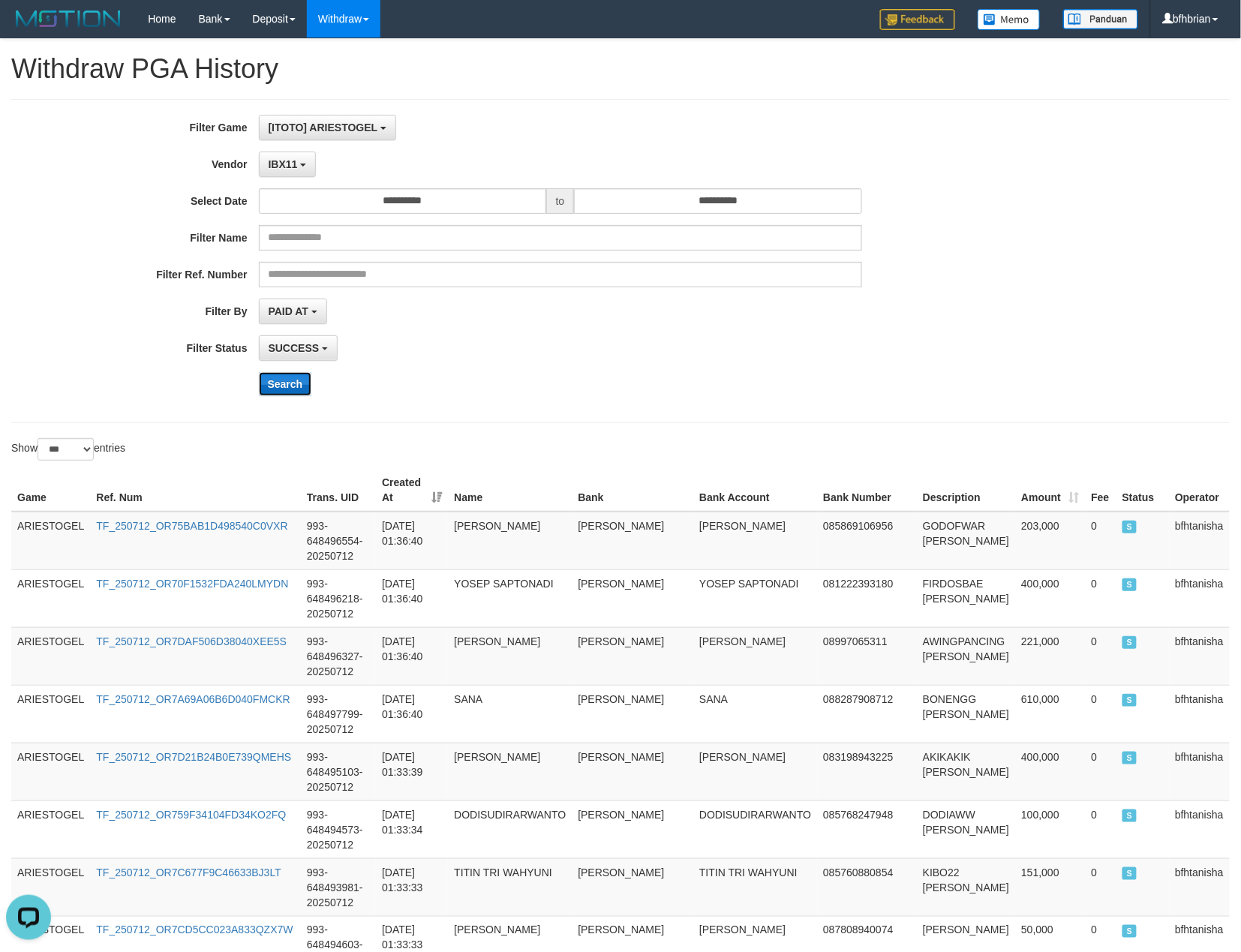 click on "Search" at bounding box center [285, 384] 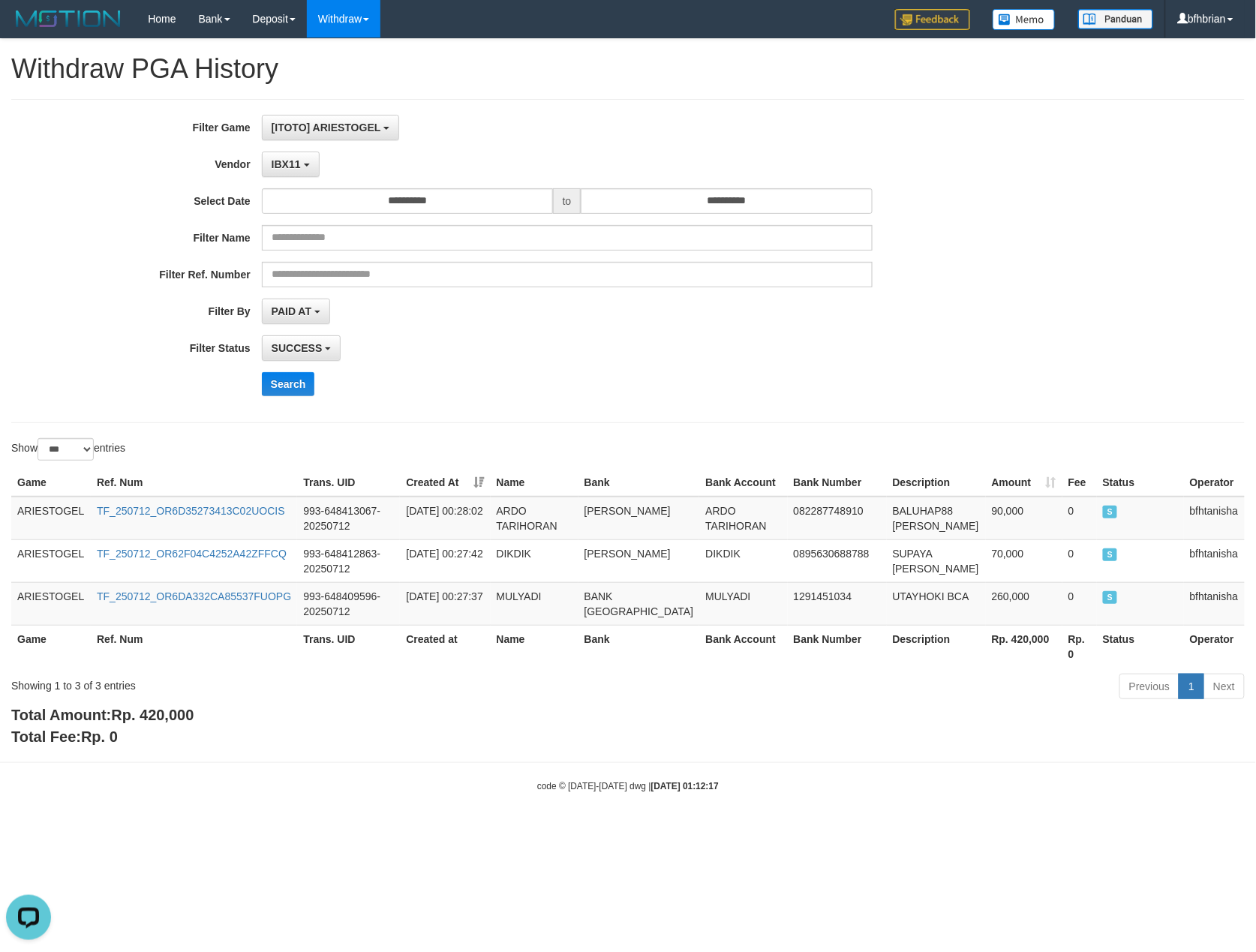 click on "PAID AT
PAID AT
CREATED AT" at bounding box center [567, 311] 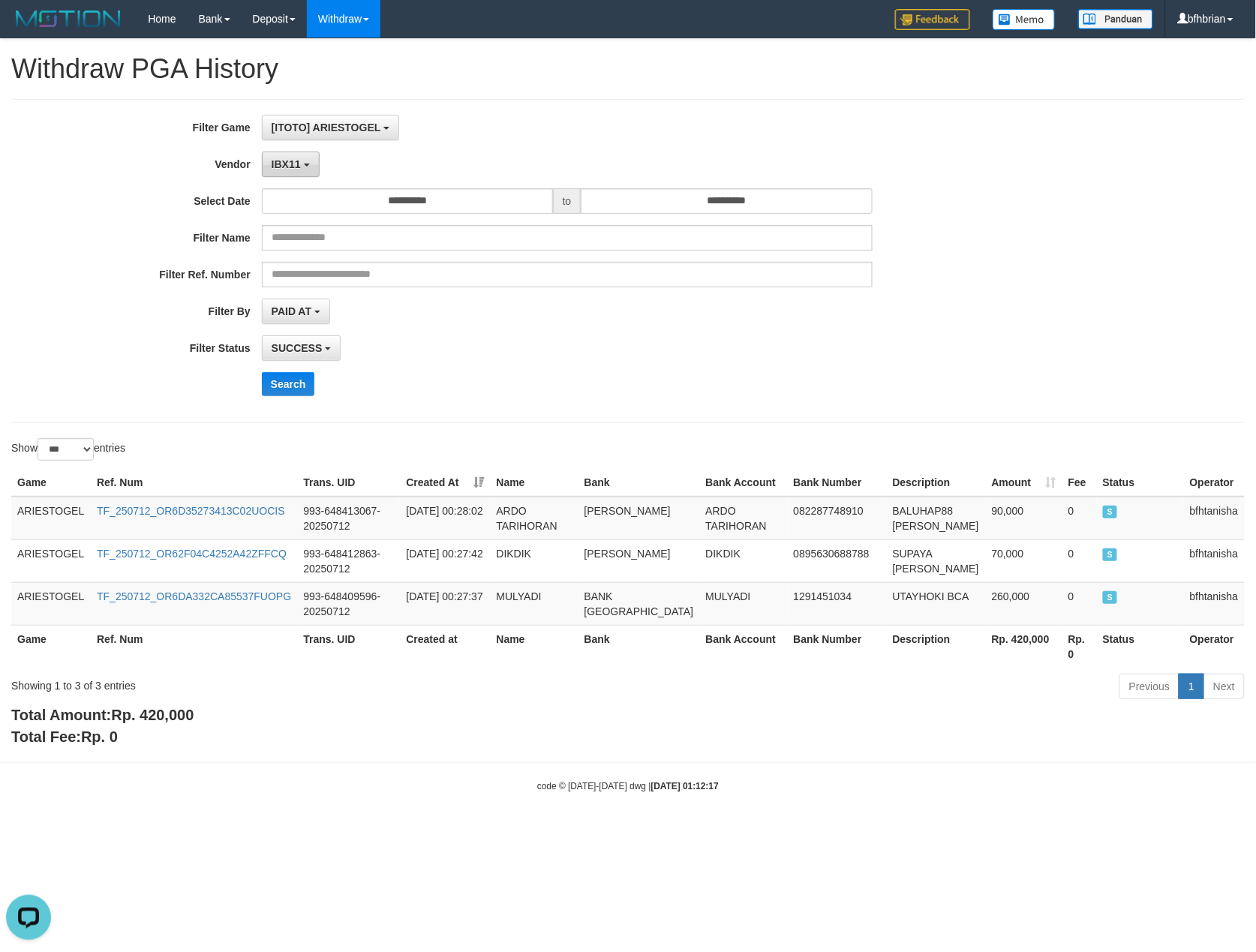 click on "IBX11" at bounding box center (286, 164) 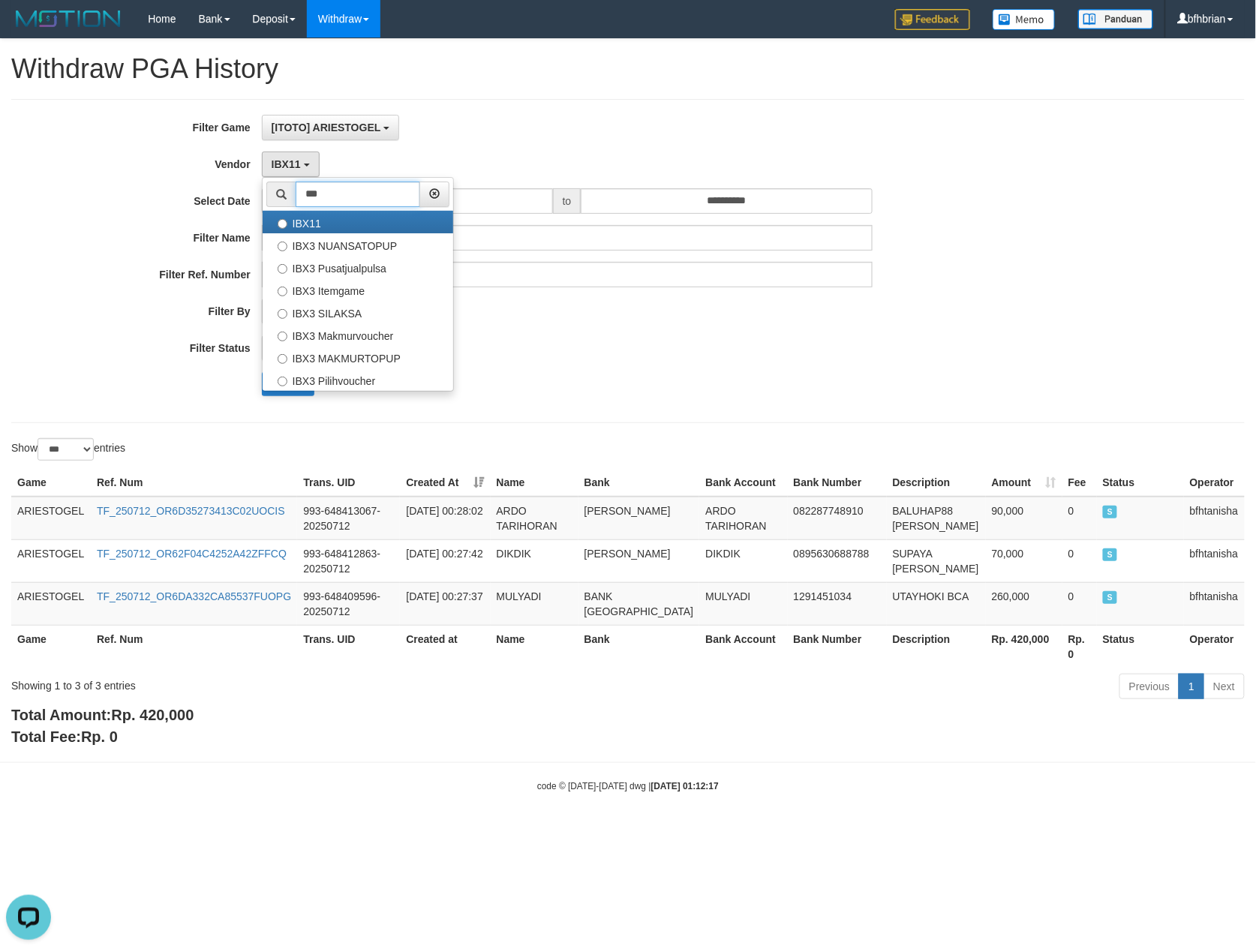 click on "***" at bounding box center [358, 194] 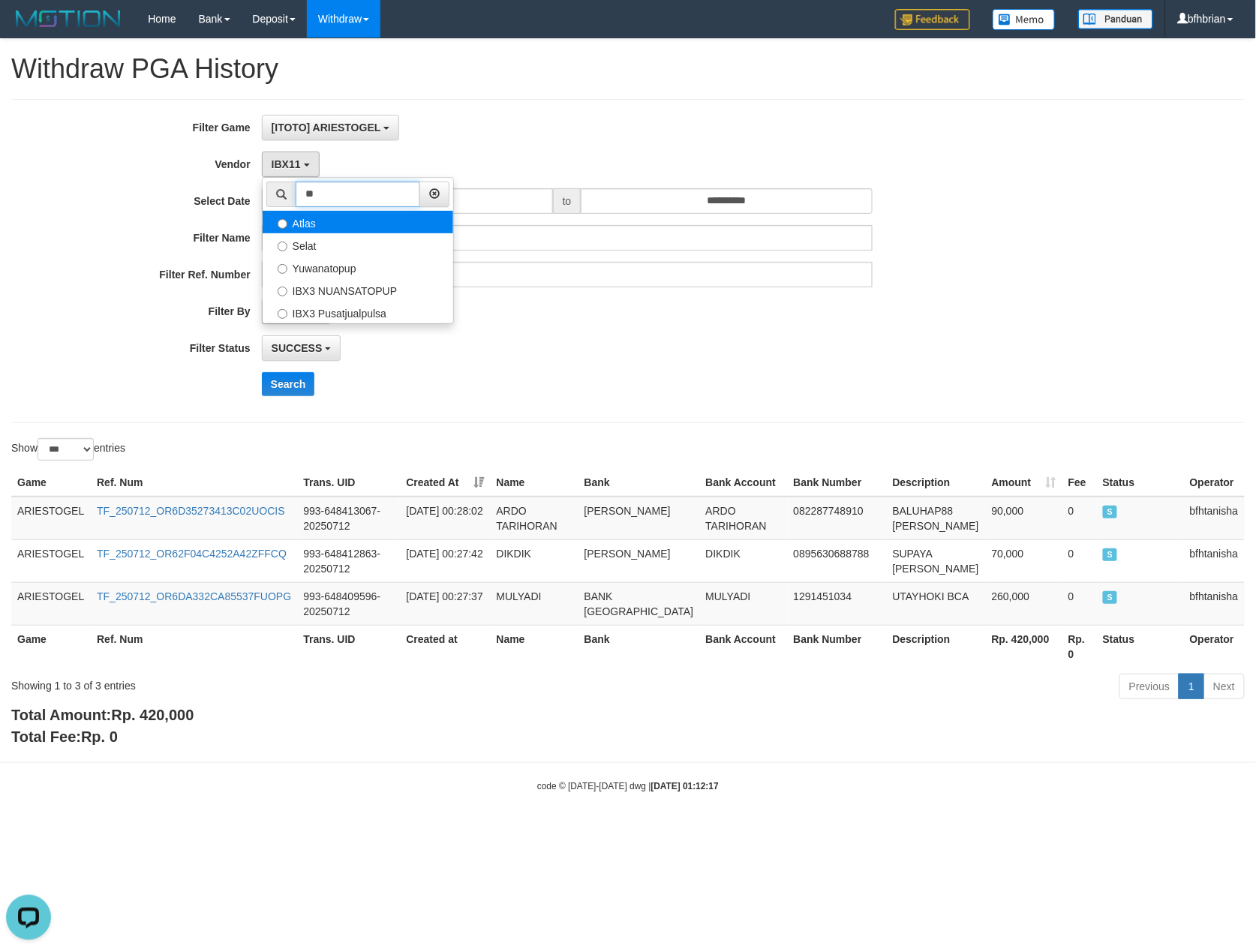 type on "**" 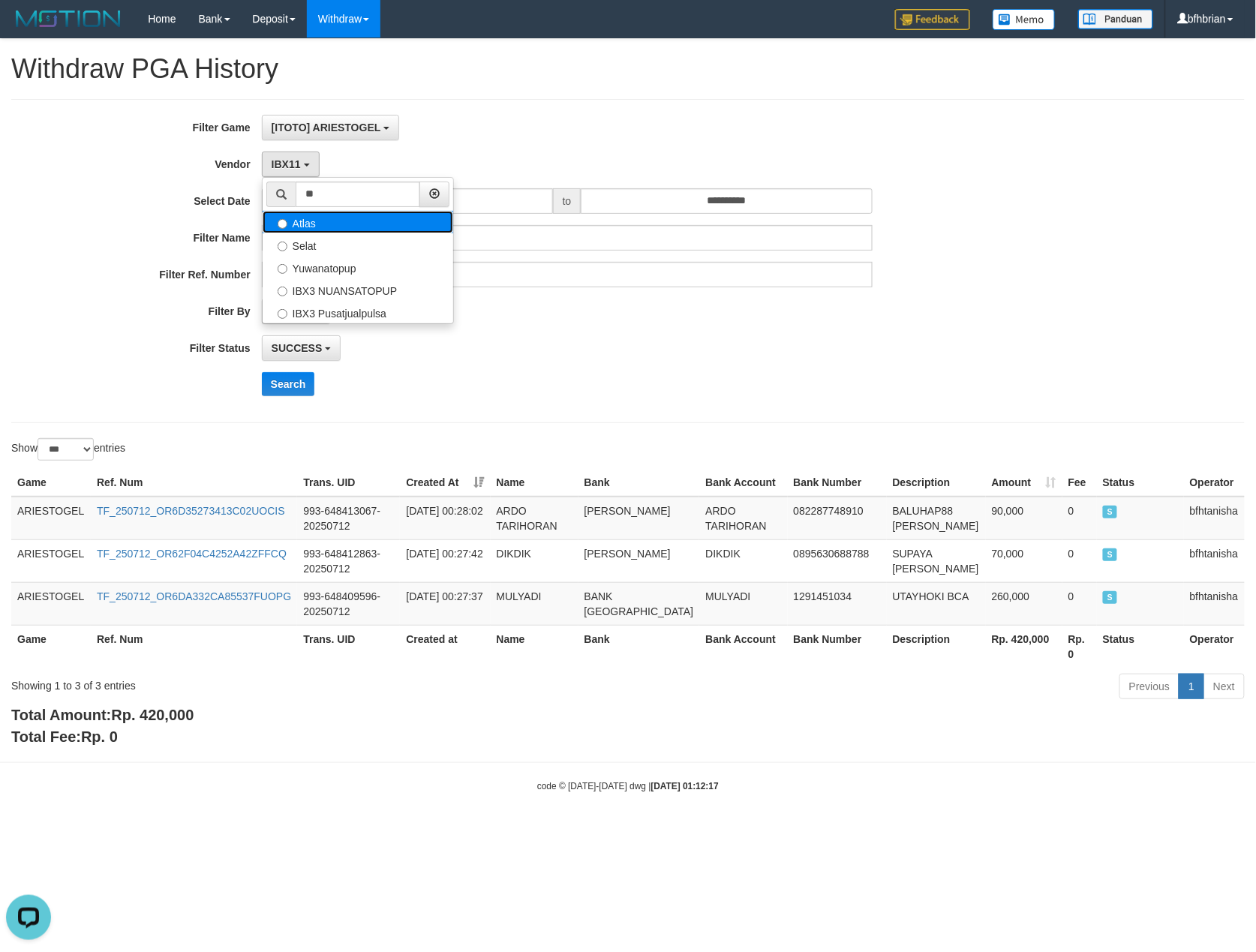 click on "Atlas" at bounding box center [358, 222] 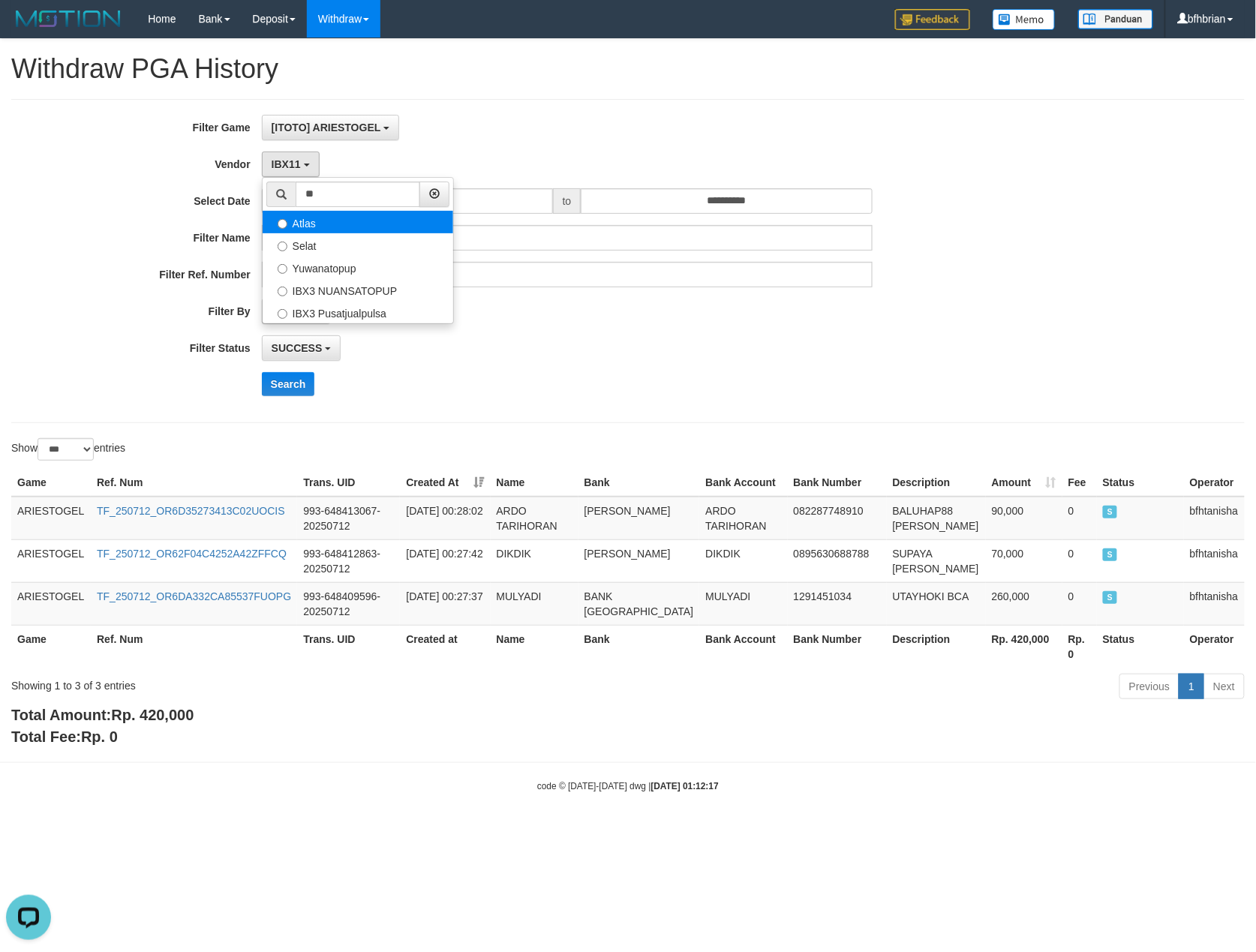 select on "**********" 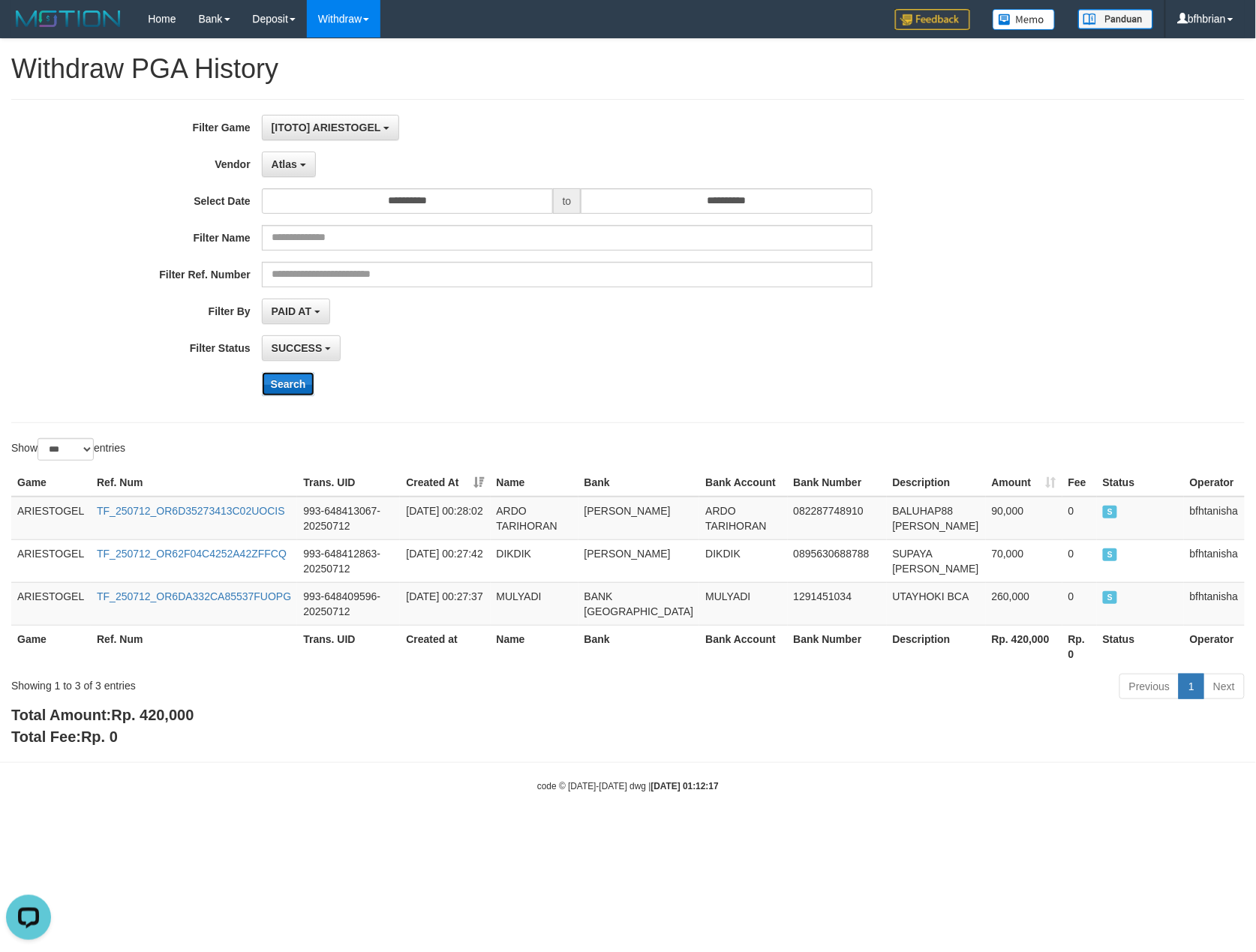 click on "Search" at bounding box center [288, 384] 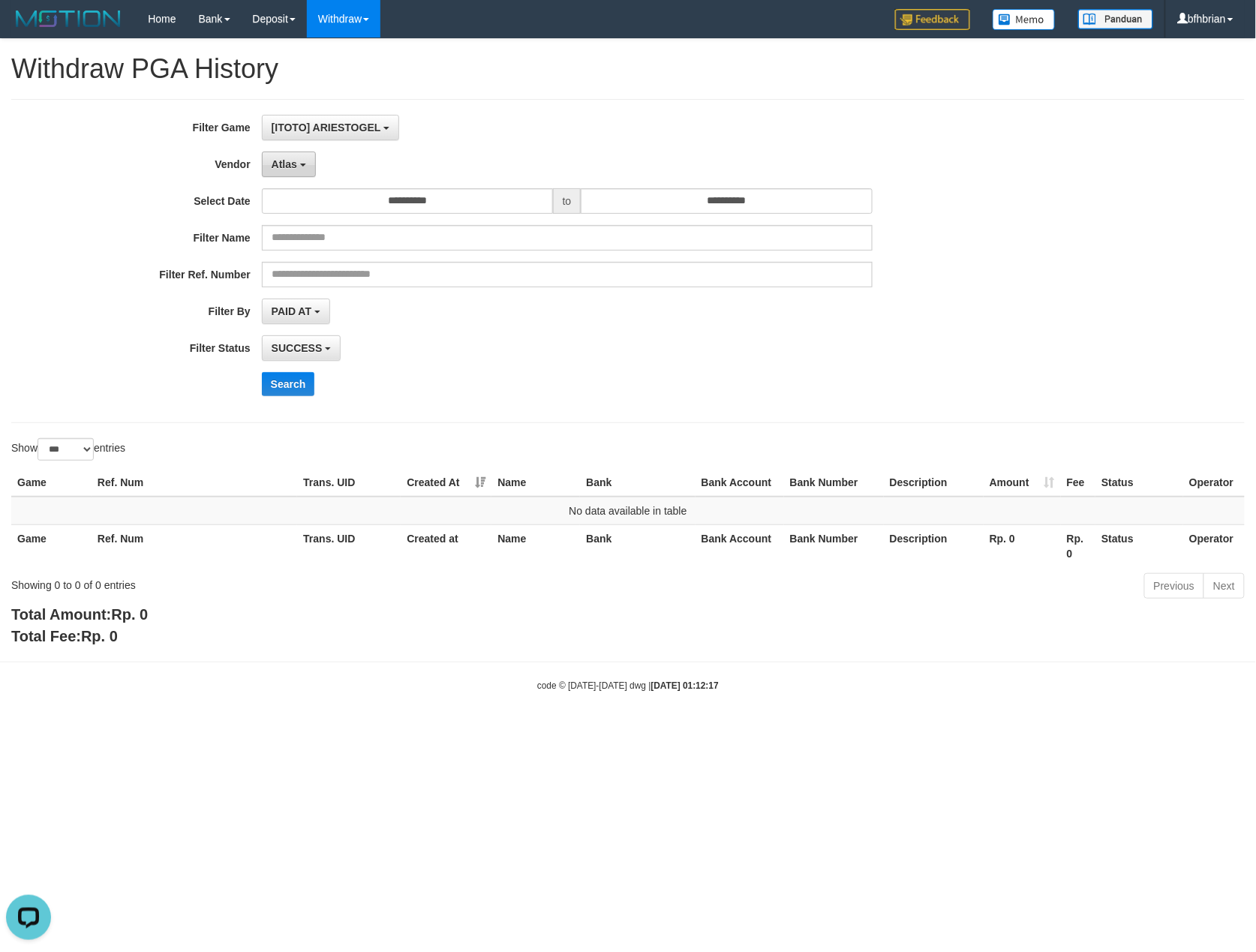 click on "Atlas" at bounding box center (289, 164) 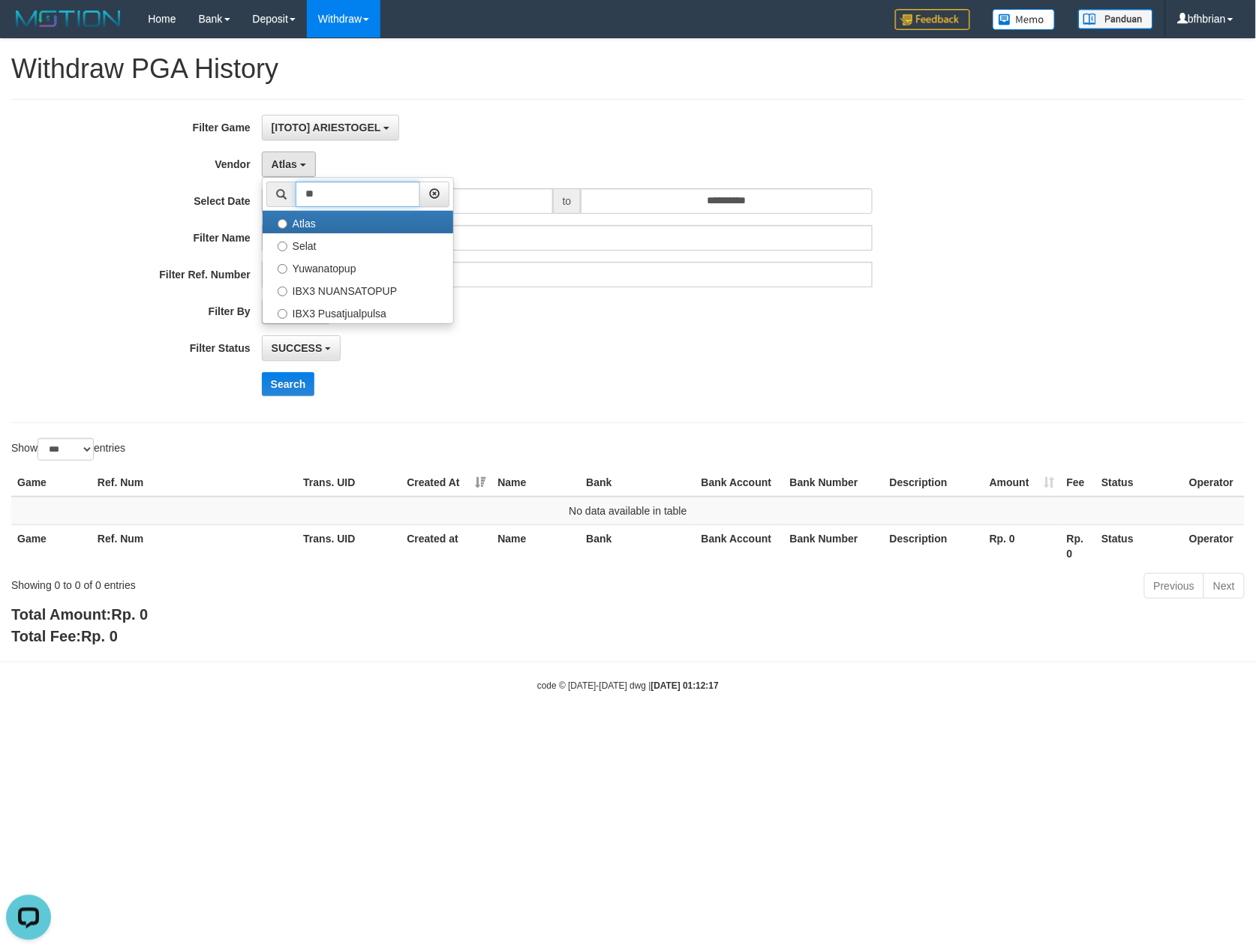 click on "**" at bounding box center [358, 194] 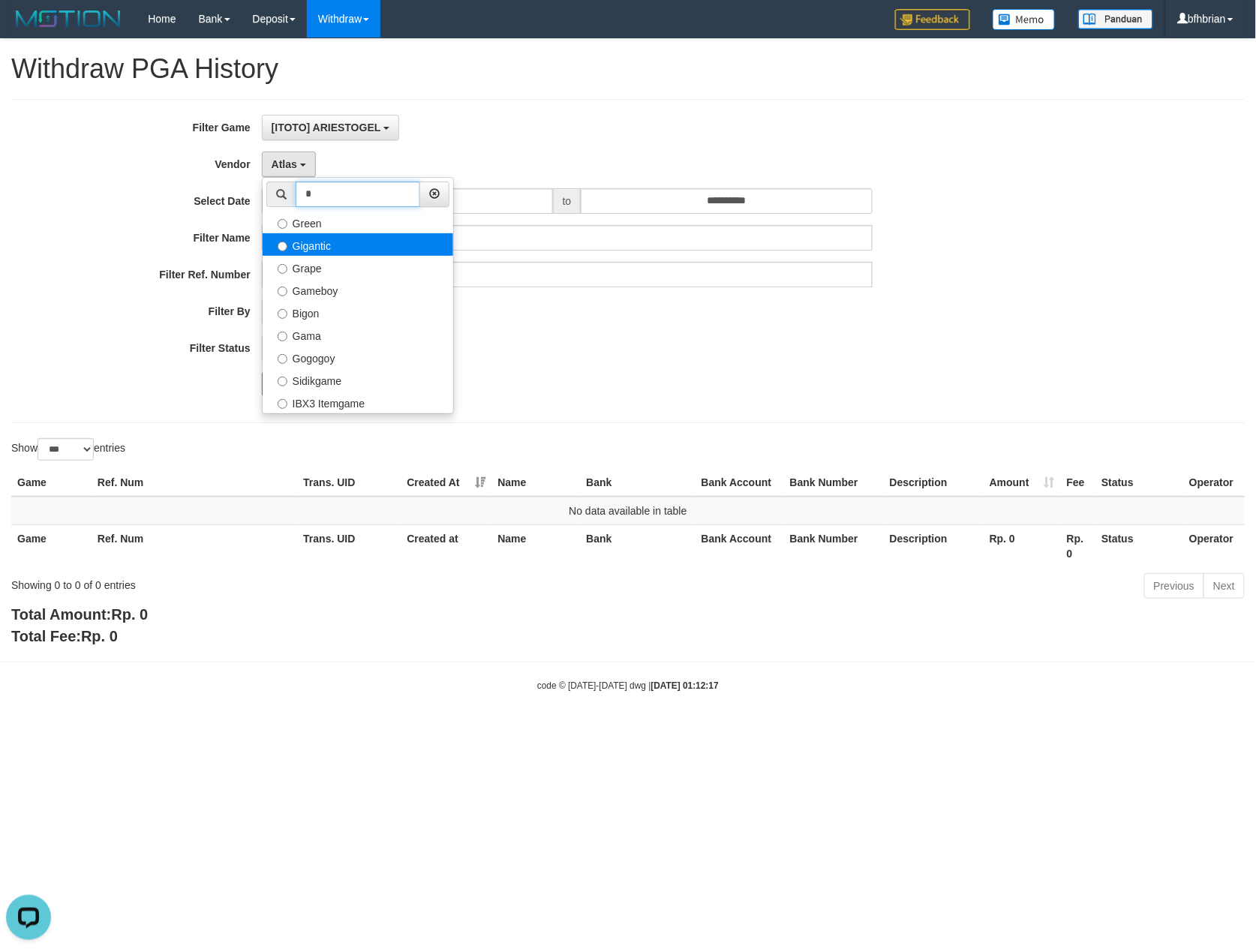 type on "*" 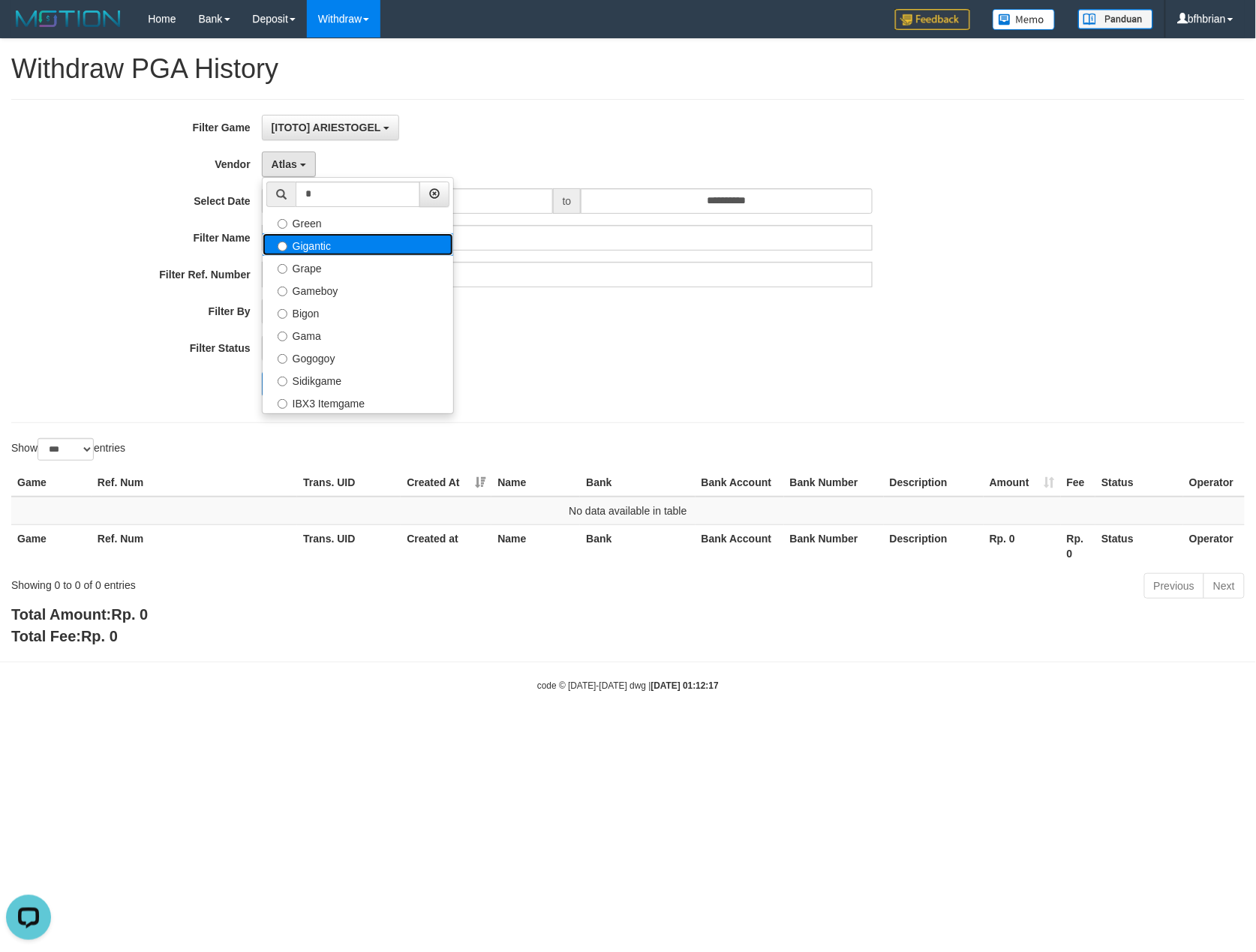click on "Gigantic" at bounding box center (358, 245) 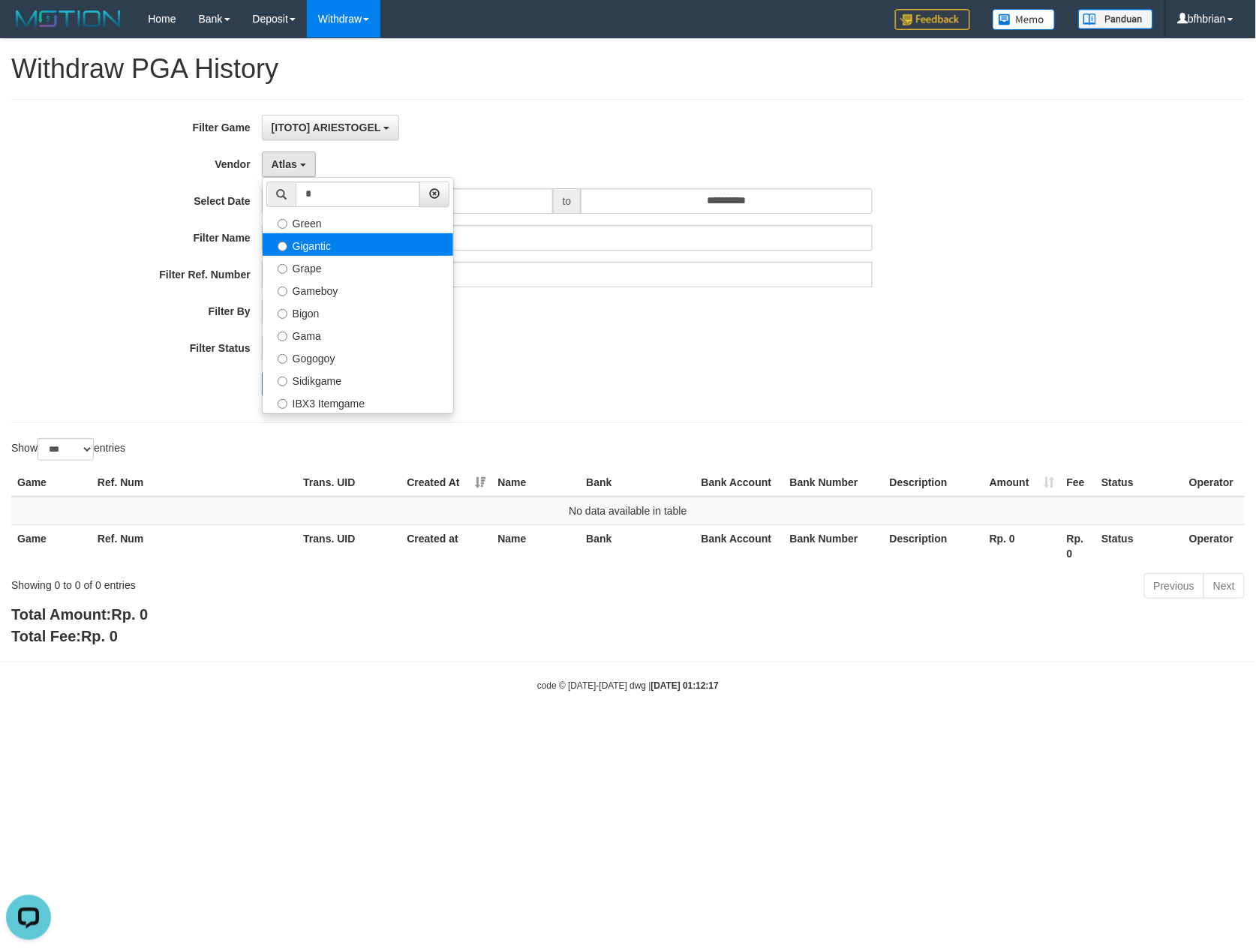 select on "**********" 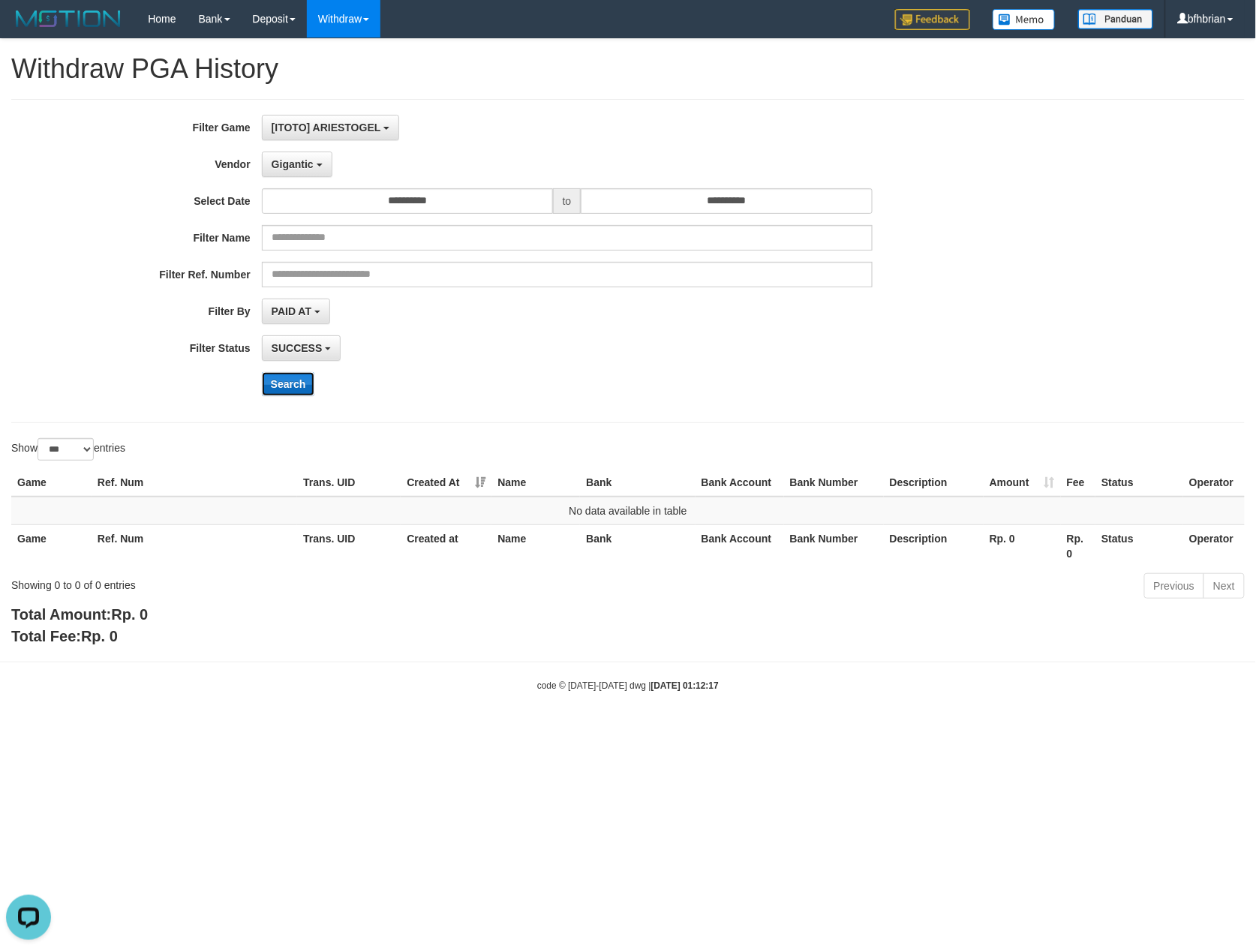 click on "Search" at bounding box center (288, 384) 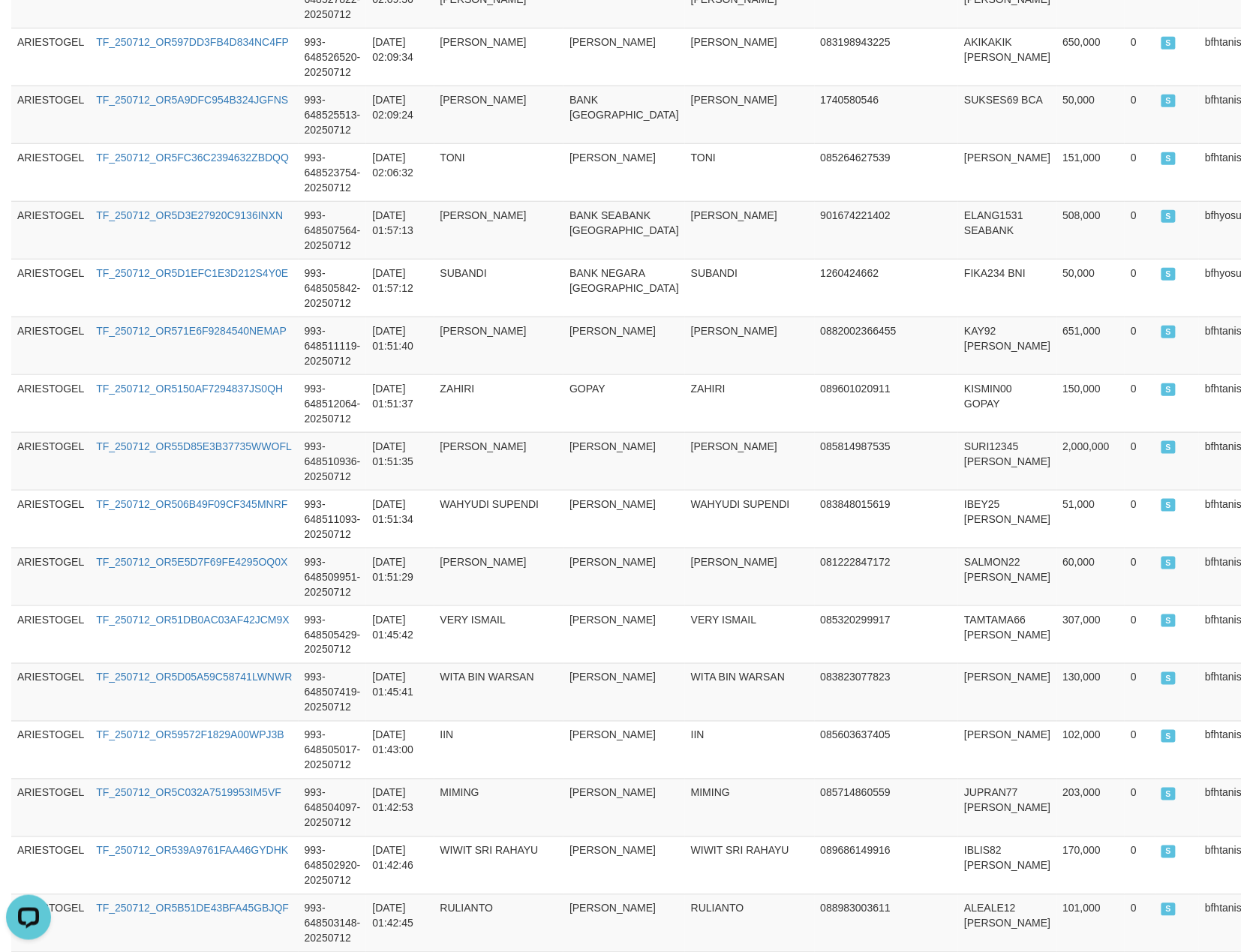 scroll, scrollTop: 4054, scrollLeft: 0, axis: vertical 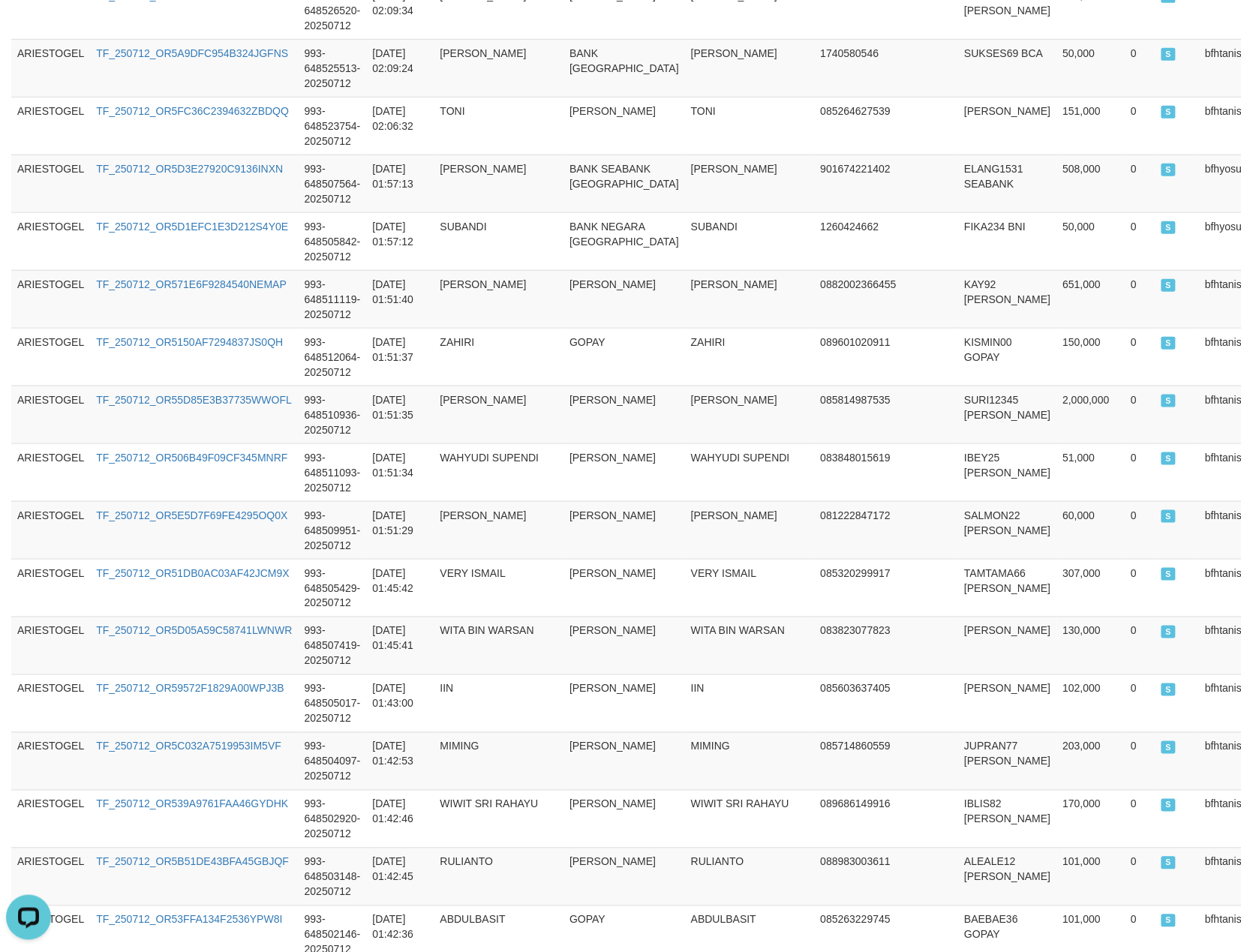 click on "Next" at bounding box center (1209, 2296) 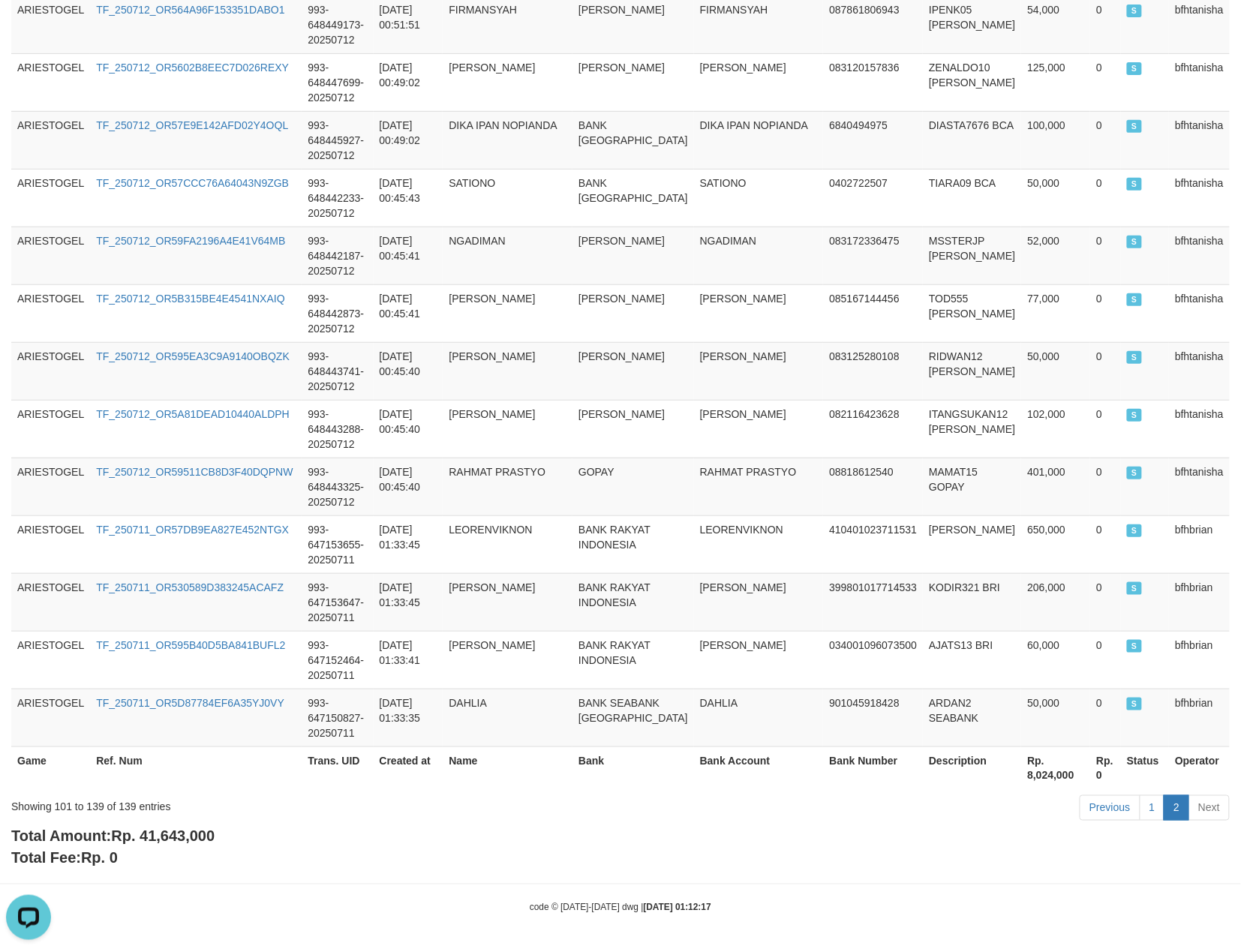 scroll, scrollTop: 1430, scrollLeft: 0, axis: vertical 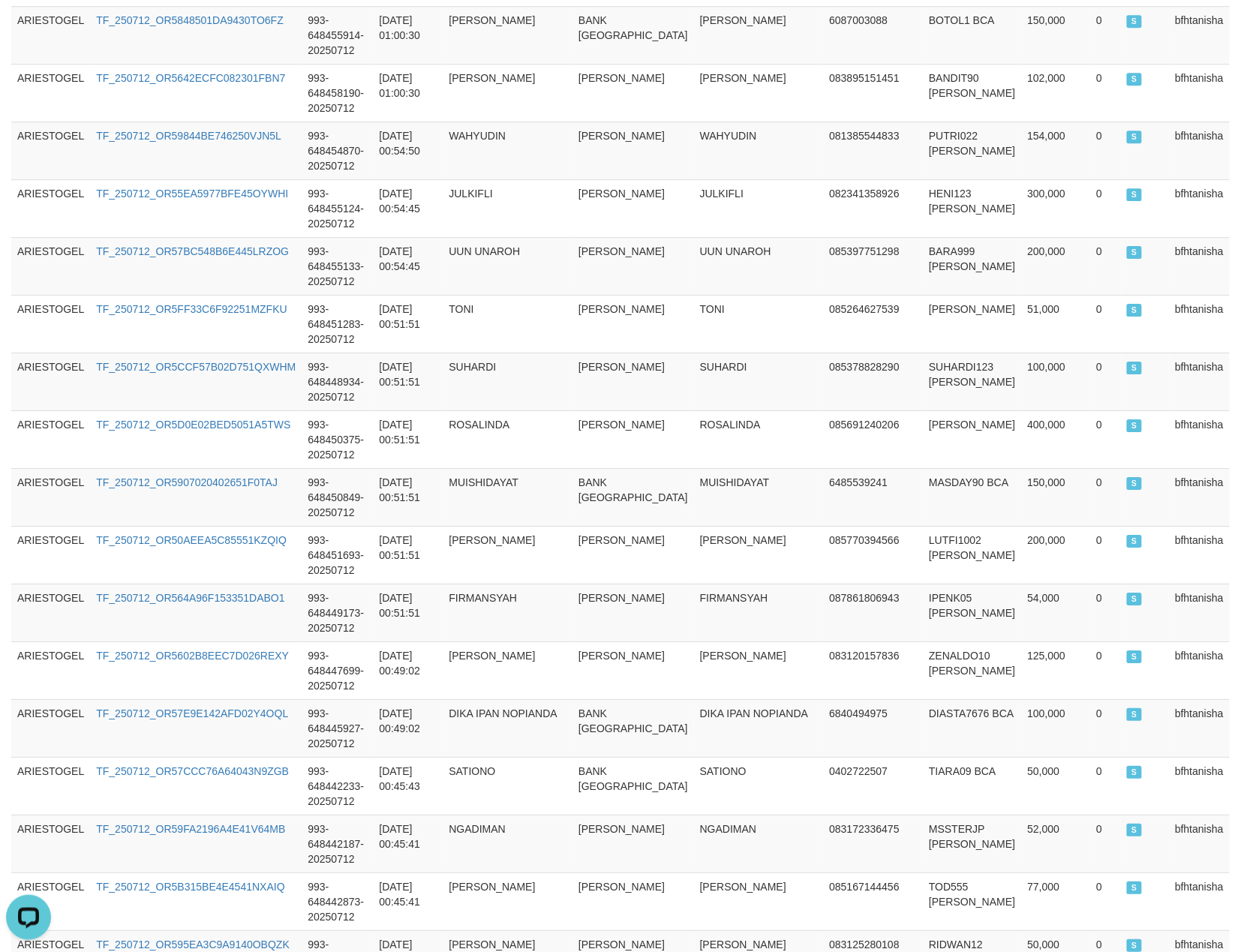 click on "Previous 1 2 Next" at bounding box center [879, 1398] 